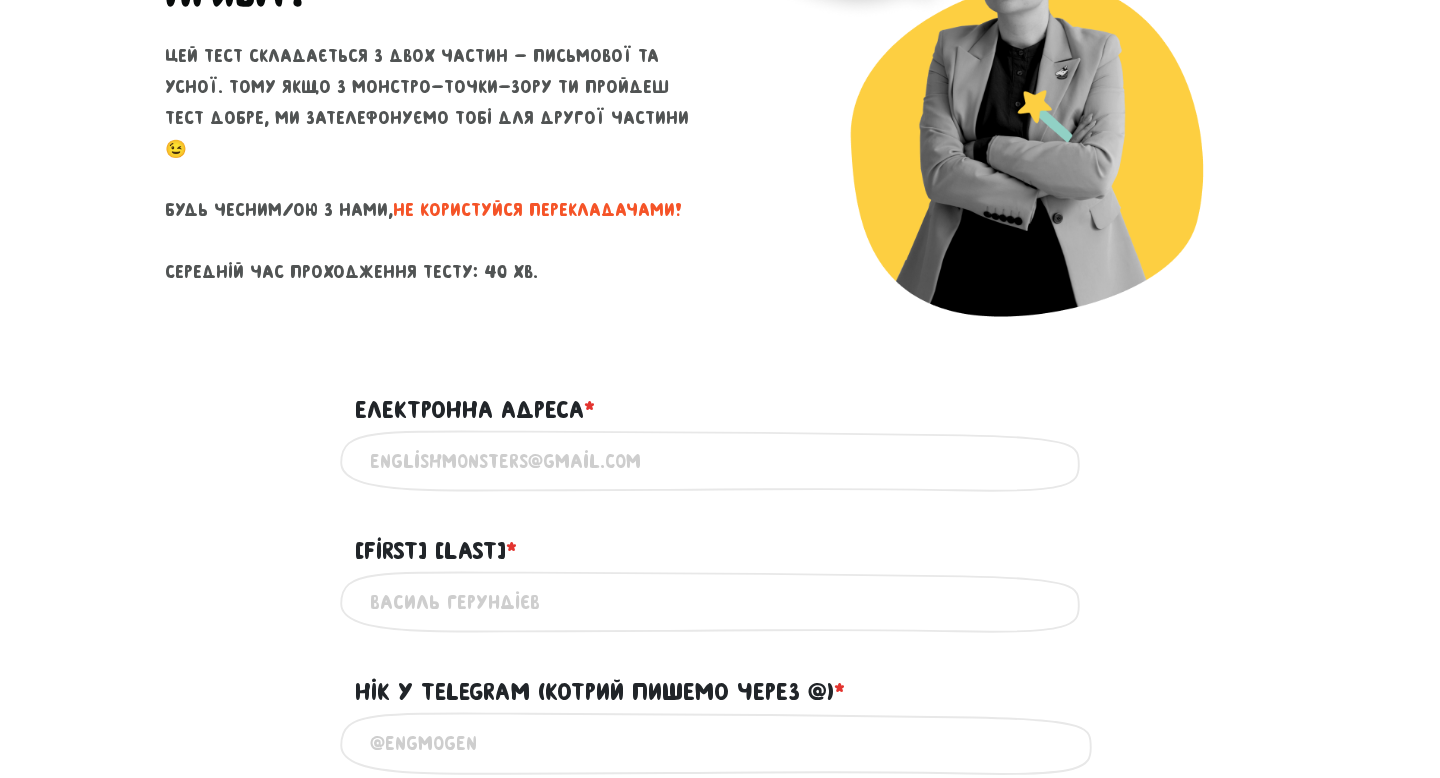 scroll, scrollTop: 299, scrollLeft: 0, axis: vertical 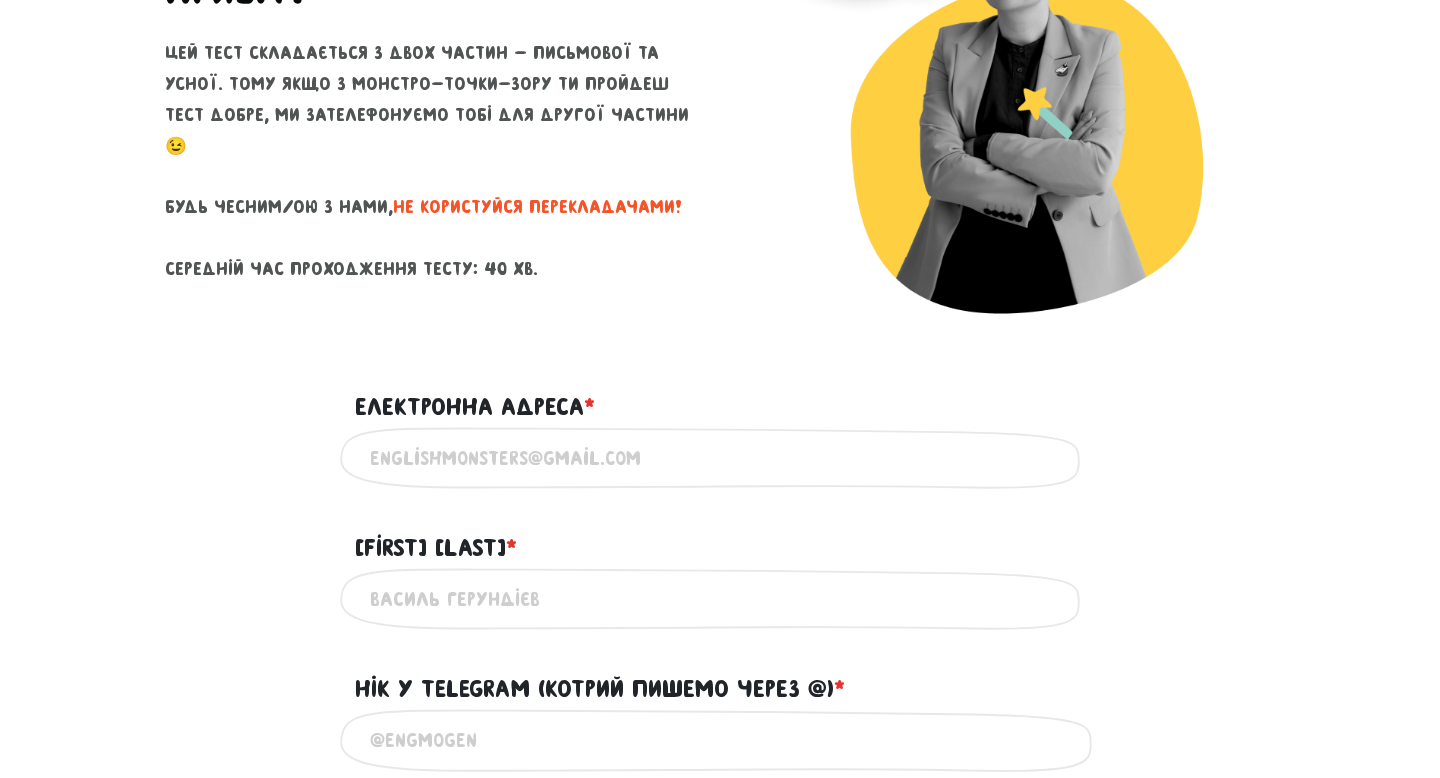 click on "Електронна адреса *
?" at bounding box center (720, 458) 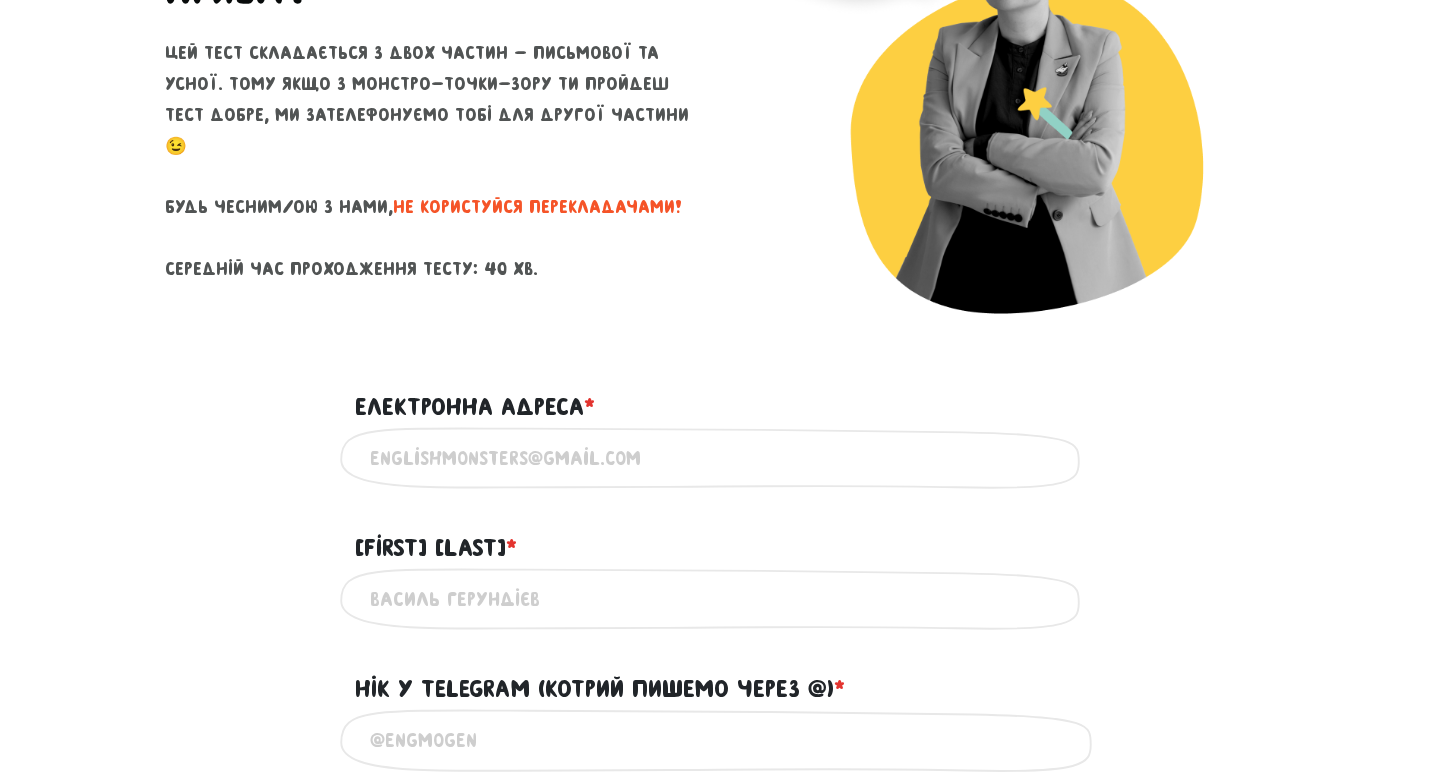 type on "[EMAIL]" 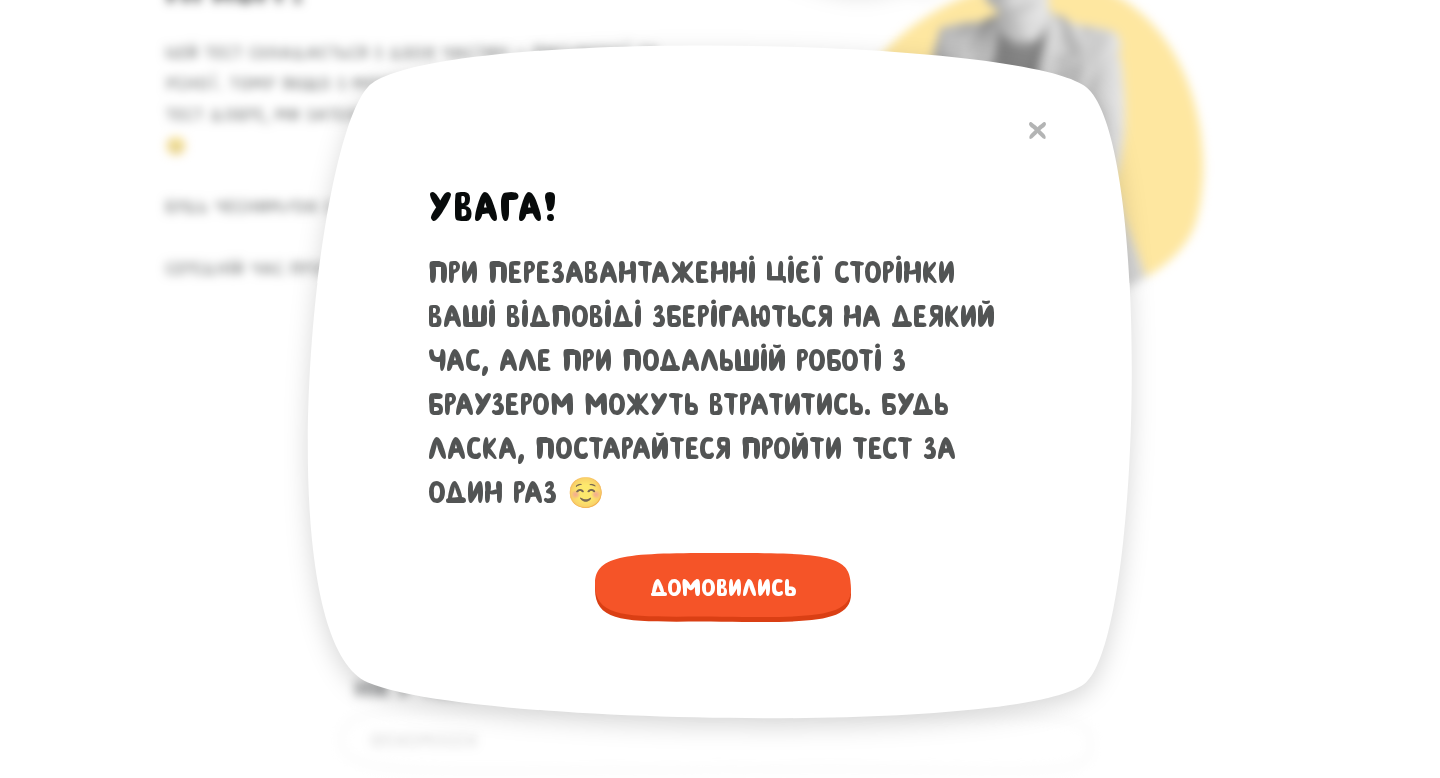 click on "Домовились" at bounding box center [723, 587] 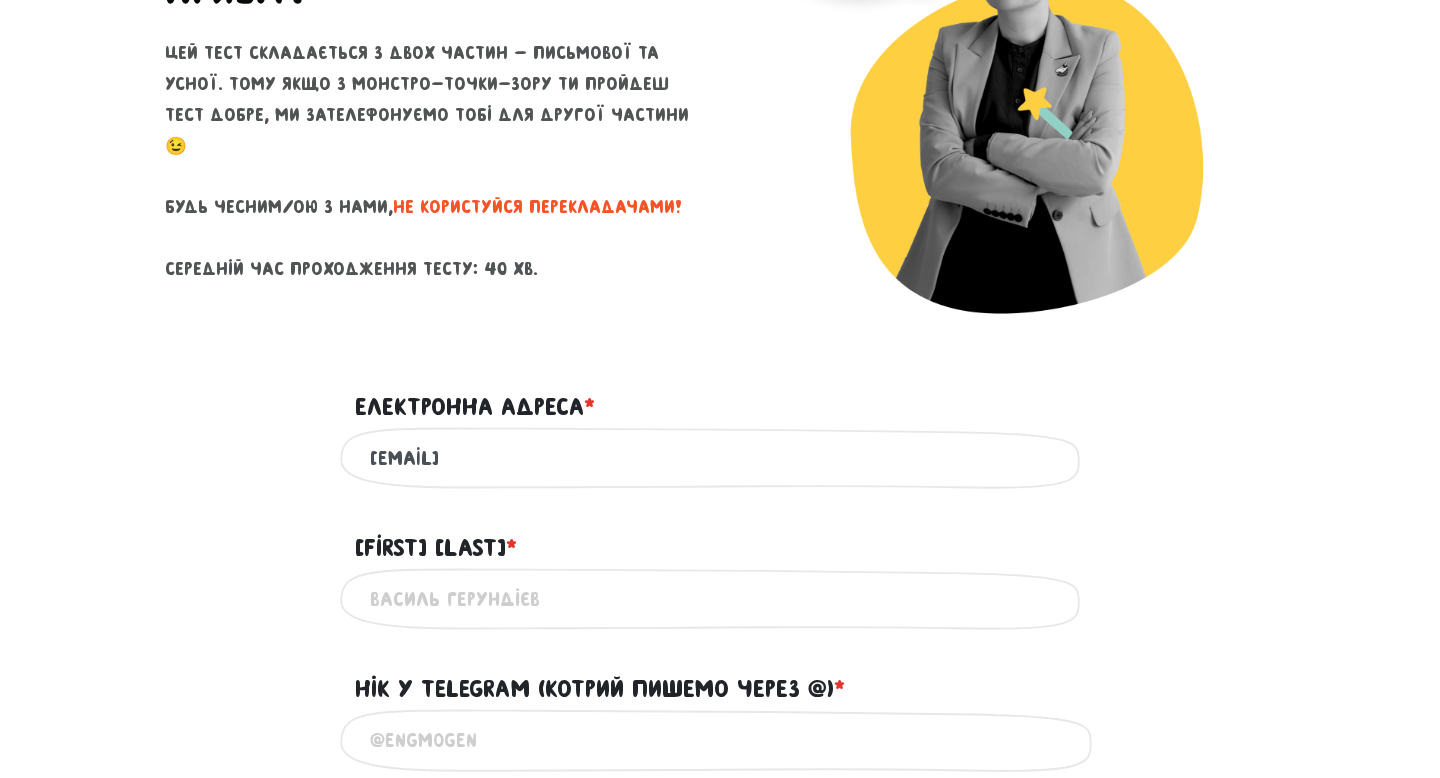 click on "Ім'я та прізвище *
?" at bounding box center (720, 599) 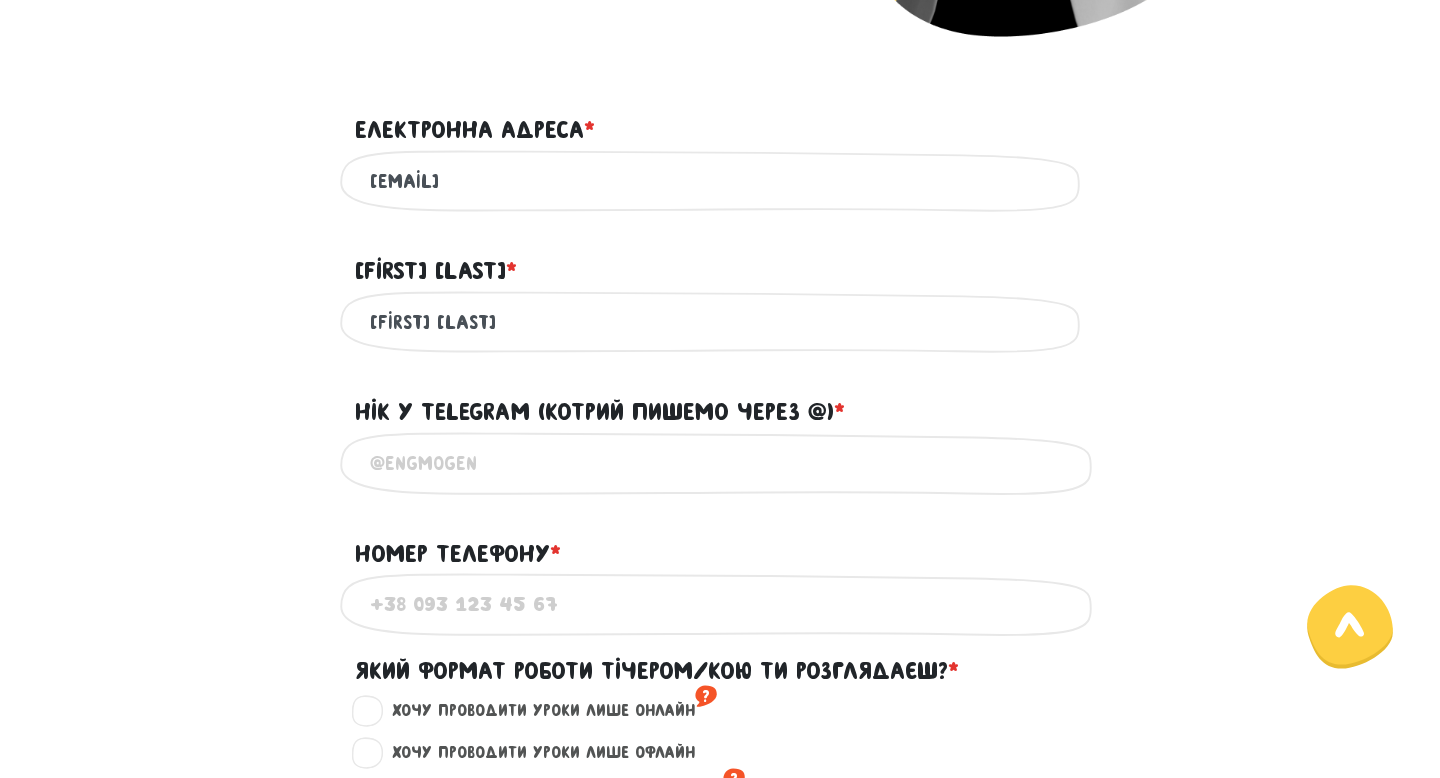 scroll, scrollTop: 632, scrollLeft: 0, axis: vertical 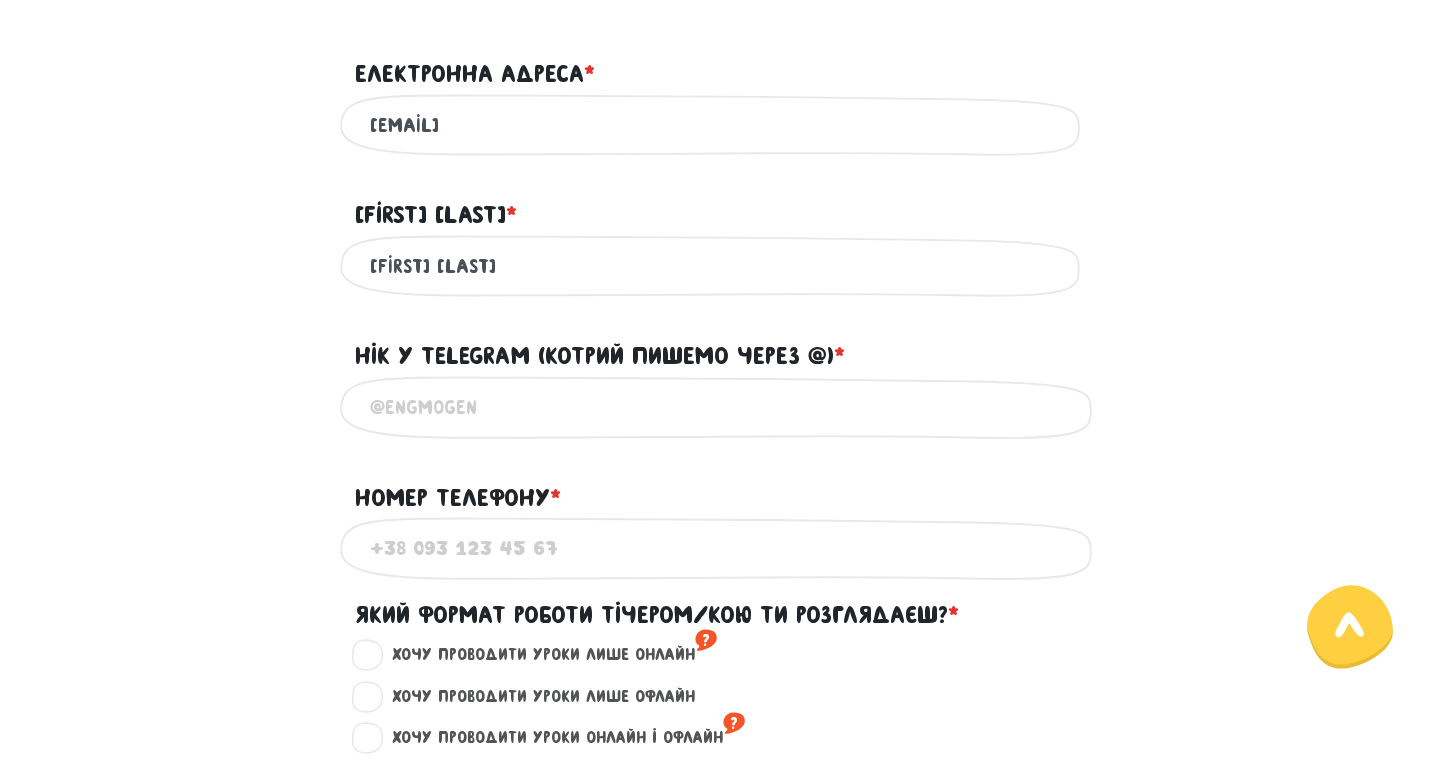 click on "Нік у Telegram (котрий пишемо через @) *
?" at bounding box center (720, 407) 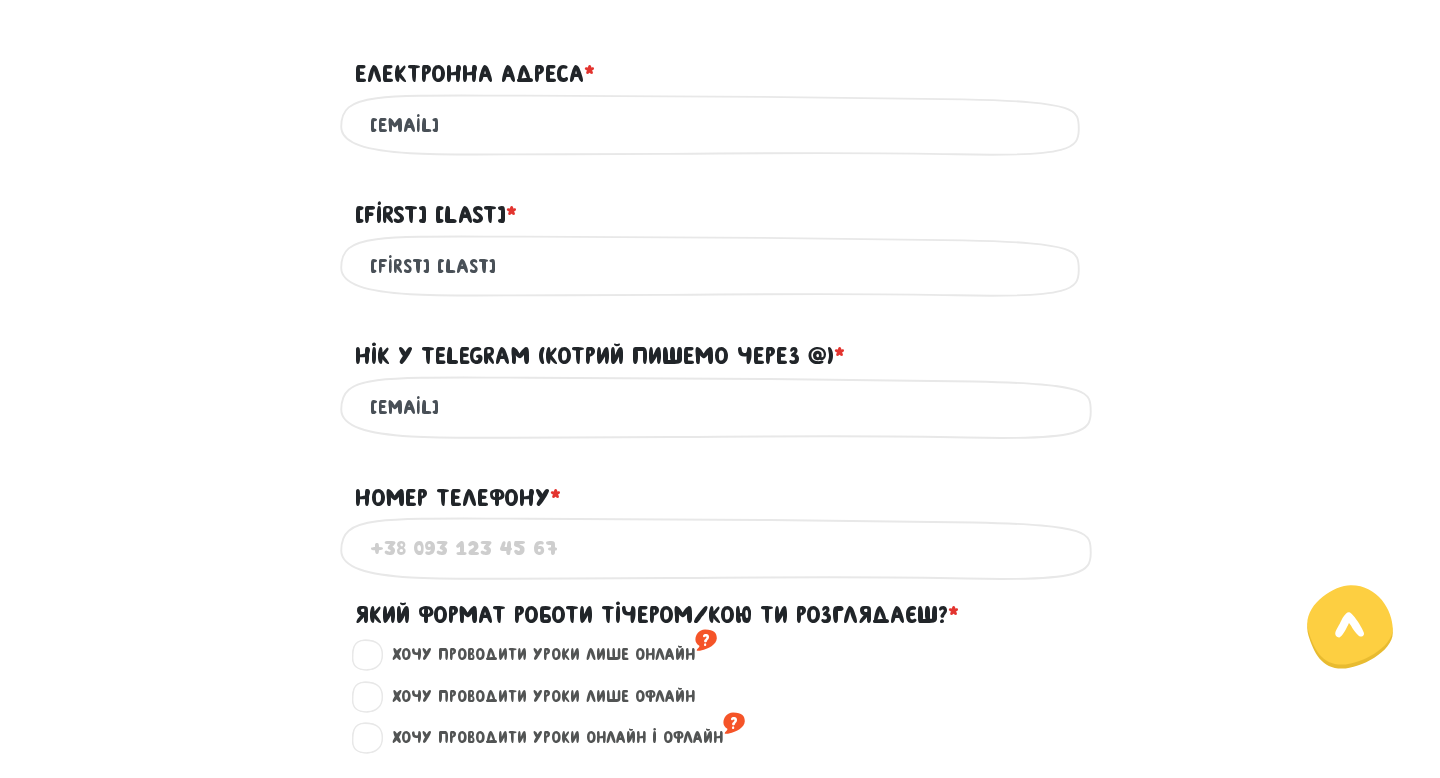type on "[EMAIL]" 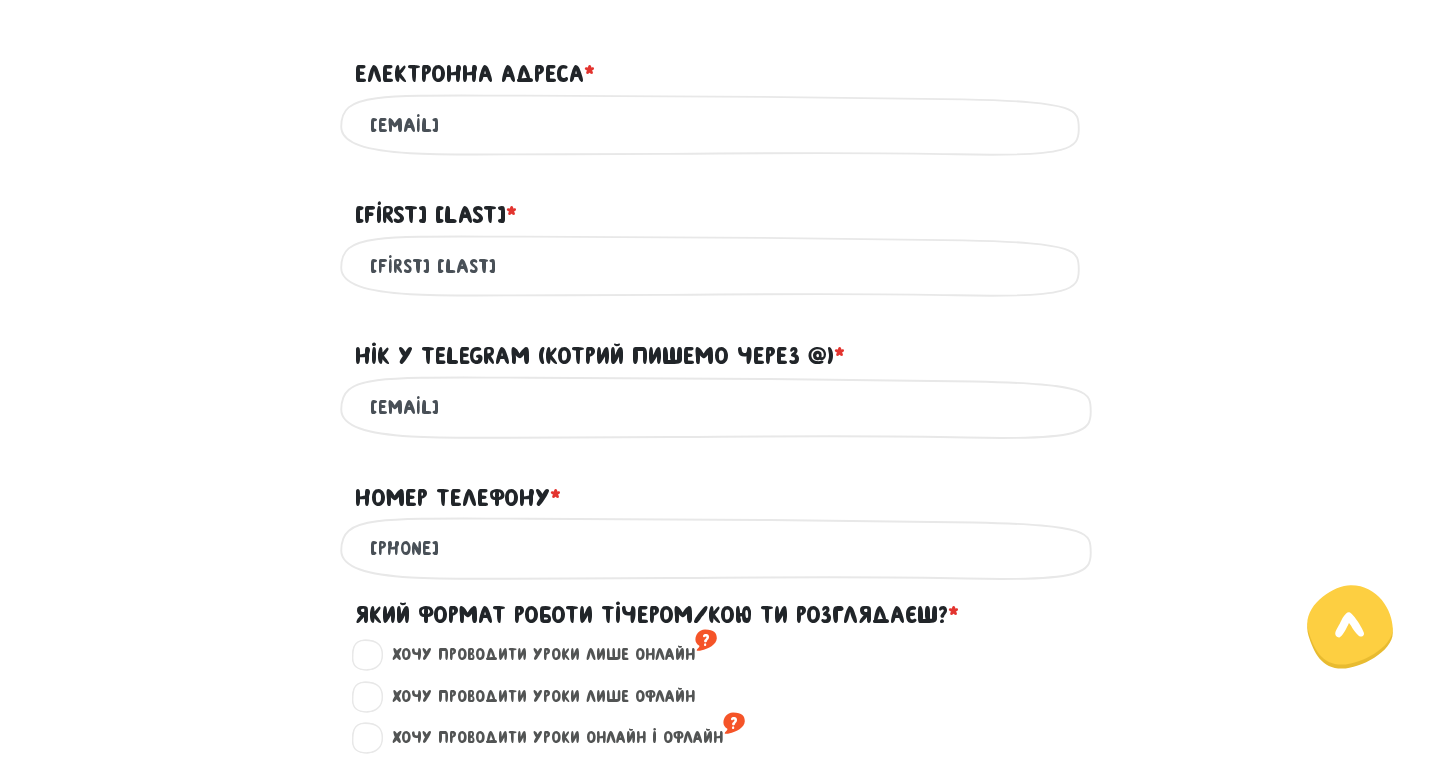 click on "[PHONE]" at bounding box center (720, 548) 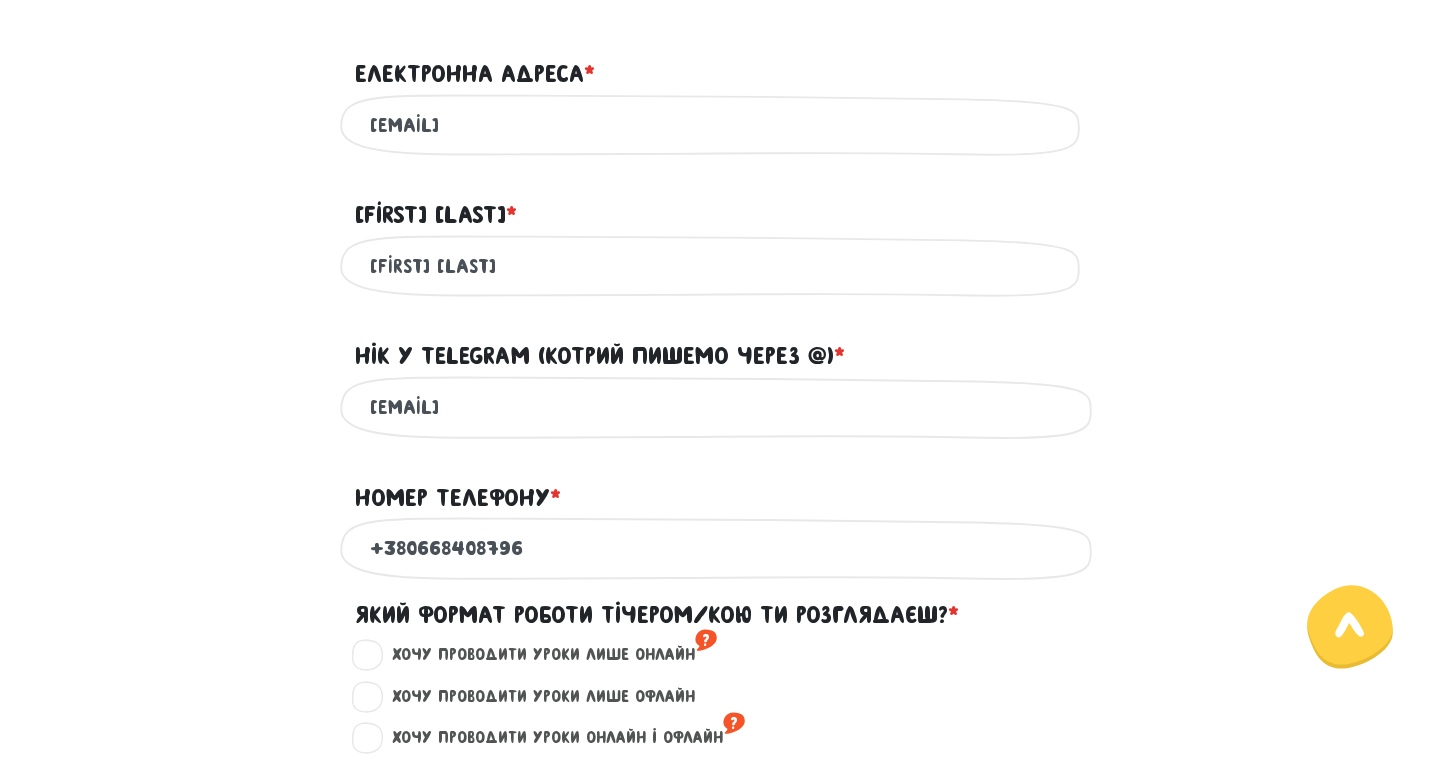 type on "+380668408796" 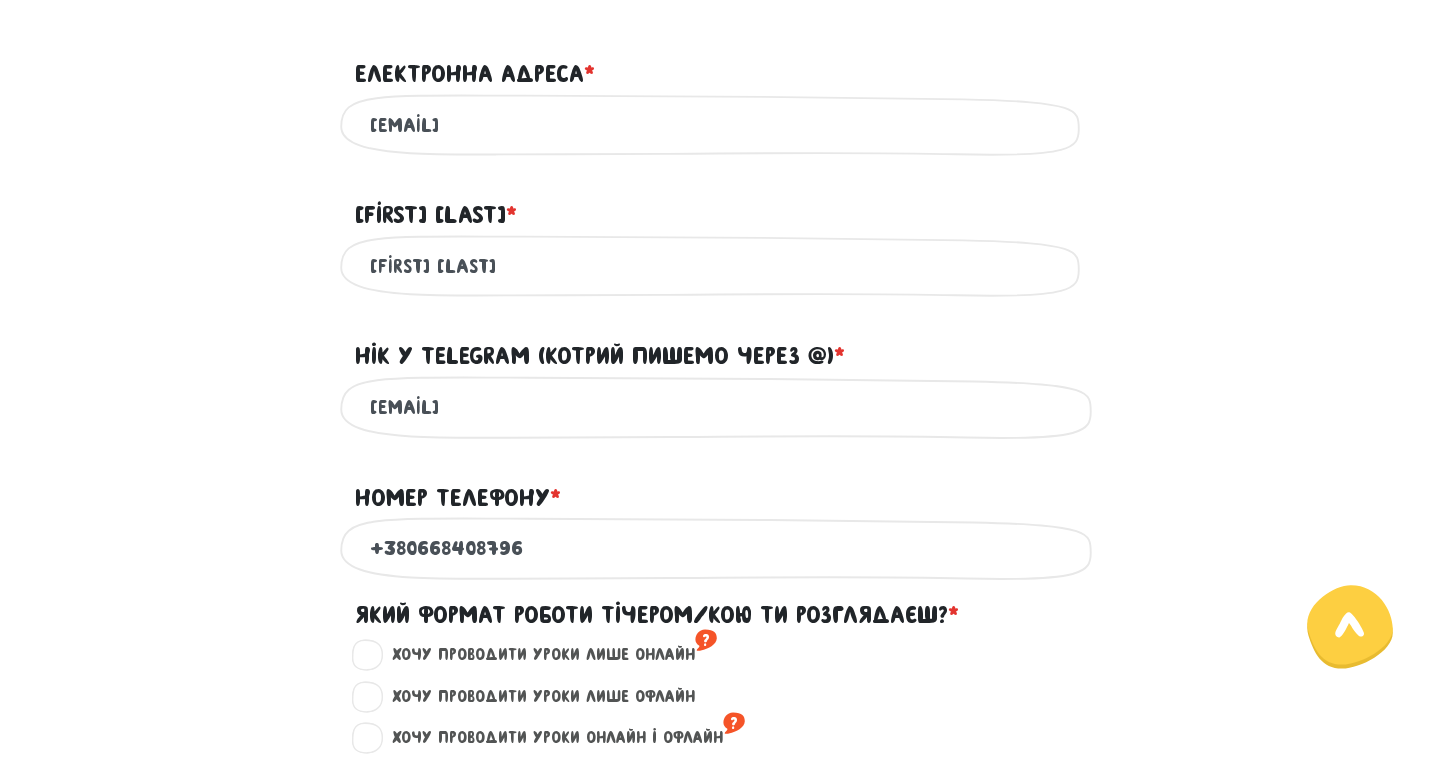 click on "Номер телефону *
?" at bounding box center [720, 486] 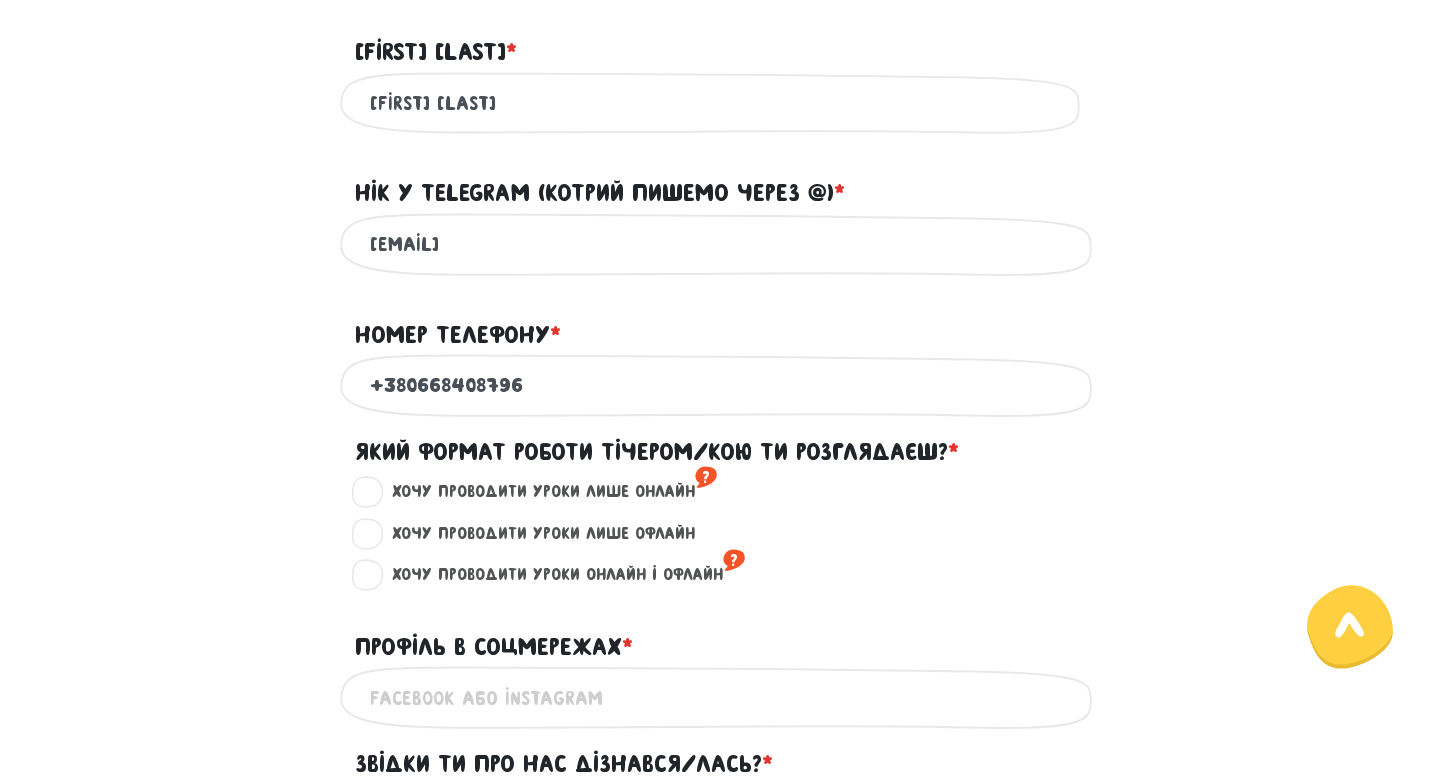 scroll, scrollTop: 813, scrollLeft: 0, axis: vertical 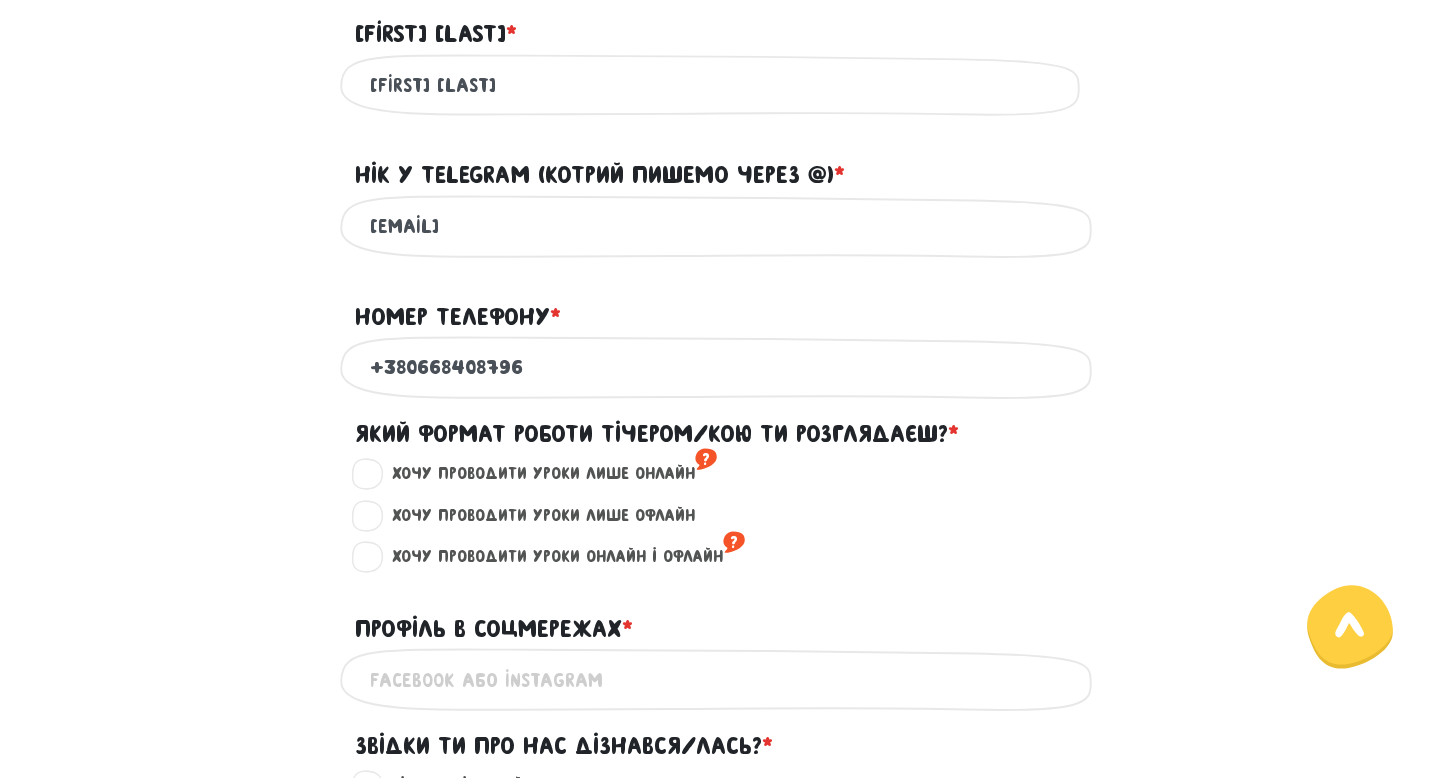click on "Хочу проводити уроки лише онлайн
?" at bounding box center (546, 474) 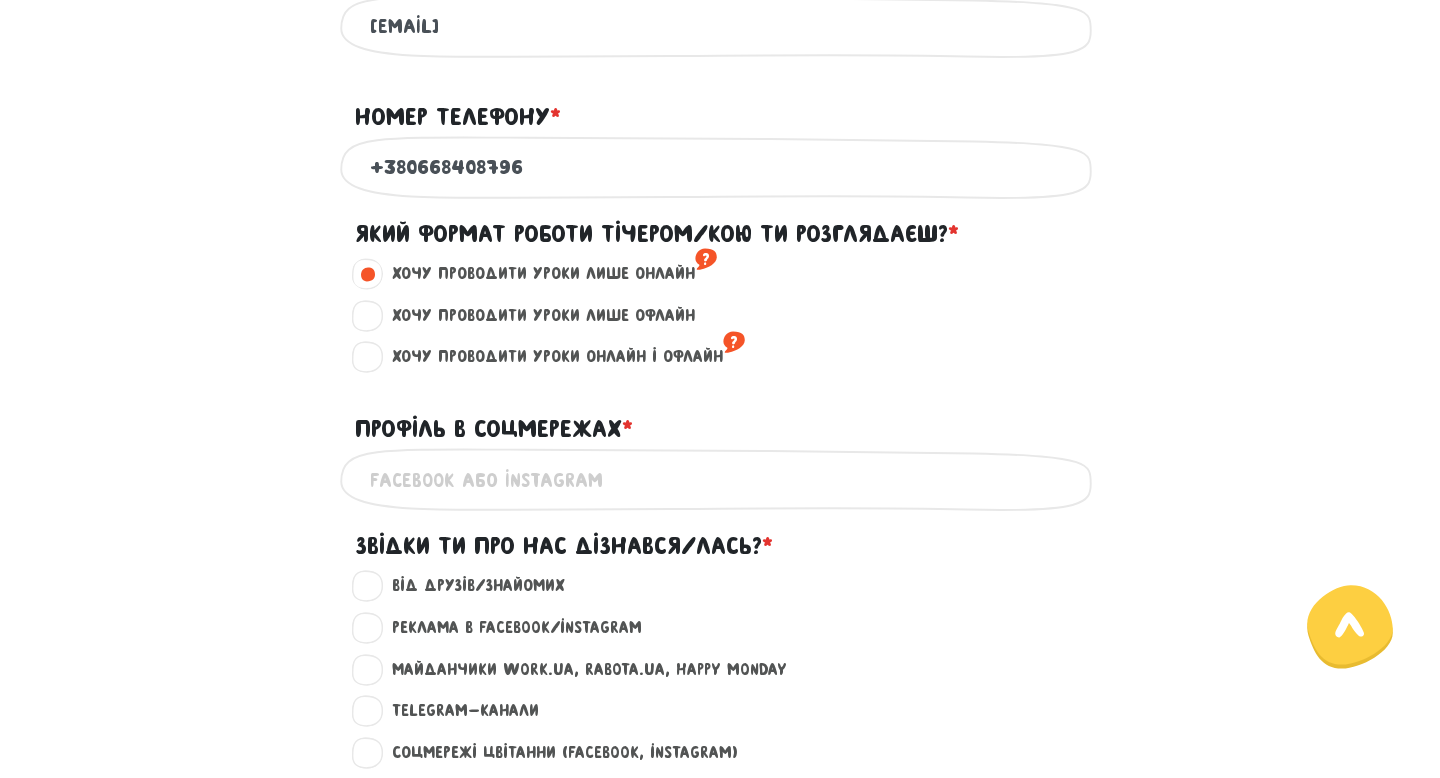 scroll, scrollTop: 1014, scrollLeft: 0, axis: vertical 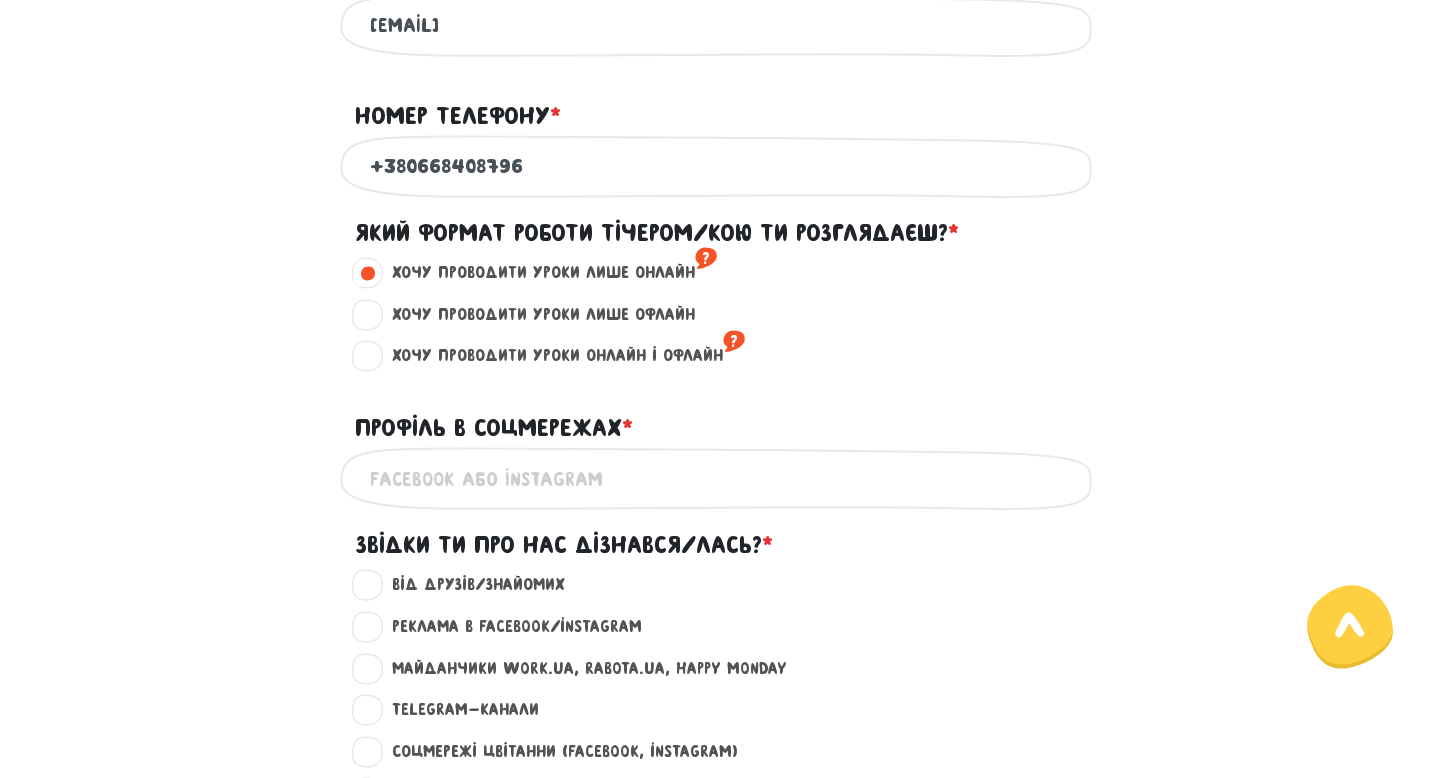 click on "Профіль в соцмережах *
?" at bounding box center [720, 478] 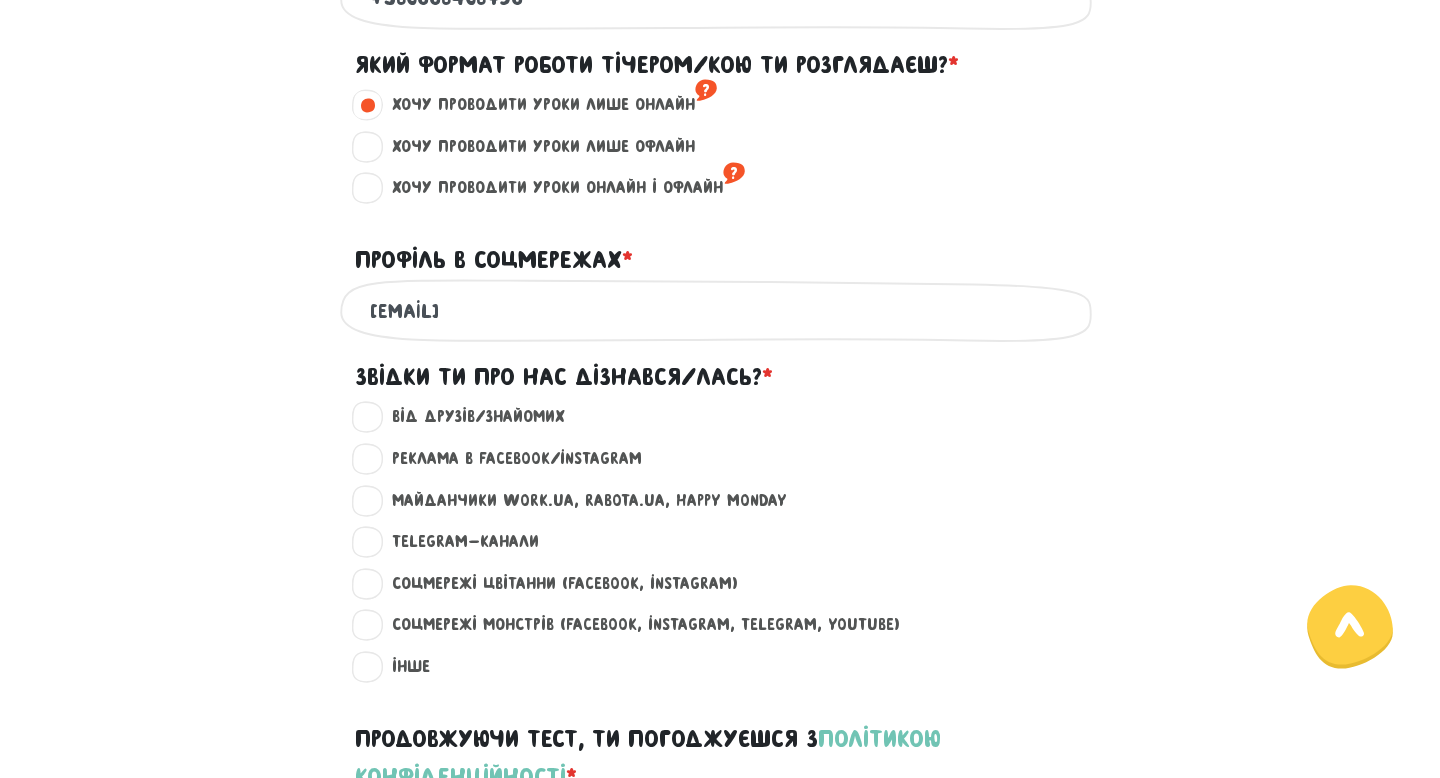 scroll, scrollTop: 1184, scrollLeft: 0, axis: vertical 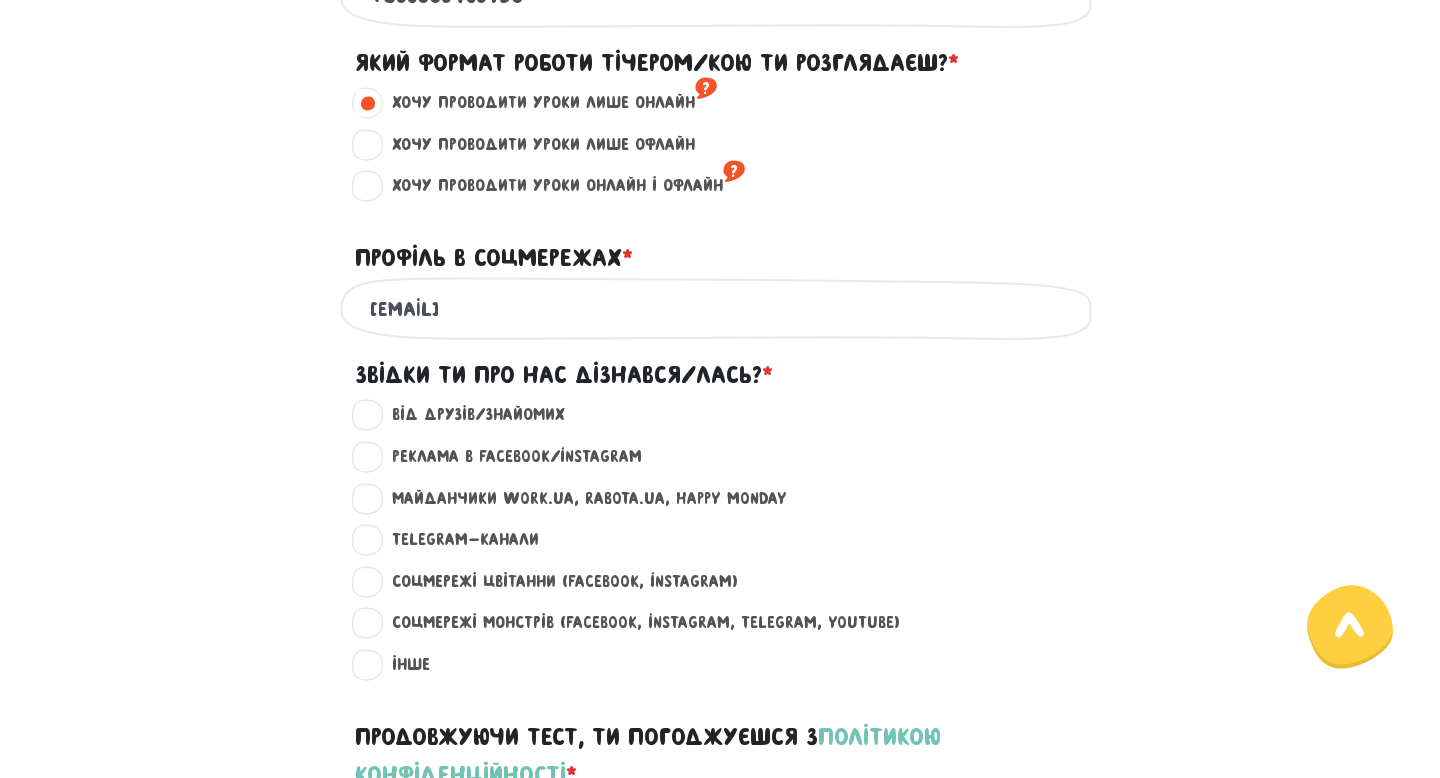 type on "[EMAIL]" 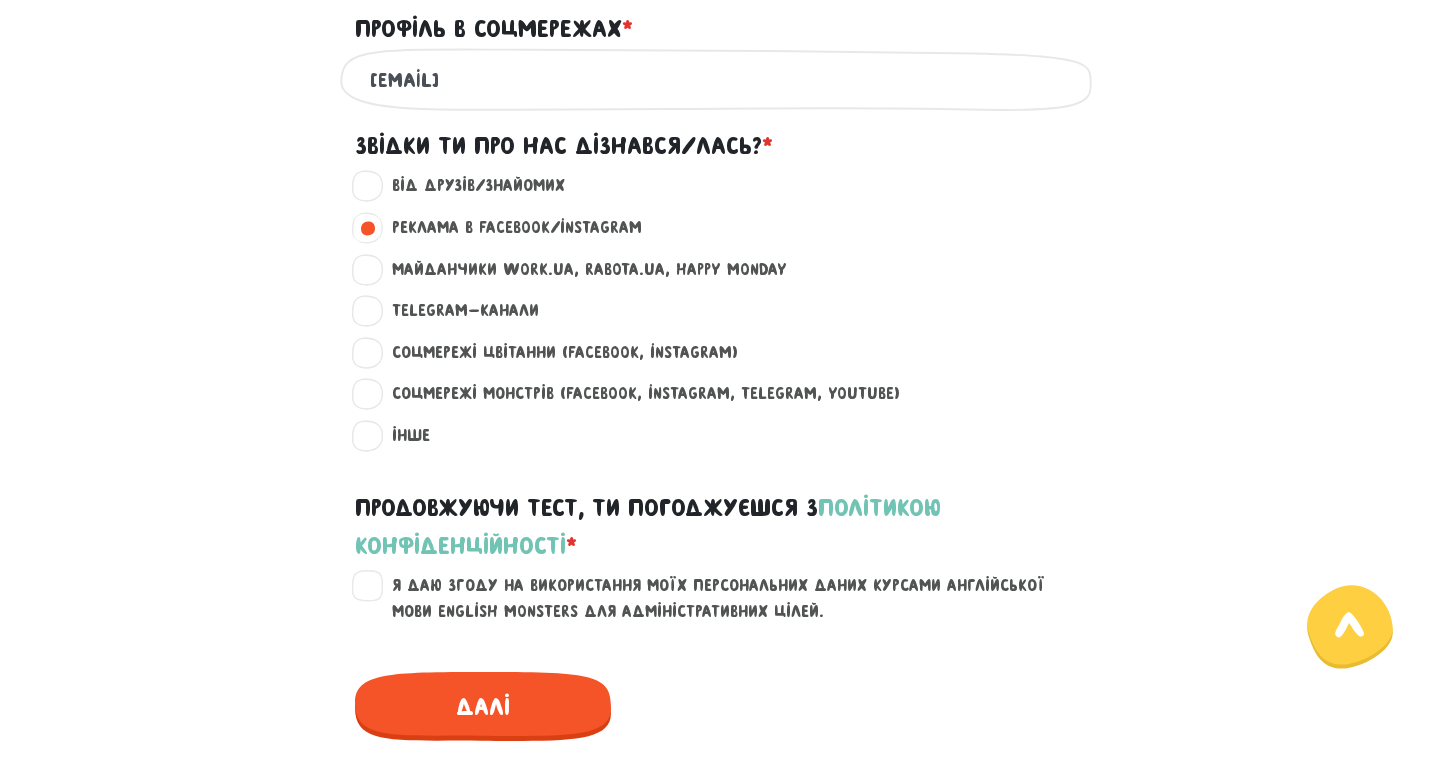 scroll, scrollTop: 1430, scrollLeft: 0, axis: vertical 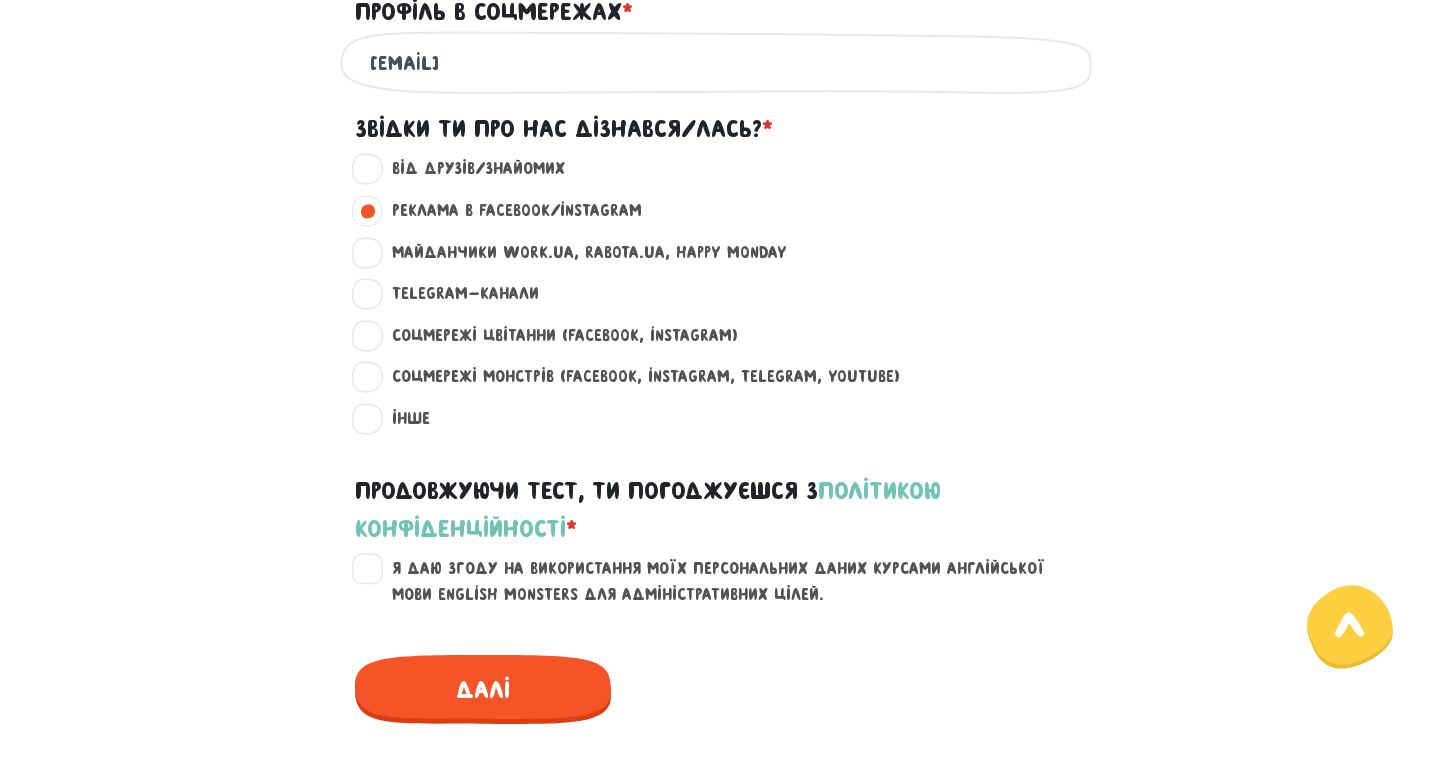 click on "Я даю згоду на використання моїх персональних даних курсами англійської мови English Monsters для адміністративних цілей." at bounding box center (732, 581) 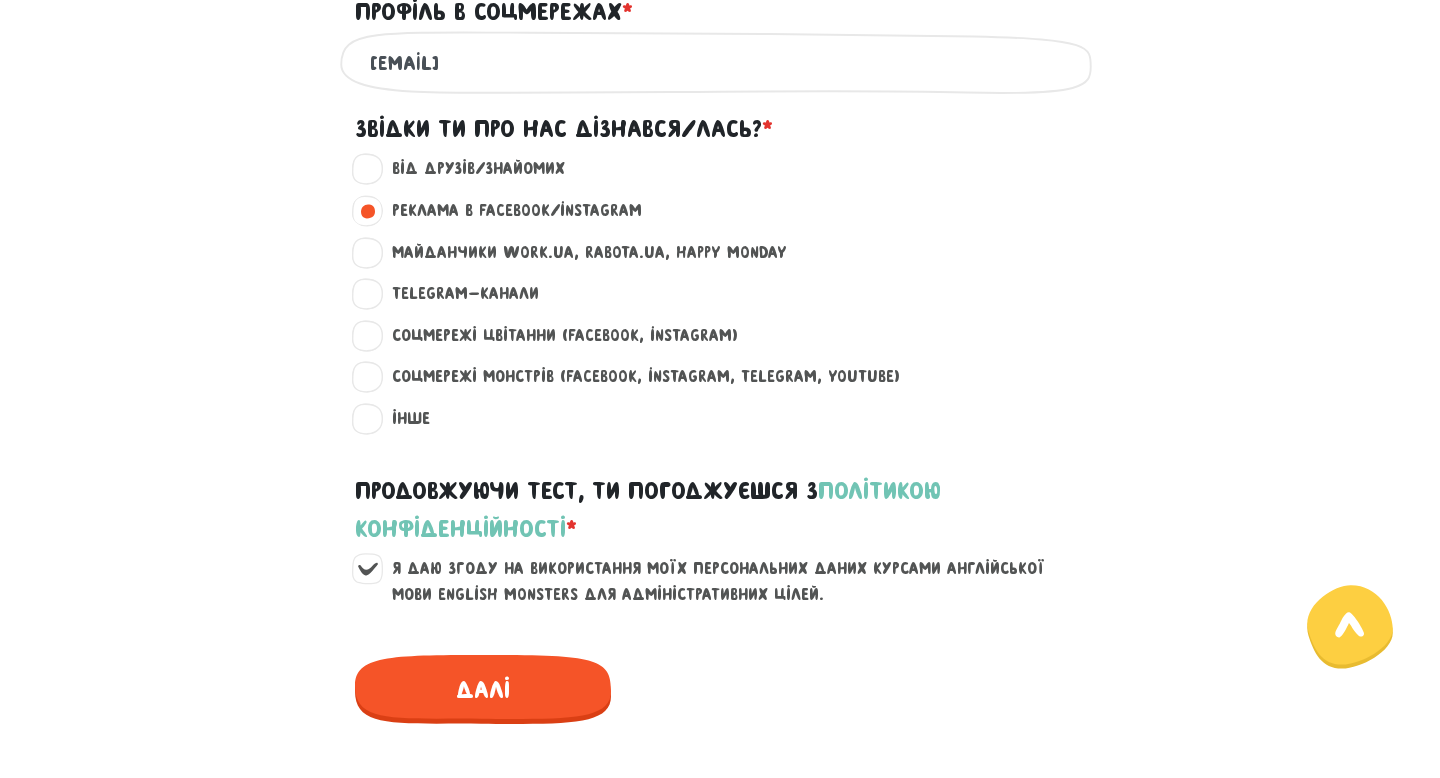 click on "Соцмережі Монстрів (Facebook, Instagram, Telegram, Youtube)
?" at bounding box center [637, 377] 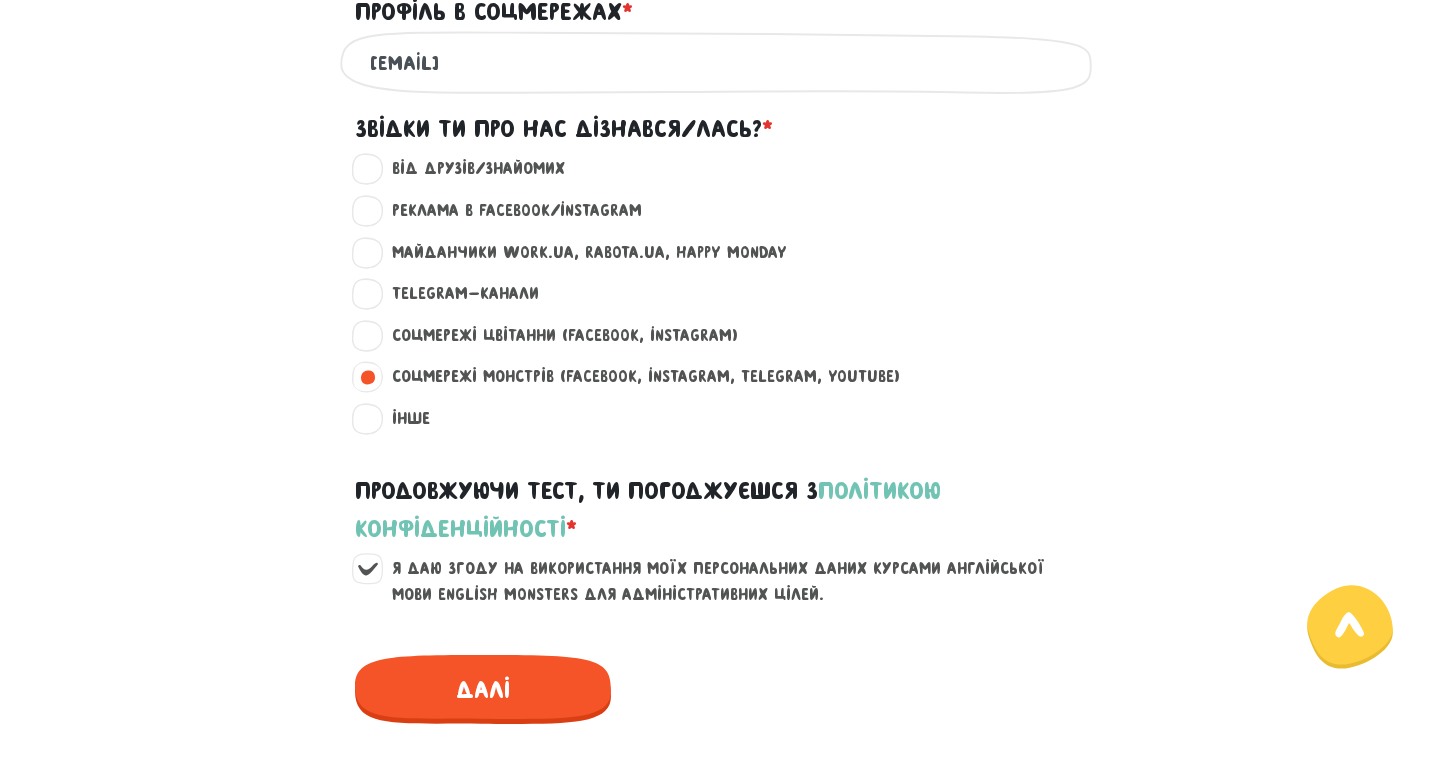 click on "Майданчики work.ua, rabota.ua, happy monday
?" at bounding box center [581, 253] 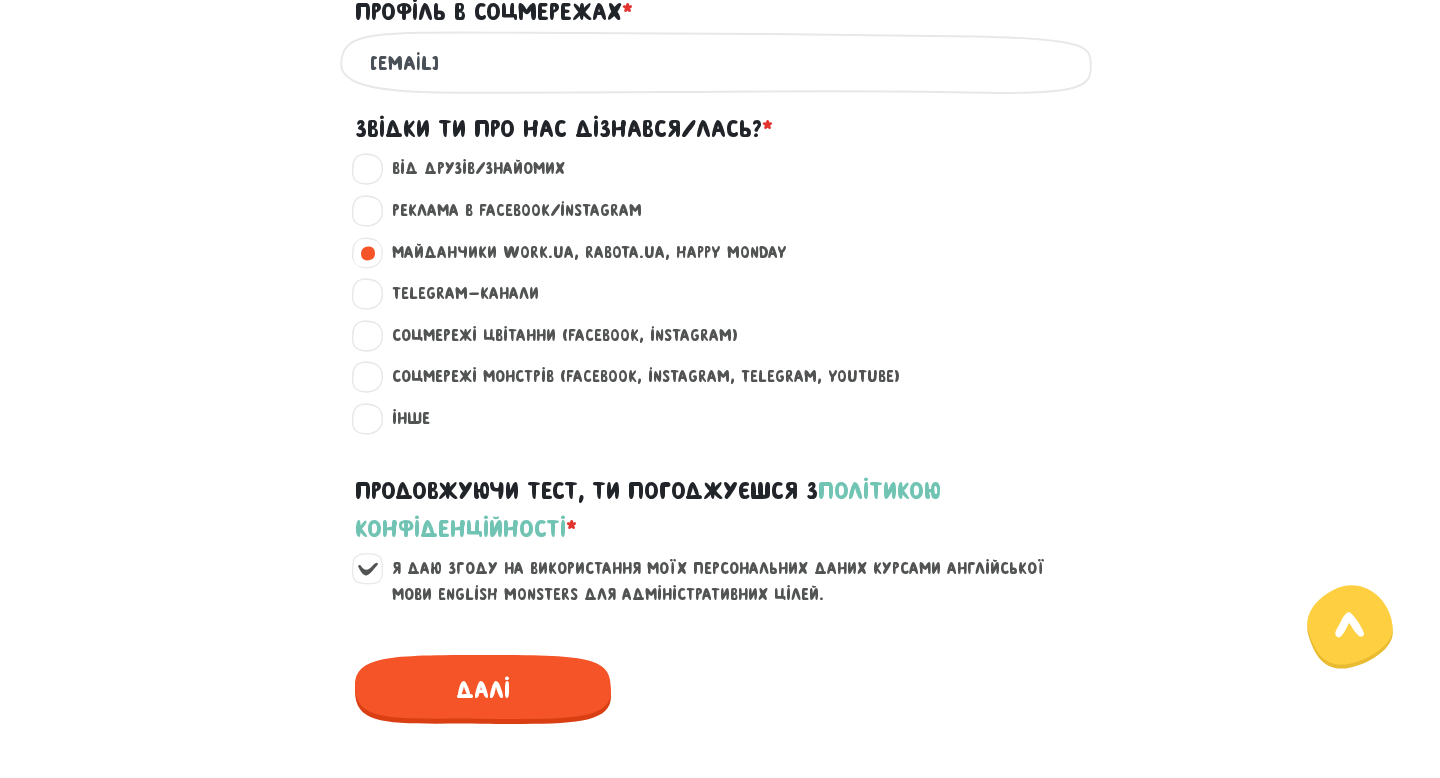 click on "Реклама в Facebook/Instagram
?" at bounding box center [508, 211] 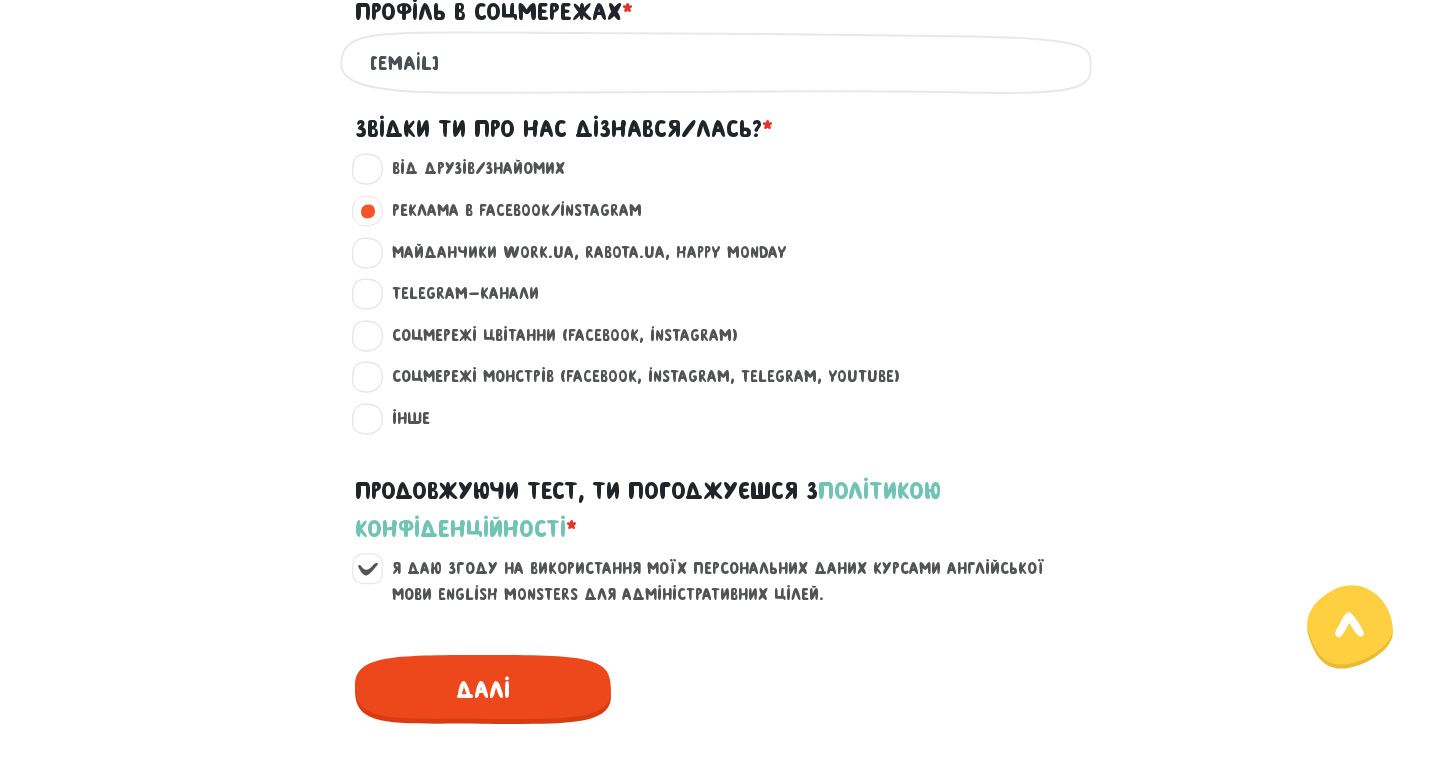 click on "Далі" at bounding box center (483, 689) 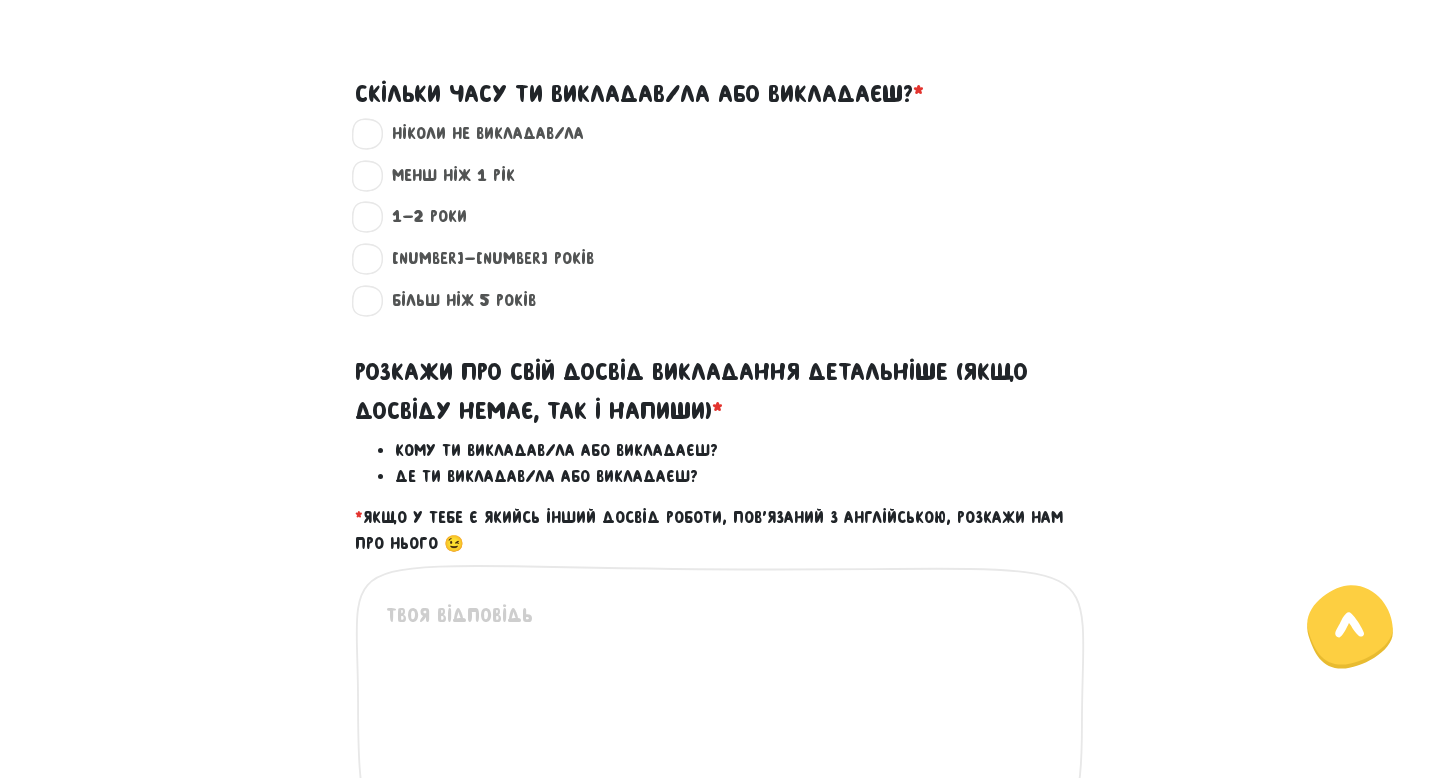 scroll, scrollTop: 573, scrollLeft: 0, axis: vertical 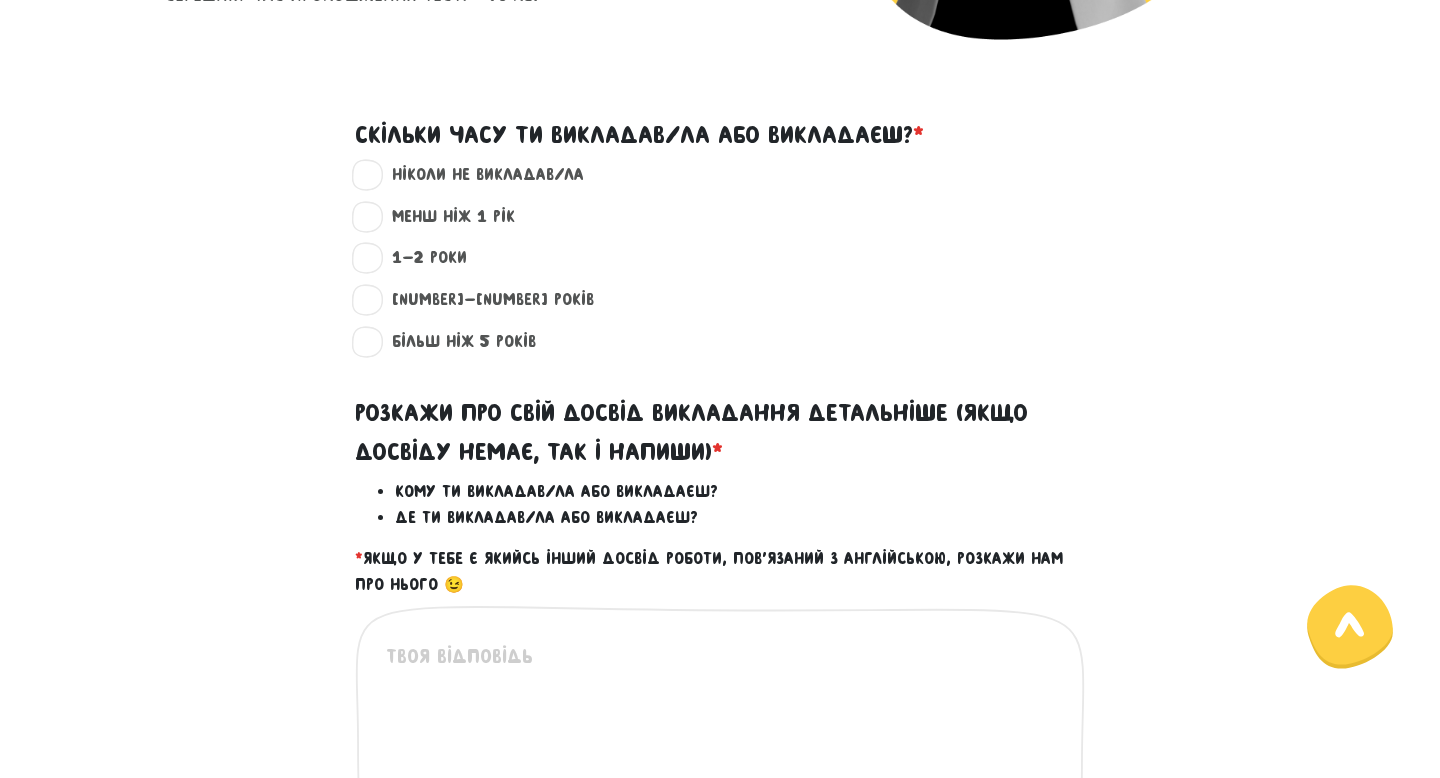 click on "1-2 роки
?" at bounding box center [421, 258] 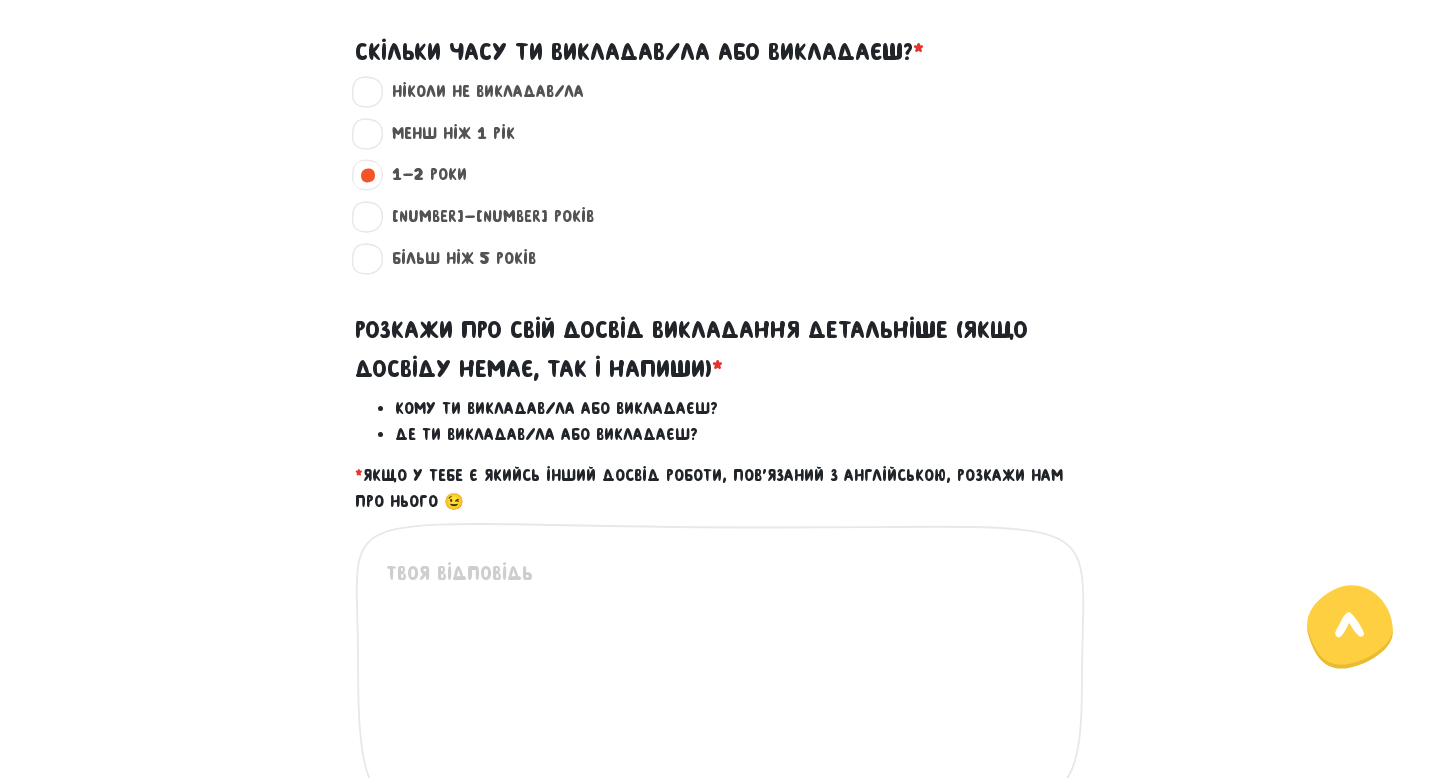 scroll, scrollTop: 671, scrollLeft: 0, axis: vertical 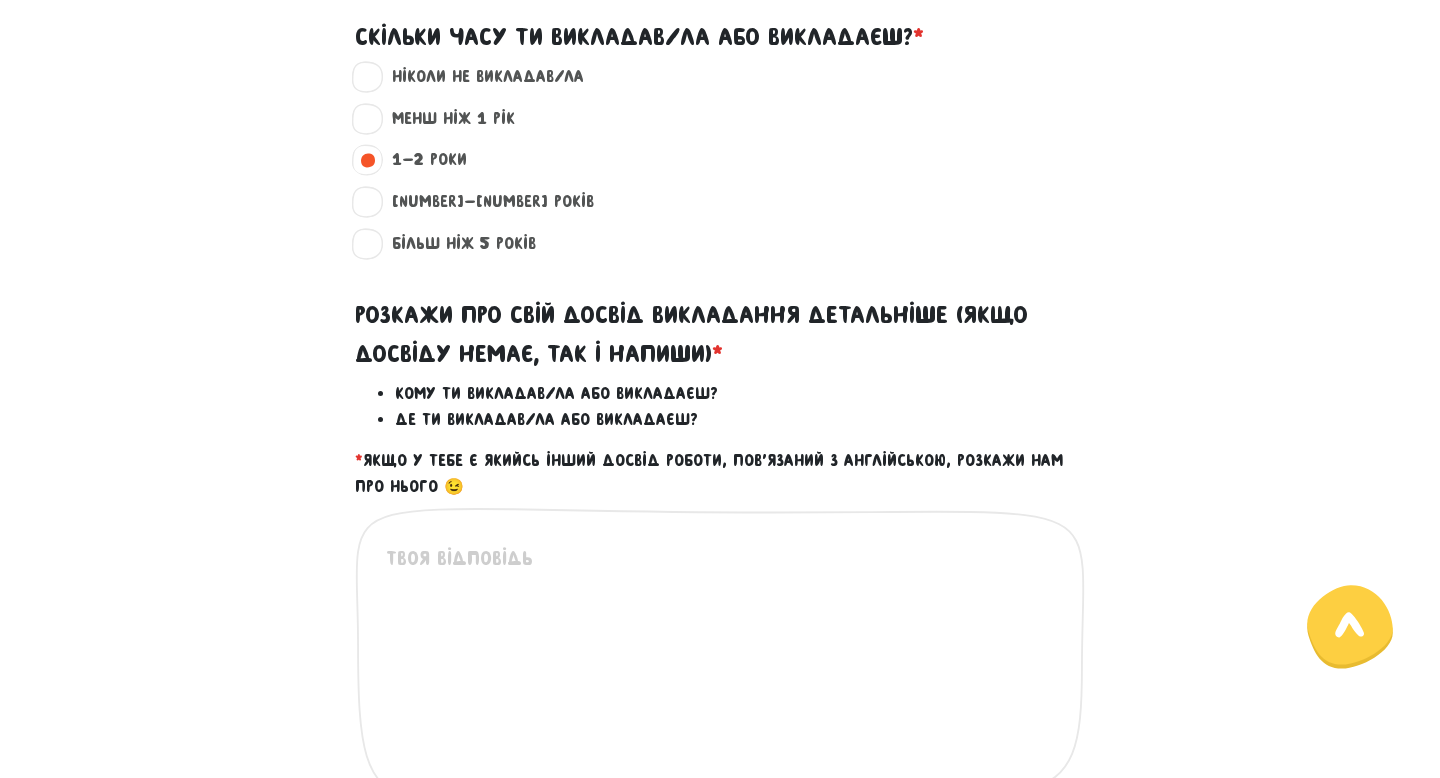 click on "*" at bounding box center [717, 353] 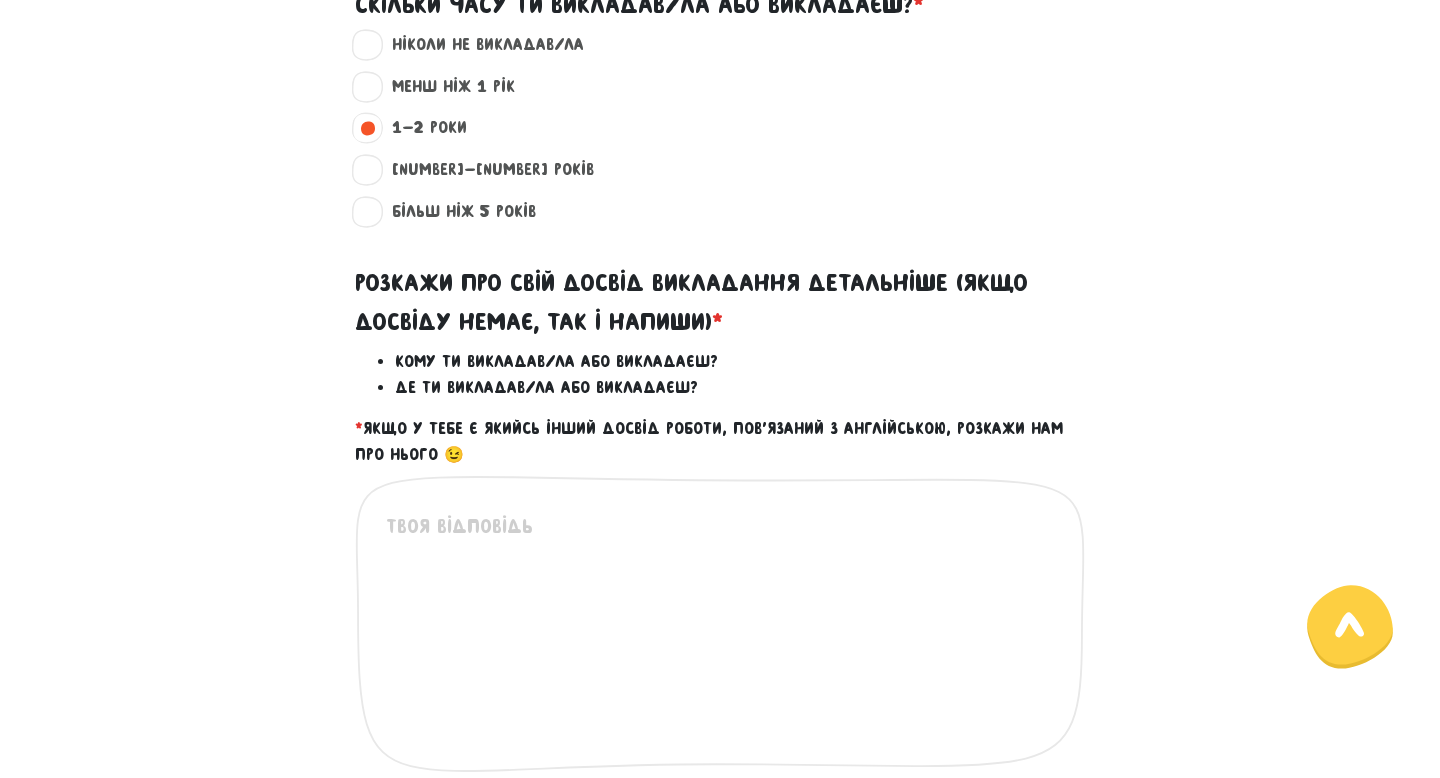 click at bounding box center [721, 634] 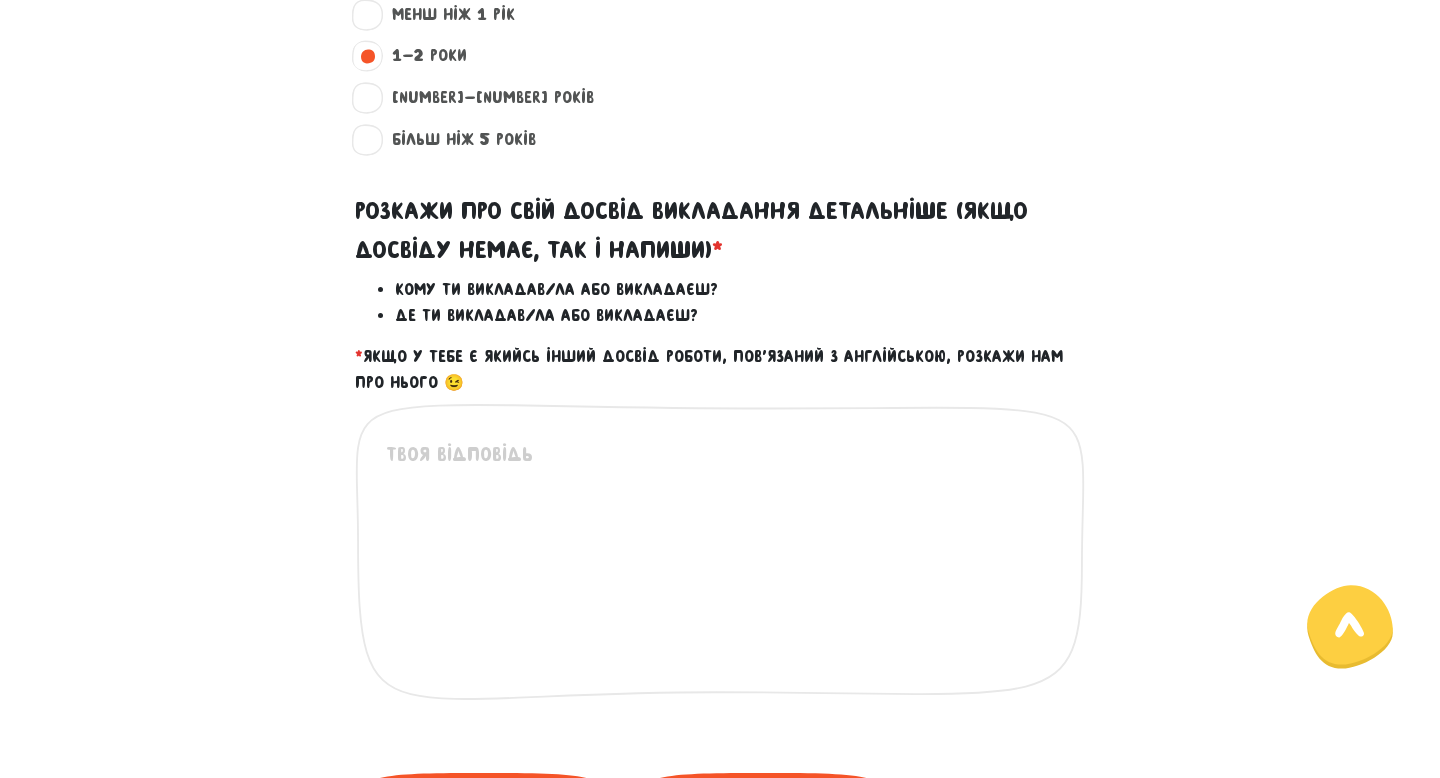 scroll, scrollTop: 774, scrollLeft: 0, axis: vertical 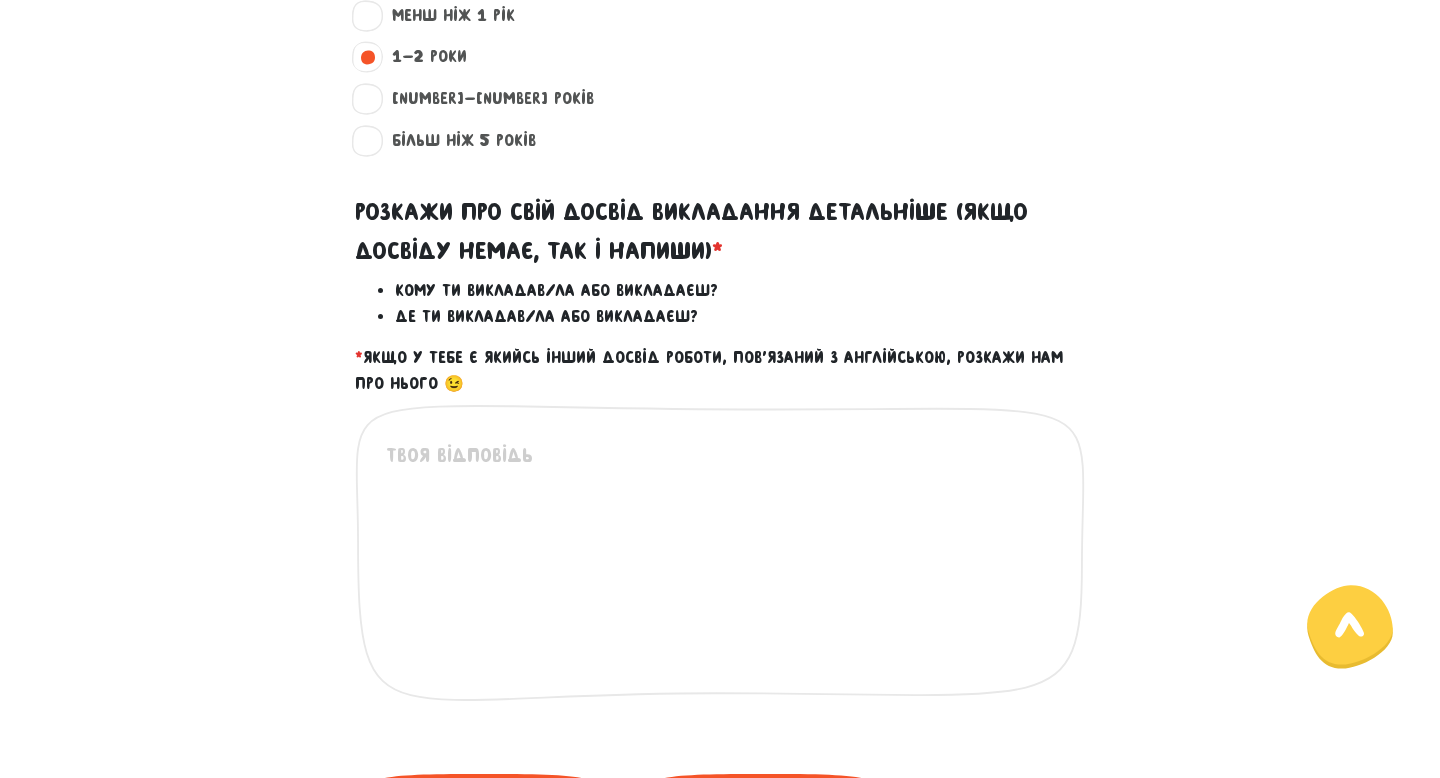 click at bounding box center (721, 563) 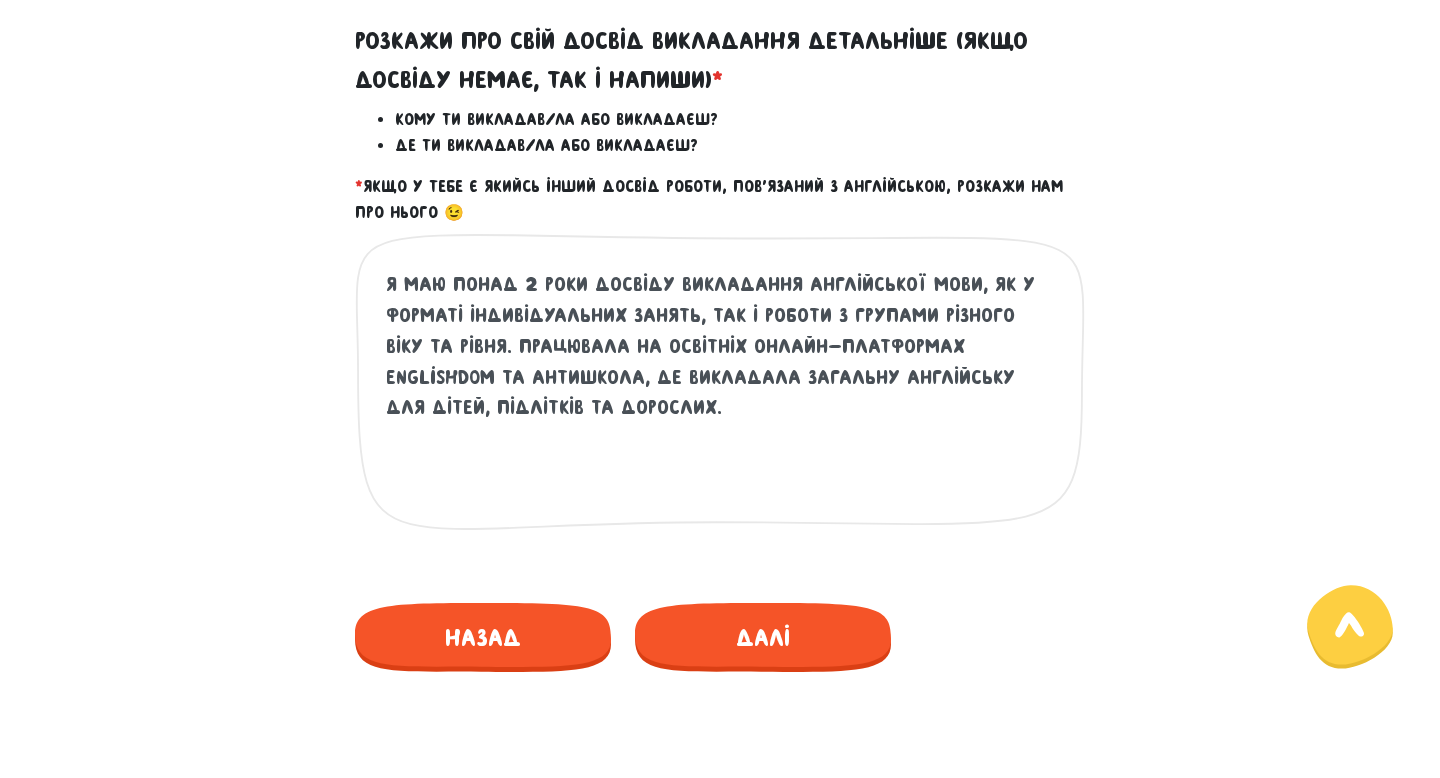 scroll, scrollTop: 952, scrollLeft: 0, axis: vertical 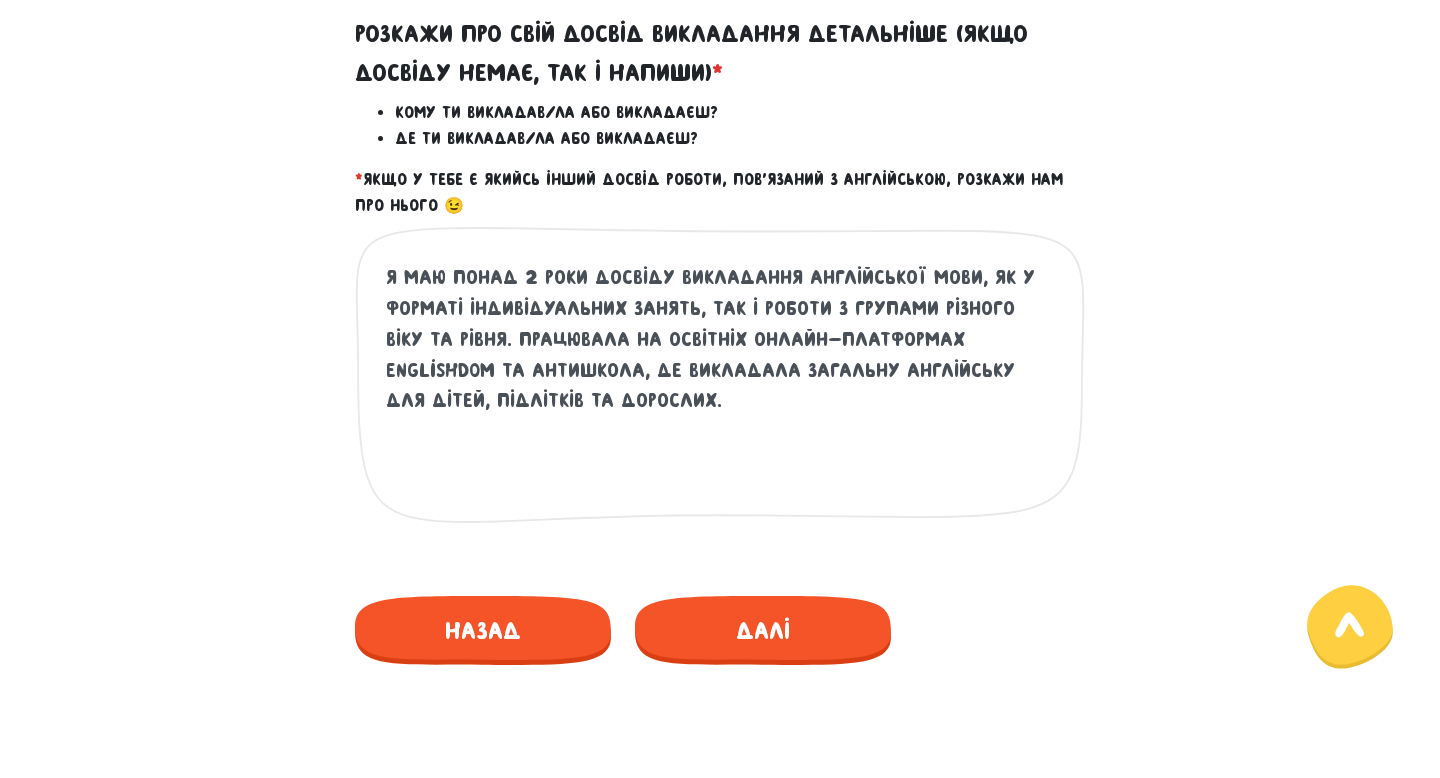 paste on ". Працювала на освітніх онлайн-платформах EnglishDom та АнтиШкола, де викладала загальну англійську для дітей, підлітків і дорослих.
За цей час я працювала зі студентами рівня від A1 до B1" 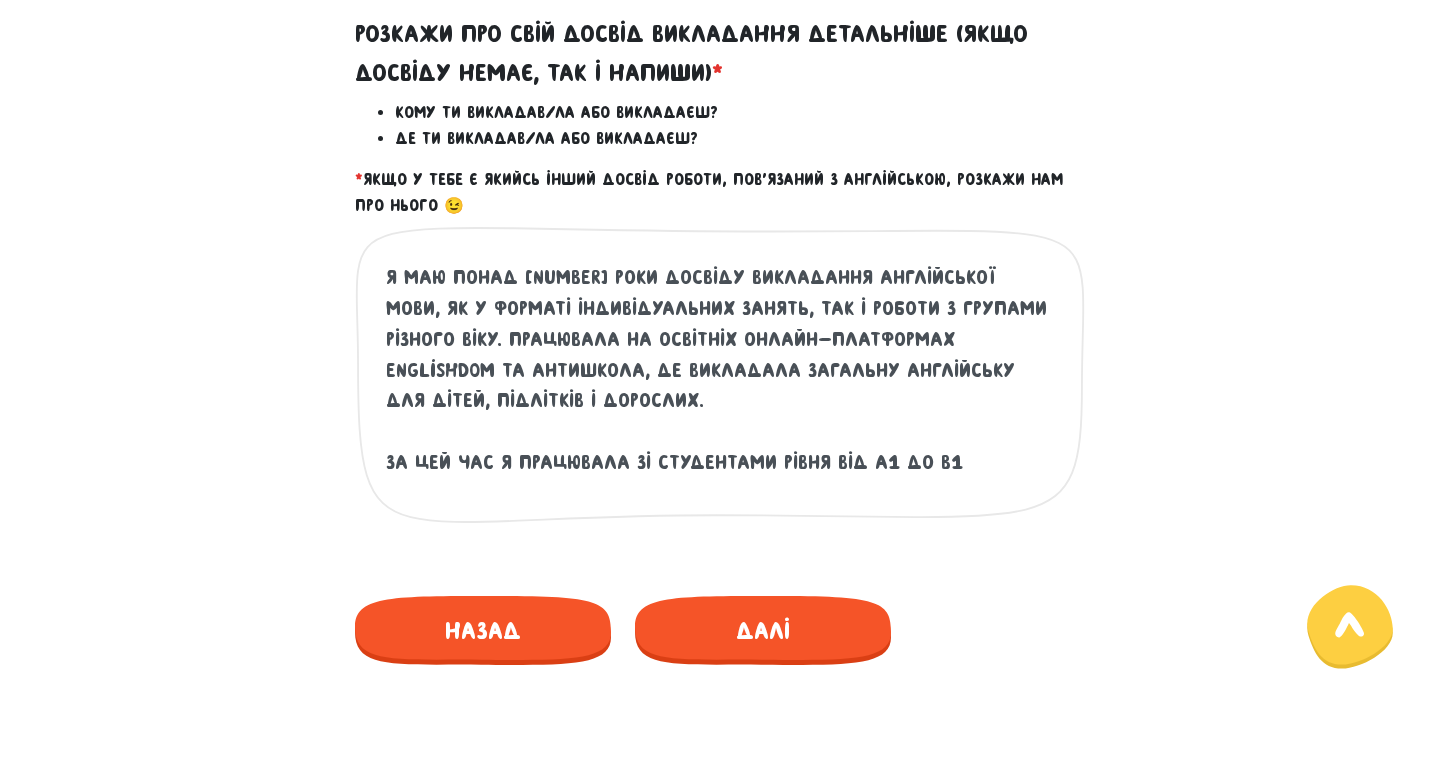 drag, startPoint x: 532, startPoint y: 416, endPoint x: 369, endPoint y: 261, distance: 224.9311 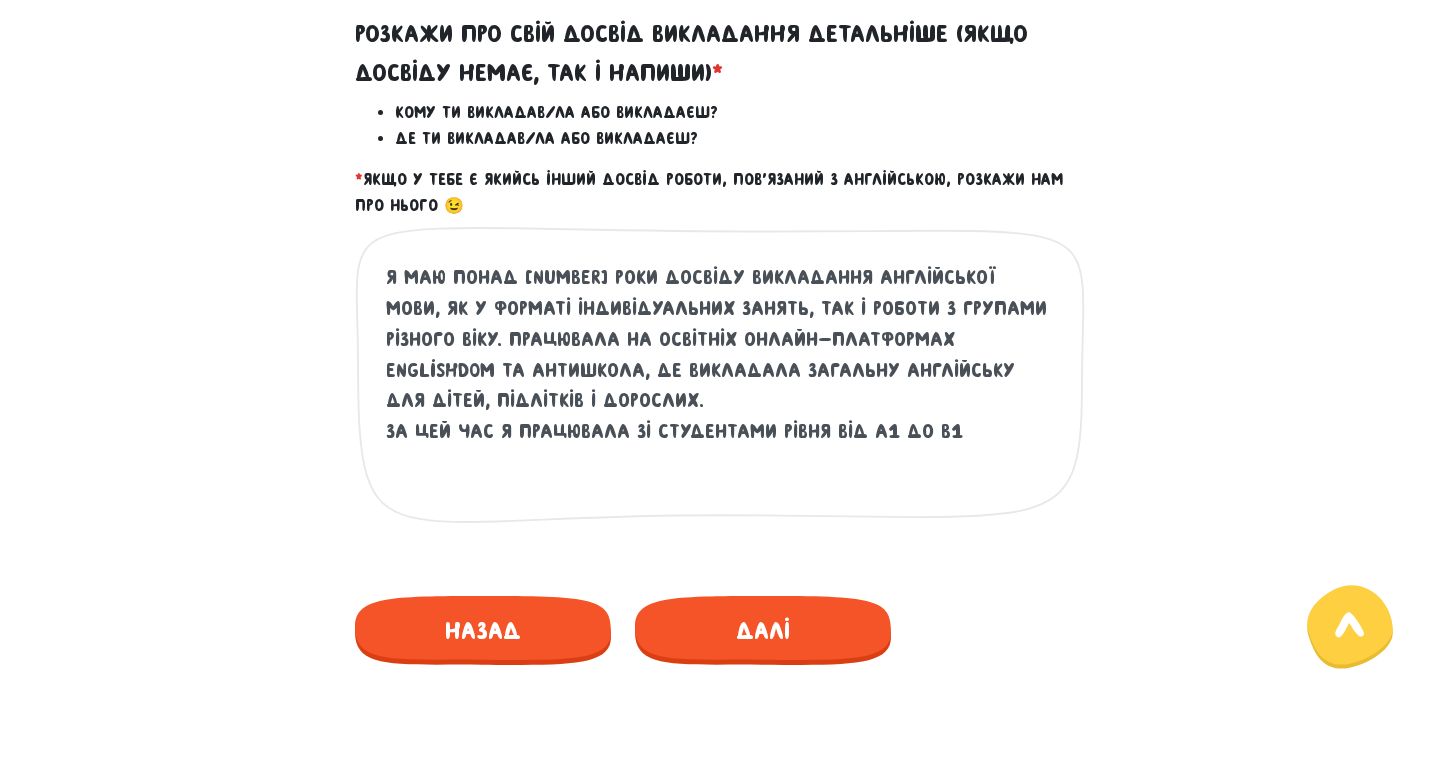 click on "Я маю понад [NUMBER] роки досвіду викладання англійської мови, як у форматі індивідуальних занять, так і роботи з групами різного віку. Працювала на освітніх онлайн-платформах EnglishDom та АнтиШкола, де викладала загальну англійську для дітей, підлітків і дорослих.
За цей час я працювала зі студентами рівня від A1 до B1" at bounding box center (721, 385) 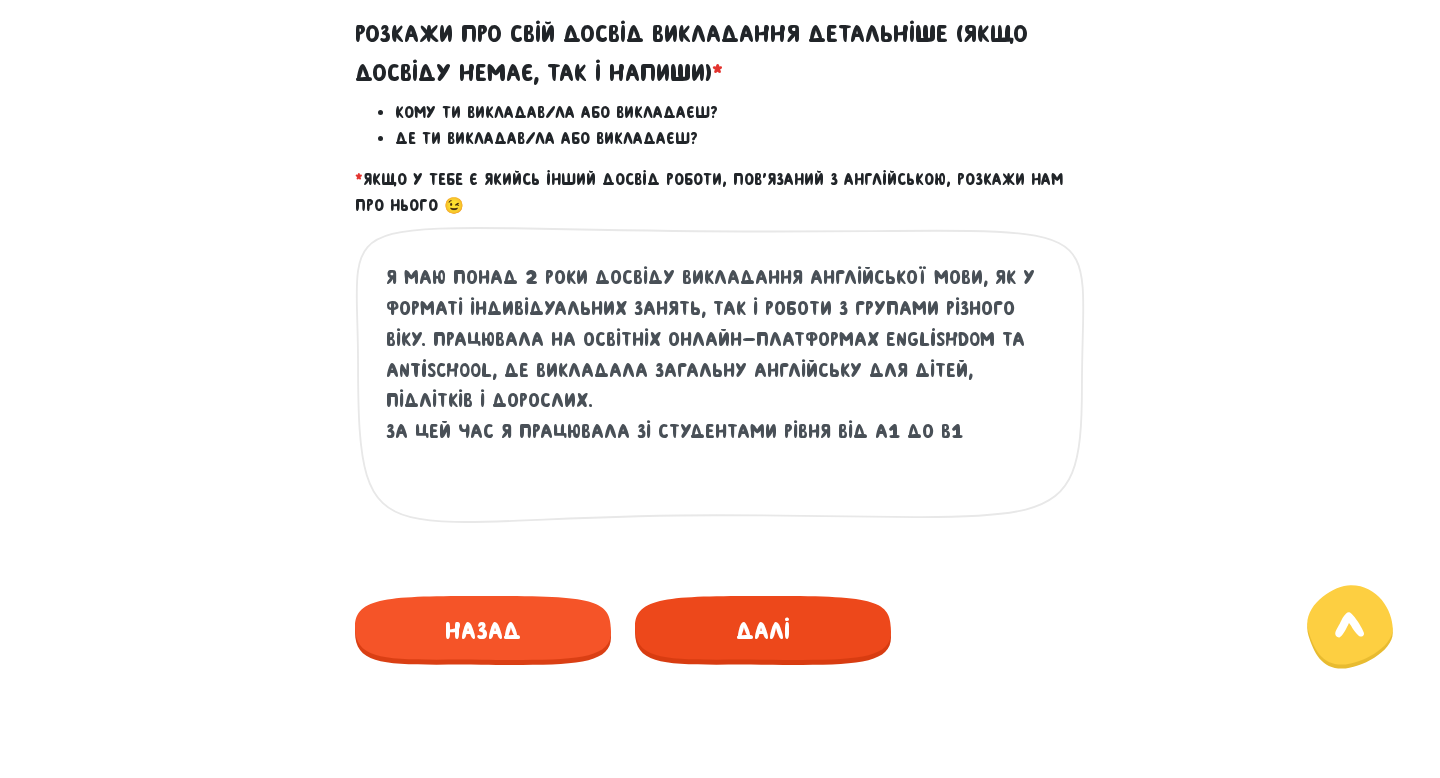 type on "Я маю понад 2 роки досвіду викладання англійської мови, як у форматі індивідуальних занять, так і роботи з групами різного віку. Працювала на освітніх онлайн-платформах EnglishDom та AntiSchool, де викладала загальну англійську для дітей, підлітків і дорослих.
За цей час я працювала зі студентами рівня від A1 до B1" 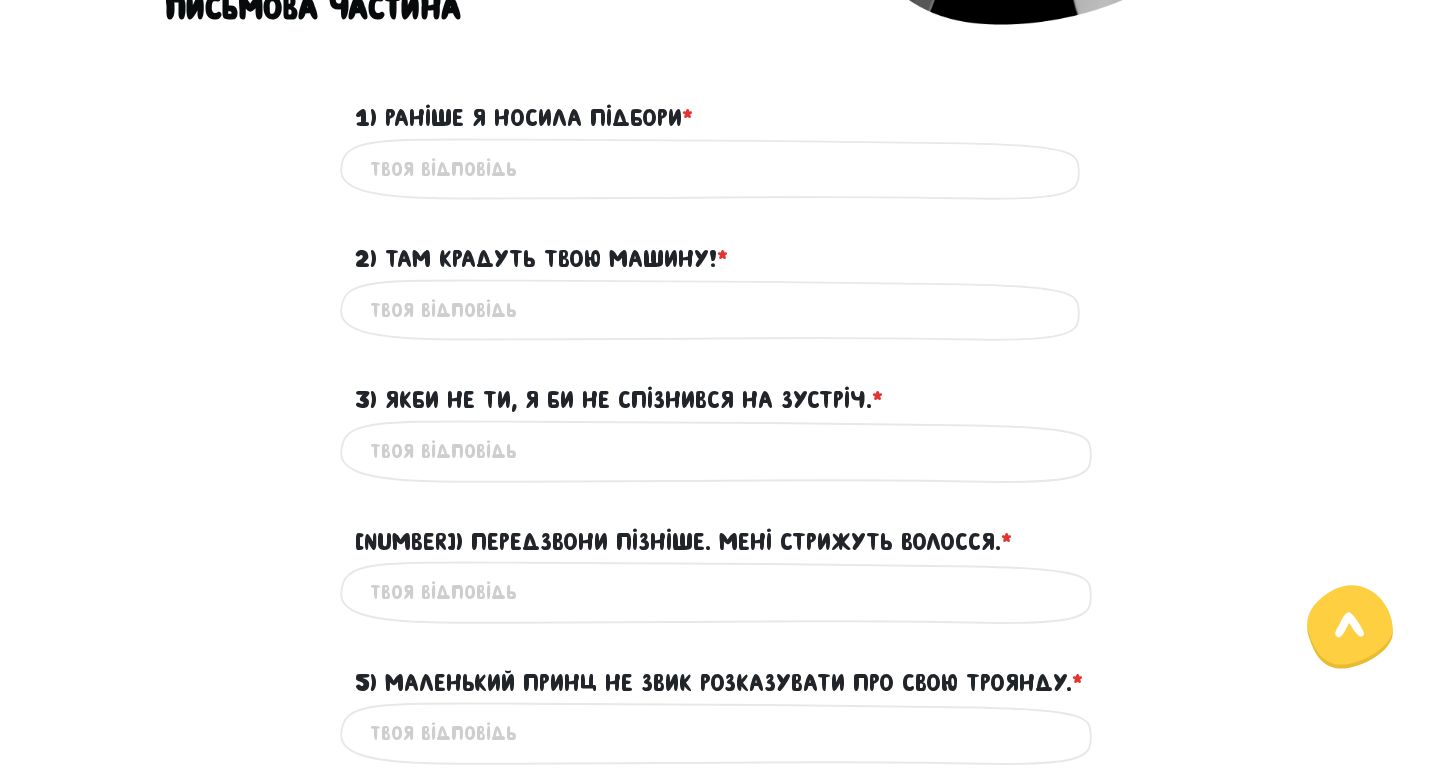 scroll, scrollTop: 573, scrollLeft: 0, axis: vertical 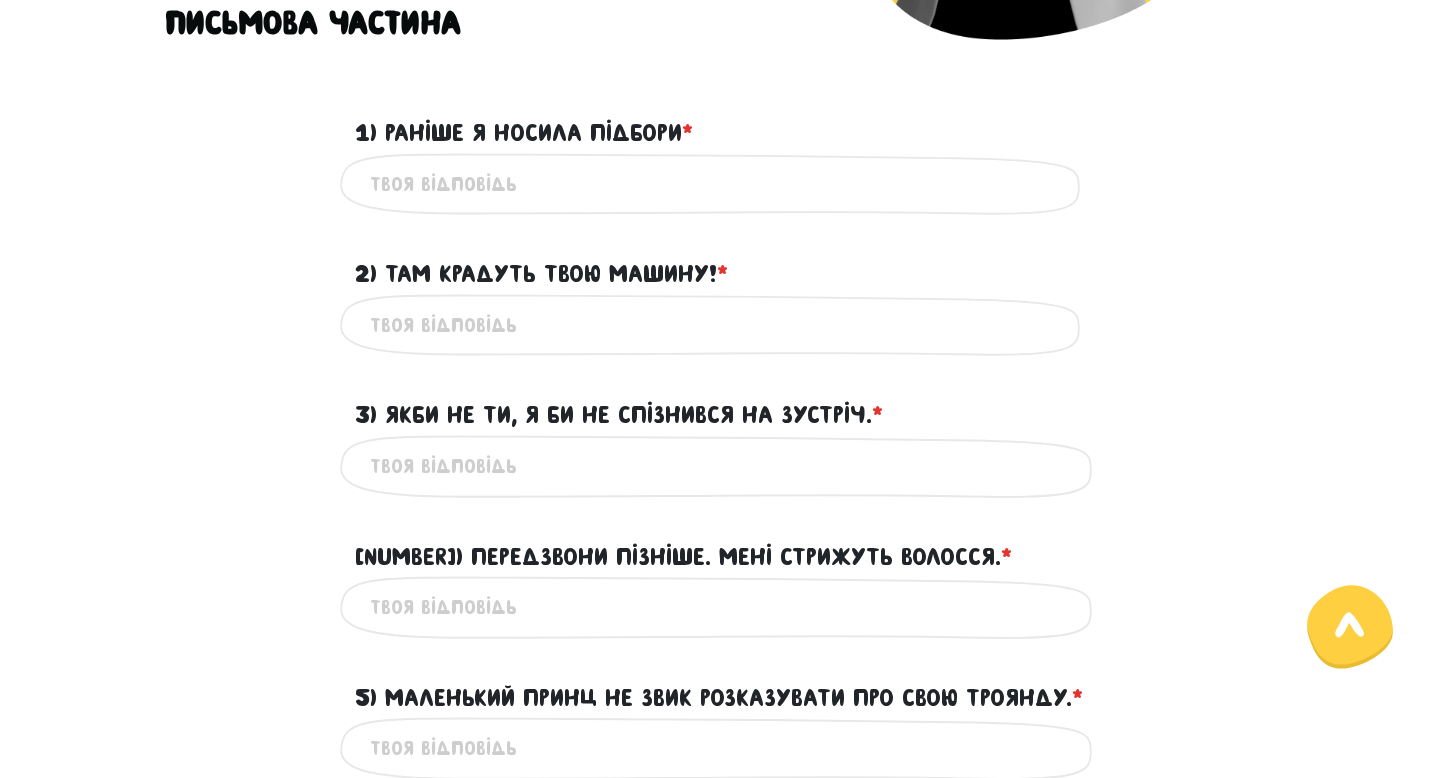 click on "1) Раніше я носила підбори *
?" at bounding box center (720, 184) 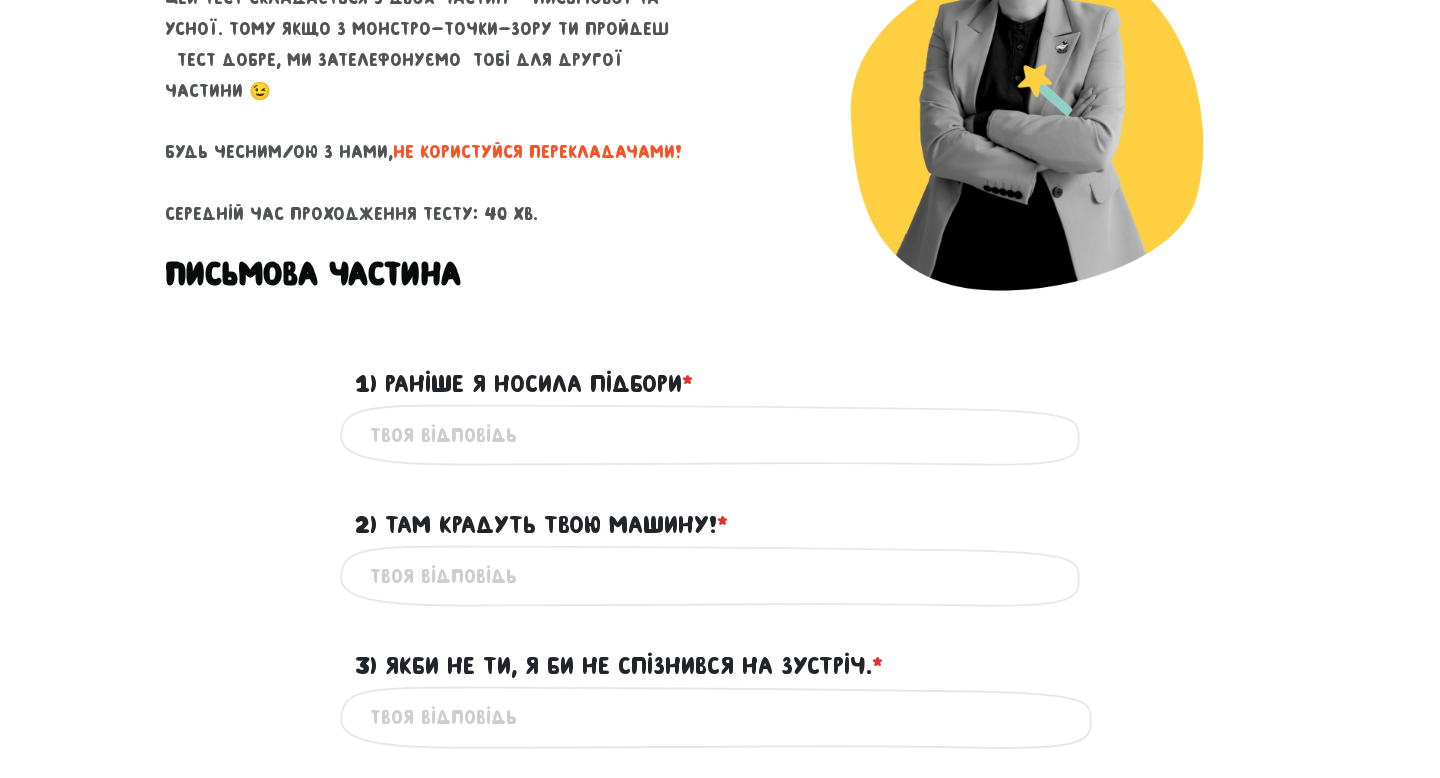 scroll, scrollTop: 330, scrollLeft: 0, axis: vertical 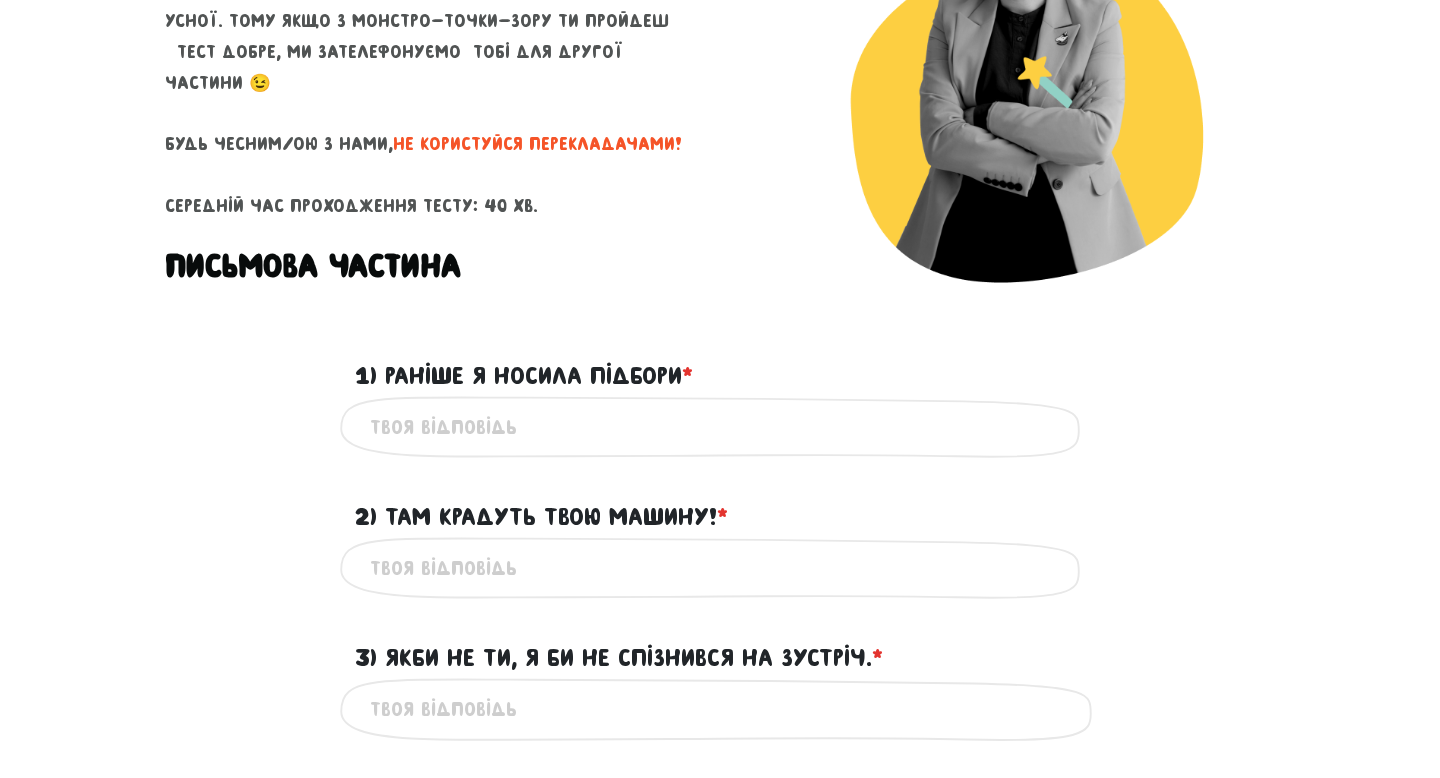 click on "1) Раніше я носила підбори *
?" at bounding box center [720, 427] 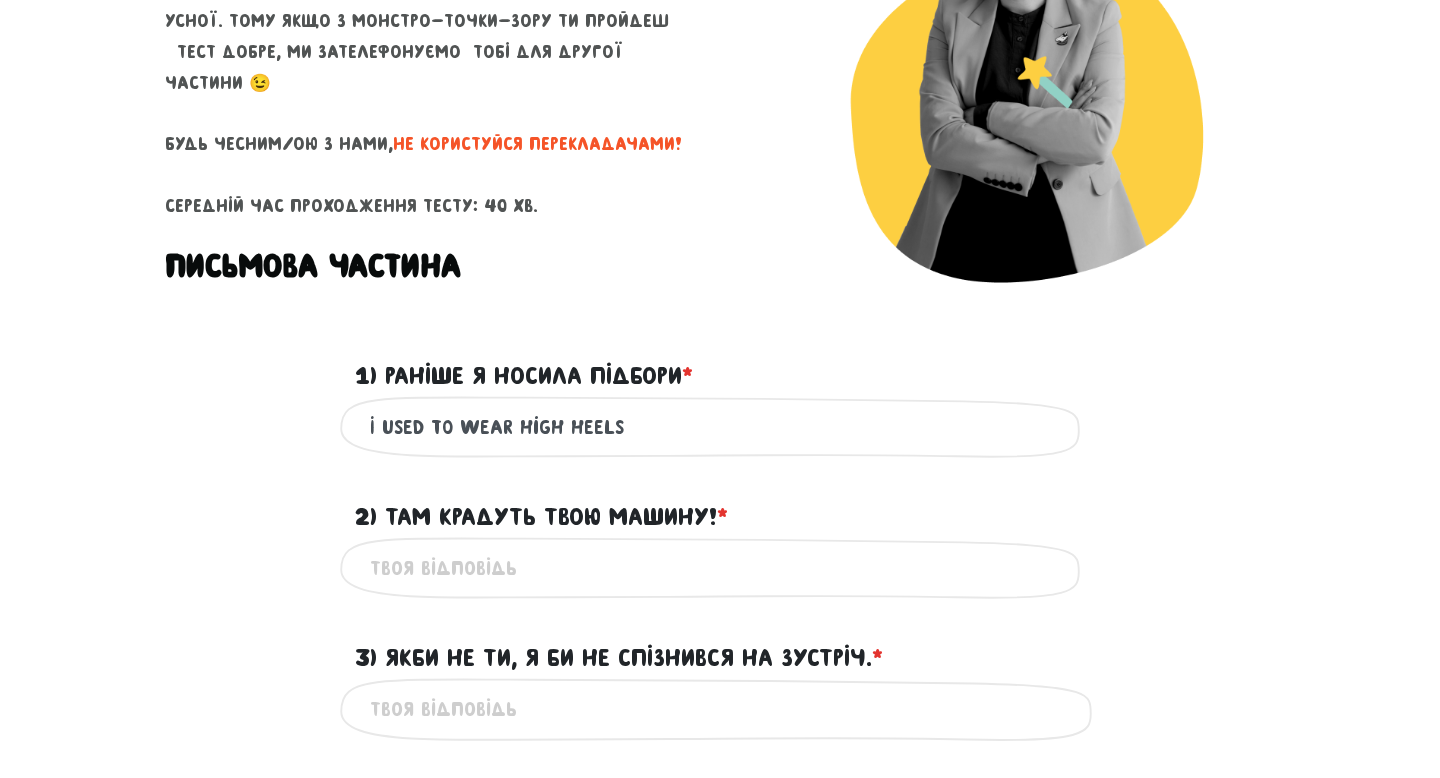 type on "I used to wear high heels" 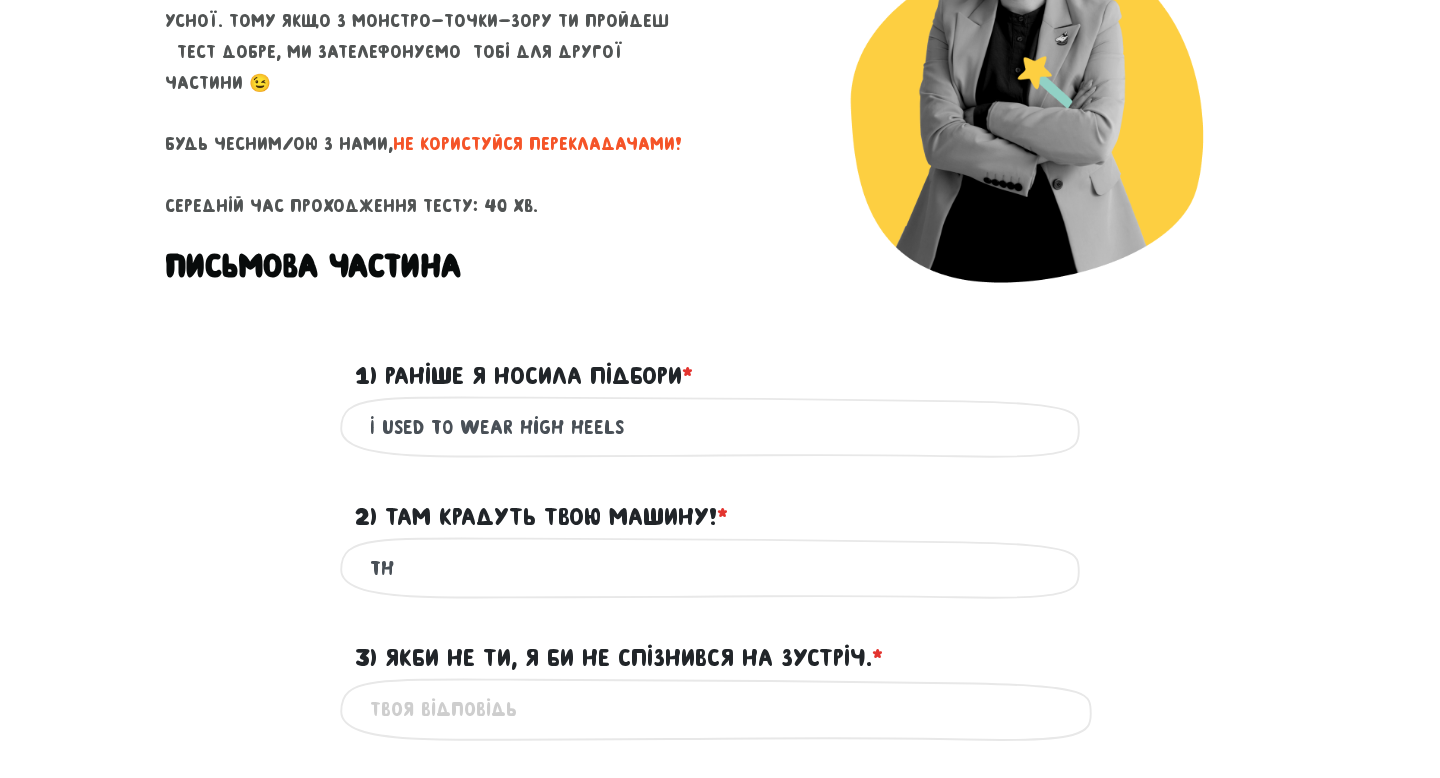 type on "t" 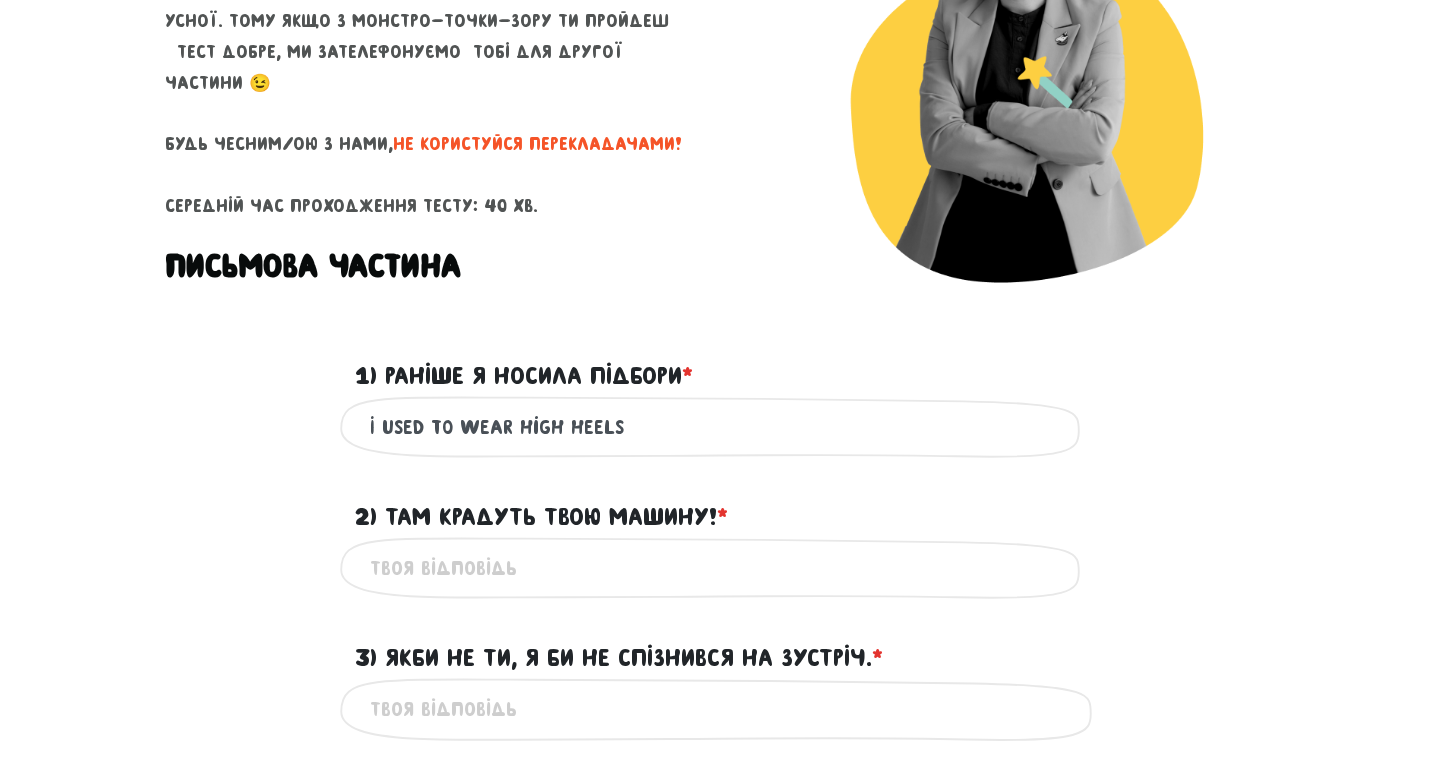 type on "T" 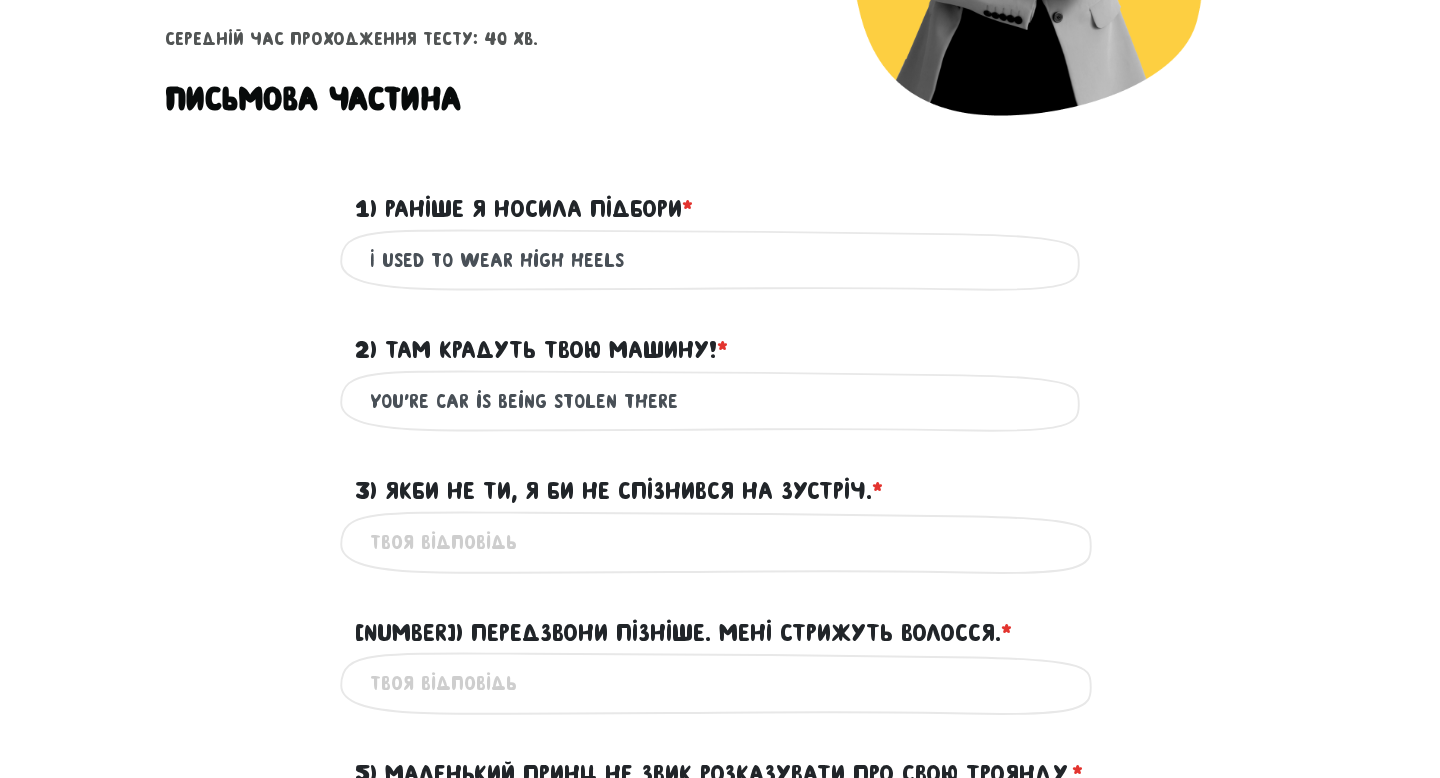 scroll, scrollTop: 512, scrollLeft: 0, axis: vertical 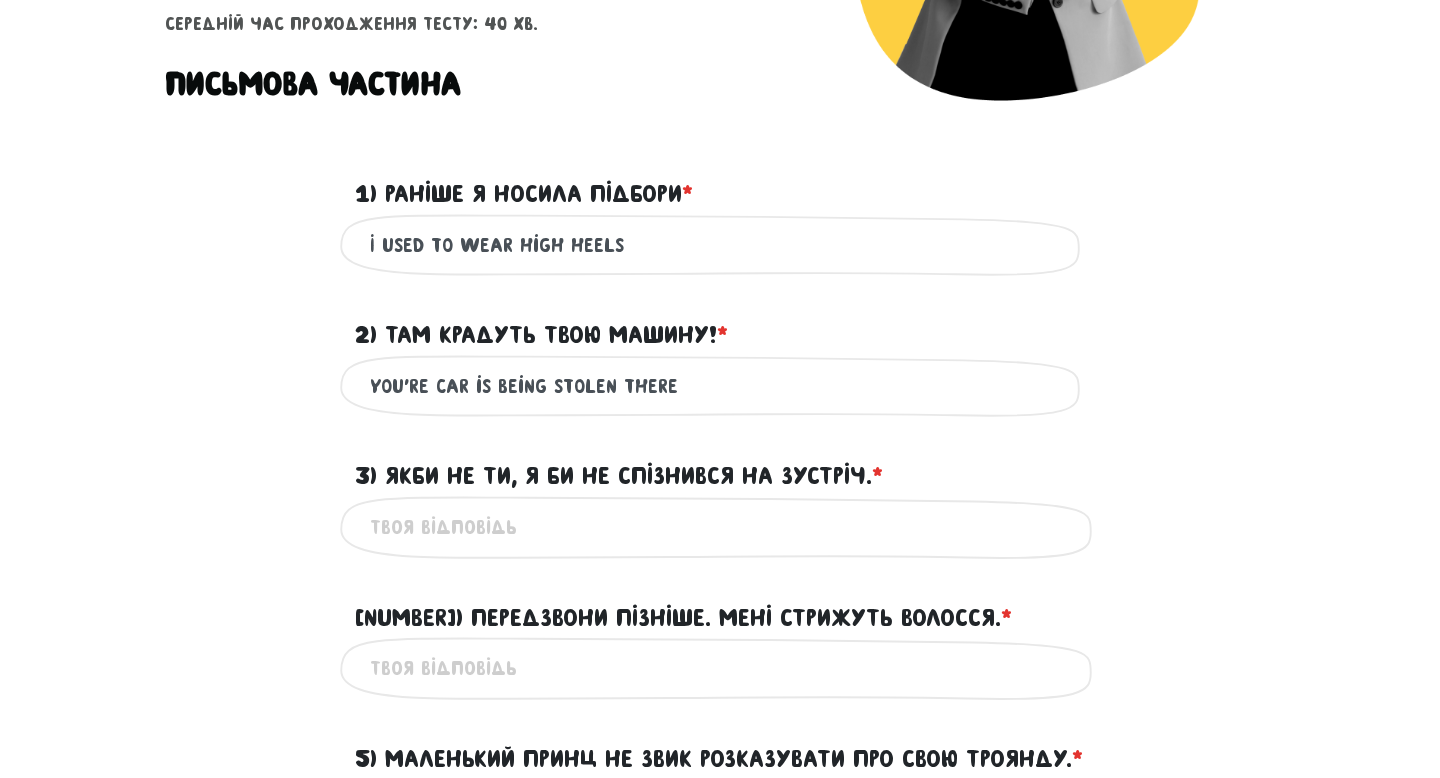 type on "You're car is being stolen there" 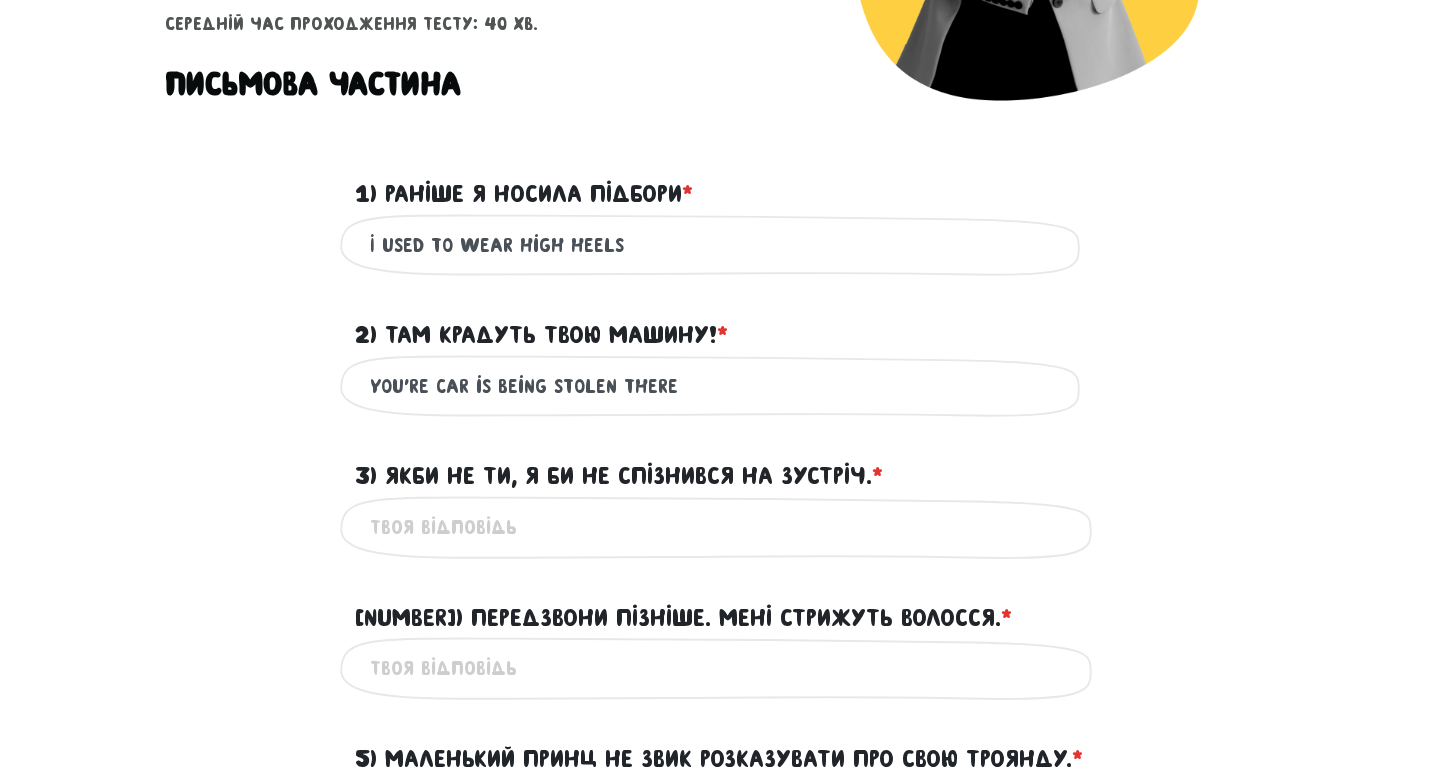 click on "3) Якби не ти, я би не спізнився на зустріч. *
?" at bounding box center [720, 527] 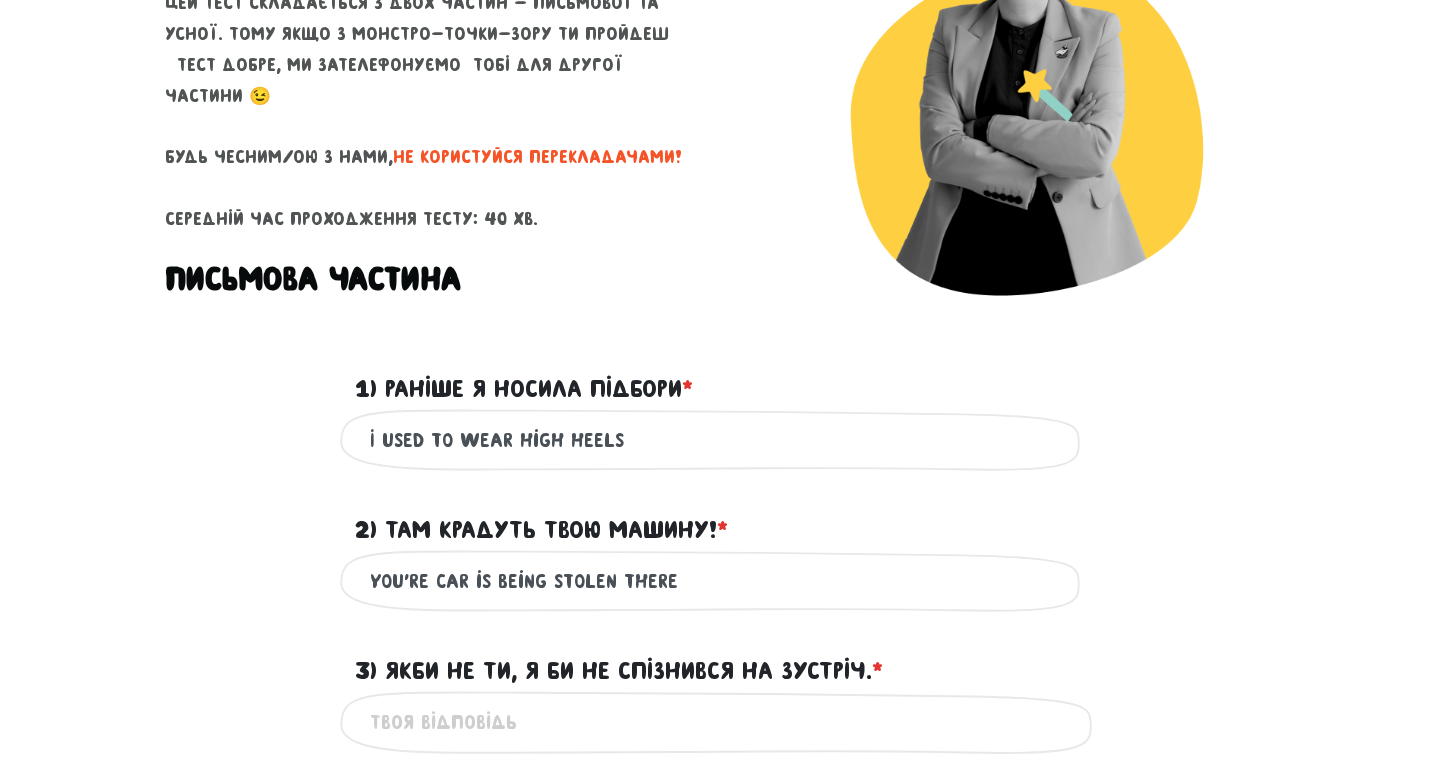 scroll, scrollTop: 500, scrollLeft: 0, axis: vertical 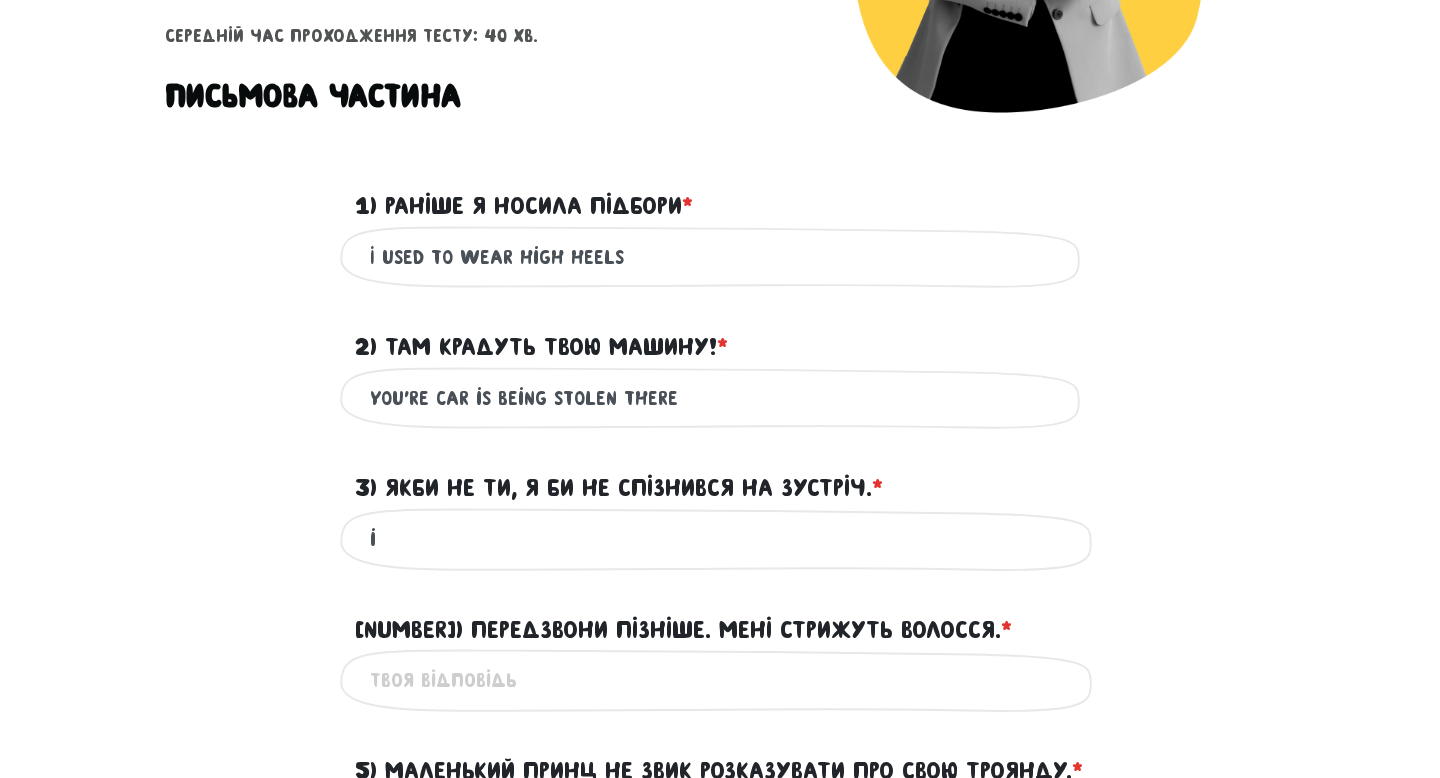 type on "i" 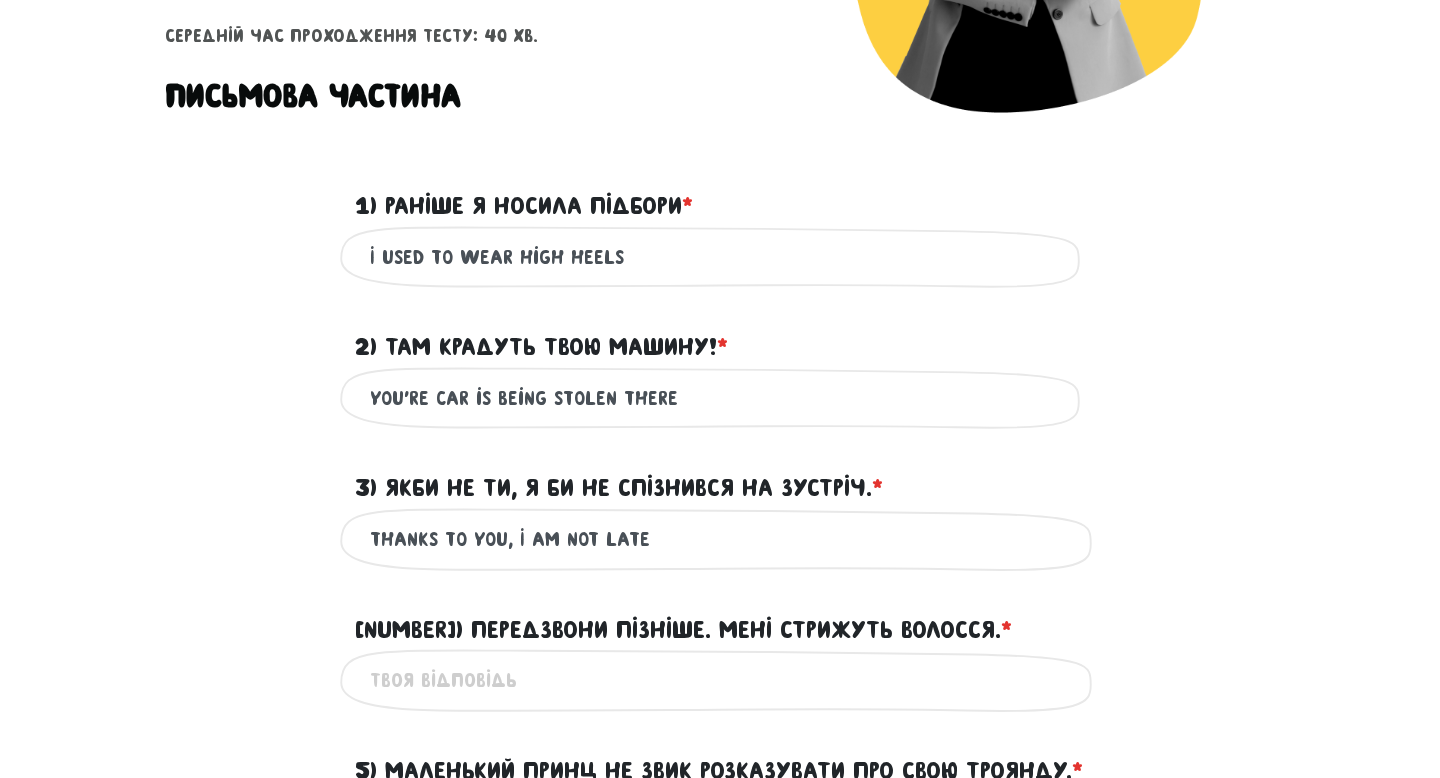 click on "Thanks to you, I am not late" at bounding box center [720, 539] 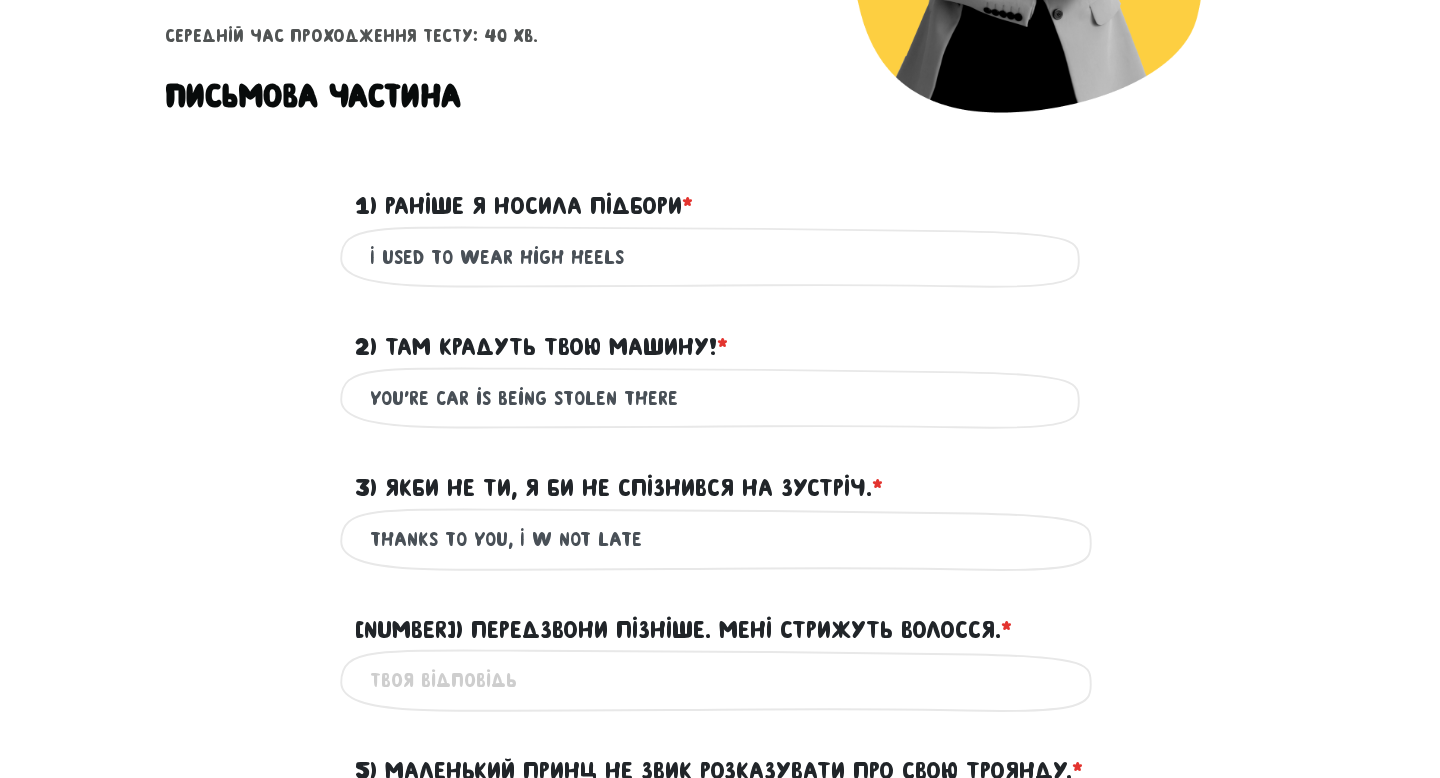 type on "Thanks to you, I wa not late" 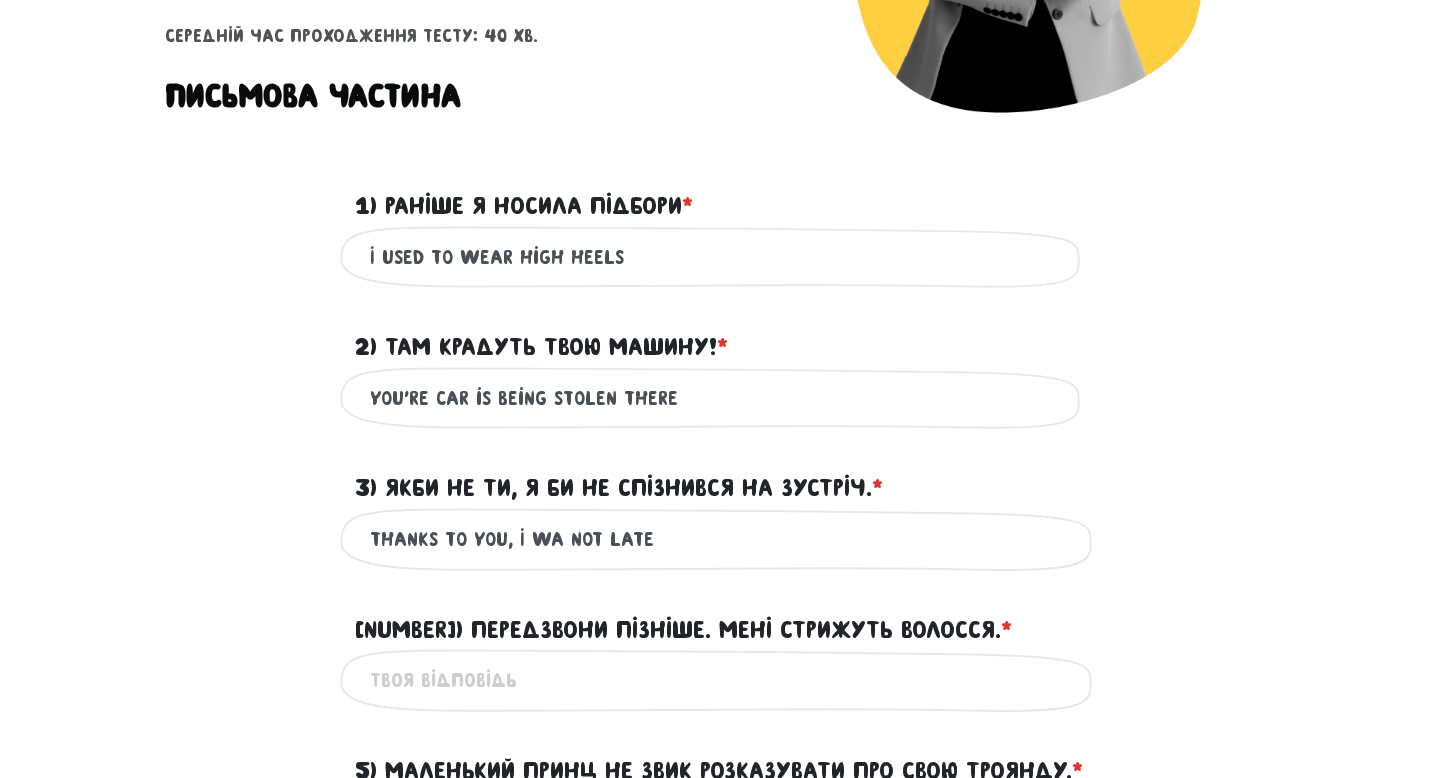 click on "Thanks to you, I wa not late" at bounding box center (720, 539) 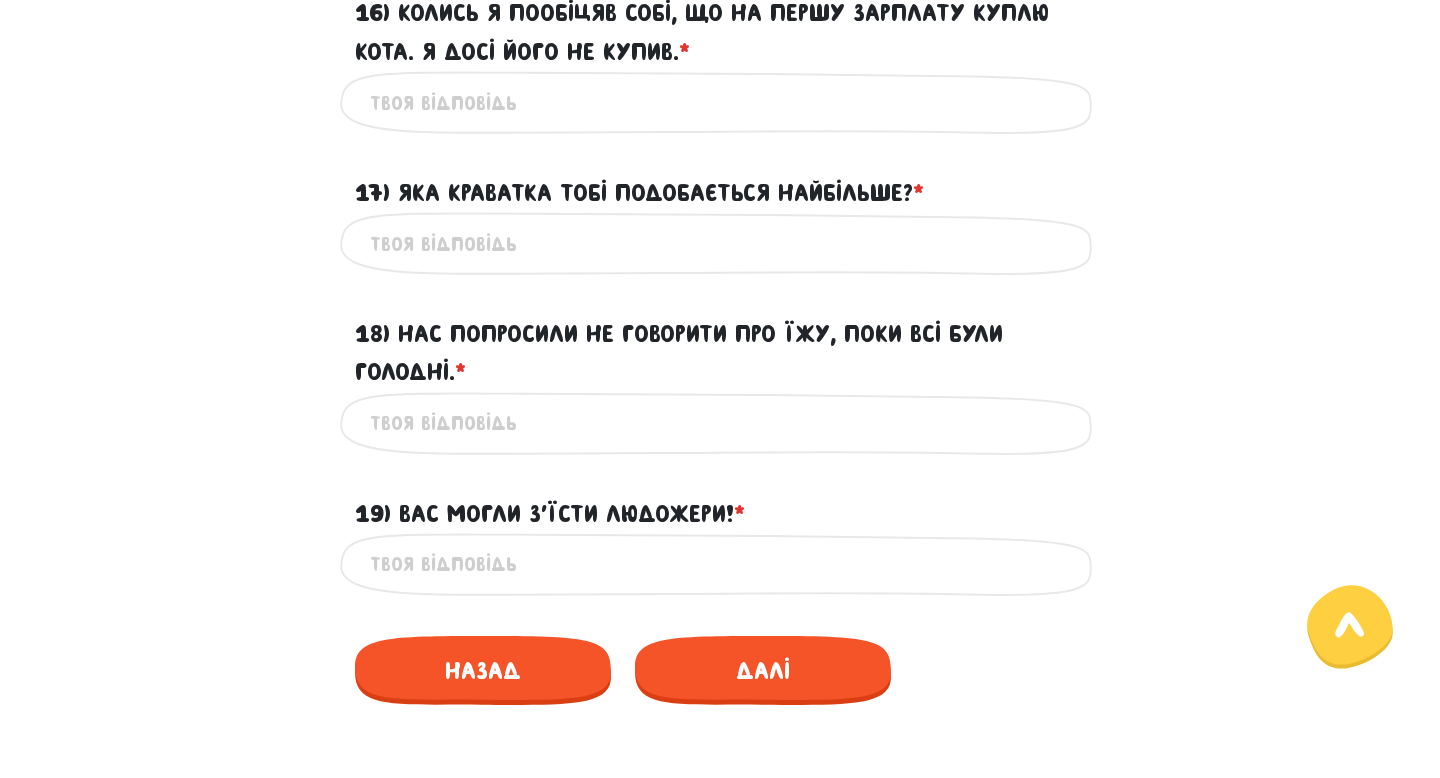 scroll, scrollTop: 2967, scrollLeft: 0, axis: vertical 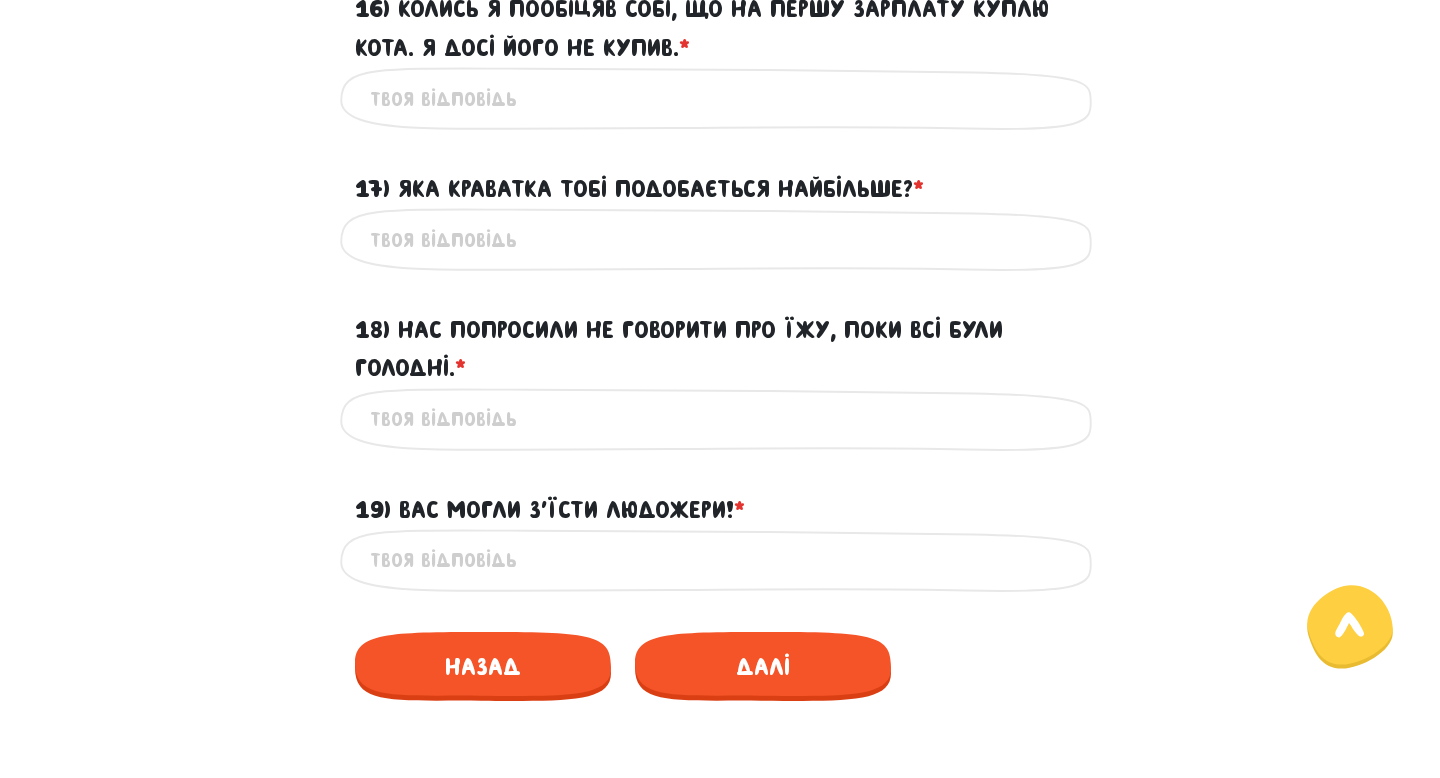 click on "19) Вас могли з’їсти людожери! *
?" at bounding box center (550, 510) 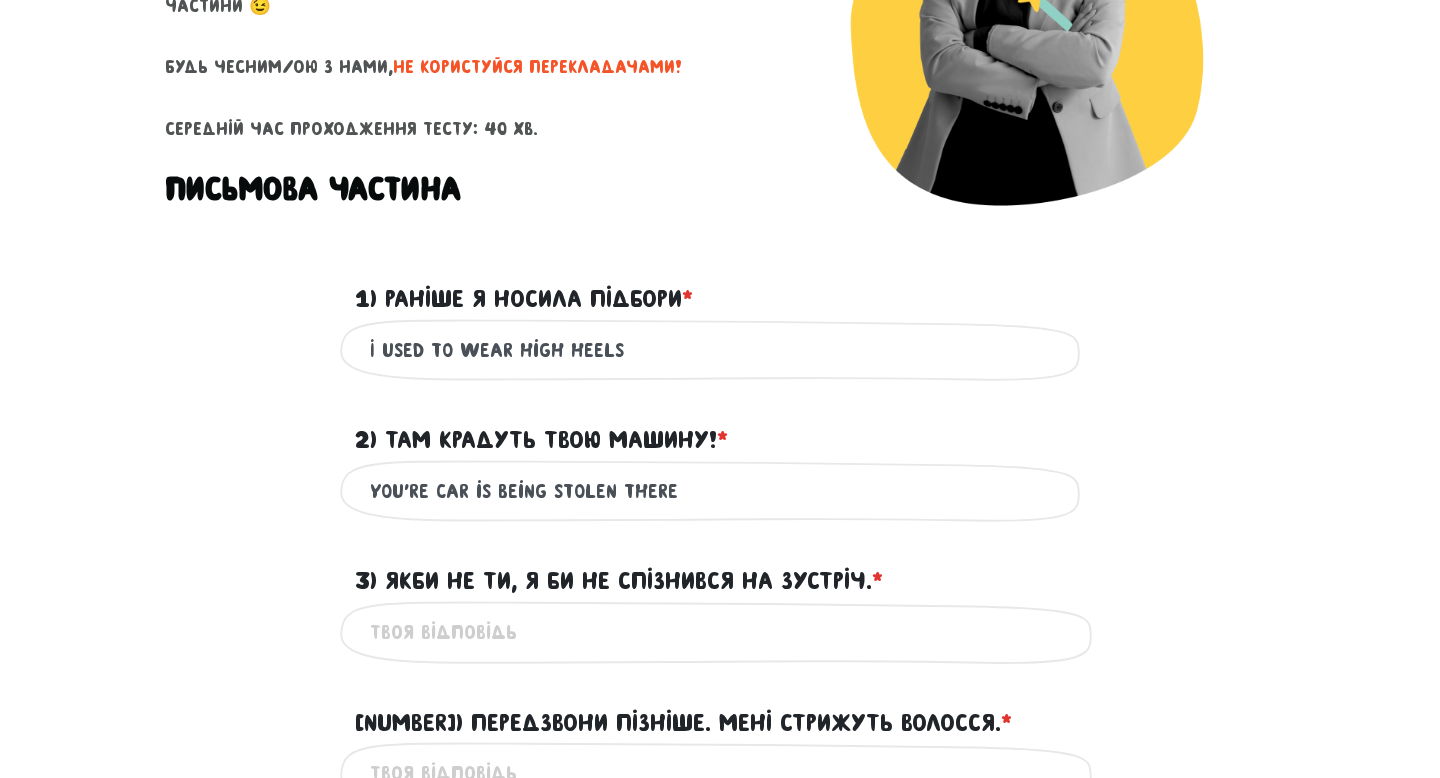 scroll, scrollTop: 447, scrollLeft: 0, axis: vertical 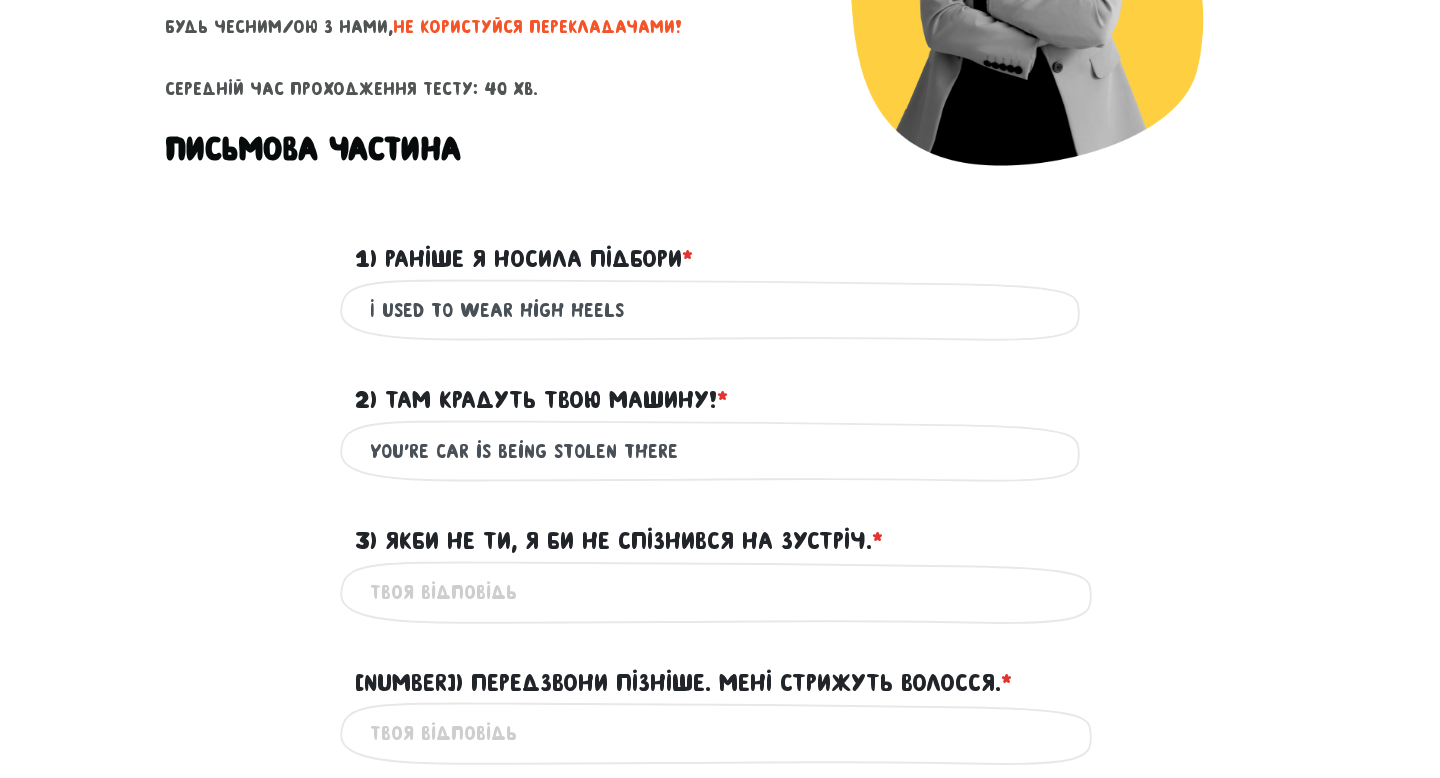 click on "3) Якби не ти, я би не спізнився на зустріч. *
?" at bounding box center (720, 592) 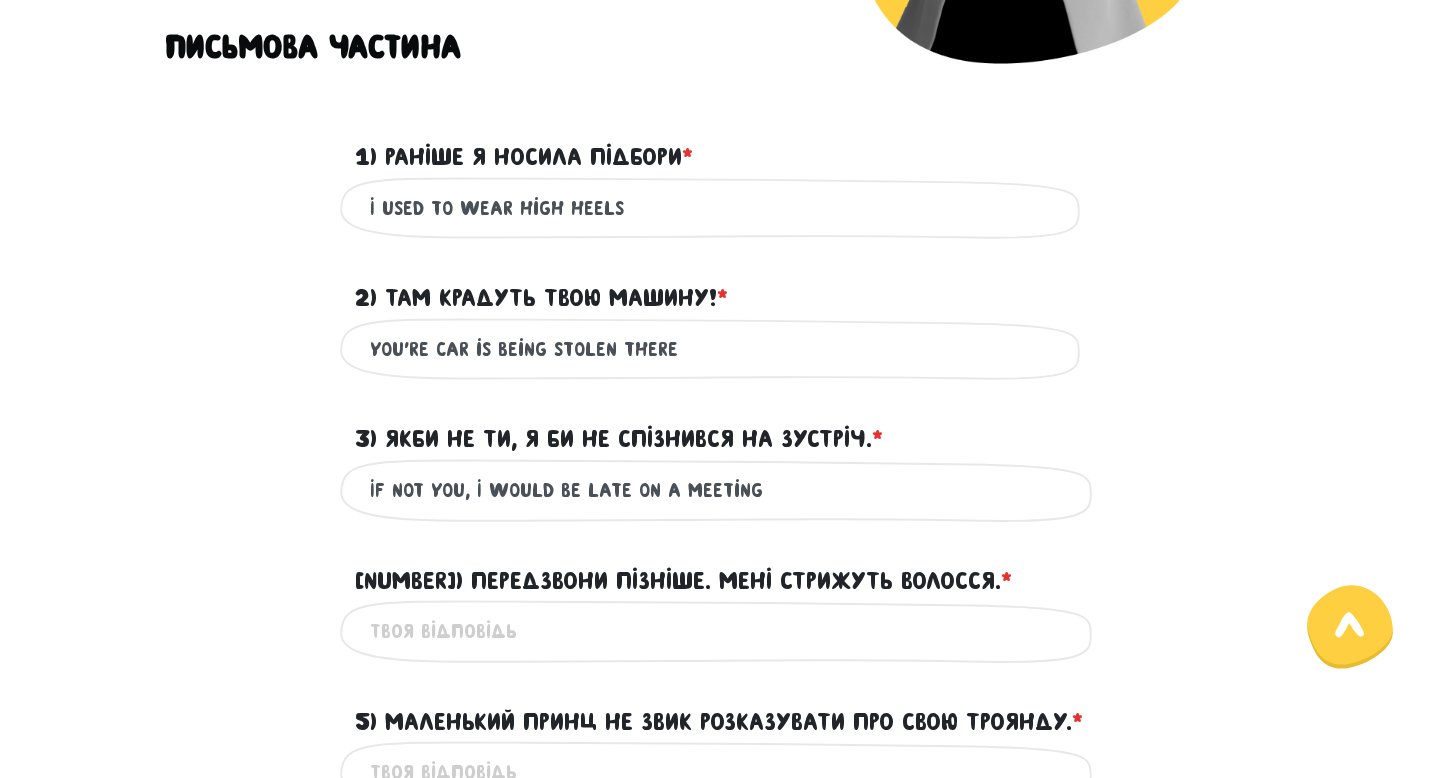 scroll, scrollTop: 591, scrollLeft: 0, axis: vertical 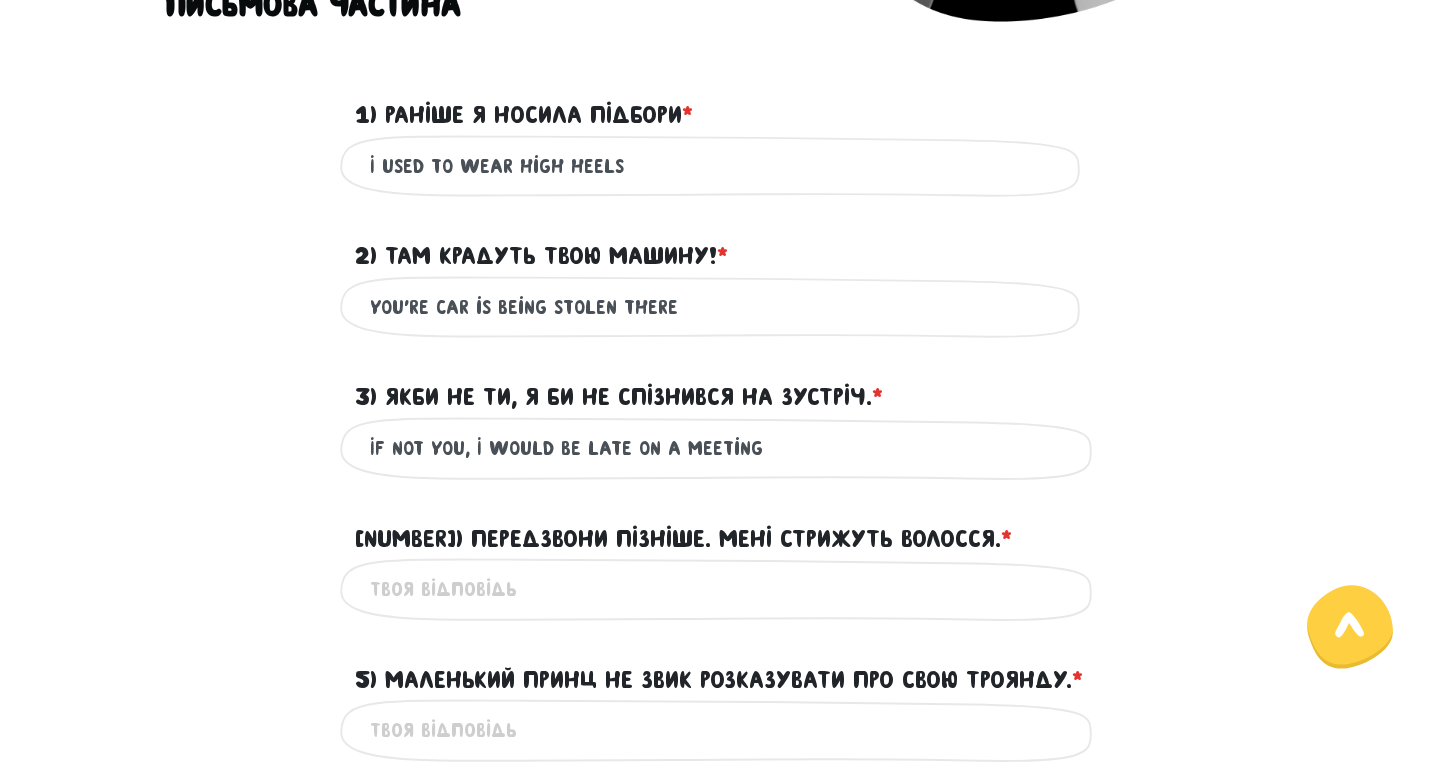 type on "If not you, I would be late on a meeting" 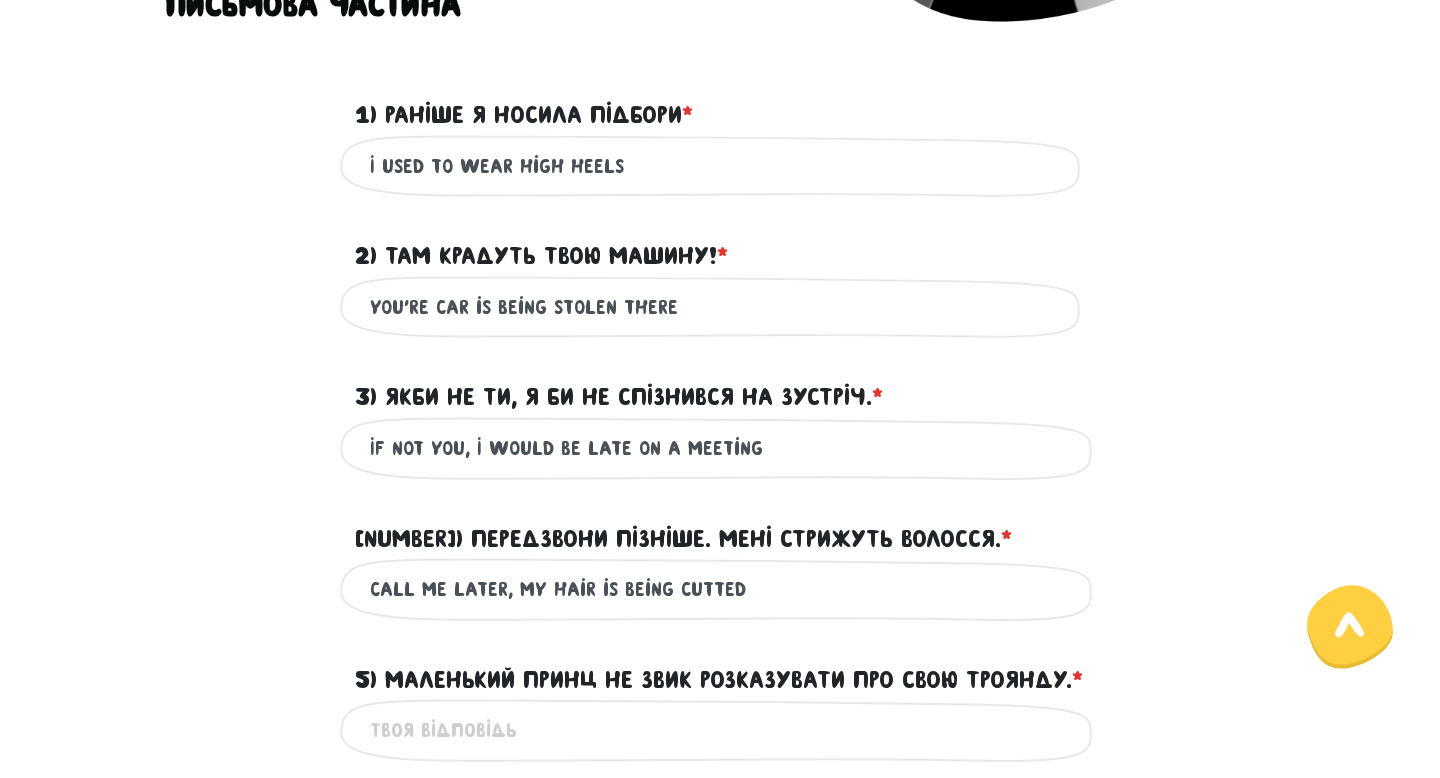 click on "call me later, my hair is being cutted" at bounding box center [720, 589] 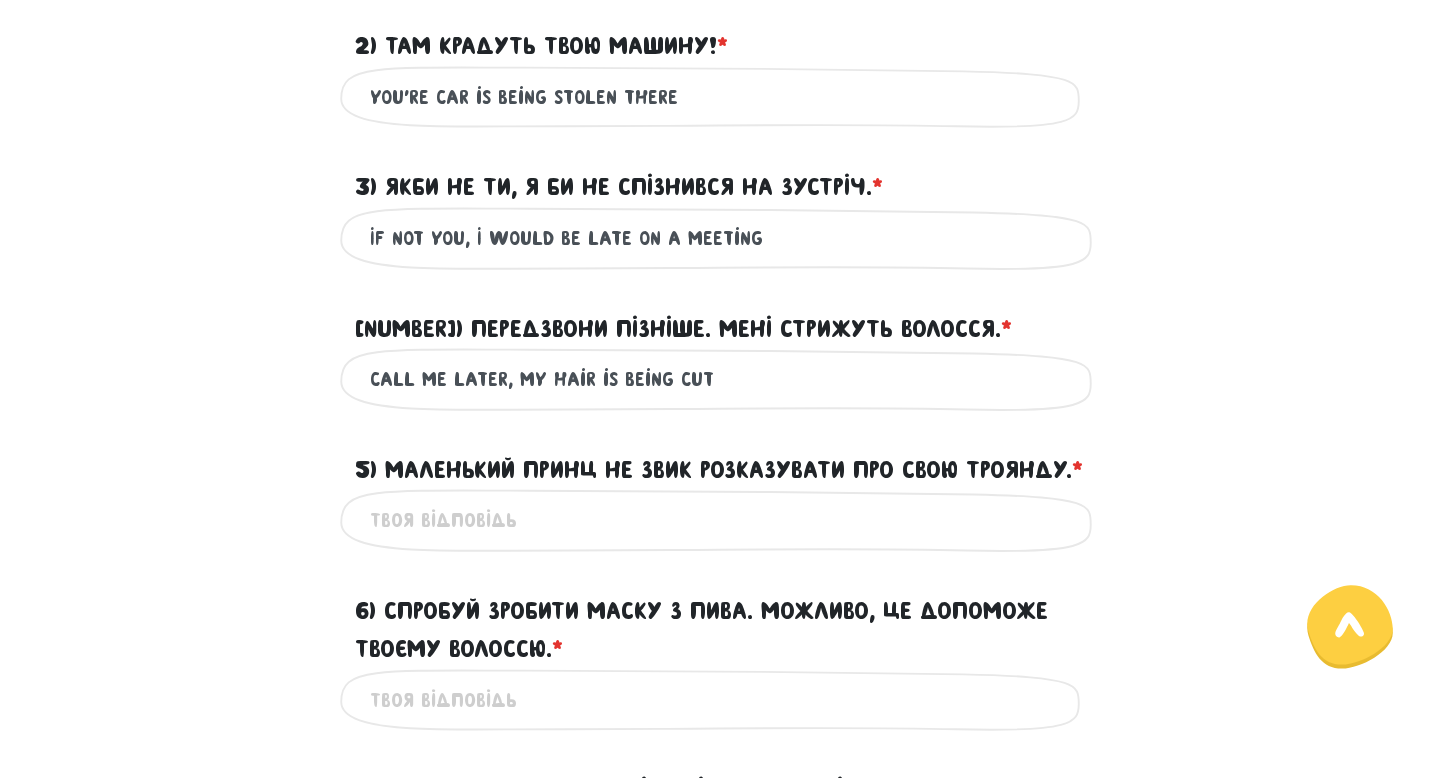 scroll, scrollTop: 803, scrollLeft: 0, axis: vertical 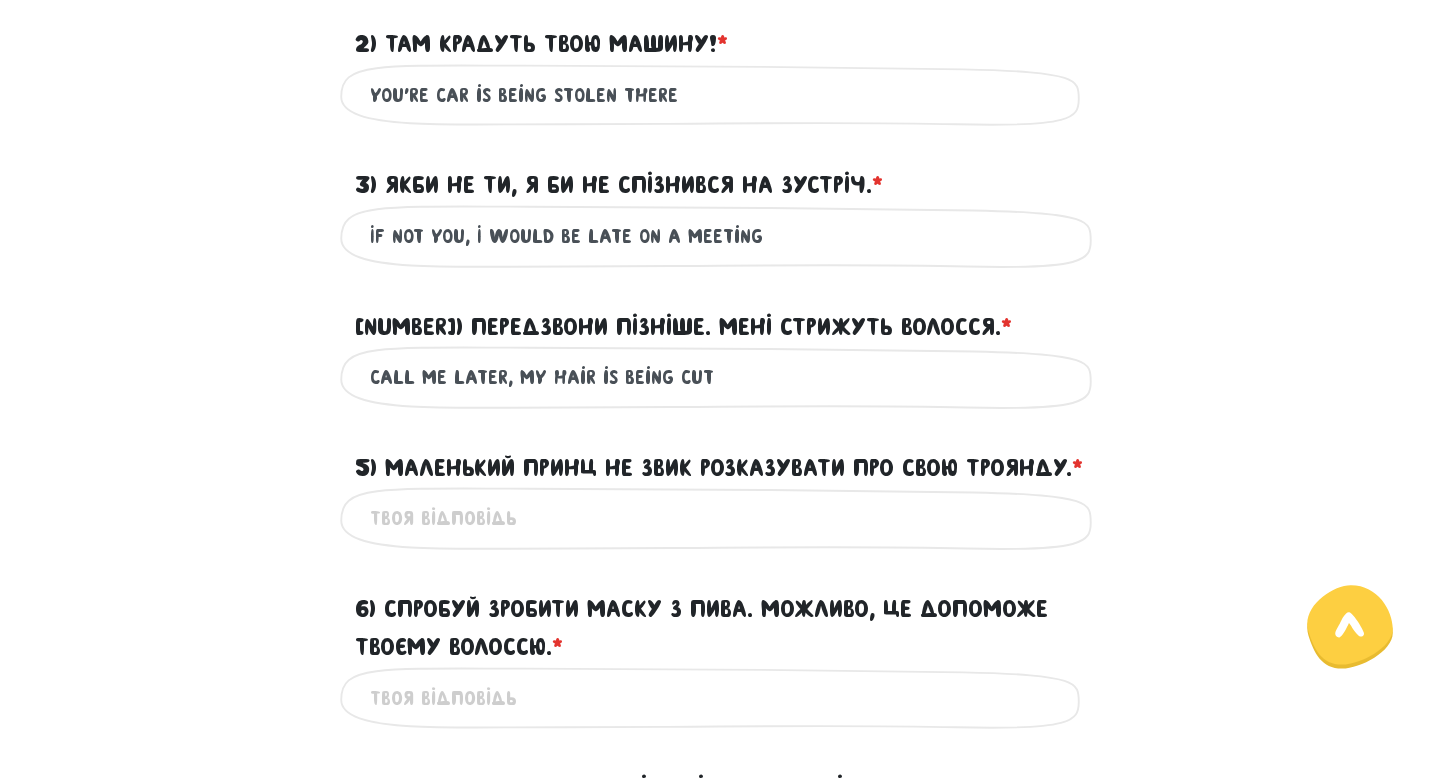 type on "call me later, my hair is being cut" 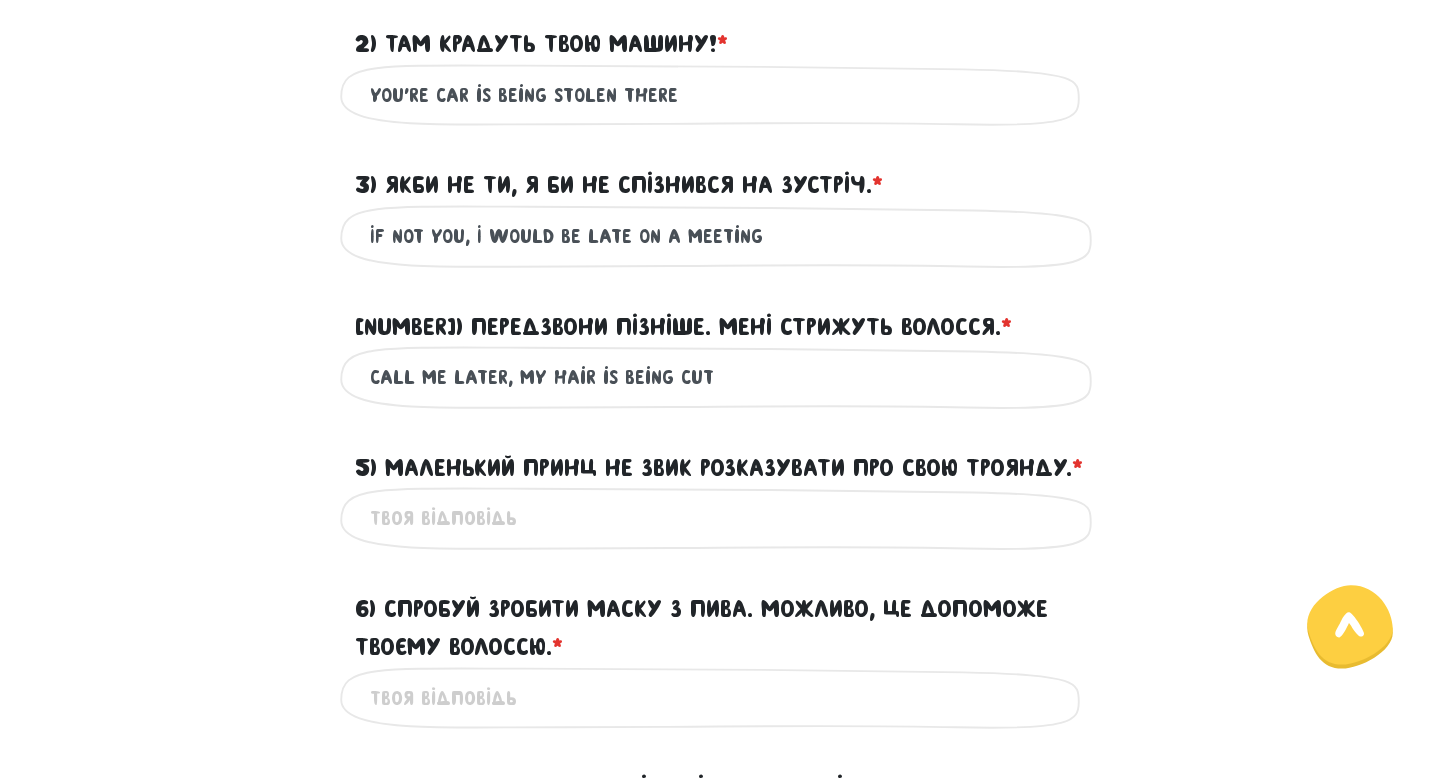 click on "5) Маленький Принц не звик розказувати про свою Троянду. *
?" at bounding box center [720, 518] 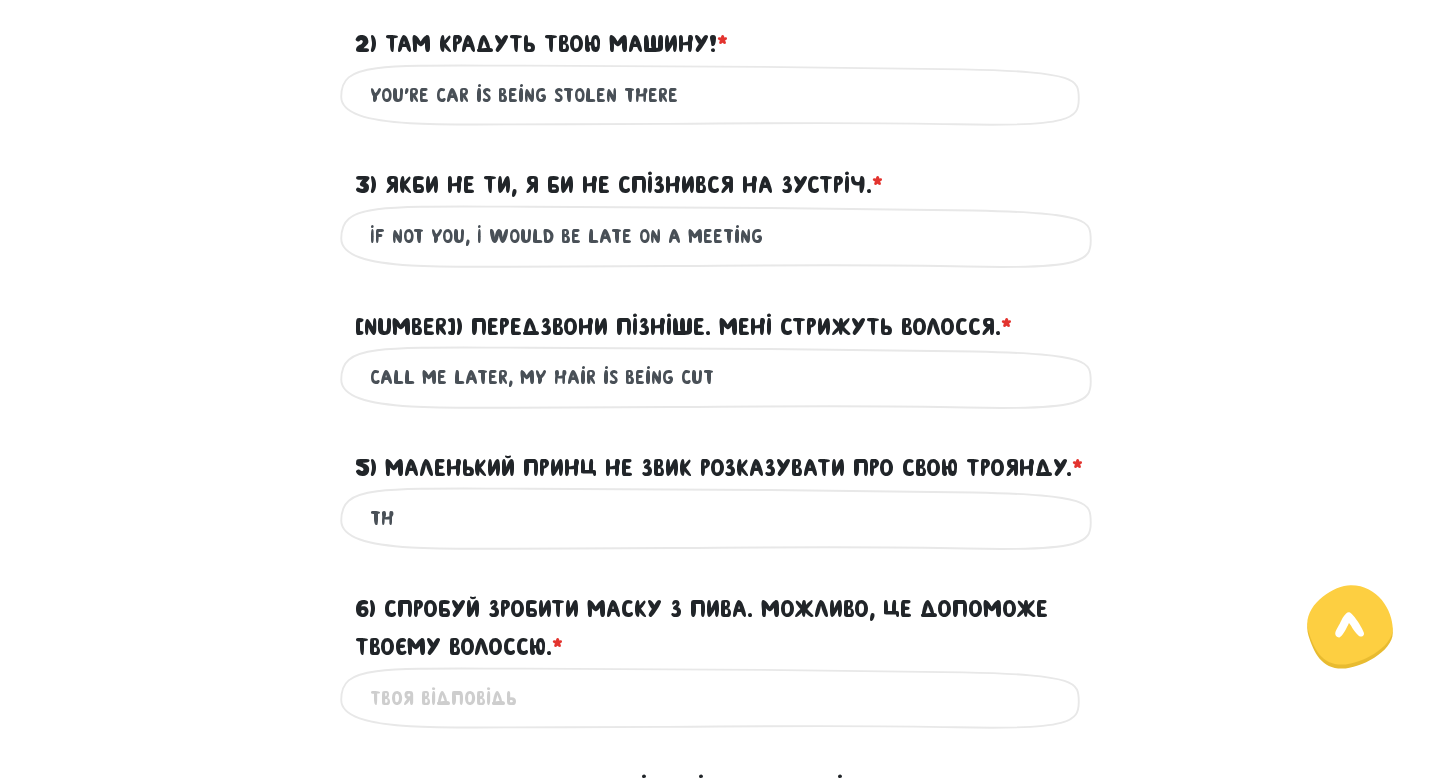 type on "T" 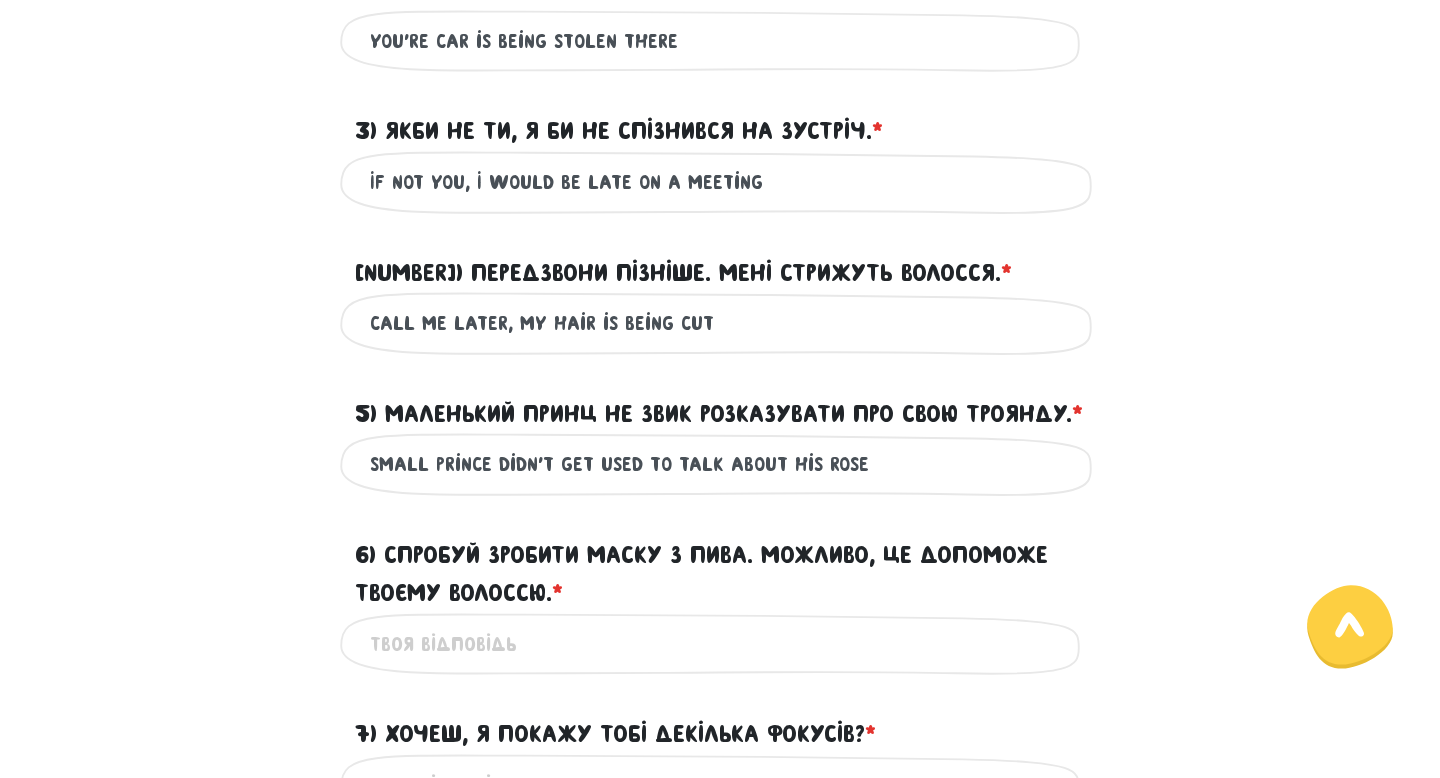 scroll, scrollTop: 859, scrollLeft: 0, axis: vertical 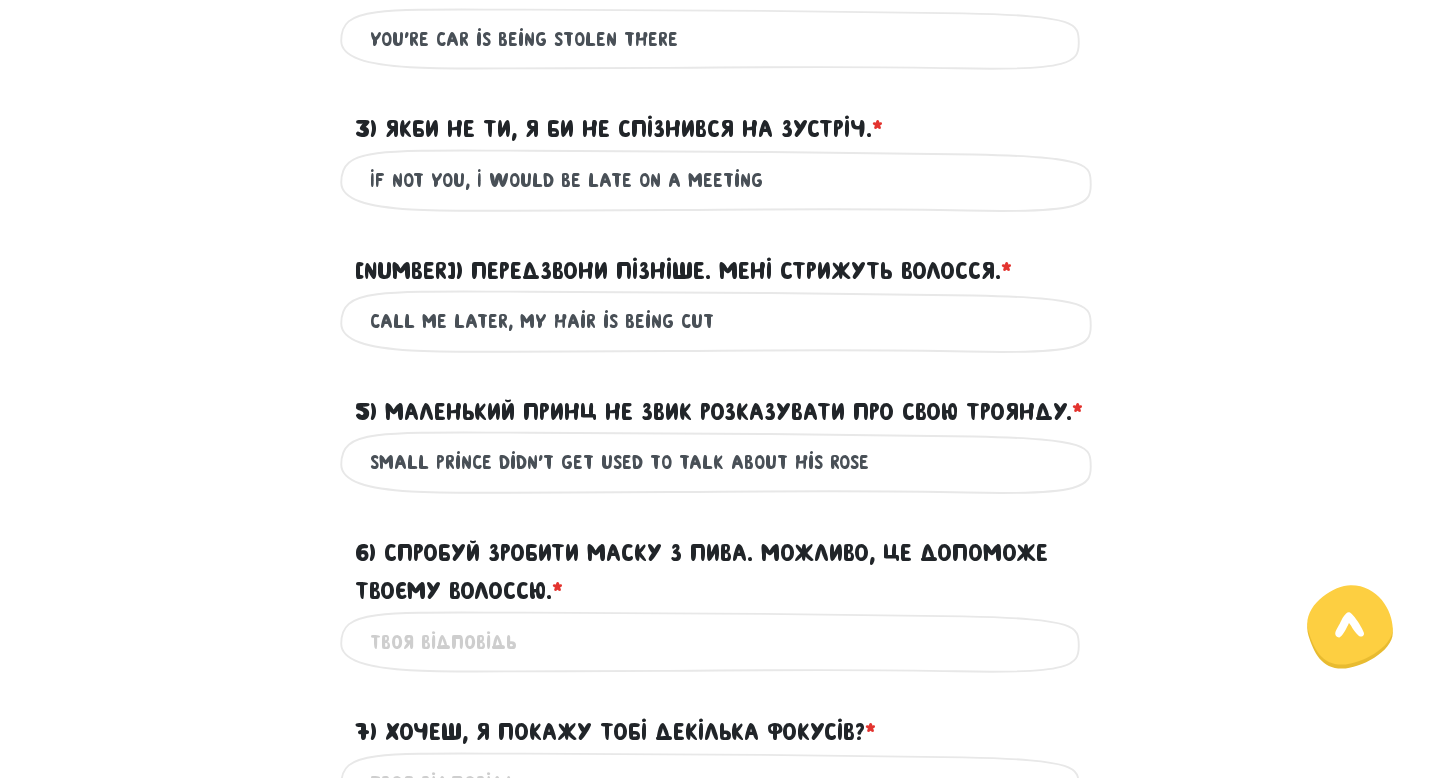 click on "Small prince didn't get used to talk about his rose" at bounding box center (720, 462) 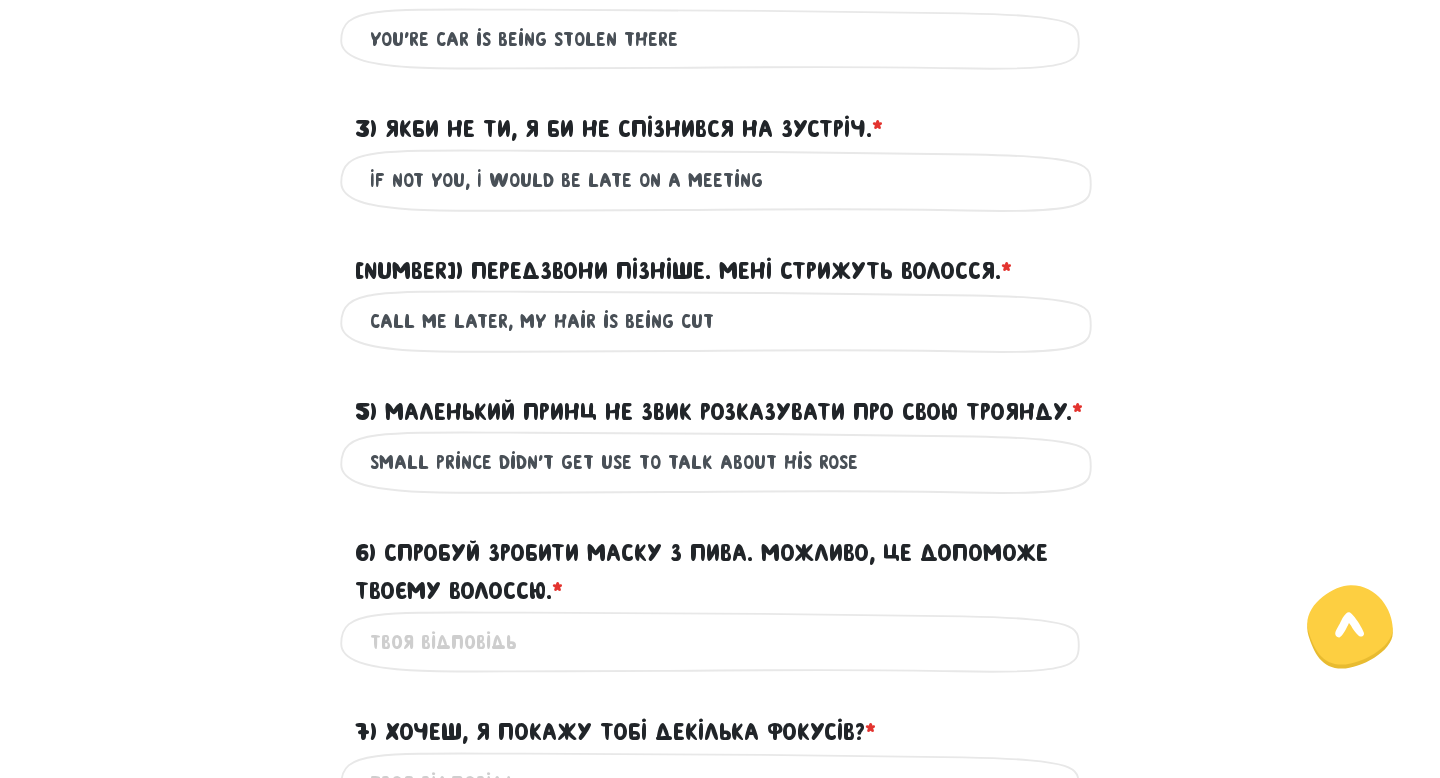 click on "Small prince didn't get use to talk about his rose" at bounding box center (720, 462) 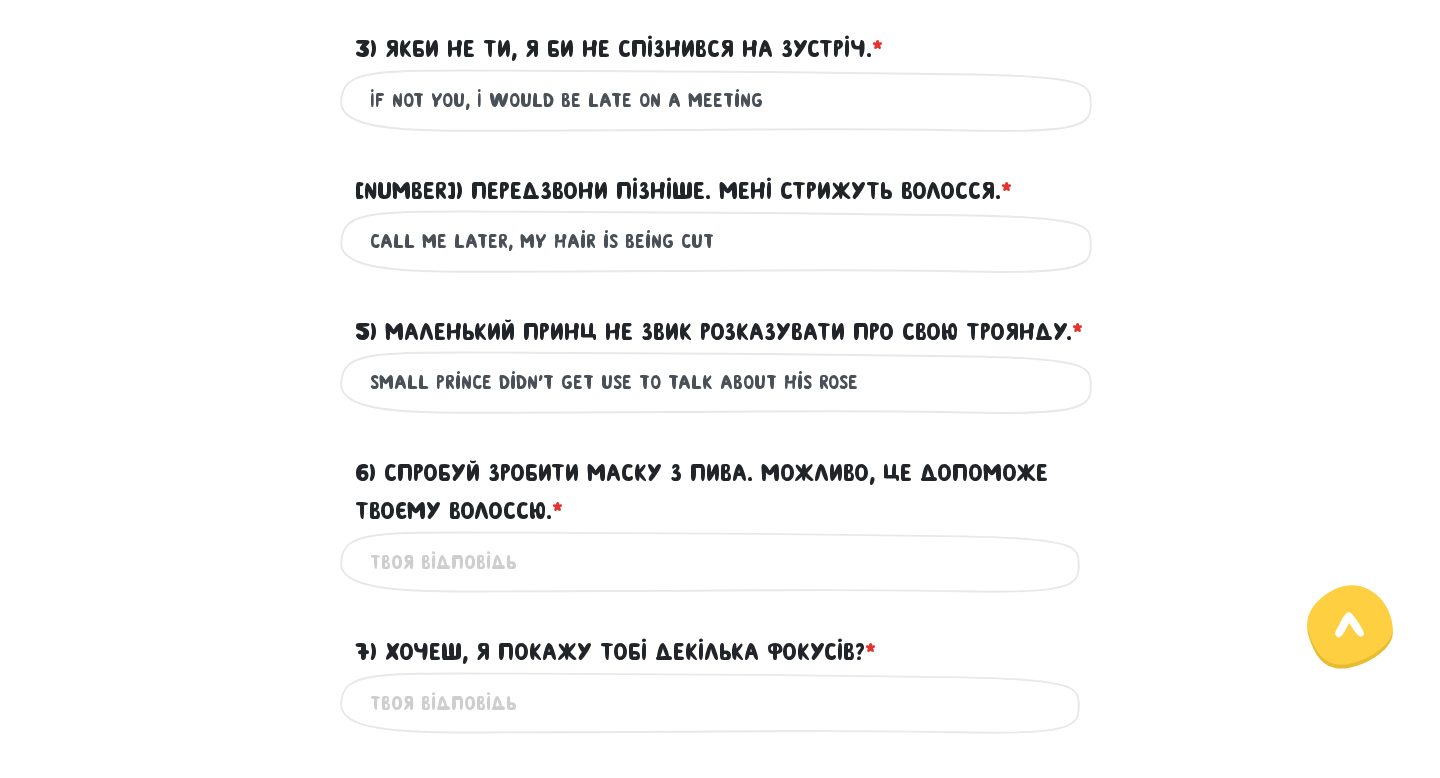 scroll, scrollTop: 993, scrollLeft: 0, axis: vertical 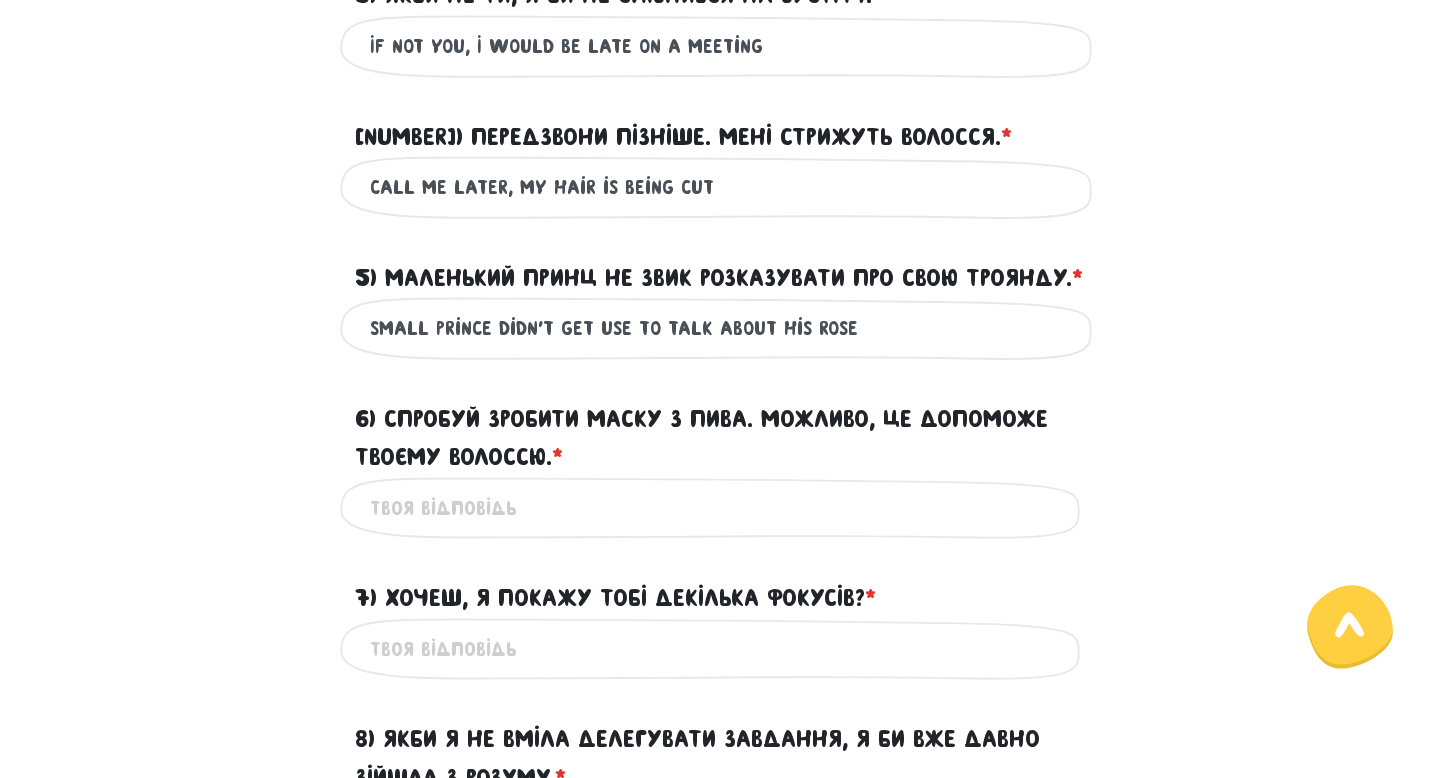 click on "Small prince didn't get use to talk about his rose" at bounding box center (720, 328) 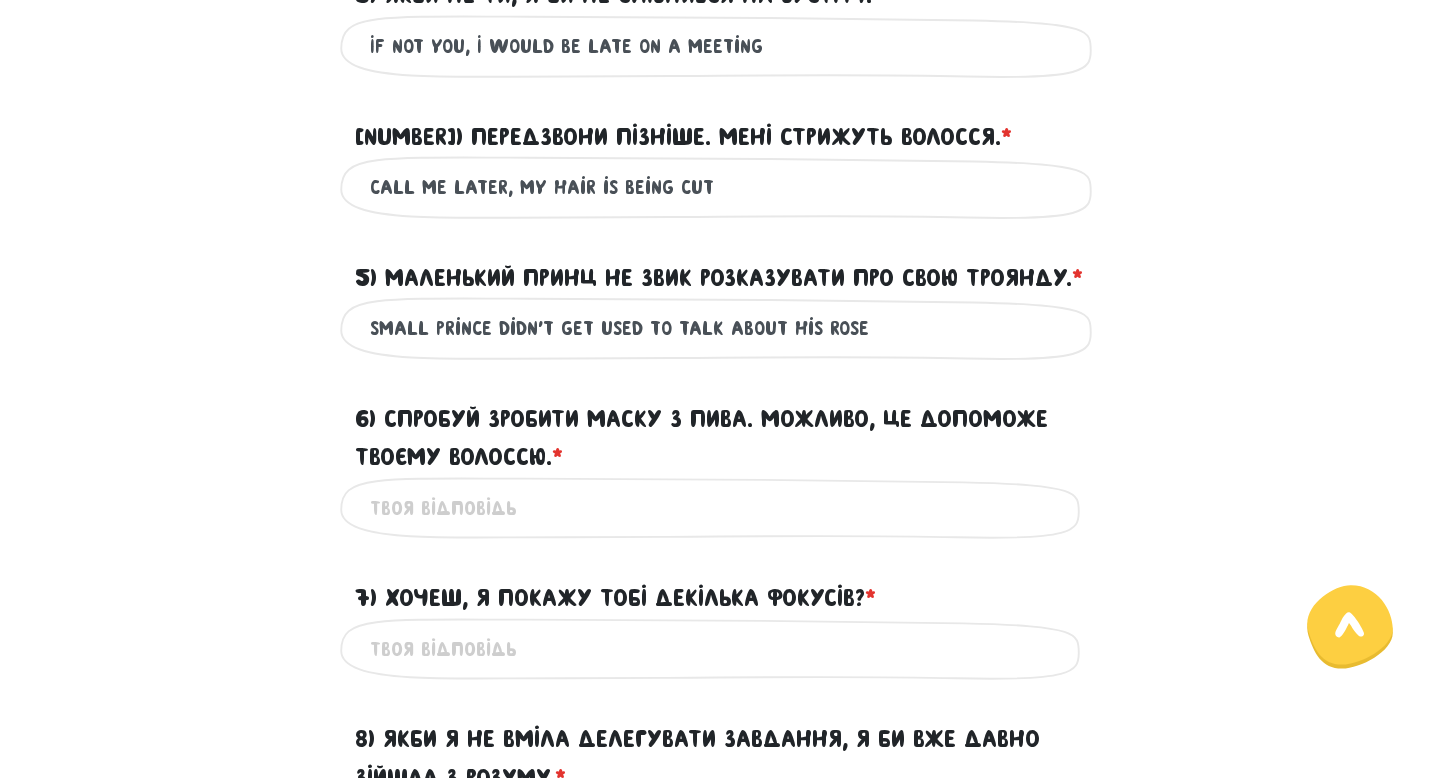 type on "Small prince didn't get used to talk about his rose" 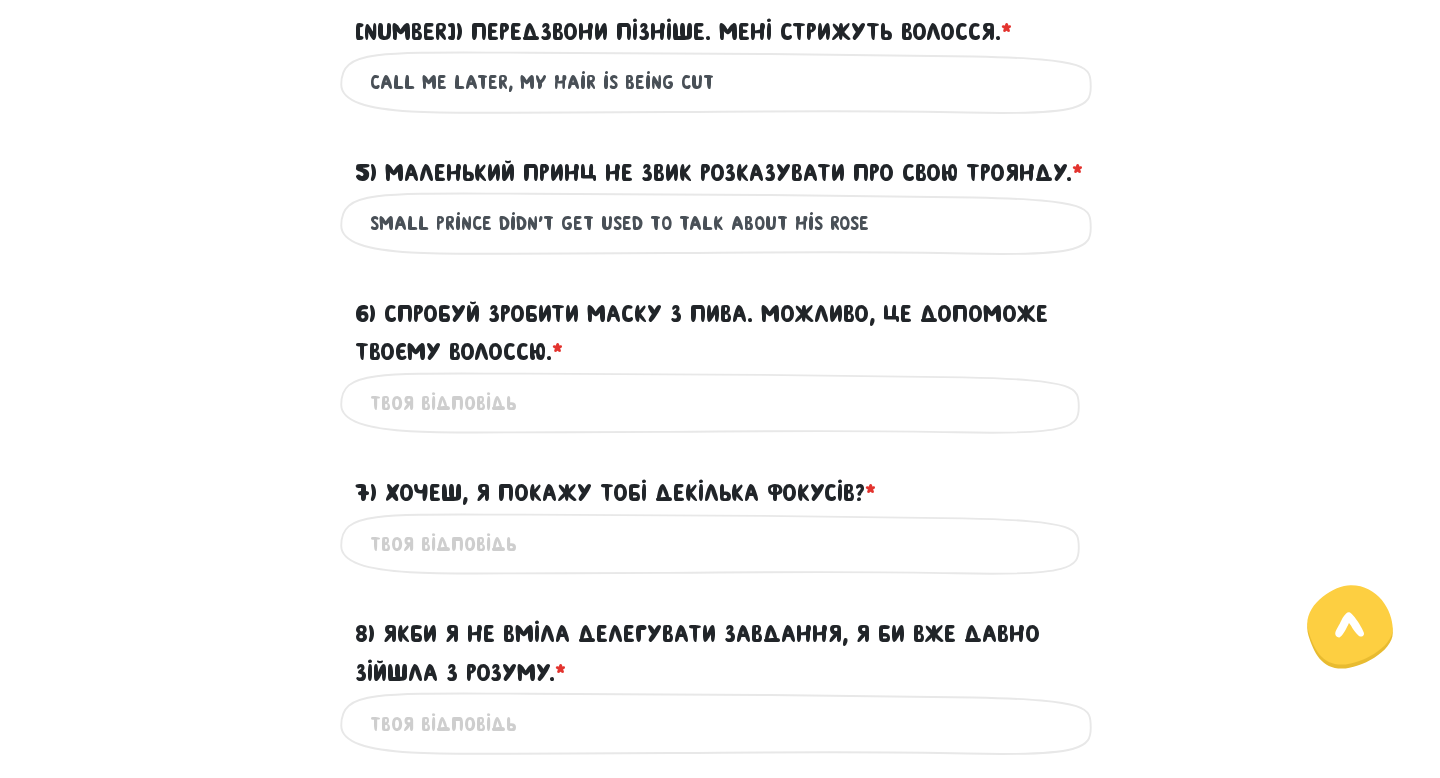 scroll, scrollTop: 1107, scrollLeft: 0, axis: vertical 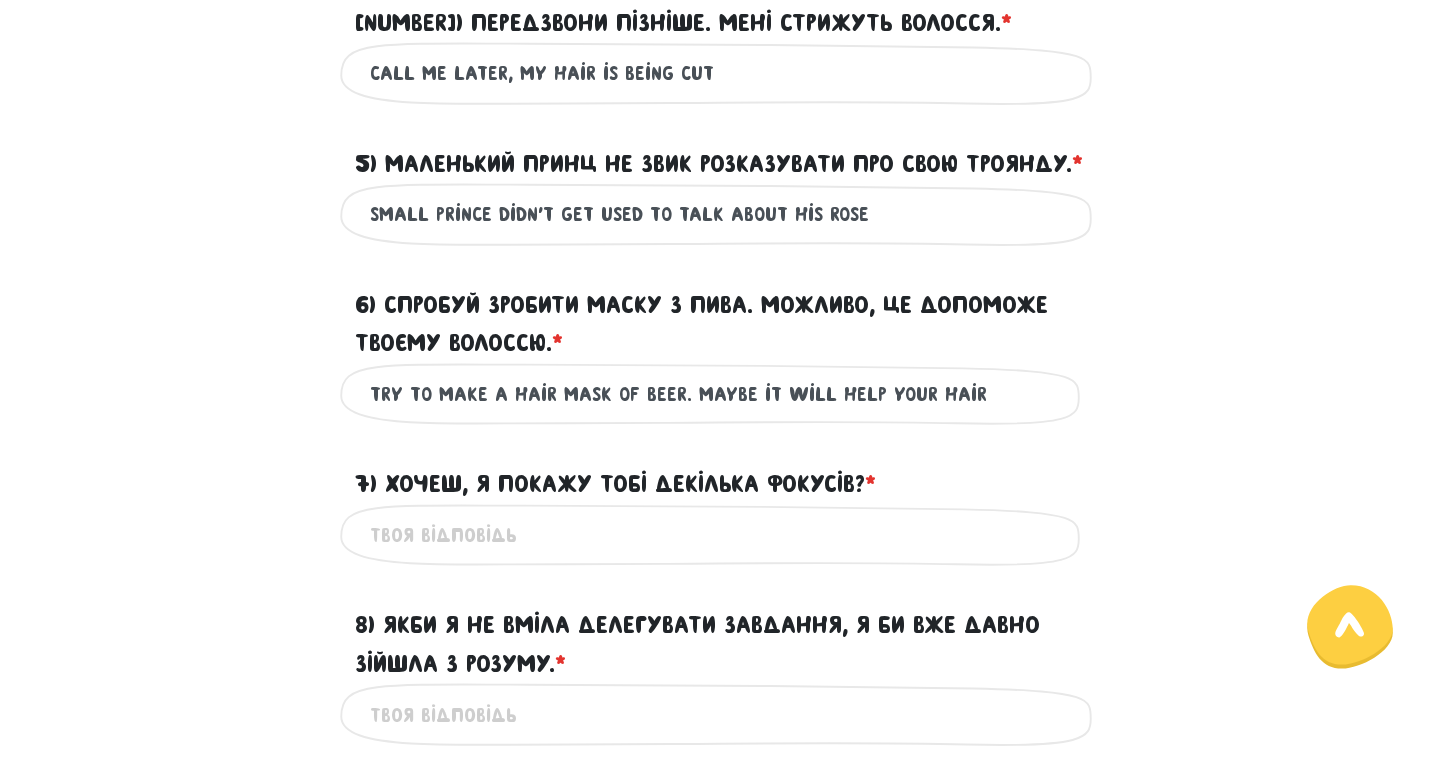 type on "try to make a hair mask of beer. maybe it will help your hair" 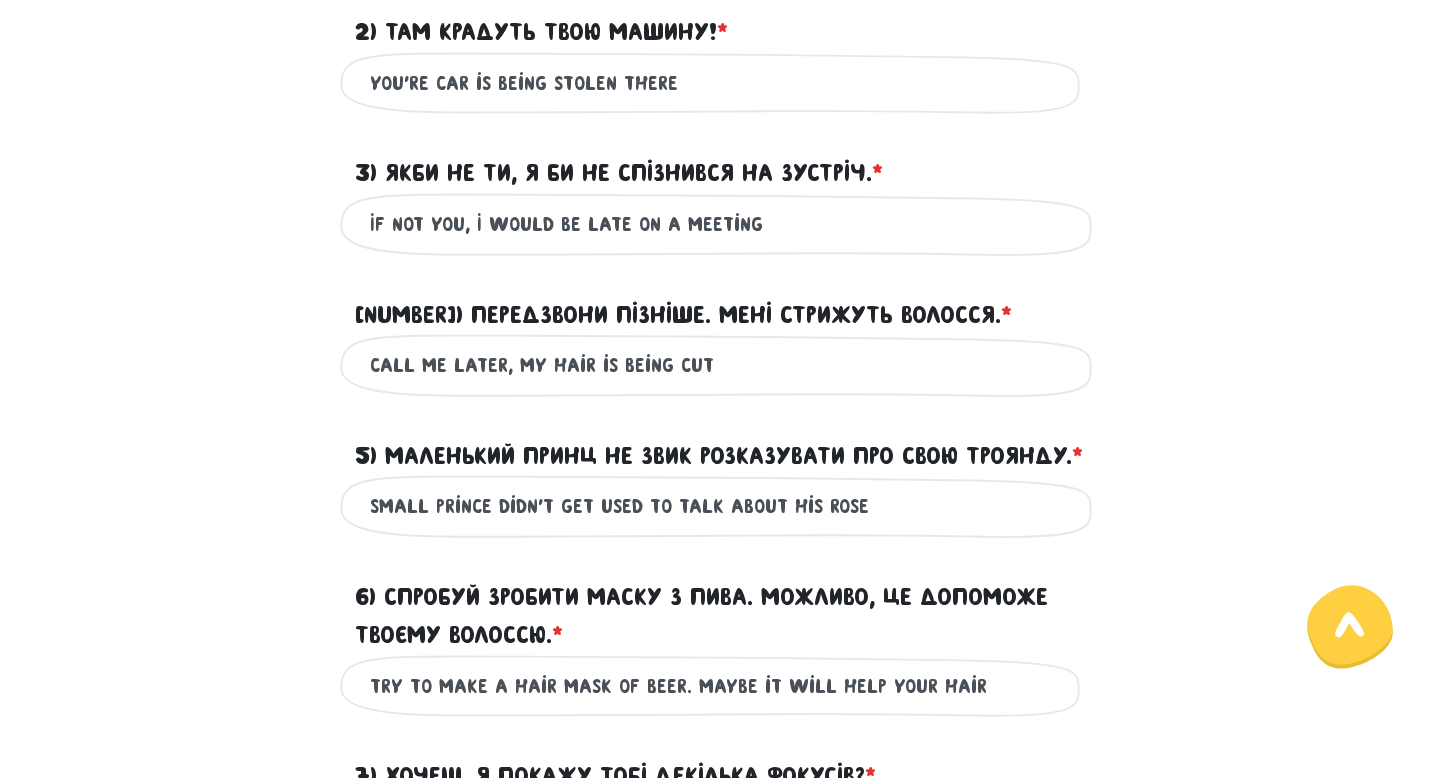 scroll, scrollTop: 813, scrollLeft: 0, axis: vertical 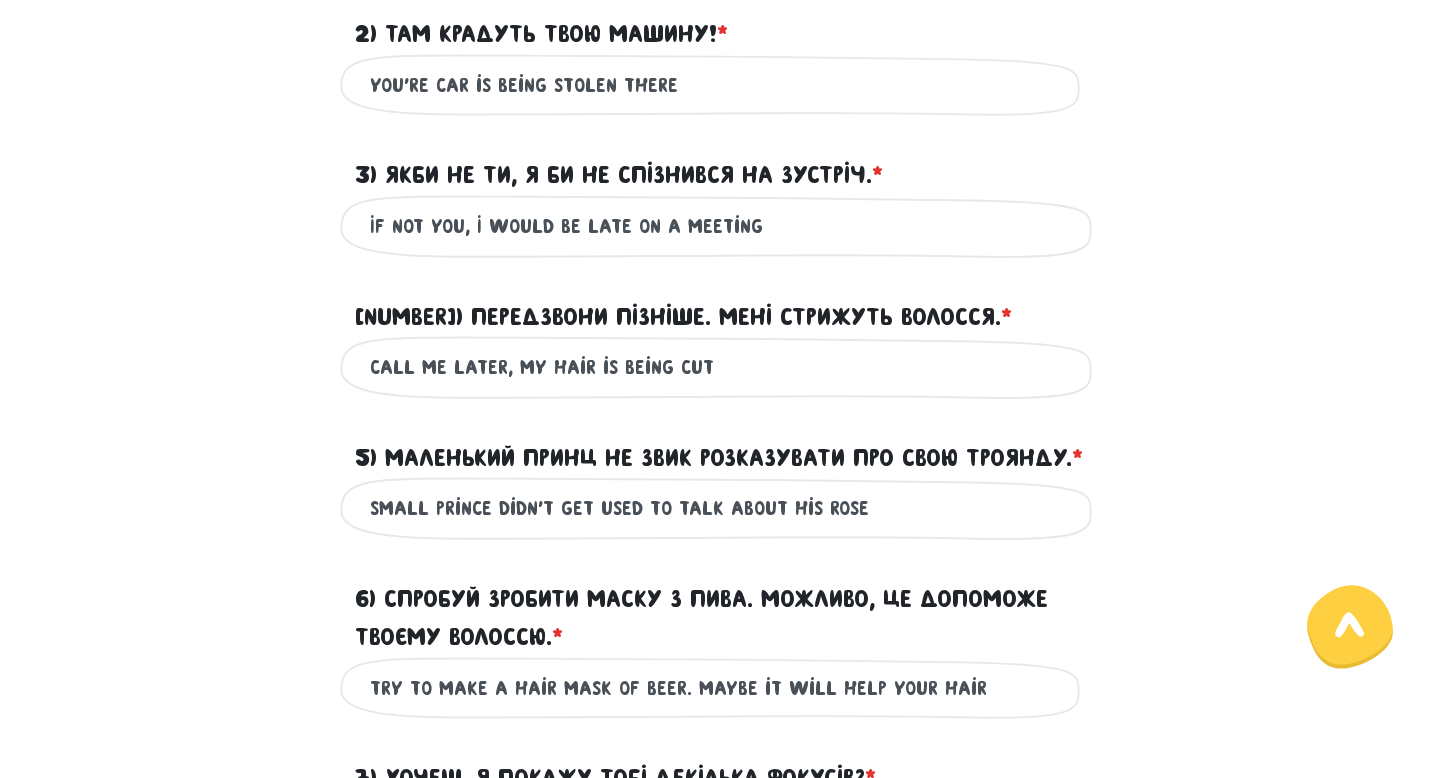 click on "call me later, my hair is being cut" at bounding box center [720, 367] 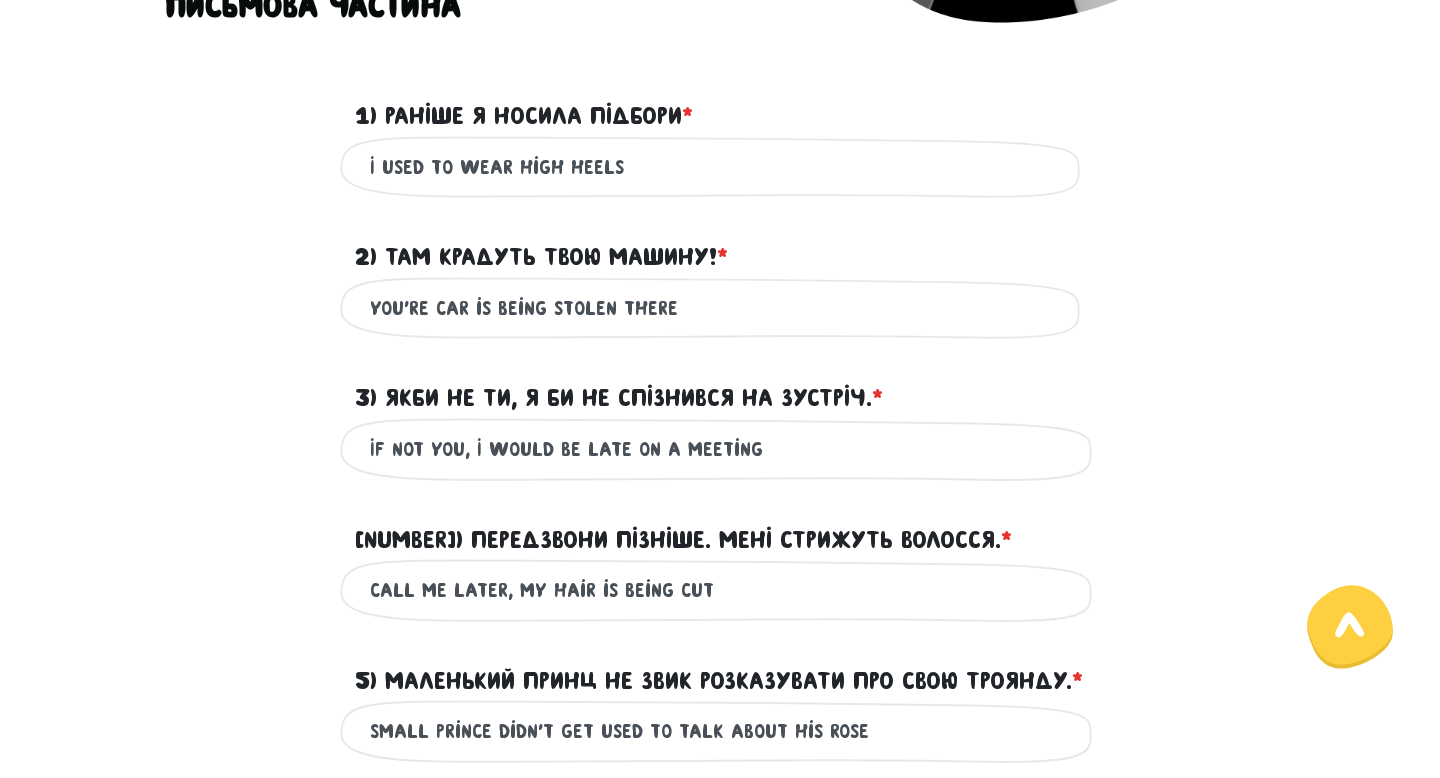 scroll, scrollTop: 588, scrollLeft: 0, axis: vertical 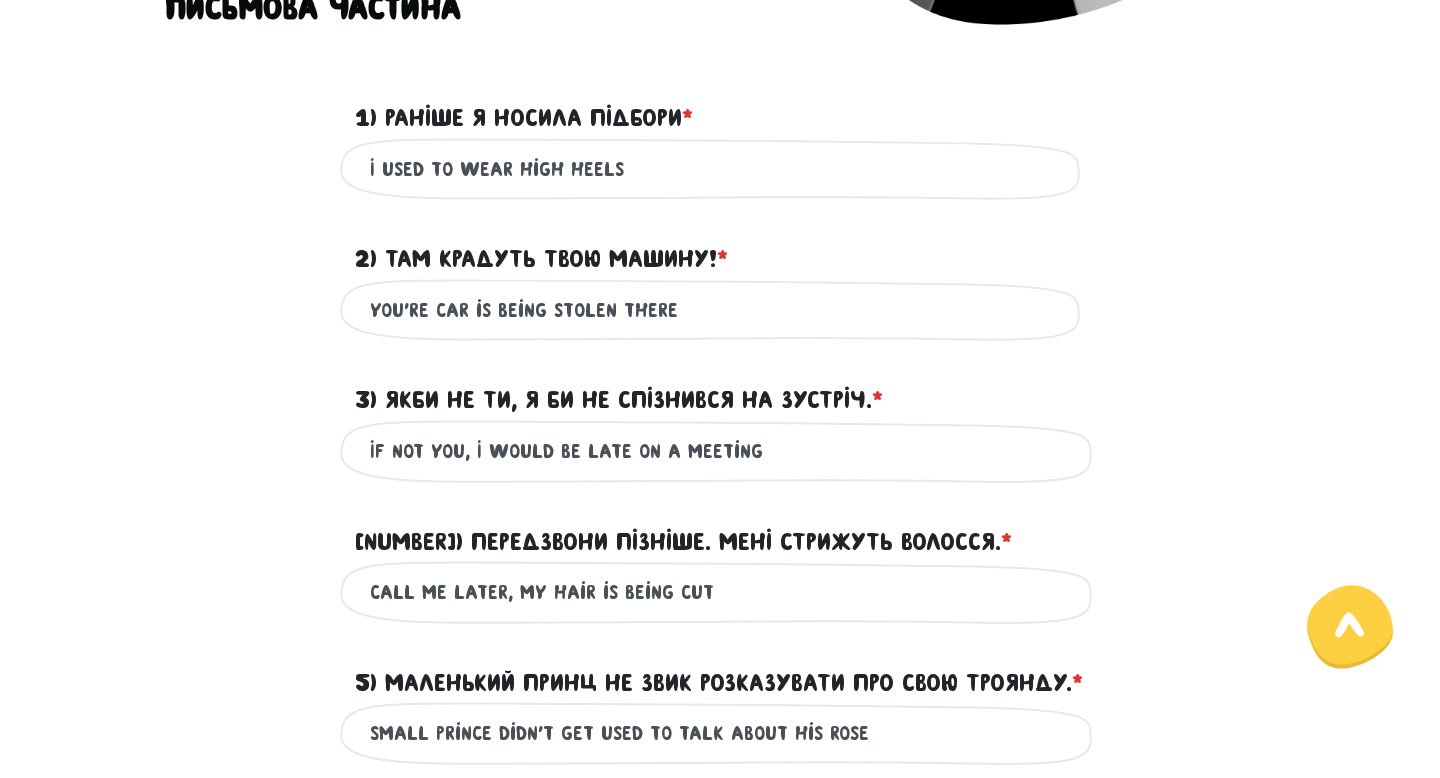 click on "If not you, I would be late on a meeting" at bounding box center [720, 451] 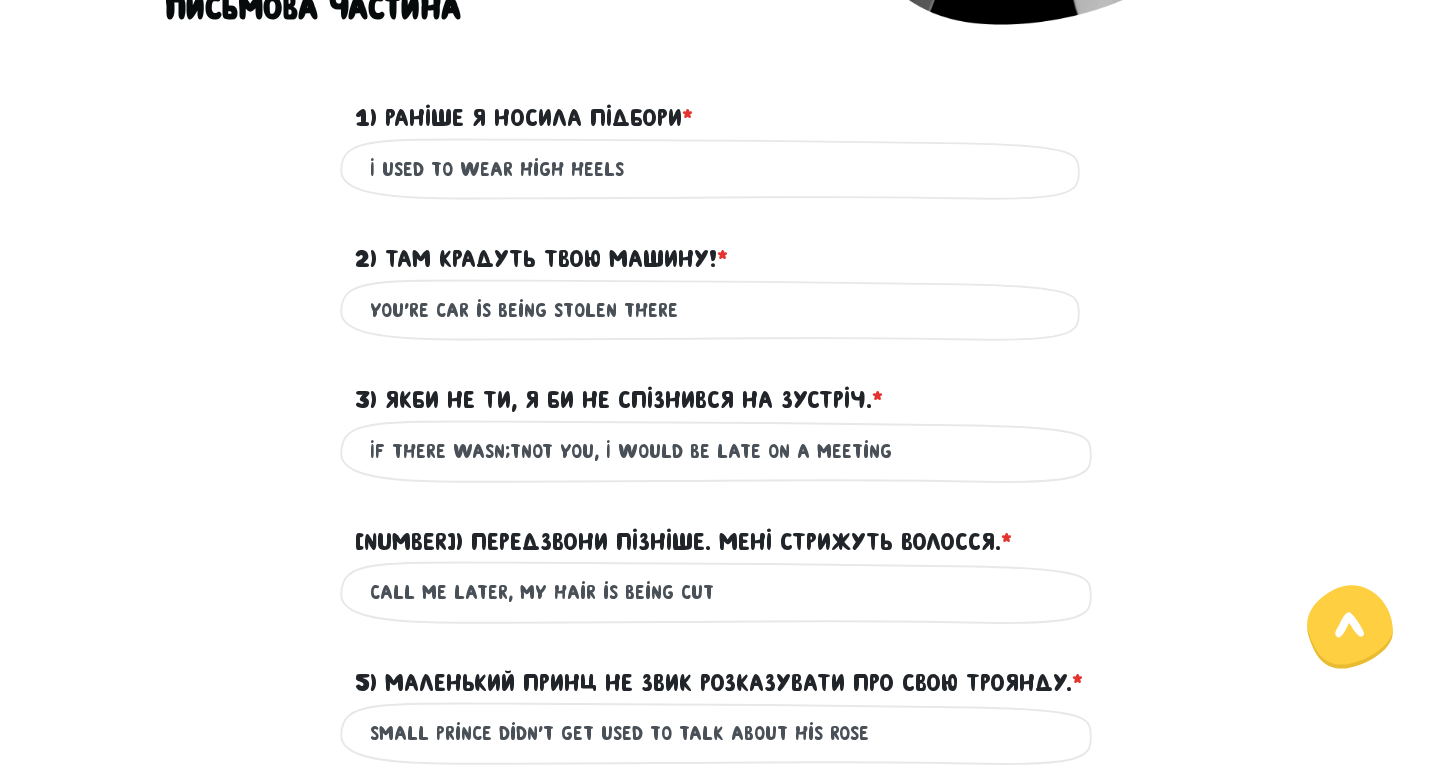 click on "If there wasn;tnot you, I would be late on a meeting" at bounding box center (720, 451) 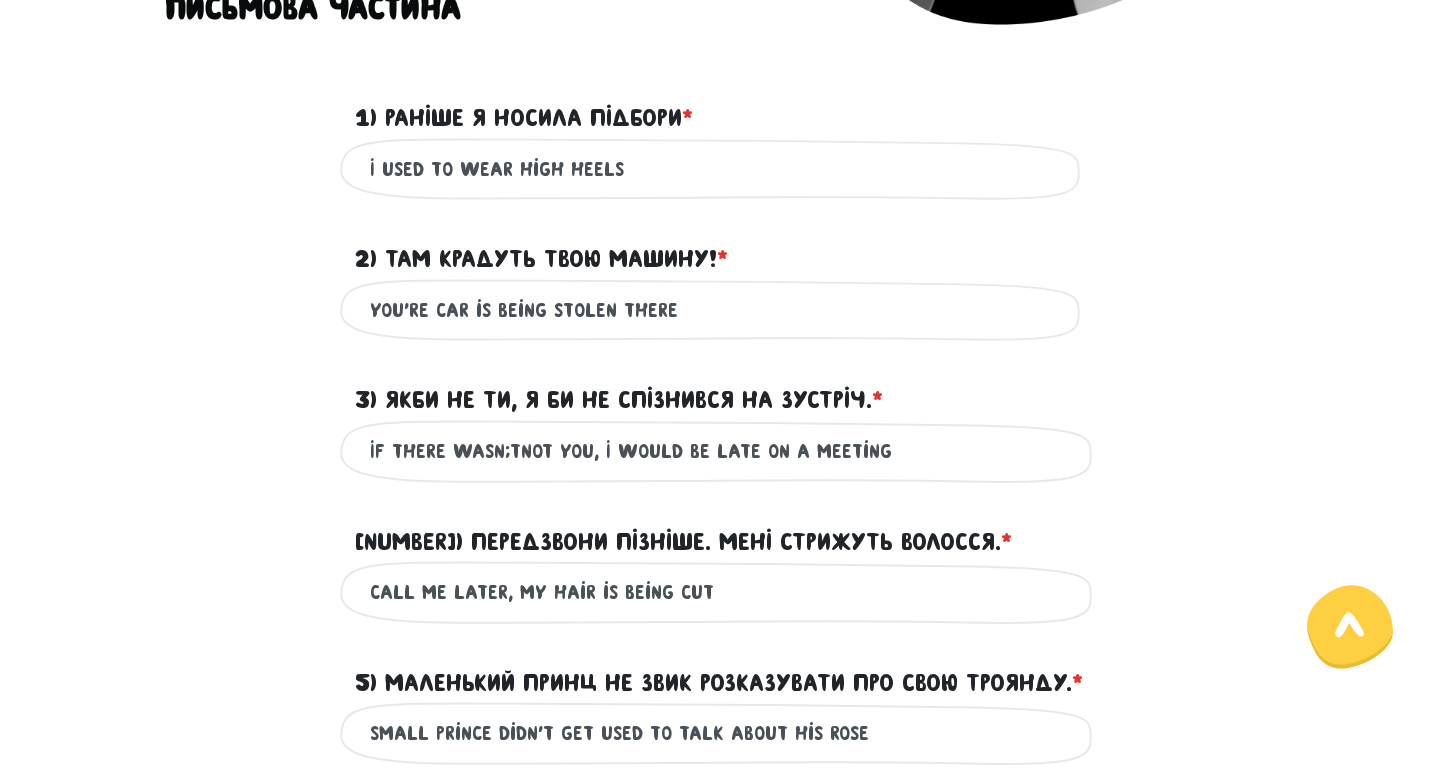 click on "If there wasn;tnot you, I would be late on a meeting" at bounding box center [720, 451] 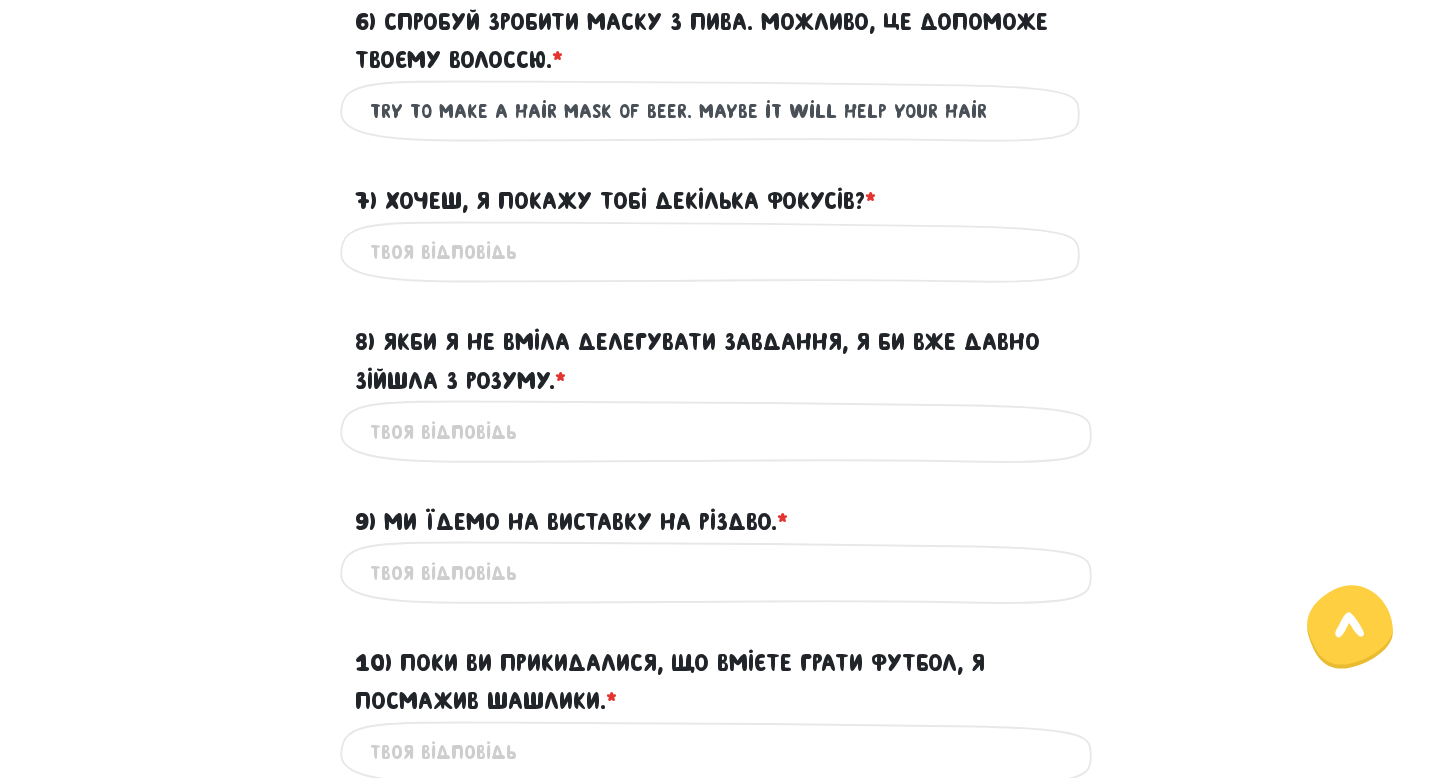 scroll, scrollTop: 1393, scrollLeft: 0, axis: vertical 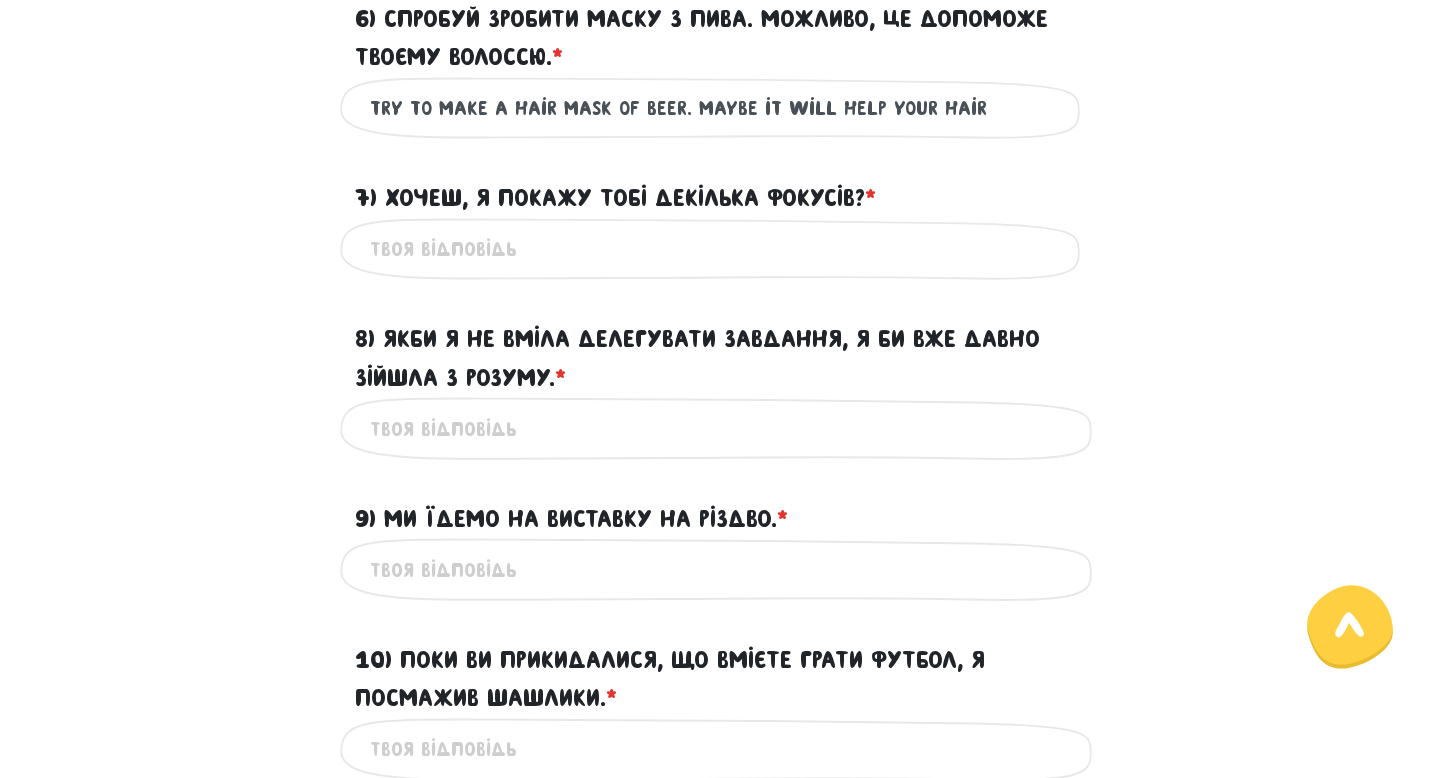 type on "If there wasn't you, I would be late on a meeting" 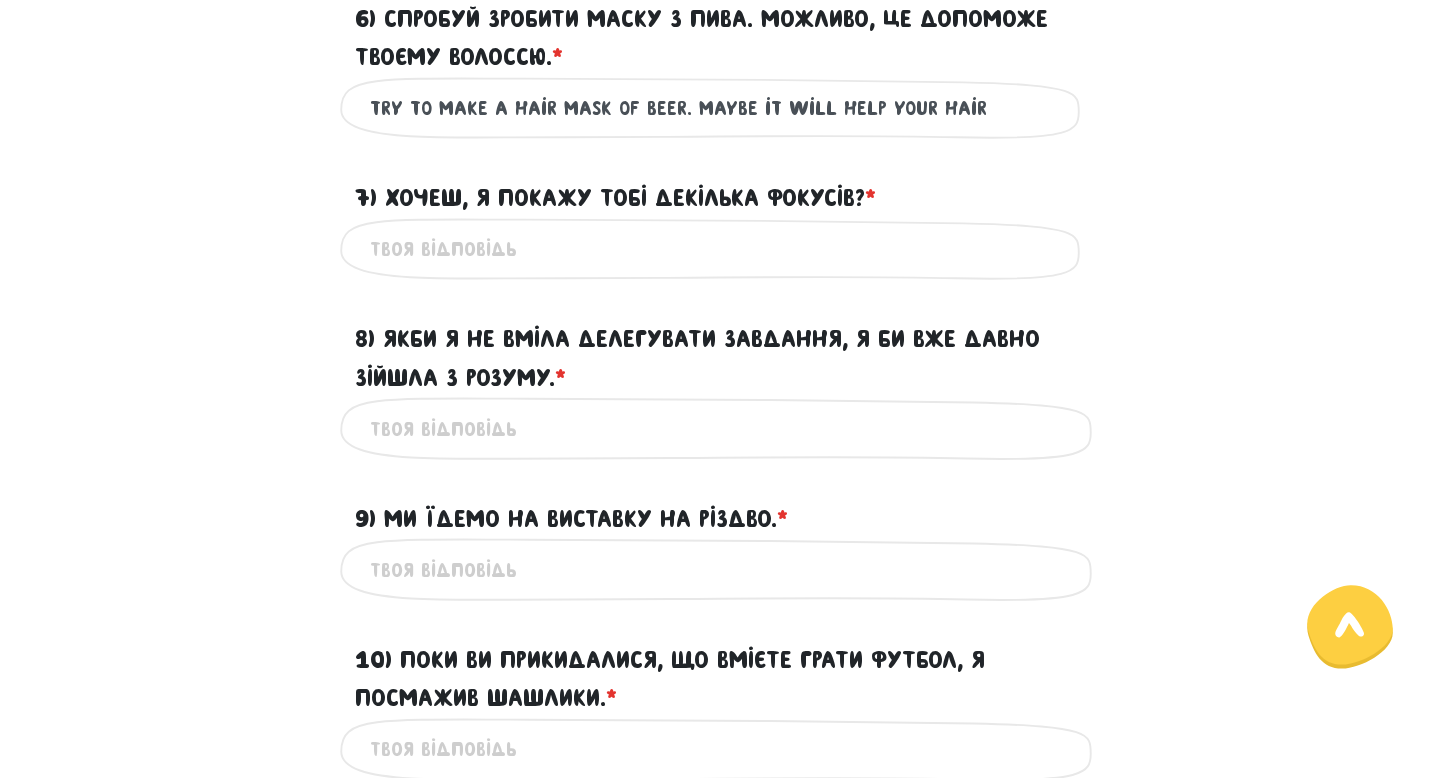 click on "7) Хочеш, я покажу тобі декілька фокусів? *
?" at bounding box center [720, 249] 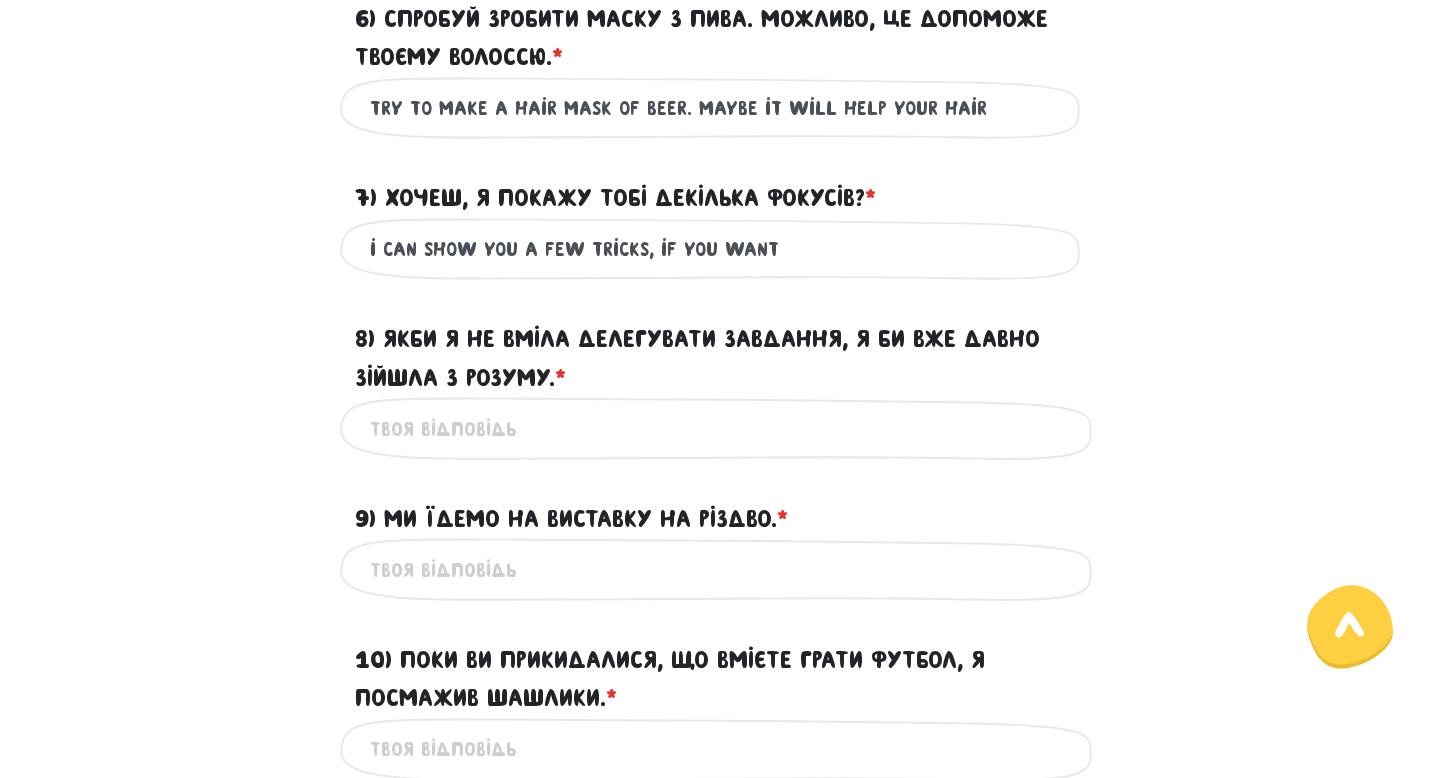 type on "i can show you a few tricks, if you want" 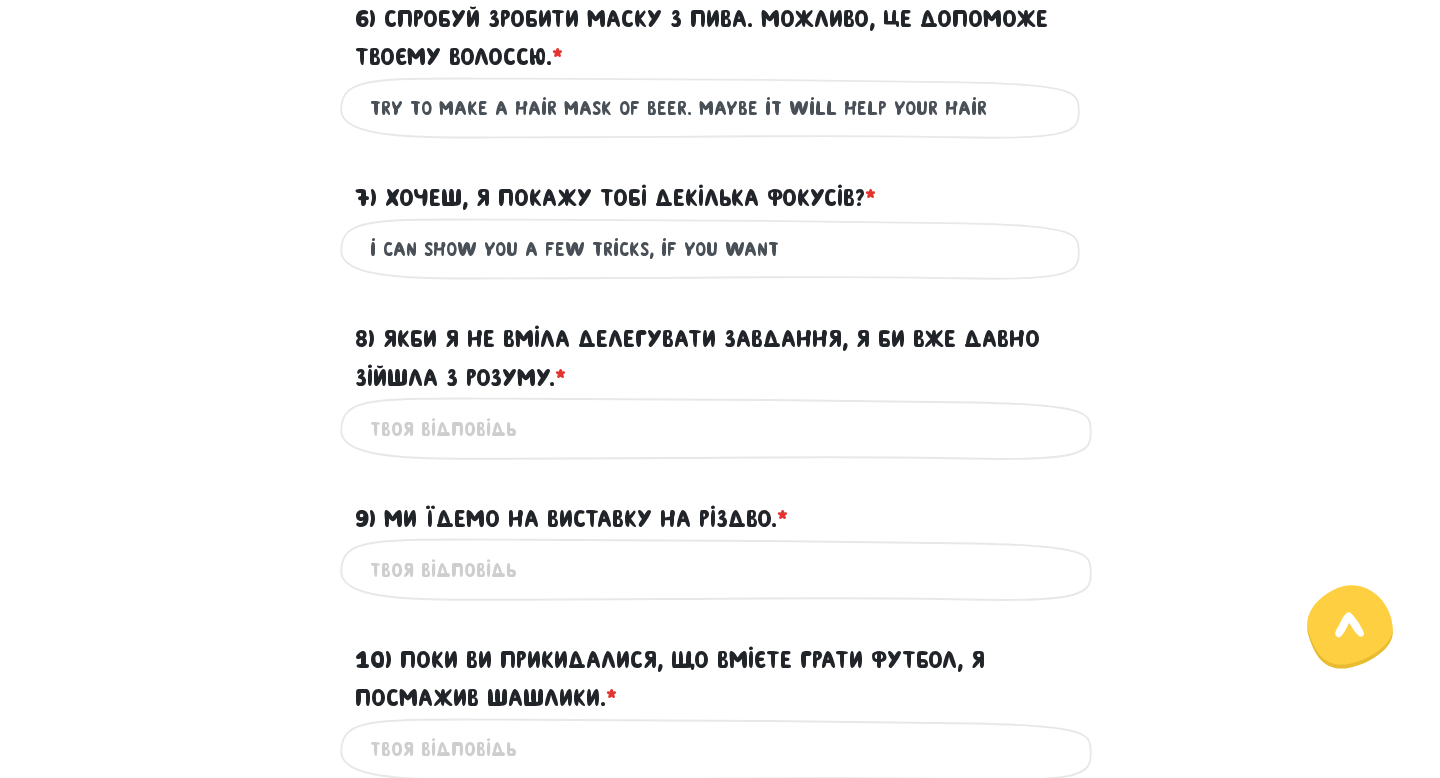 click on "8) Якби я не вміла делегувати завдання, я би вже давно зійшла з розуму. *
?" at bounding box center [720, 428] 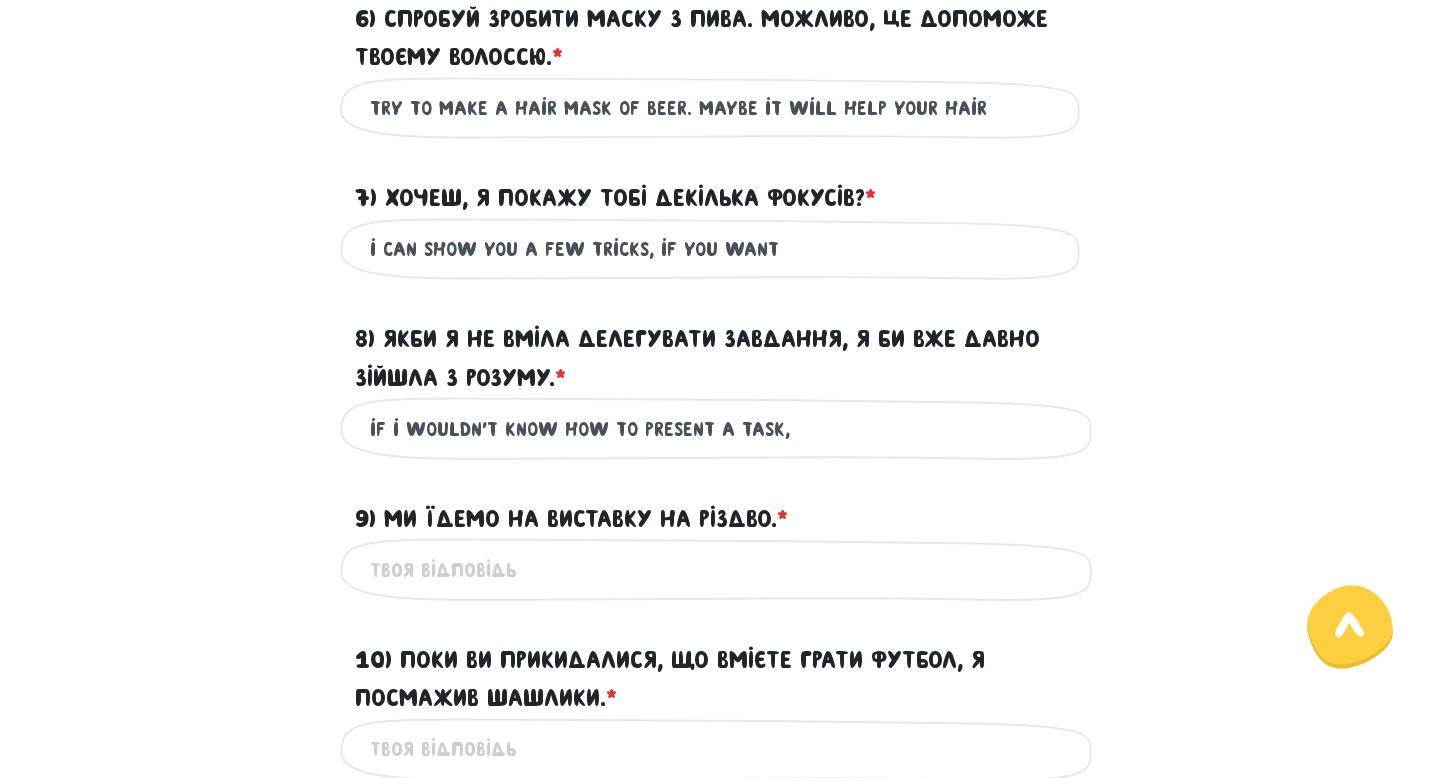 click on "if i wouldn't know how to present a task," at bounding box center [720, 428] 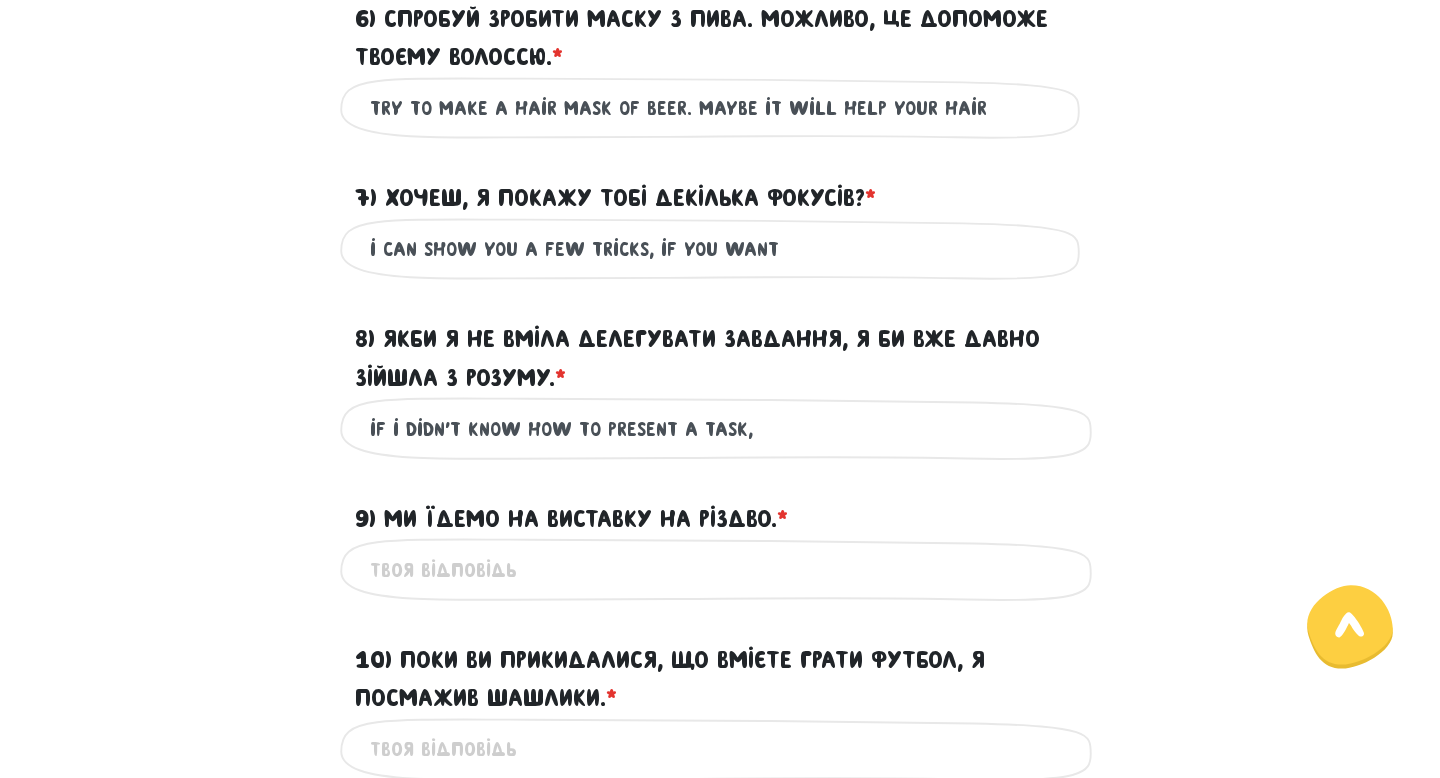 click on "if i didn't know how to present a task," at bounding box center (720, 428) 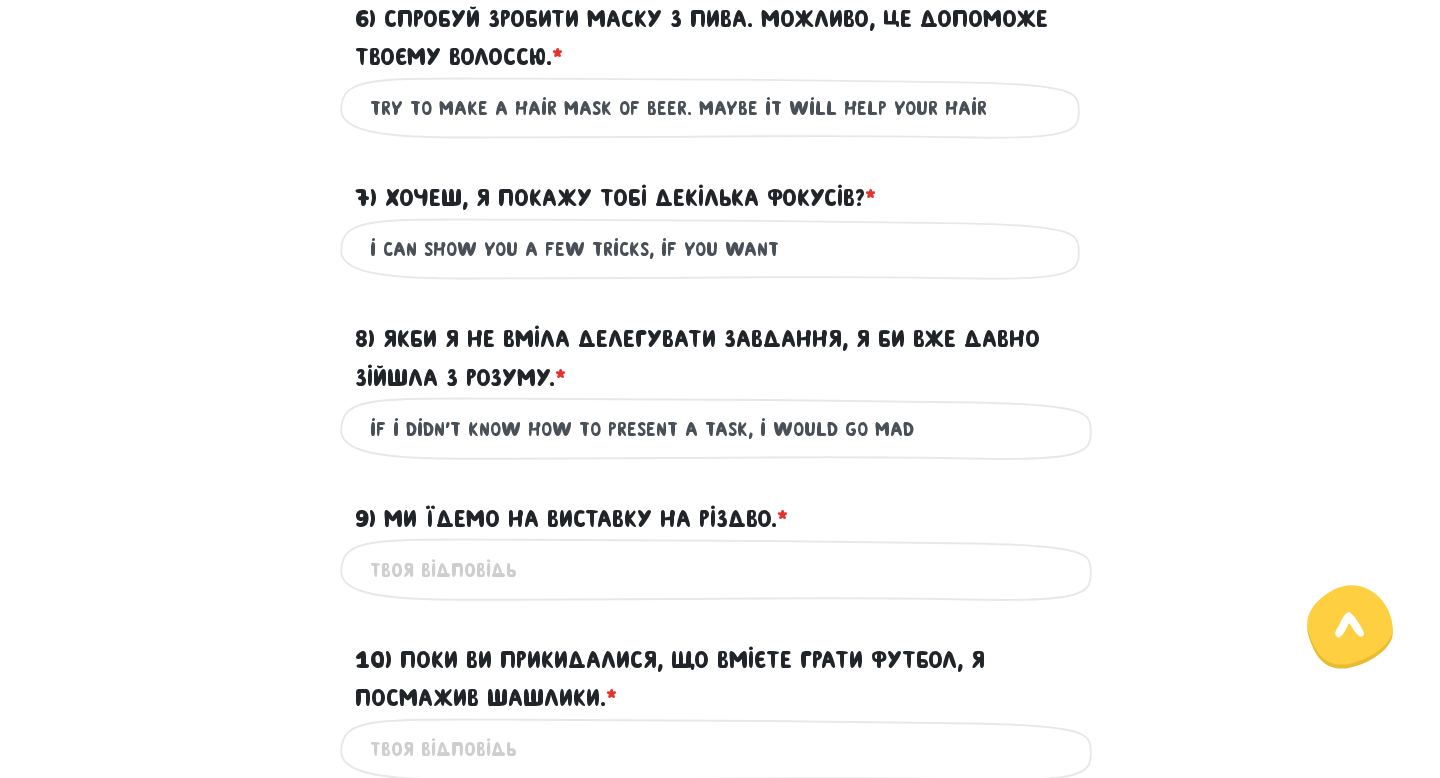 type on "if i didn't know how to present a task, i would go mad" 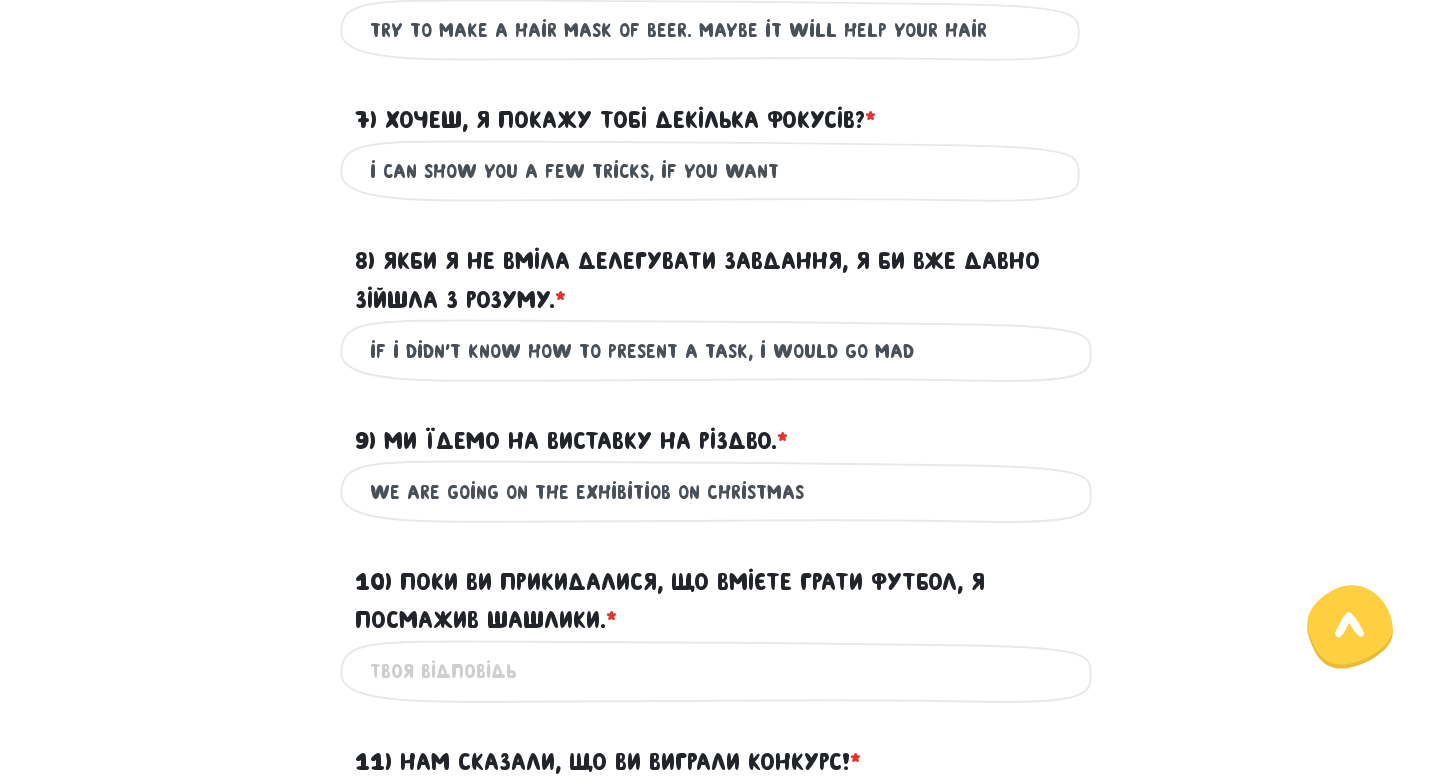 scroll, scrollTop: 1482, scrollLeft: 0, axis: vertical 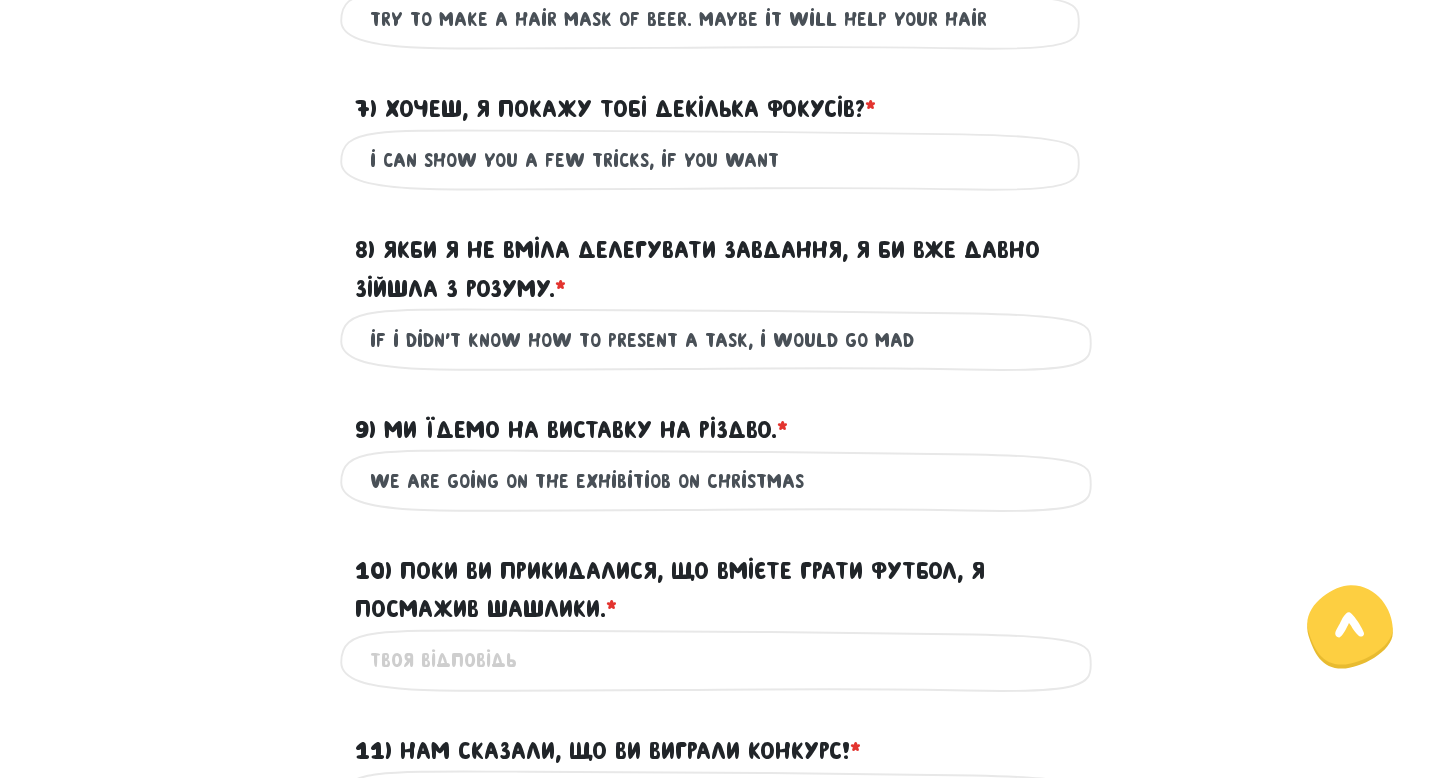 click on "we are going on the exhibitiob on Christmas" at bounding box center (720, 480) 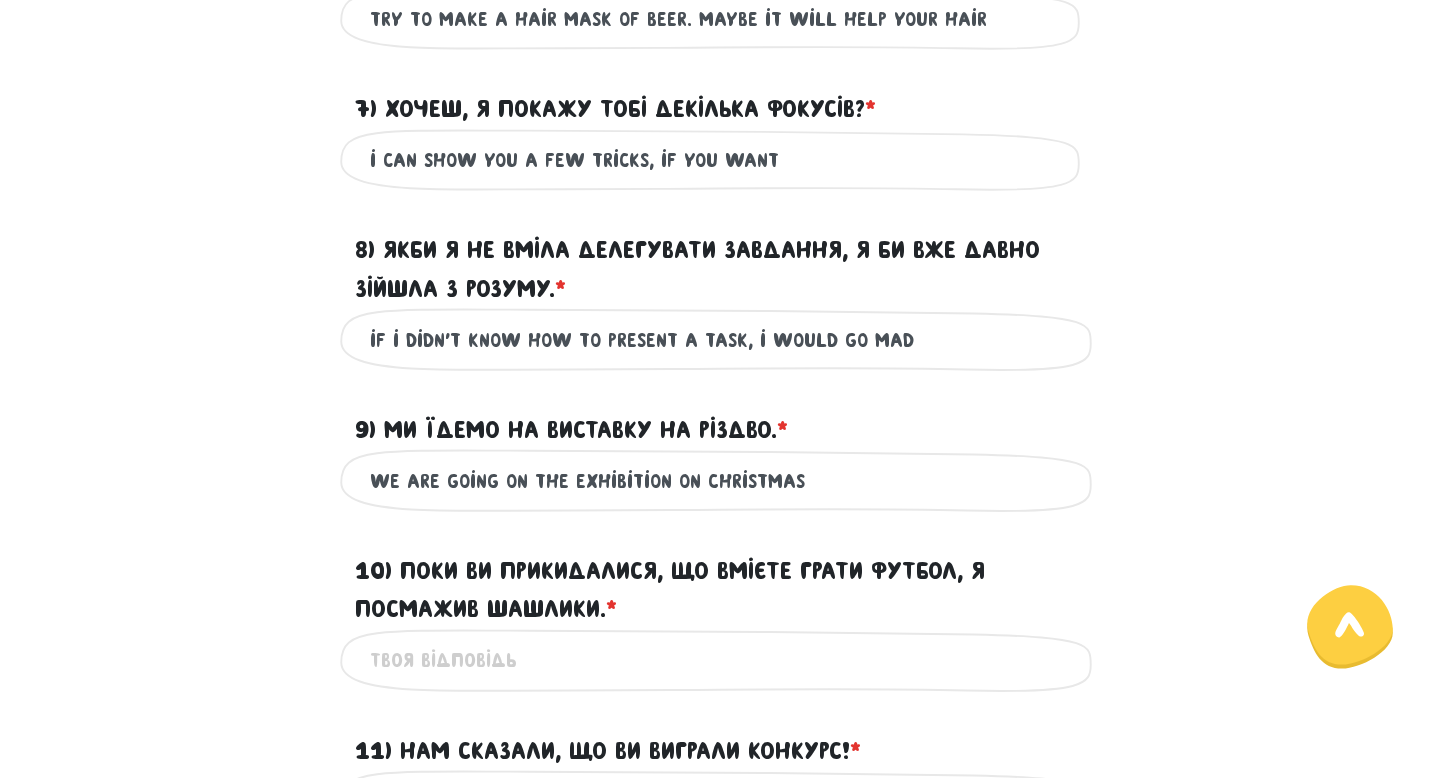 click on "we are going on the exhibition on Christmas" at bounding box center (720, 480) 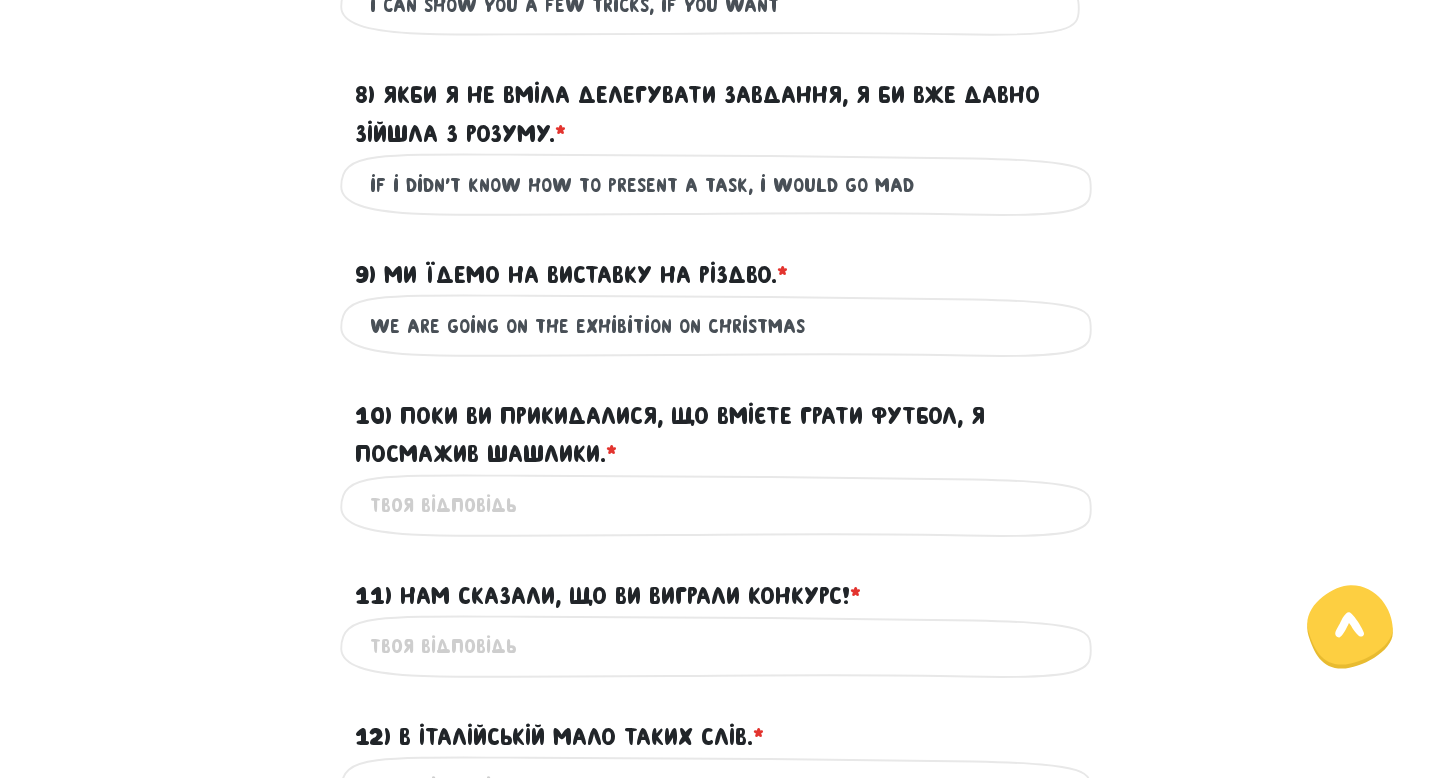 scroll, scrollTop: 1689, scrollLeft: 0, axis: vertical 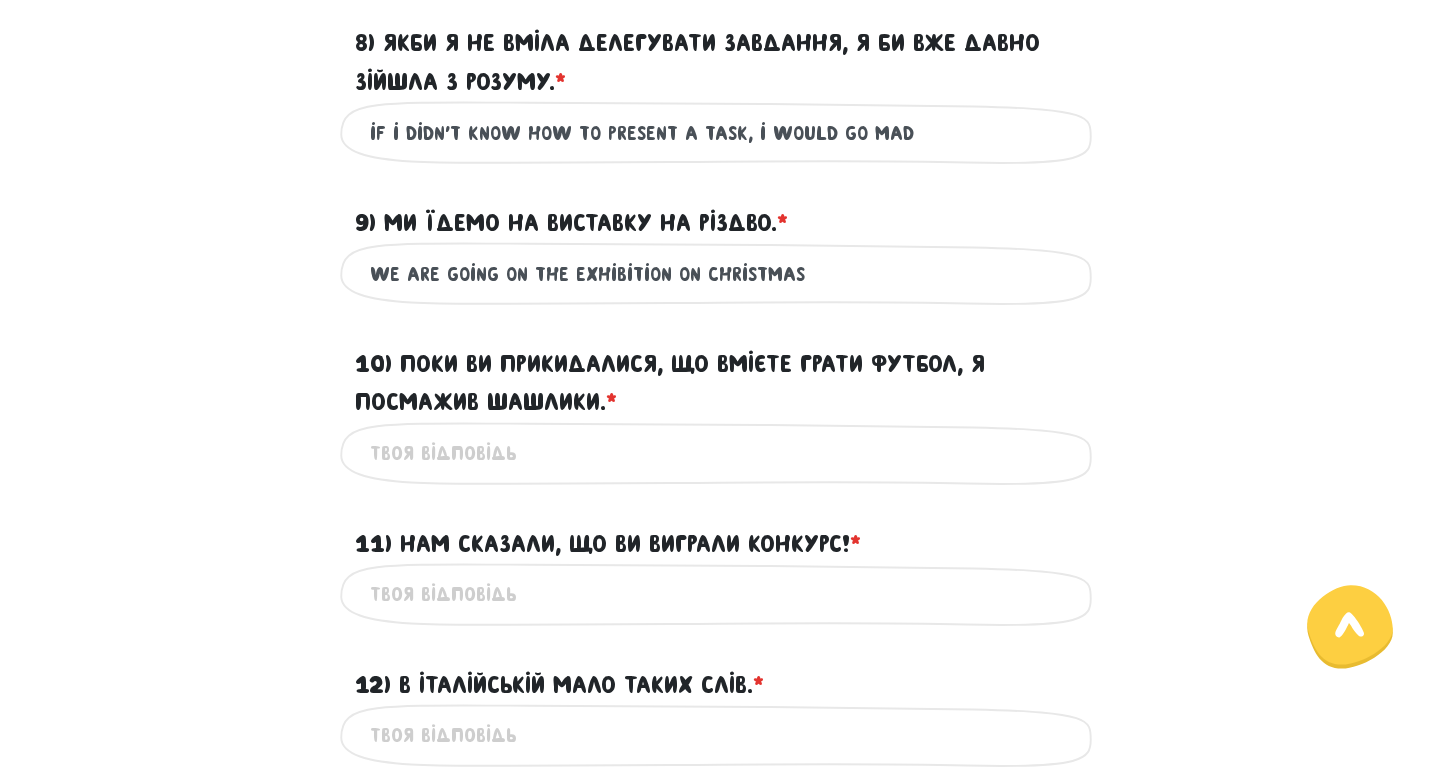 type on "we are going on the exhibition on Christmas" 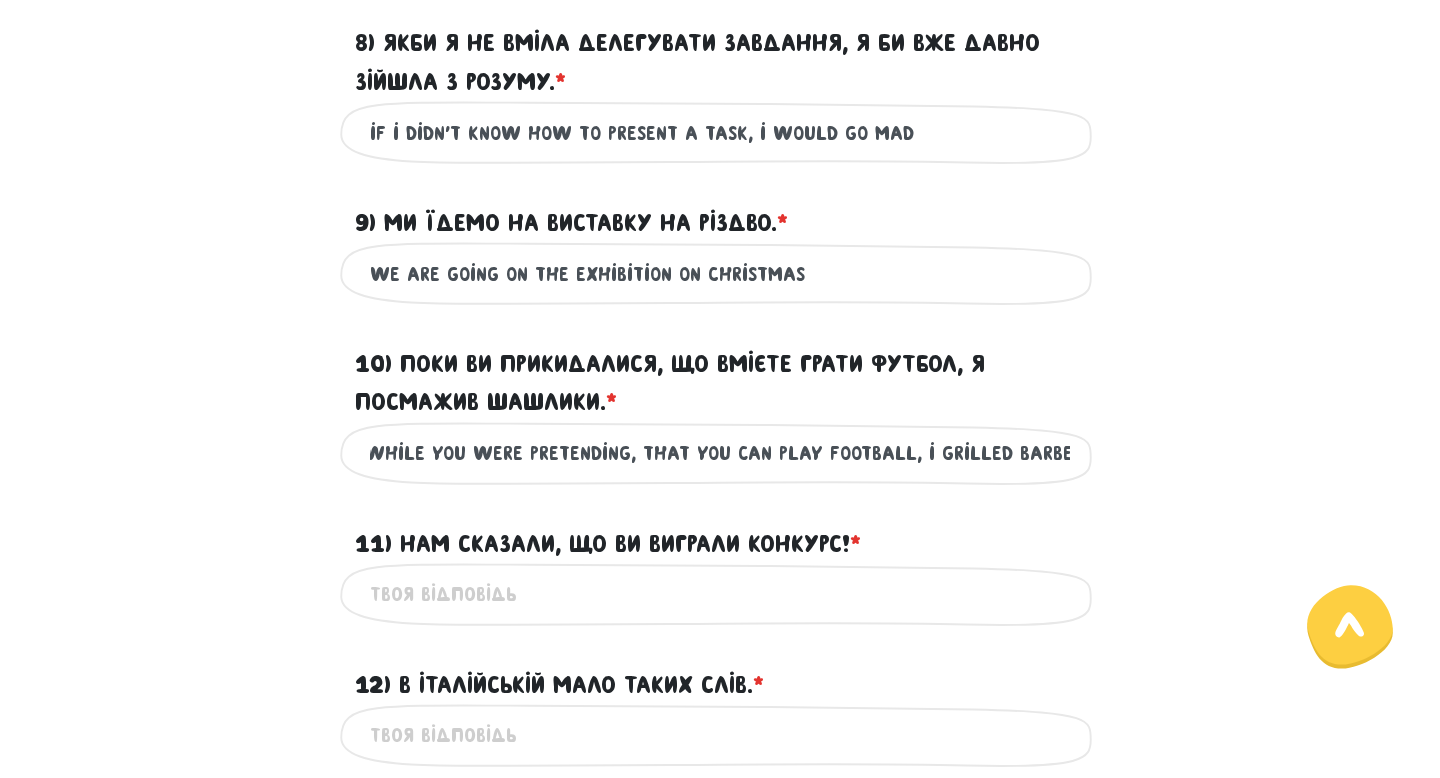 scroll, scrollTop: 0, scrollLeft: 15, axis: horizontal 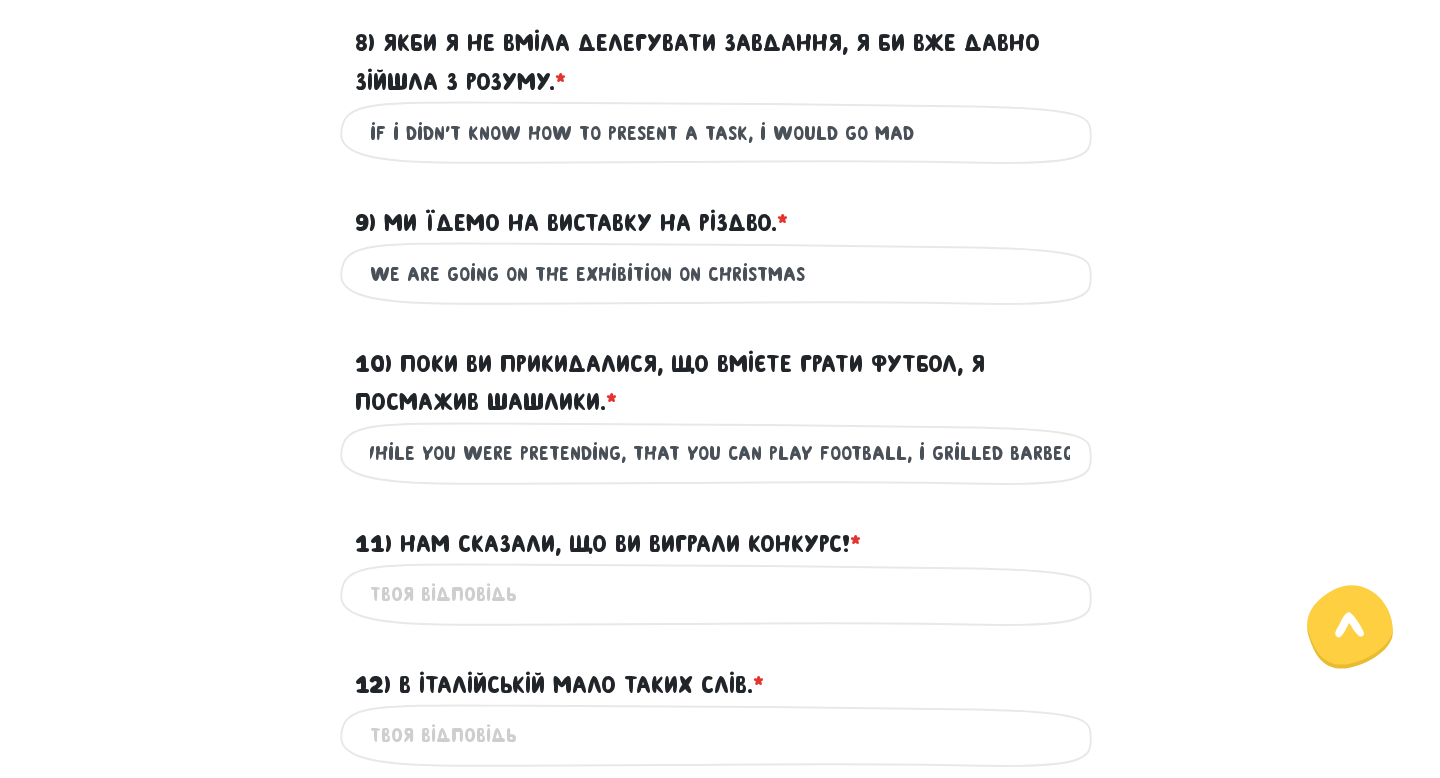 type on "while you were pretending, that you can play football, i grilled barbeque" 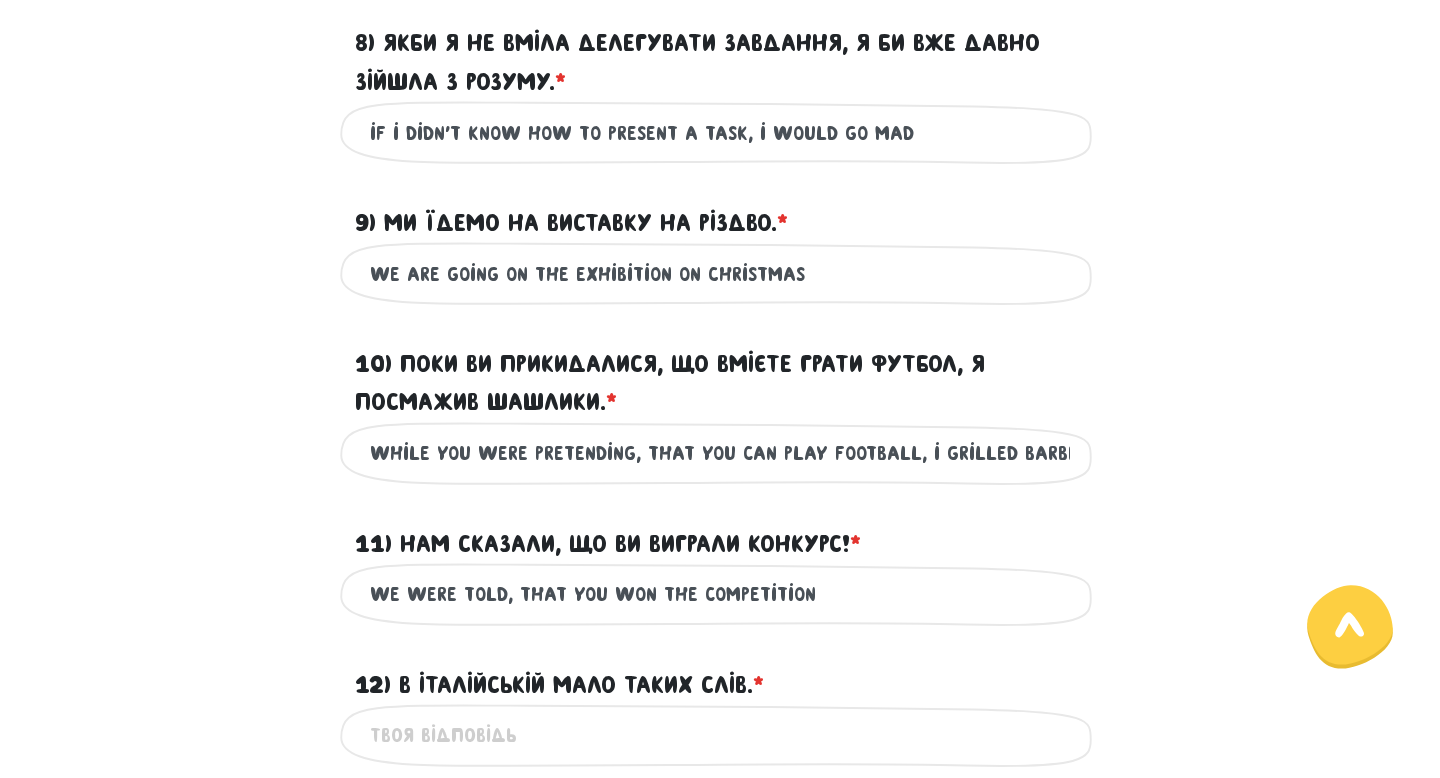 click on "we were told, that you won the competition" at bounding box center (720, 594) 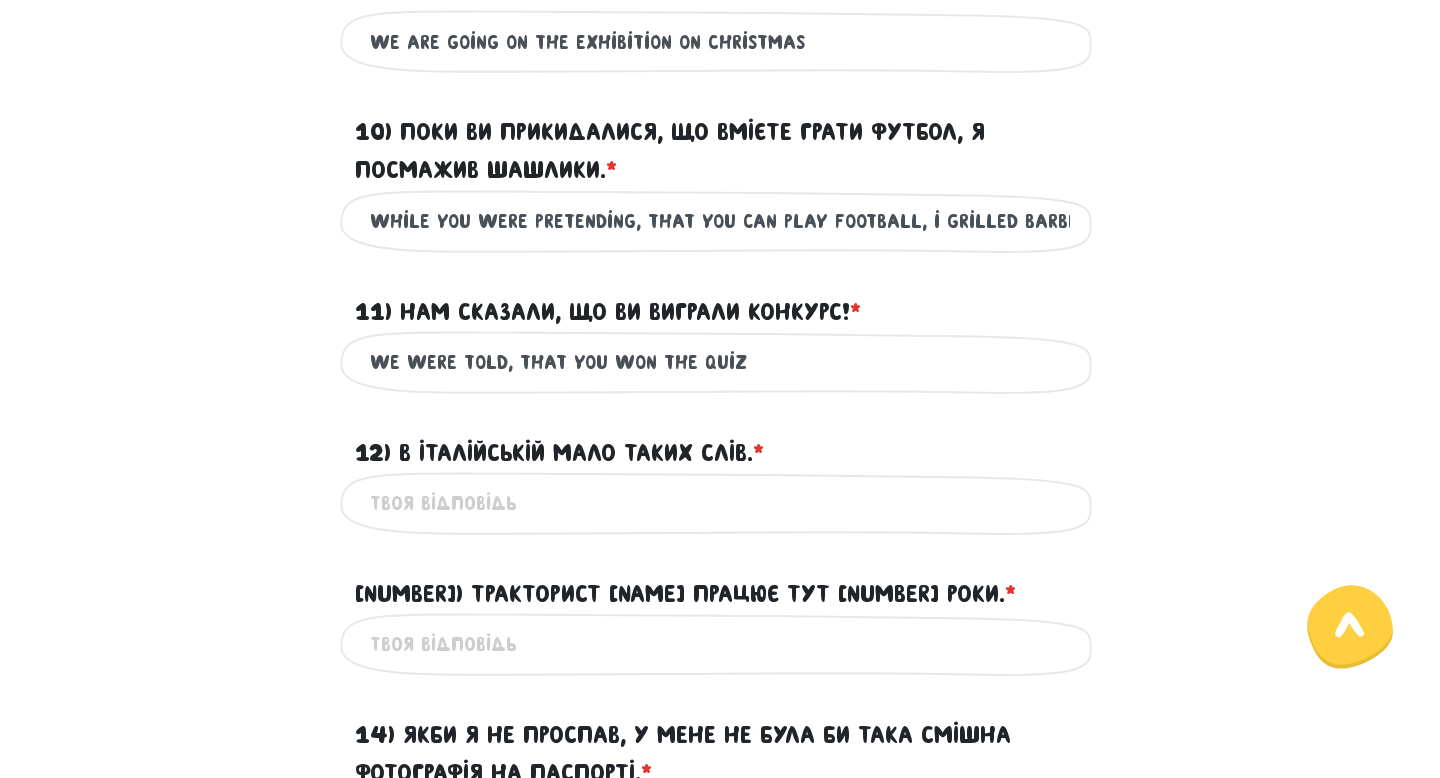 scroll, scrollTop: 1941, scrollLeft: 0, axis: vertical 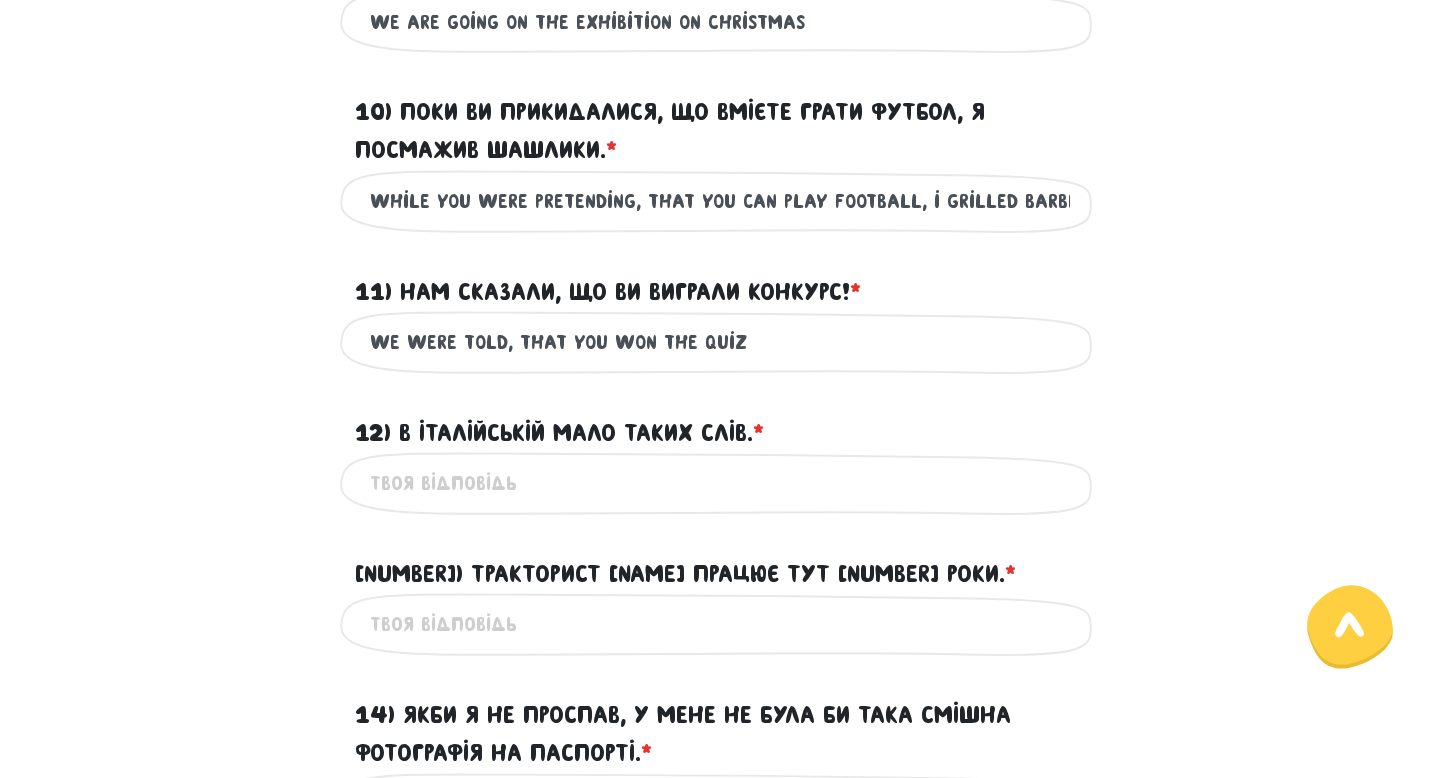 type on "we were told, that you won the quiz" 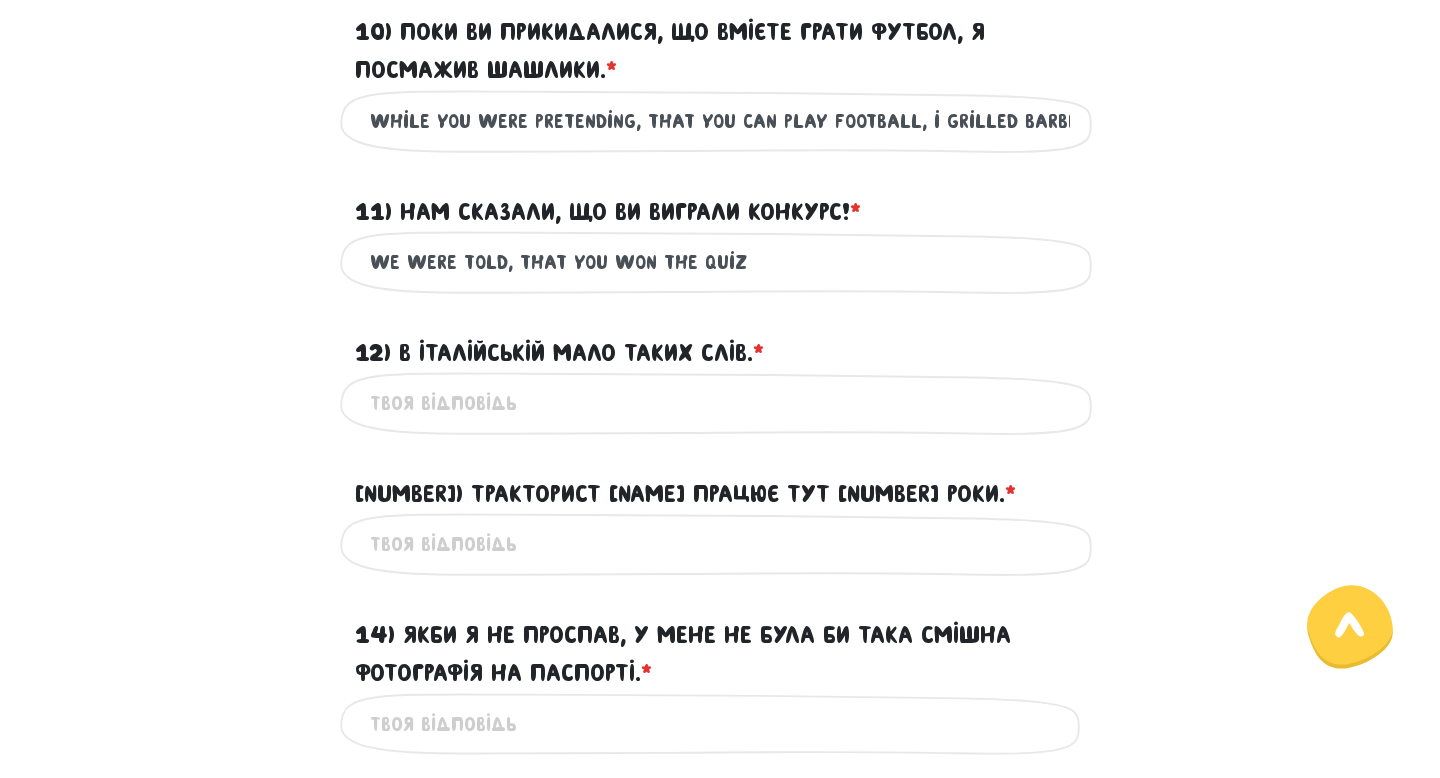 scroll, scrollTop: 2033, scrollLeft: 0, axis: vertical 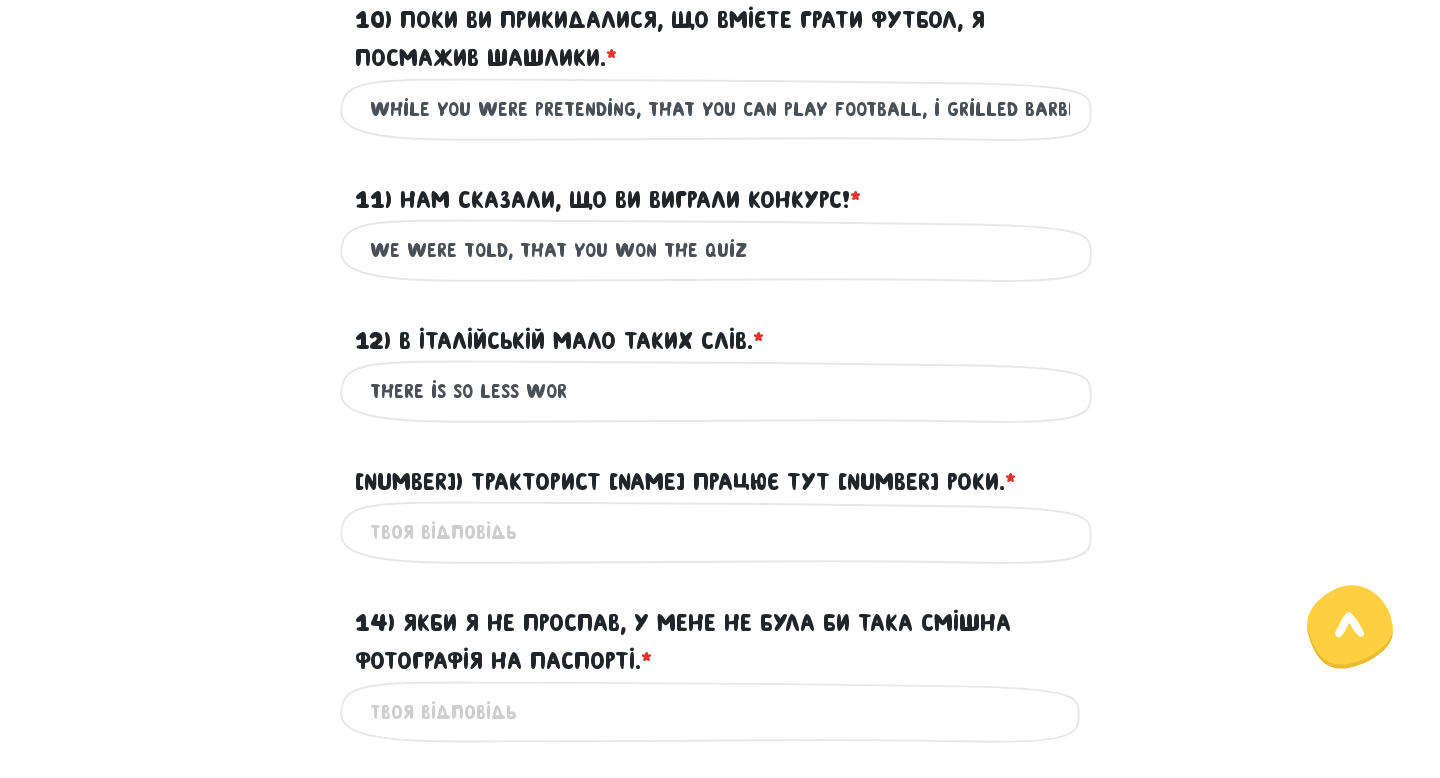 click on "there is so less wor" at bounding box center (720, 391) 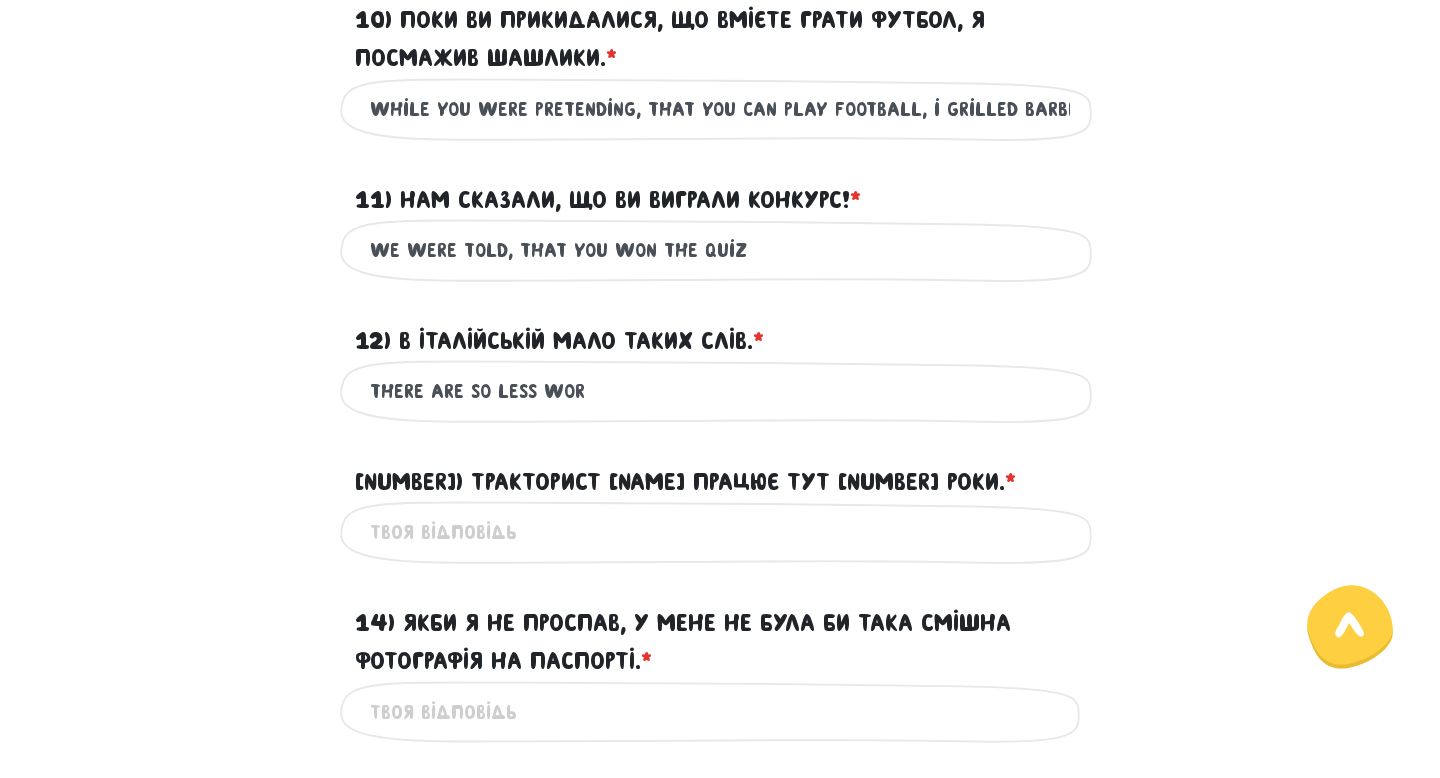 click on "there are so less wor" at bounding box center [720, 391] 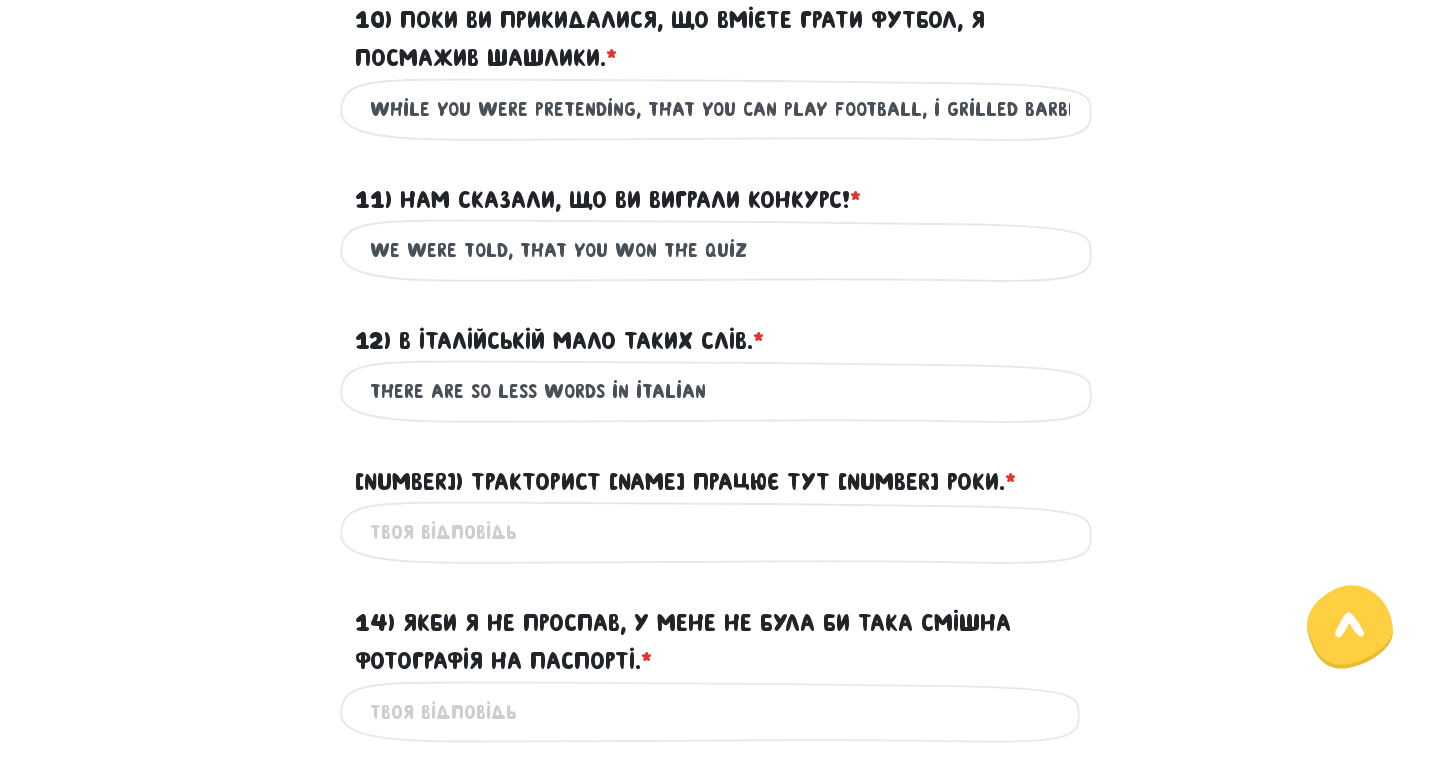 click on "there are so less words in italian" at bounding box center (720, 391) 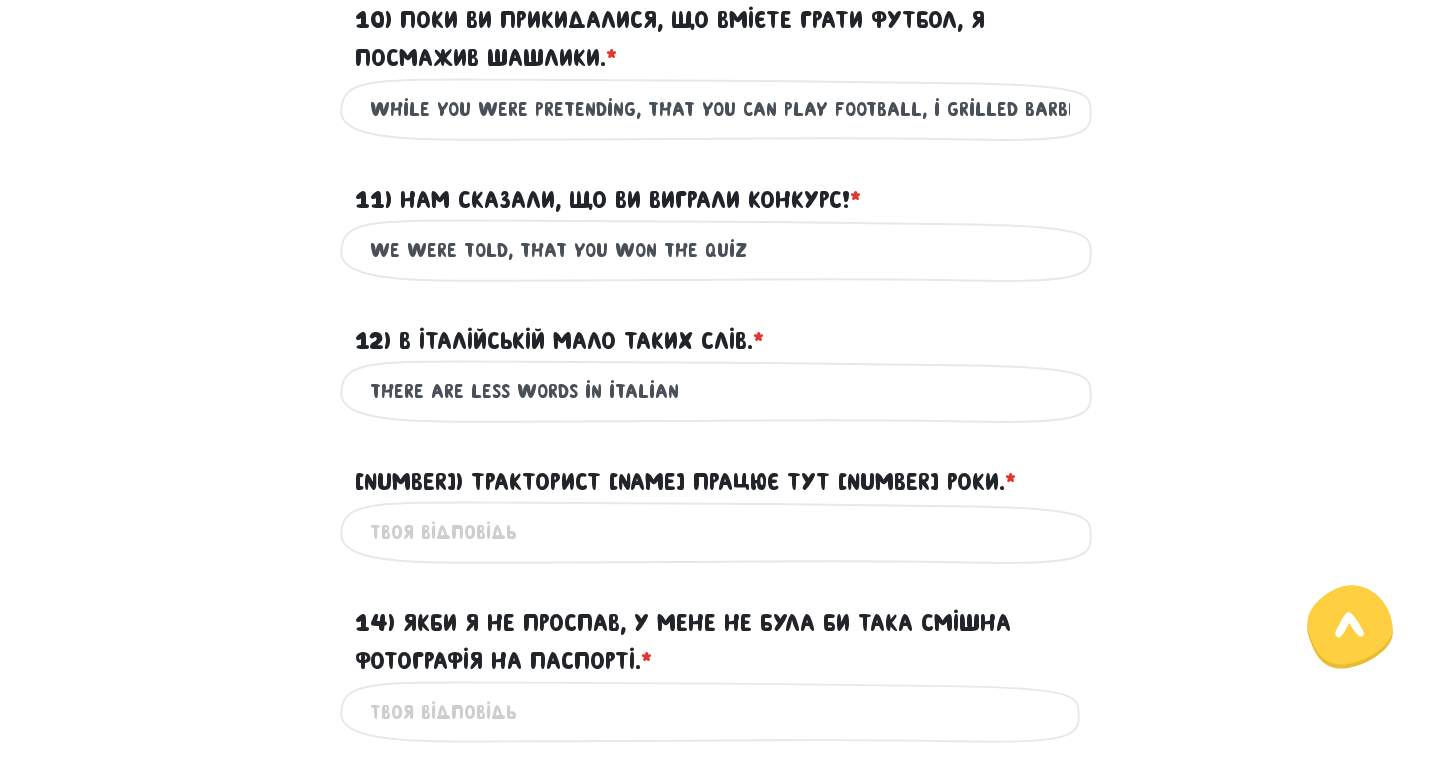 click on "there are less words in italian" at bounding box center (720, 391) 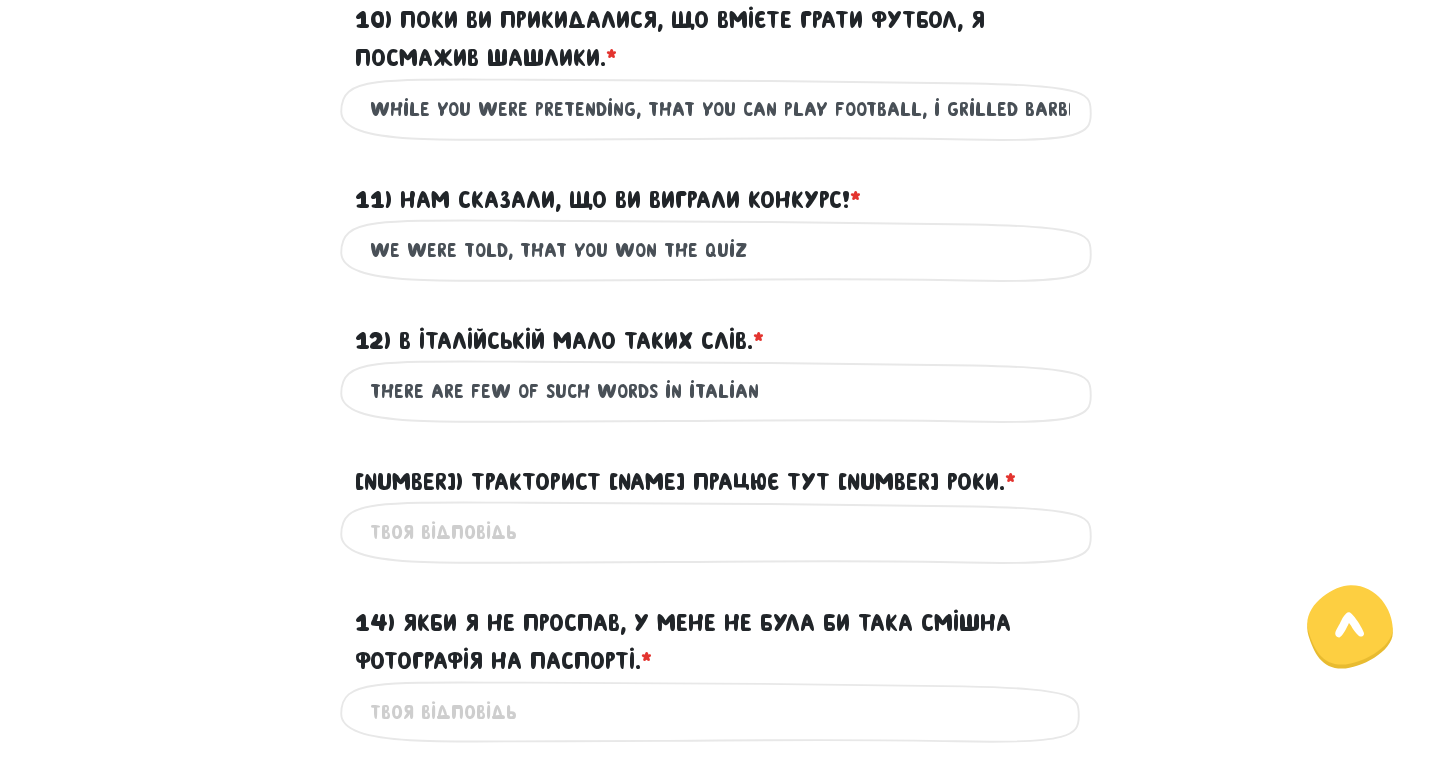 type on "there are few of such words in italian" 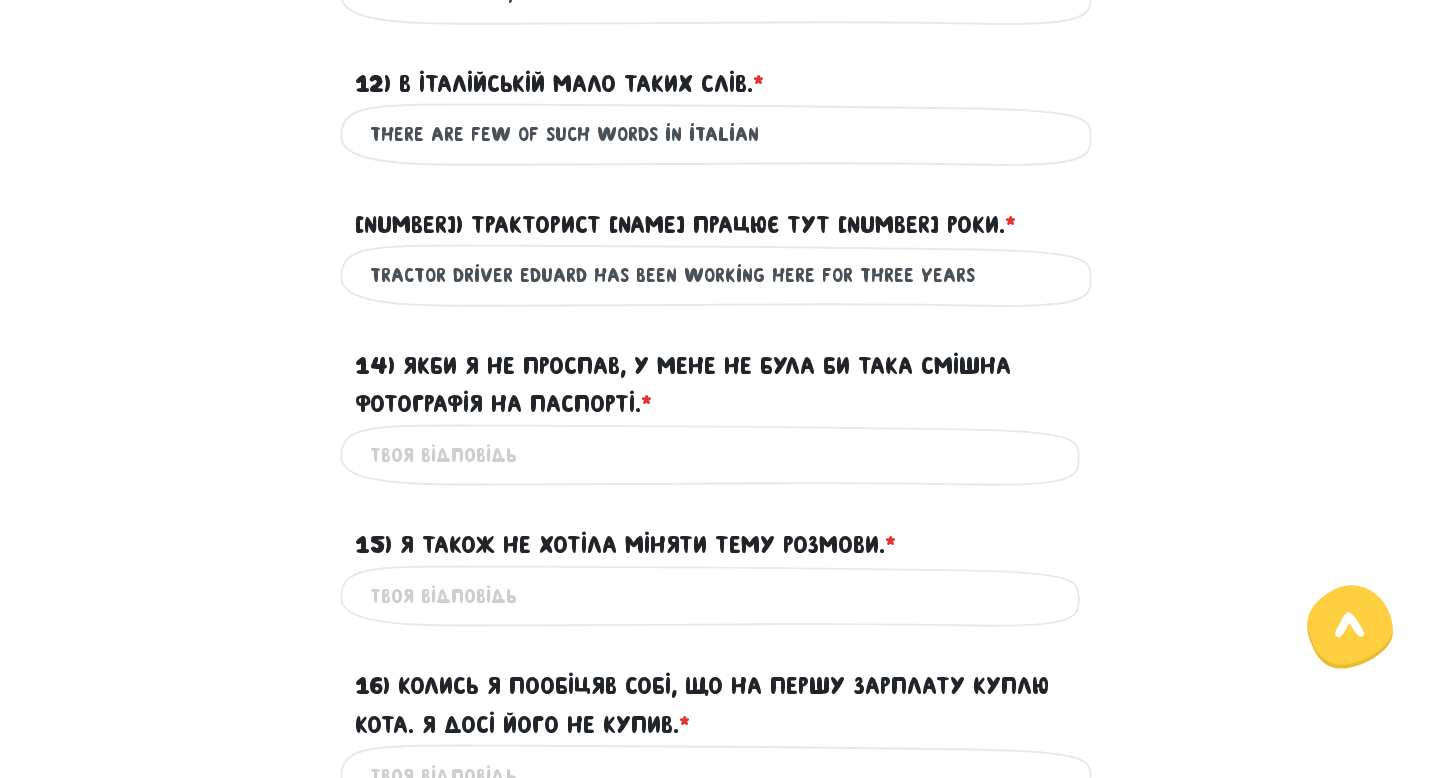 scroll, scrollTop: 2328, scrollLeft: 0, axis: vertical 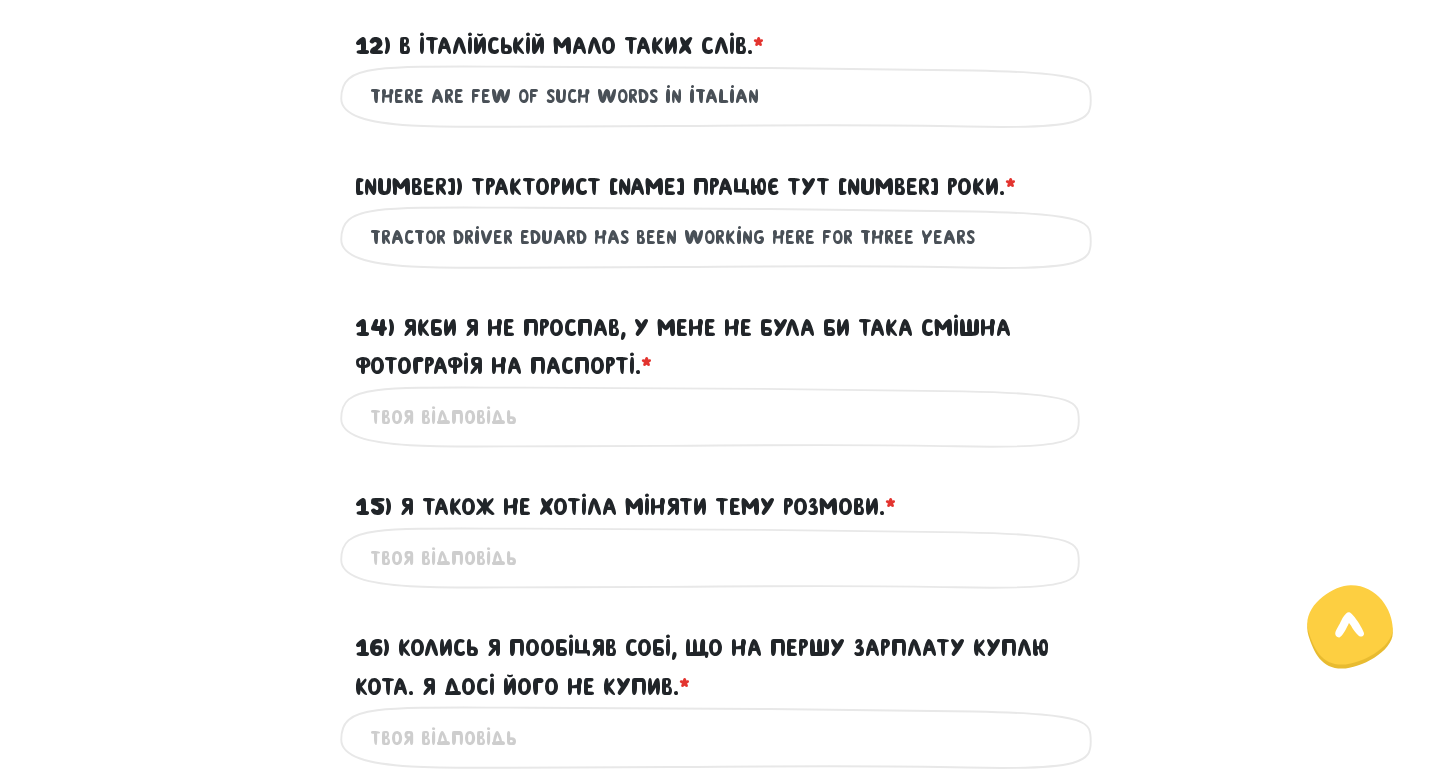type on "trActor driver eduard has been working here for three years" 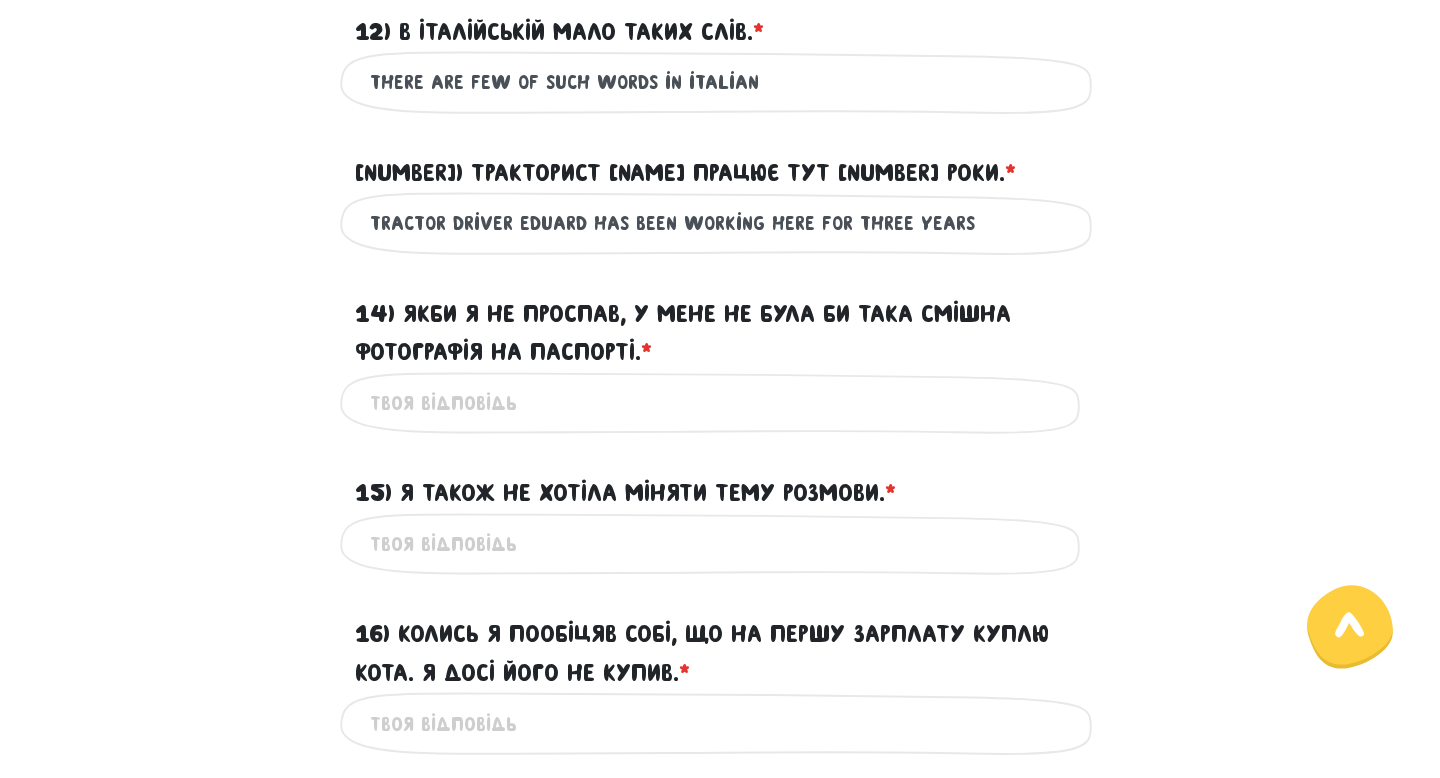 scroll, scrollTop: 2377, scrollLeft: 0, axis: vertical 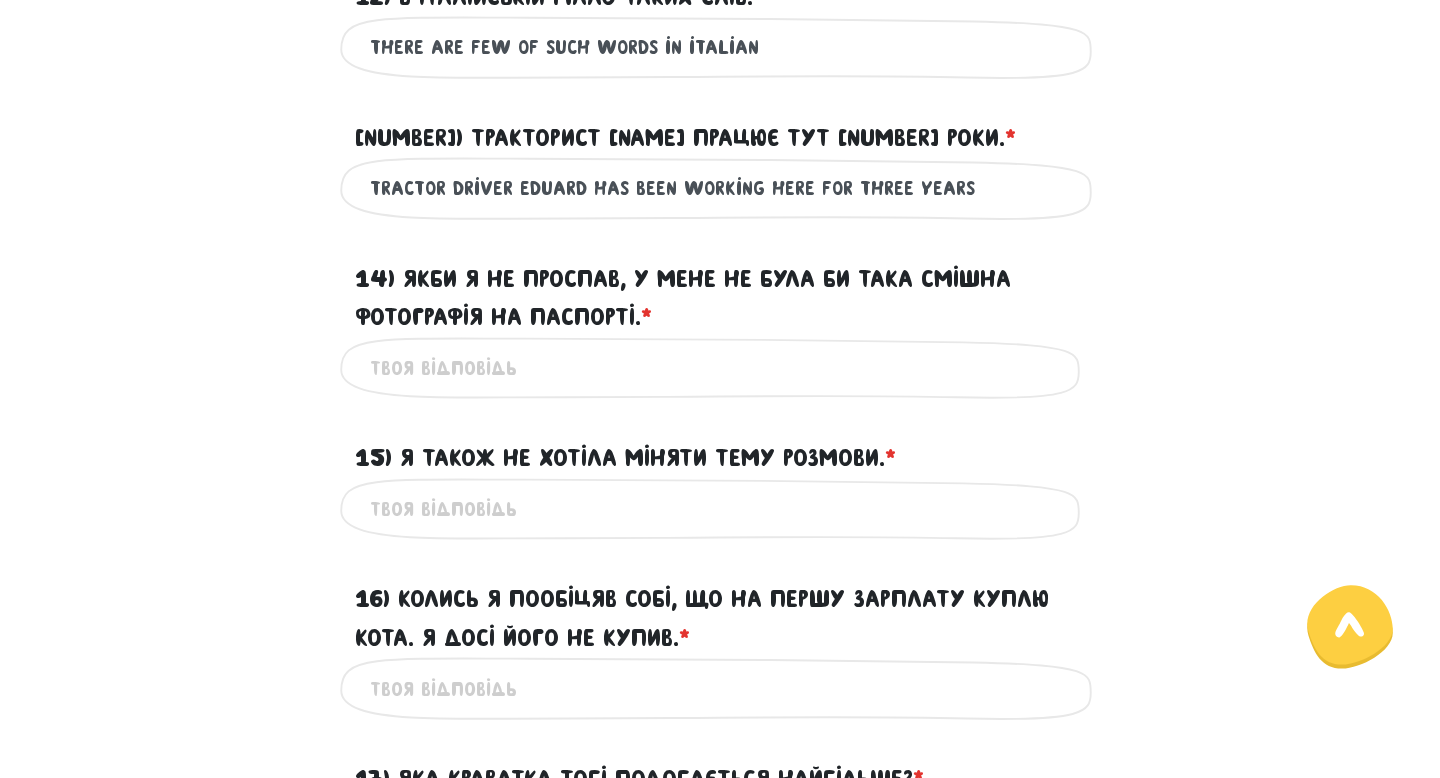 click on "14) Якби я не проспав, у мене не була би така смішна фотографія на паспорті. *
?" at bounding box center [720, 368] 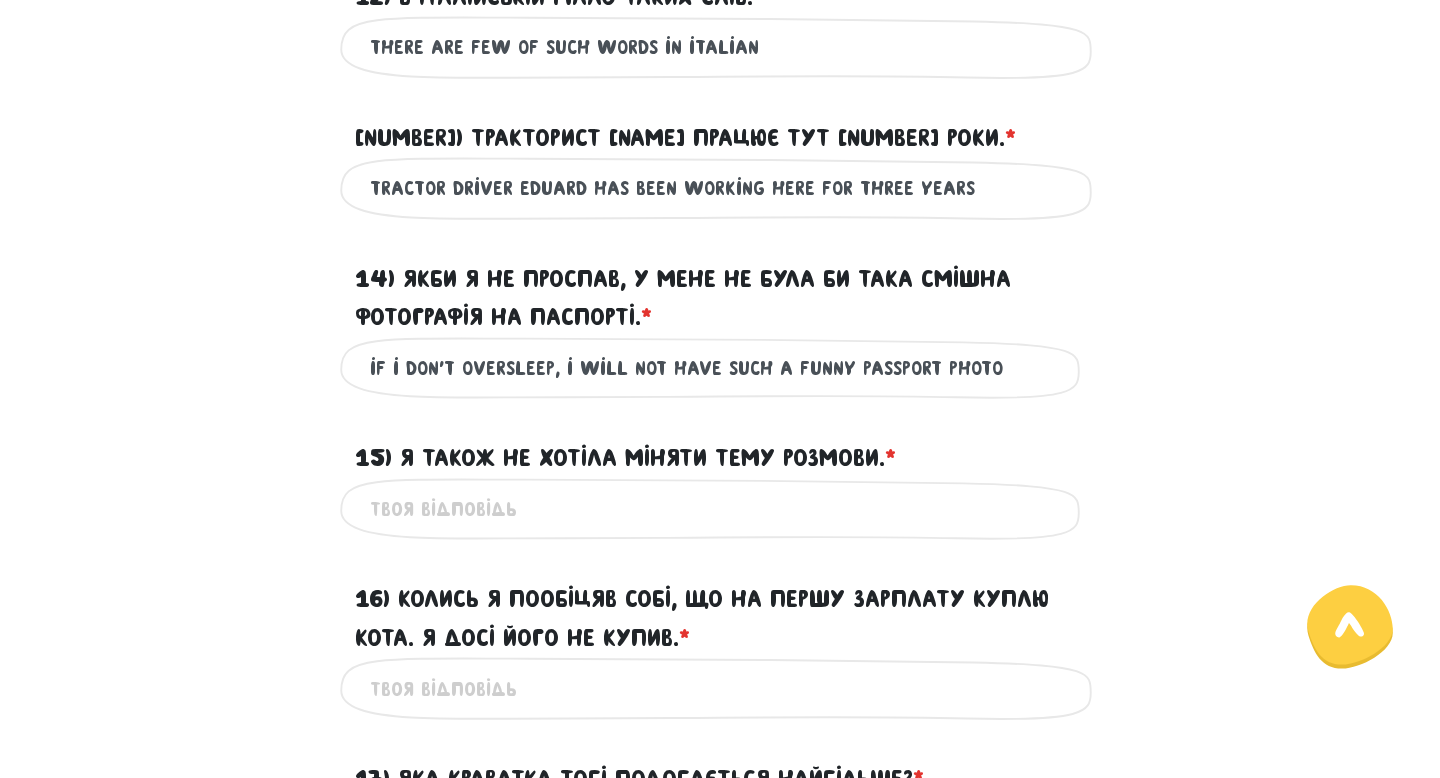 type on "if i don't oversleep, i will not have such a funny passport photo" 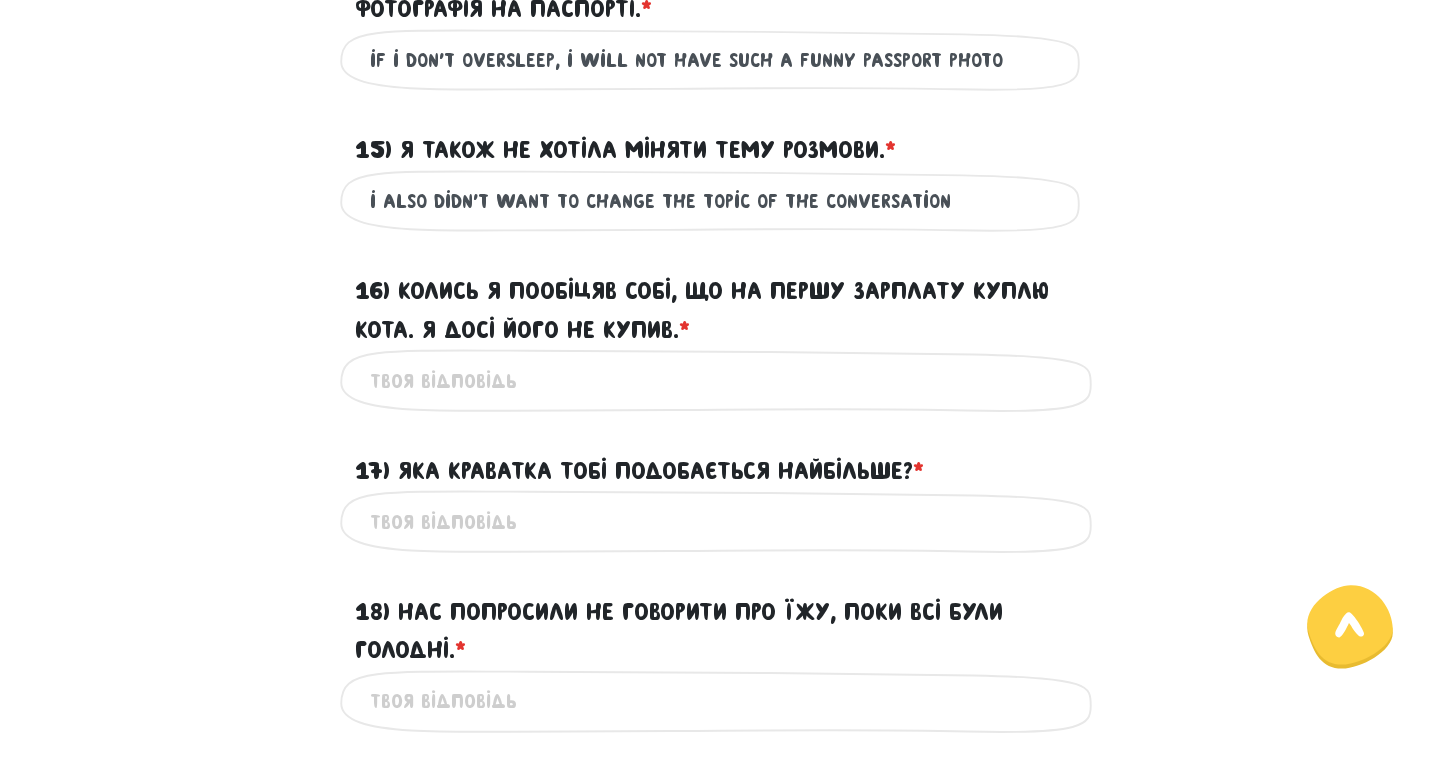 scroll, scrollTop: 2733, scrollLeft: 0, axis: vertical 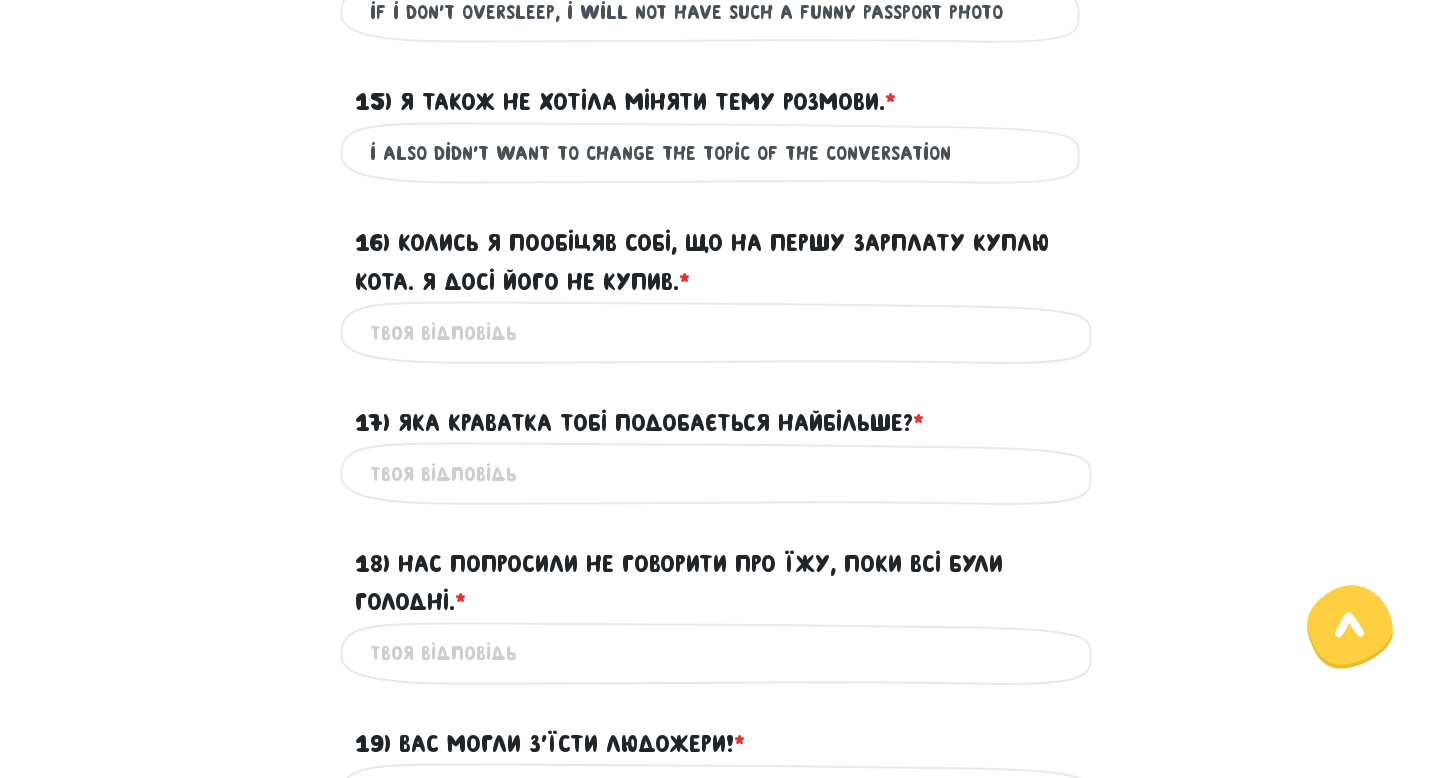 type on "i also didn't want to change the topic of the conversation" 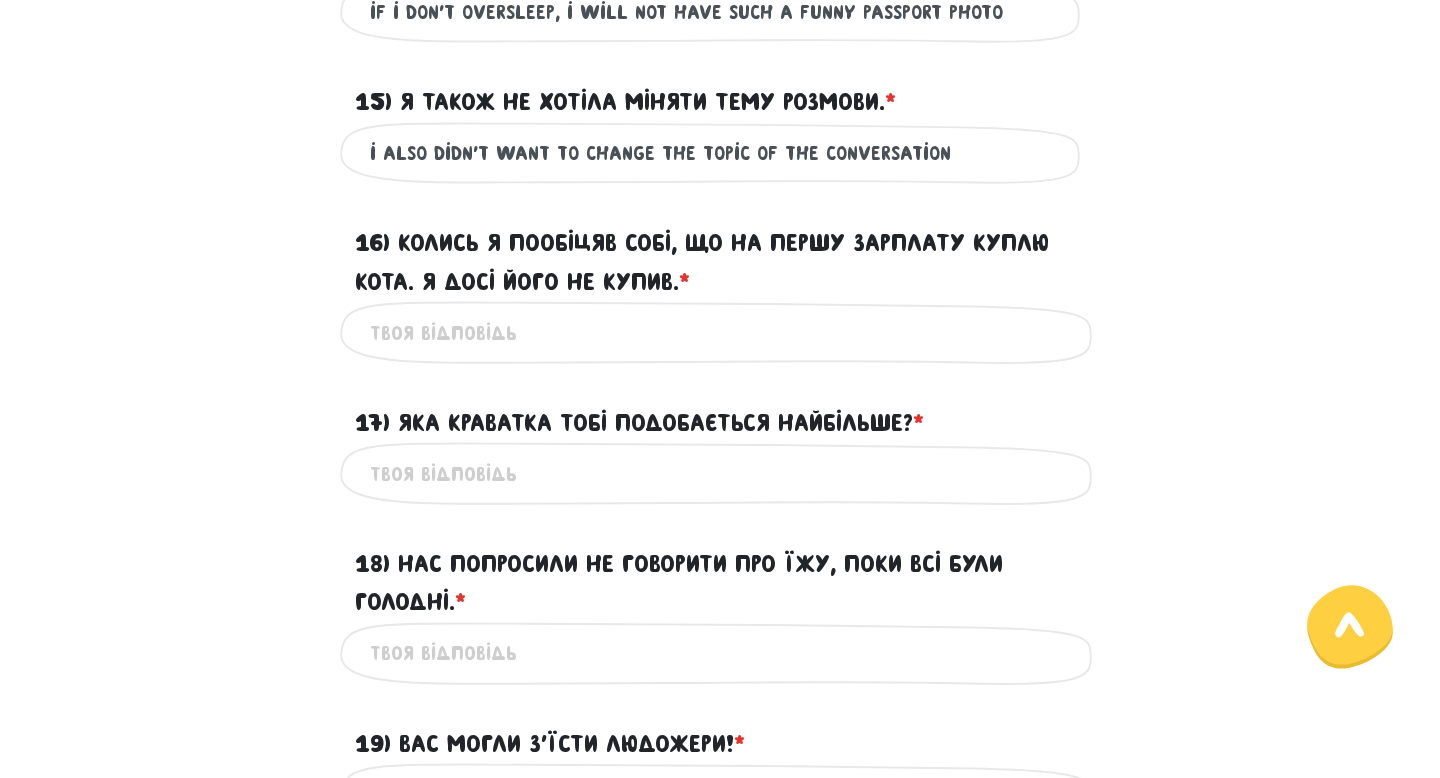 click on "16) Колись я пообіцяв собі, що на першу зарплату куплю кота. Я досі його не купив. *
?" at bounding box center (720, 332) 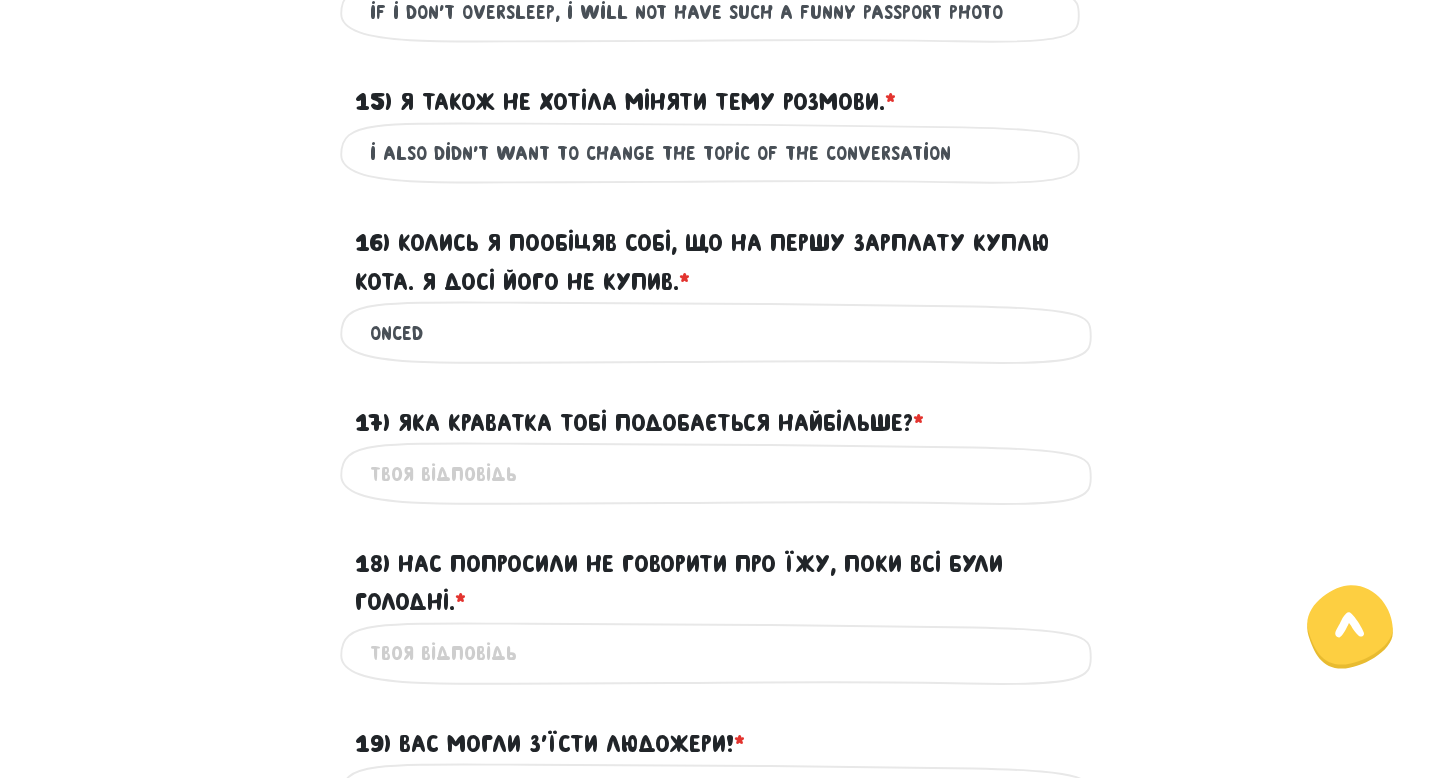 click on "onced" at bounding box center (720, 332) 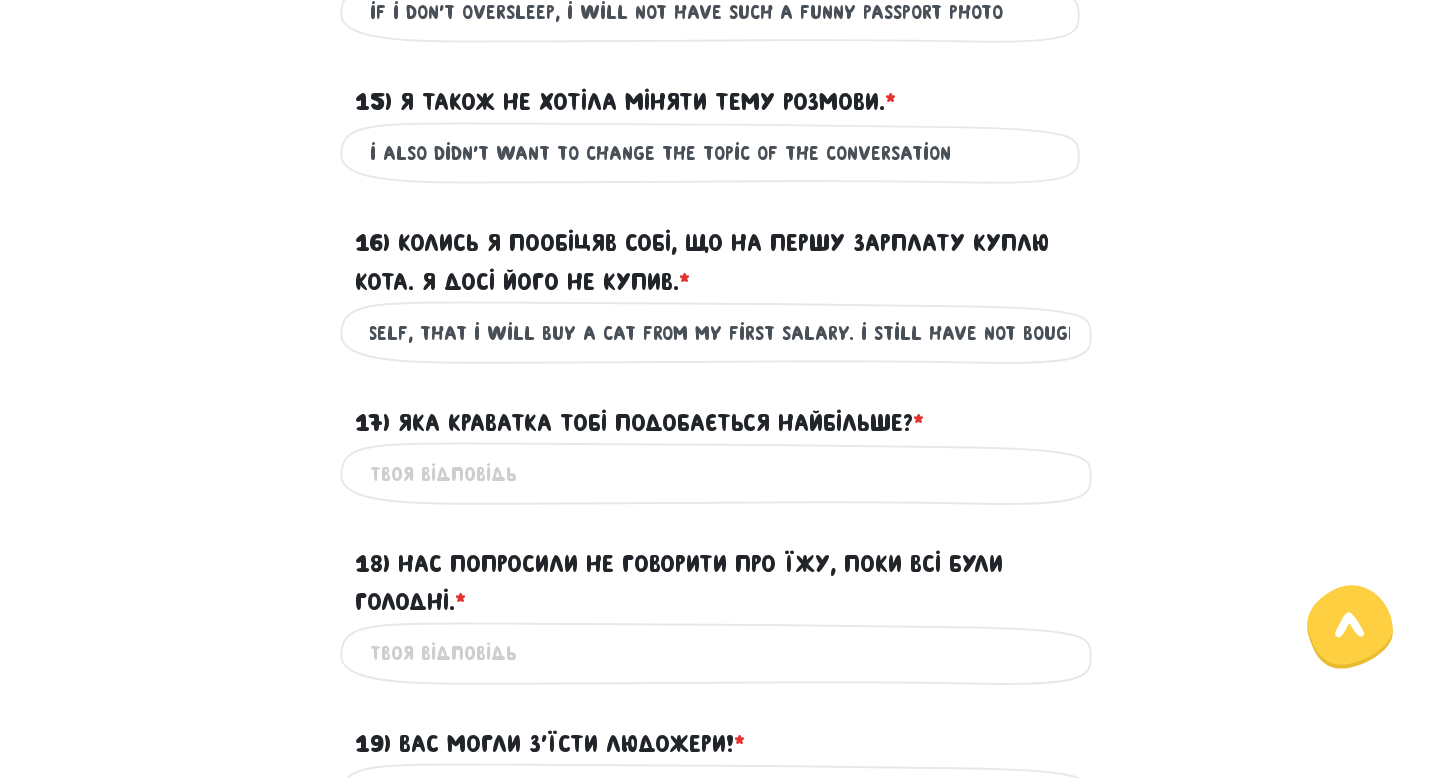 scroll, scrollTop: 0, scrollLeft: 193, axis: horizontal 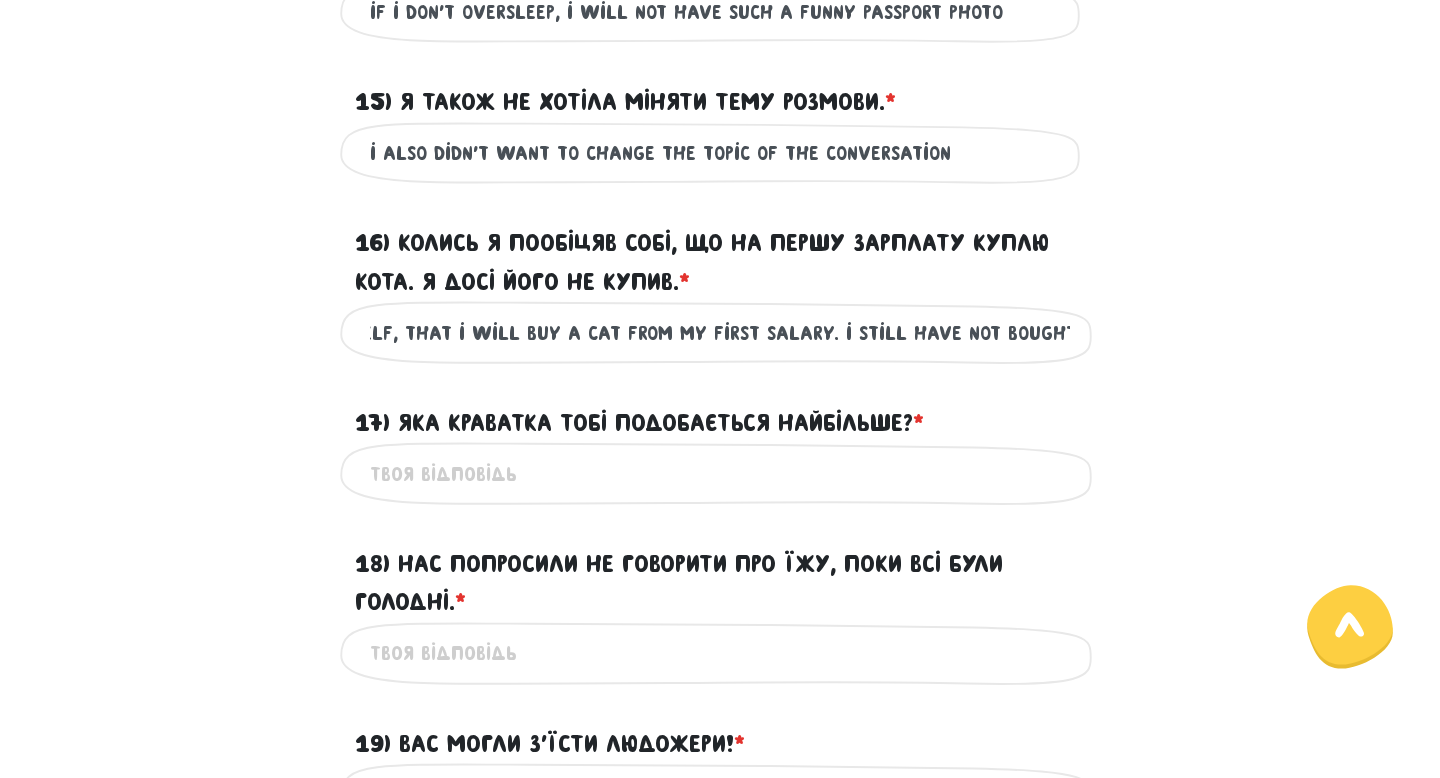 type on "once i promised myself, that i will buy a cat from my first salary. i still have not bought it" 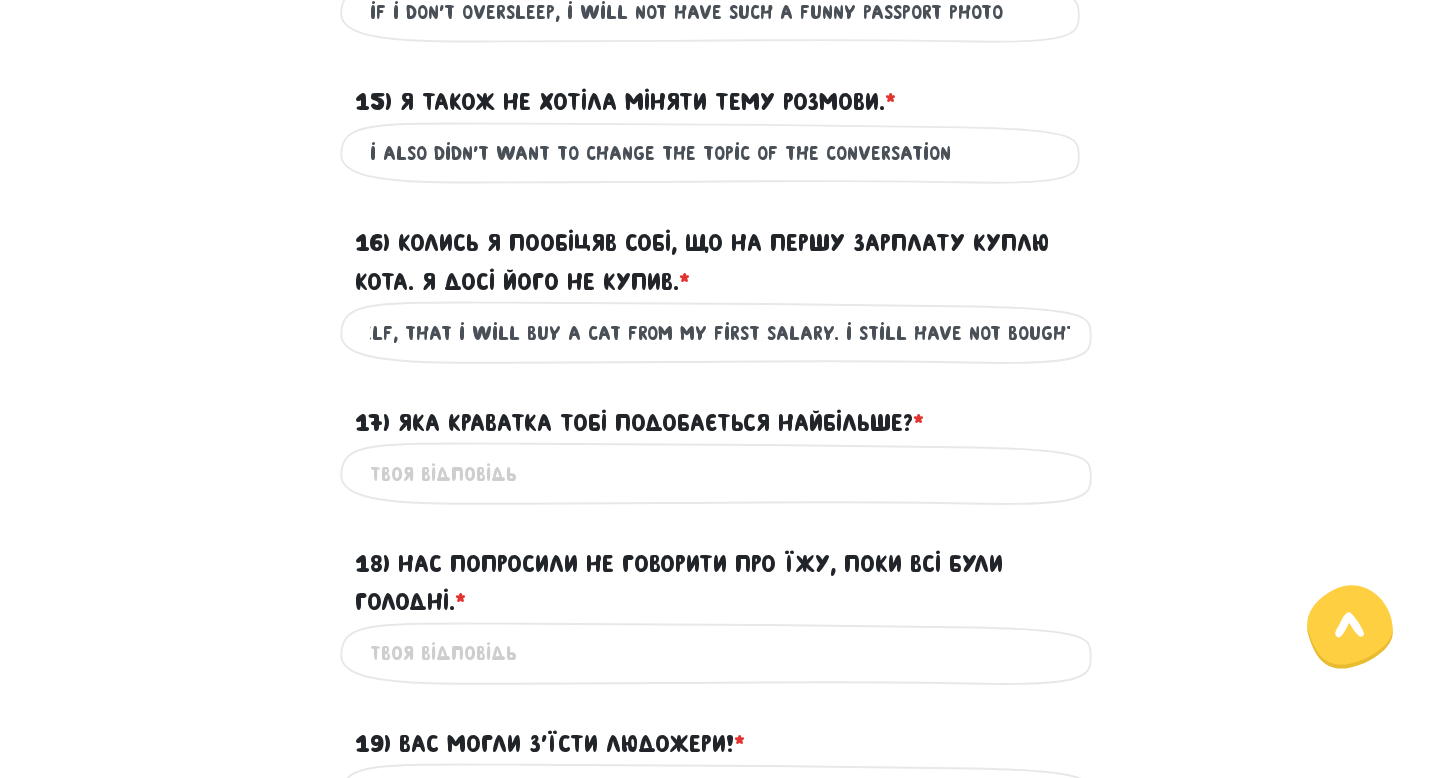 click on "17) Яка краватка тобі подобається найбільше? *
?" at bounding box center [720, 473] 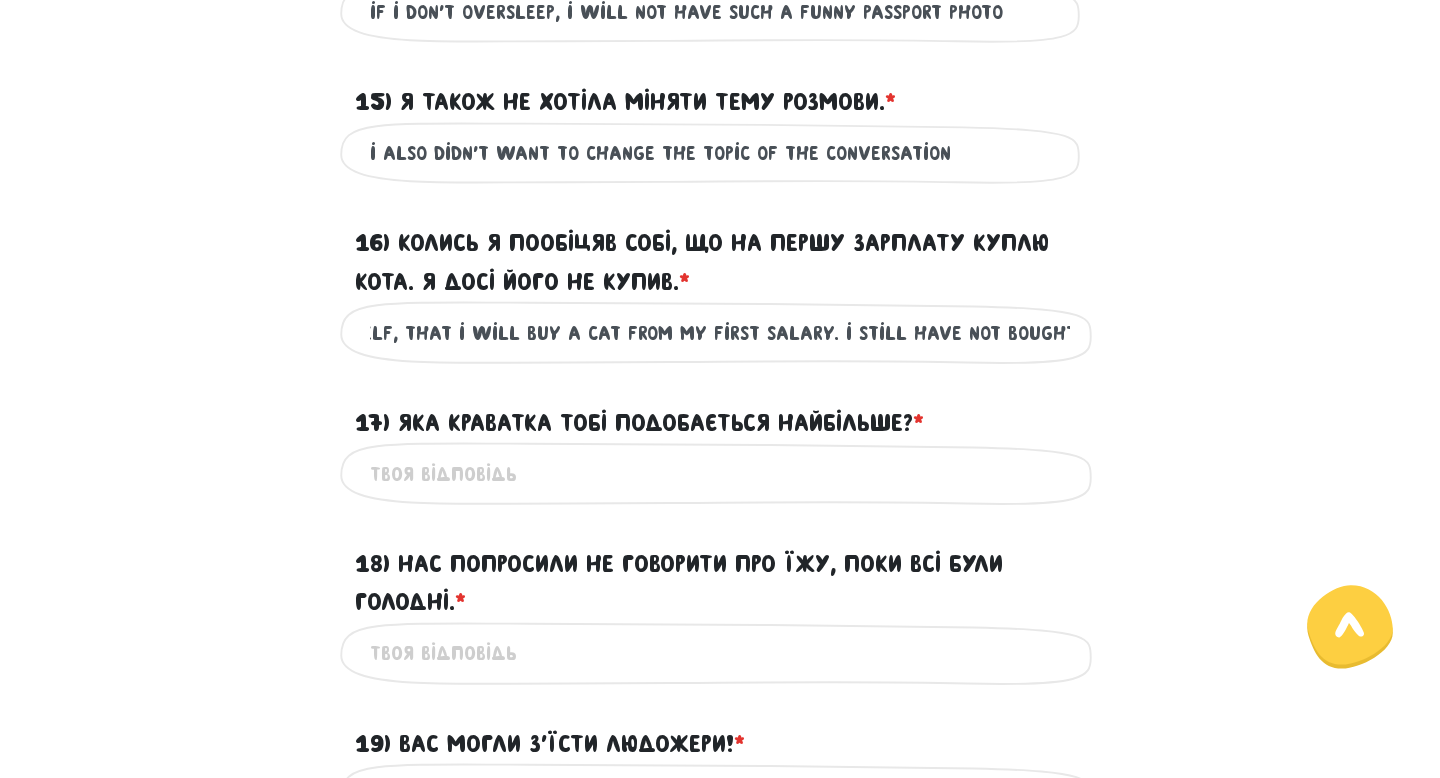 scroll, scrollTop: 0, scrollLeft: 0, axis: both 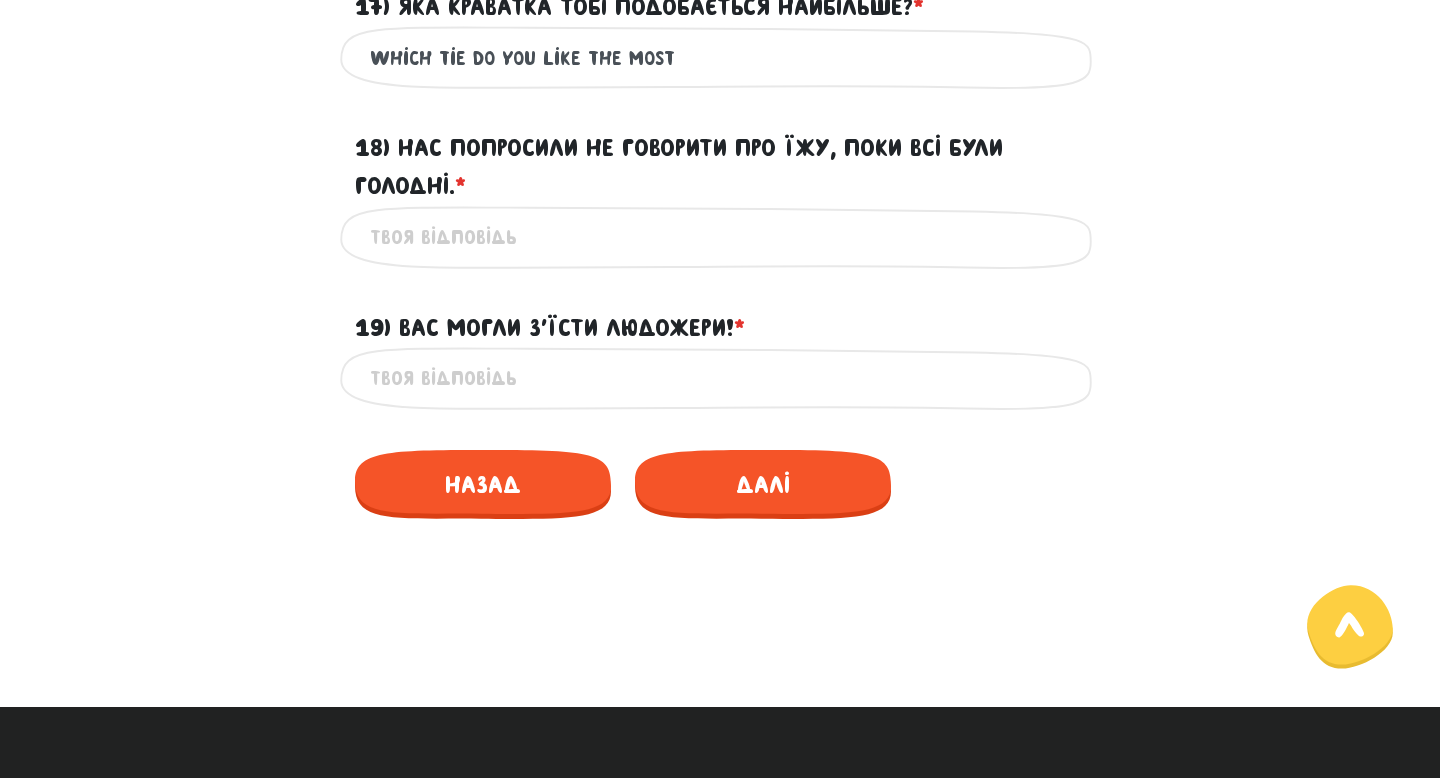 type on "which tie do you like the most" 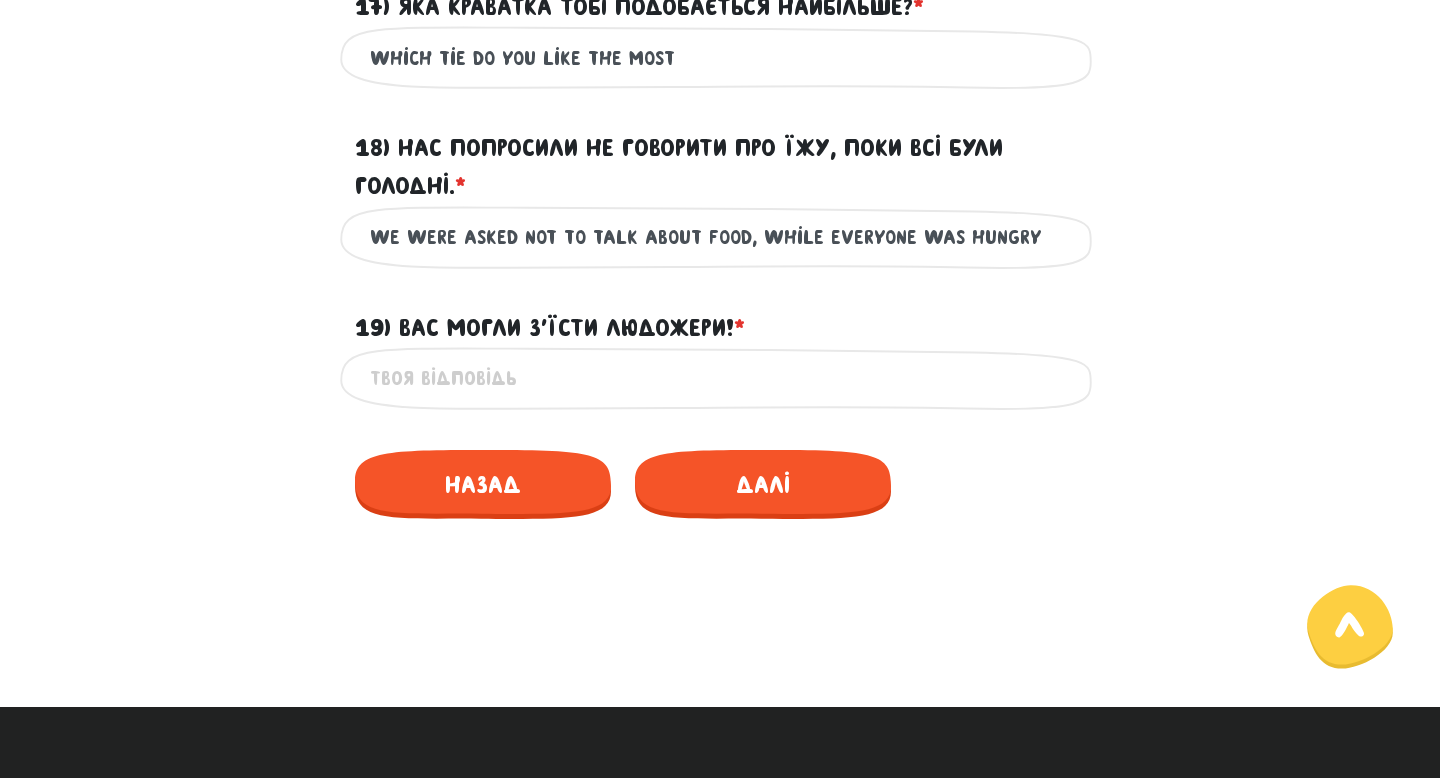 type on "we were asked not to talk about food, while everyone was hungry" 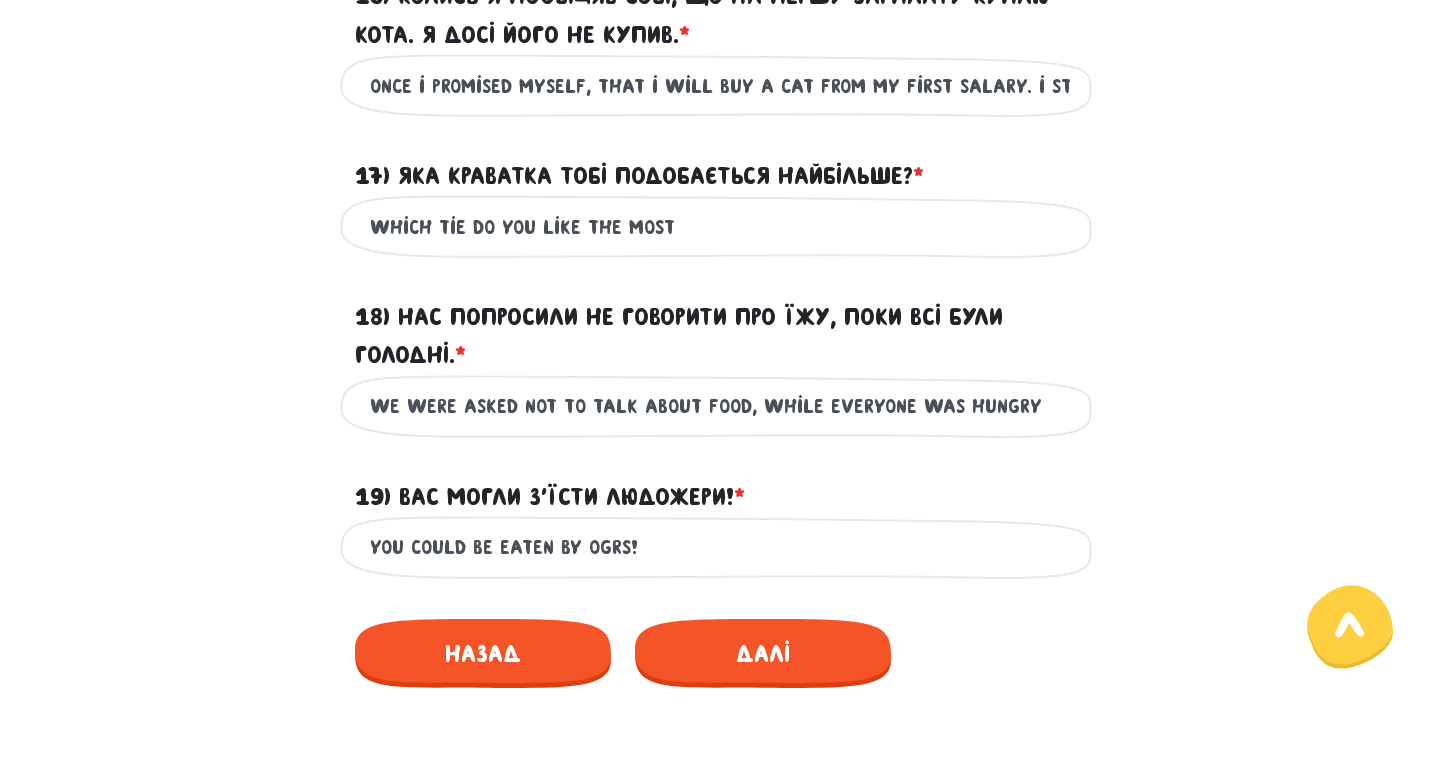 scroll, scrollTop: 2922, scrollLeft: 0, axis: vertical 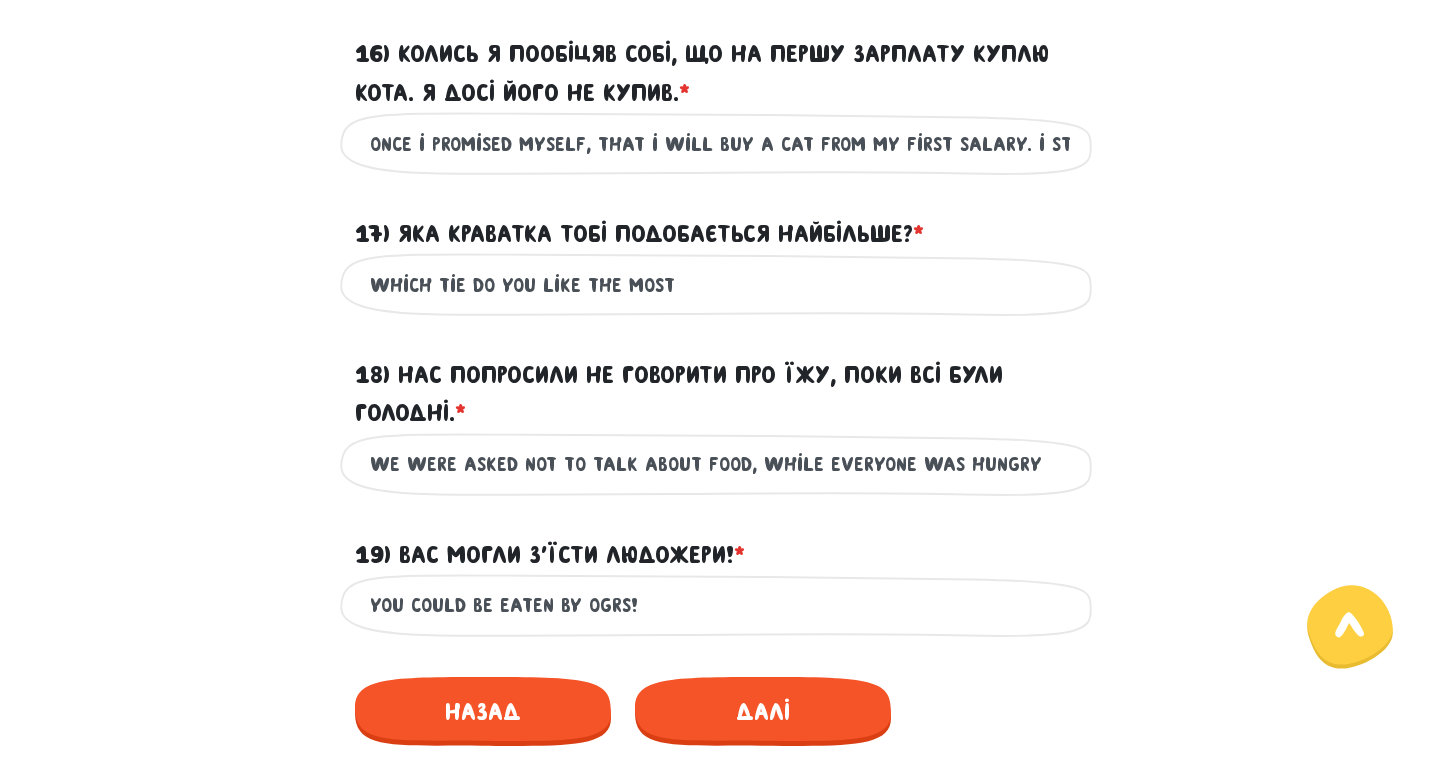 type on "you could be eaten by ogrs!" 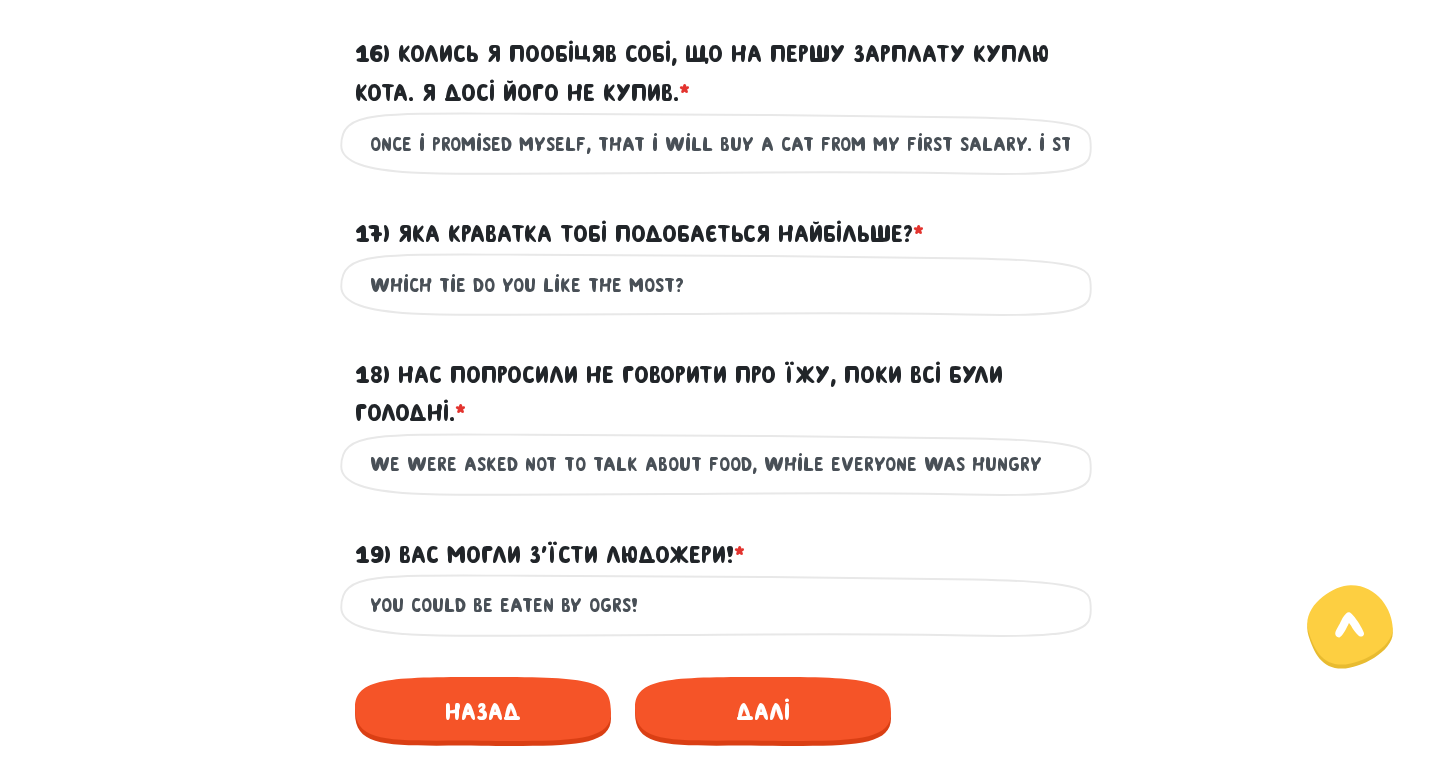 type on "which tie do you like the most" 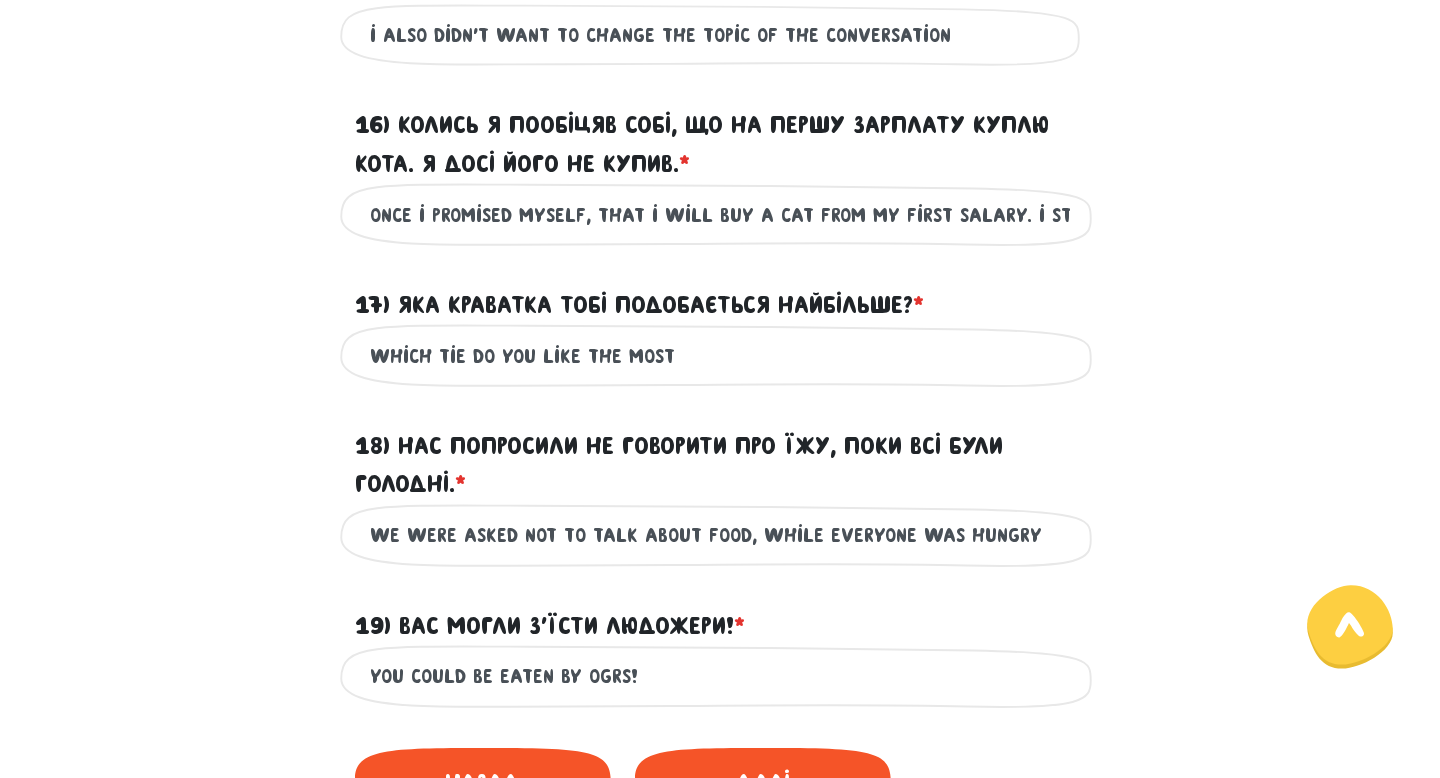 scroll, scrollTop: 2828, scrollLeft: 0, axis: vertical 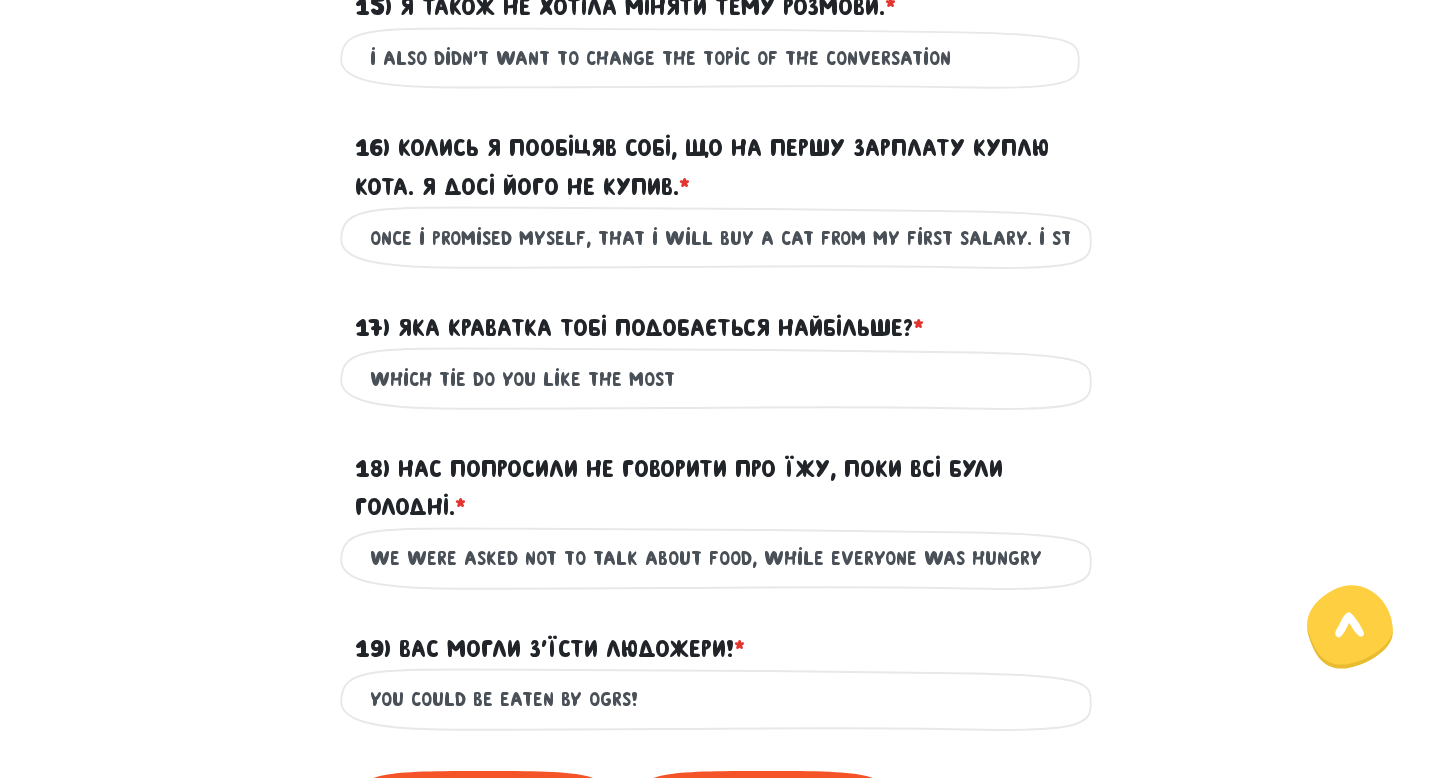 click on "once i promised myself, that i will buy a cat from my first salary. i still have not bought it" at bounding box center (720, 237) 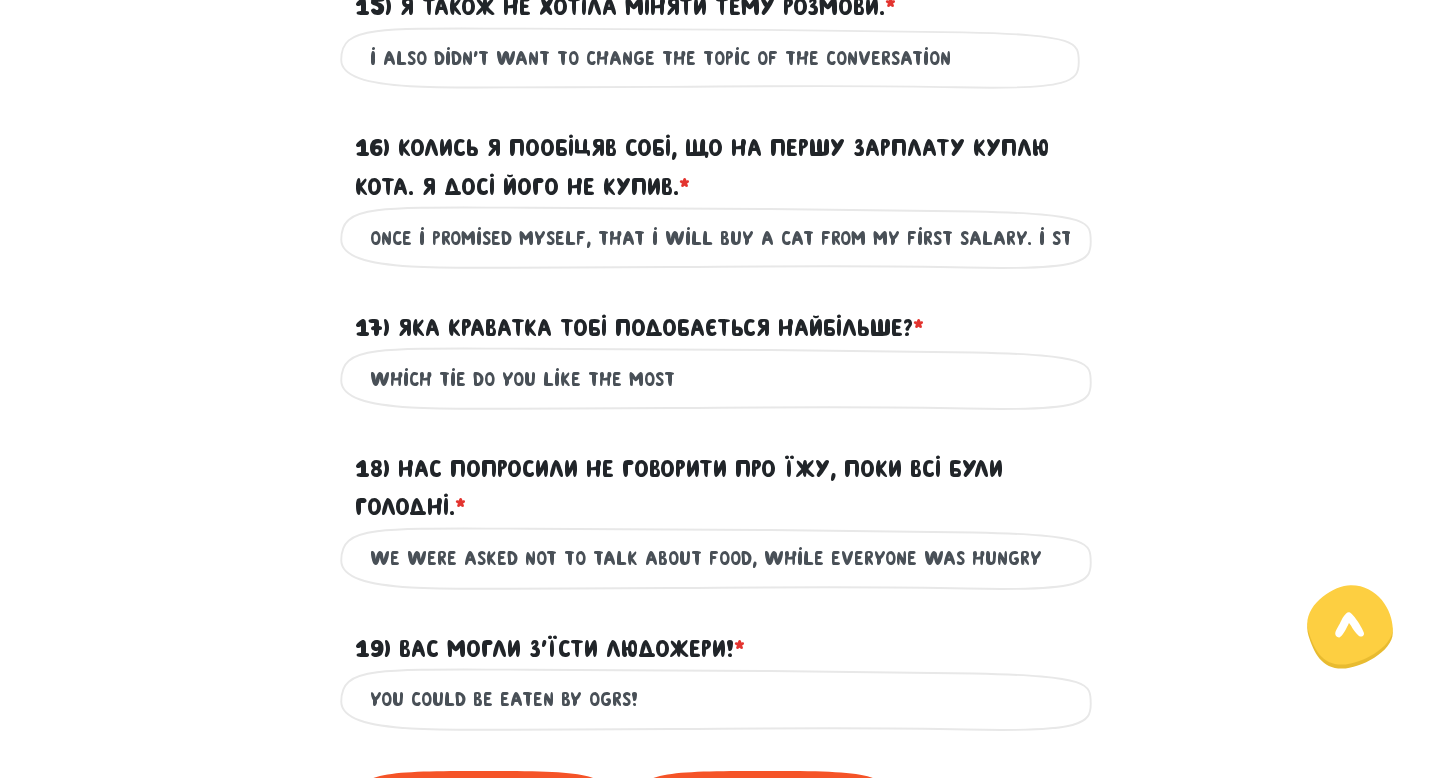 scroll, scrollTop: 0, scrollLeft: 199, axis: horizontal 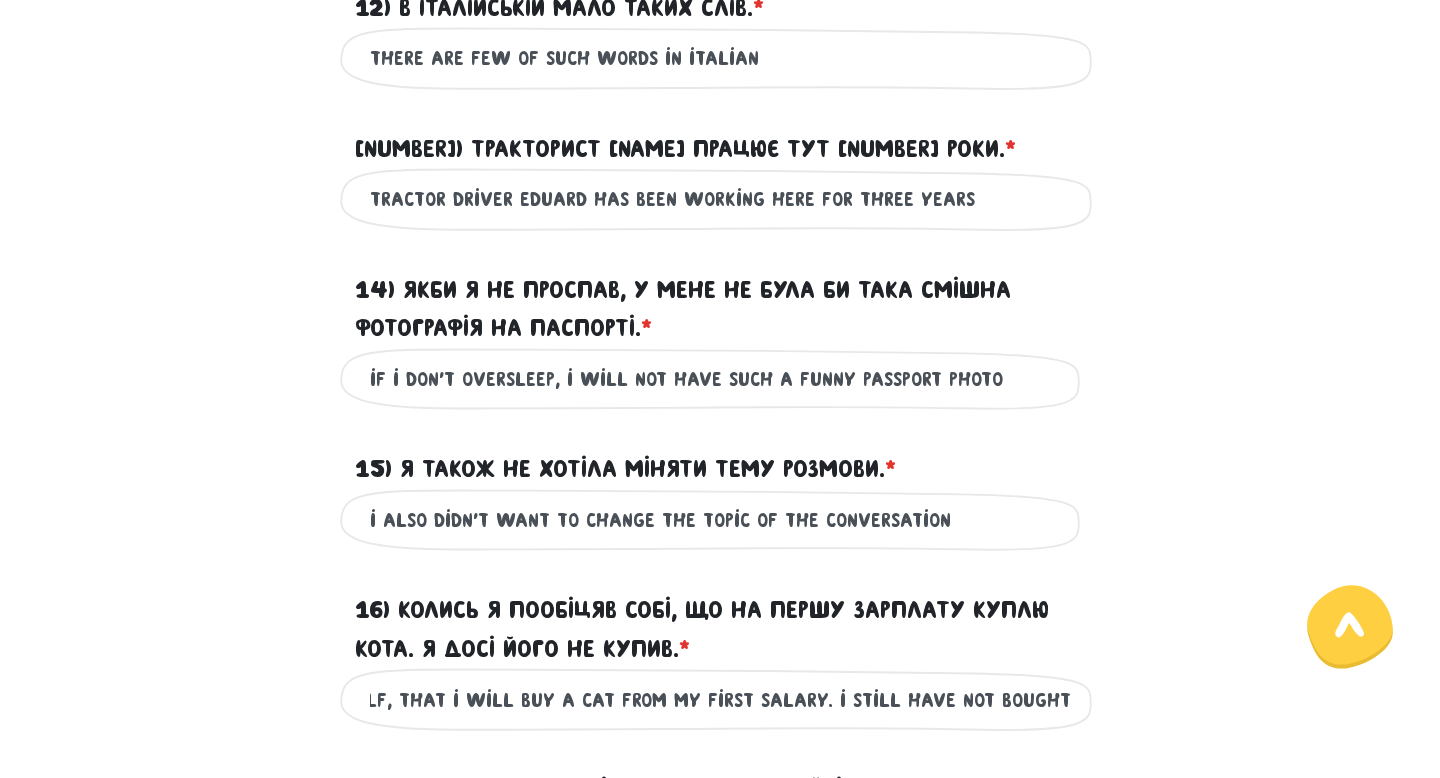 click on "if i don't oversleep, i will not have such a funny passport photo" at bounding box center (720, 379) 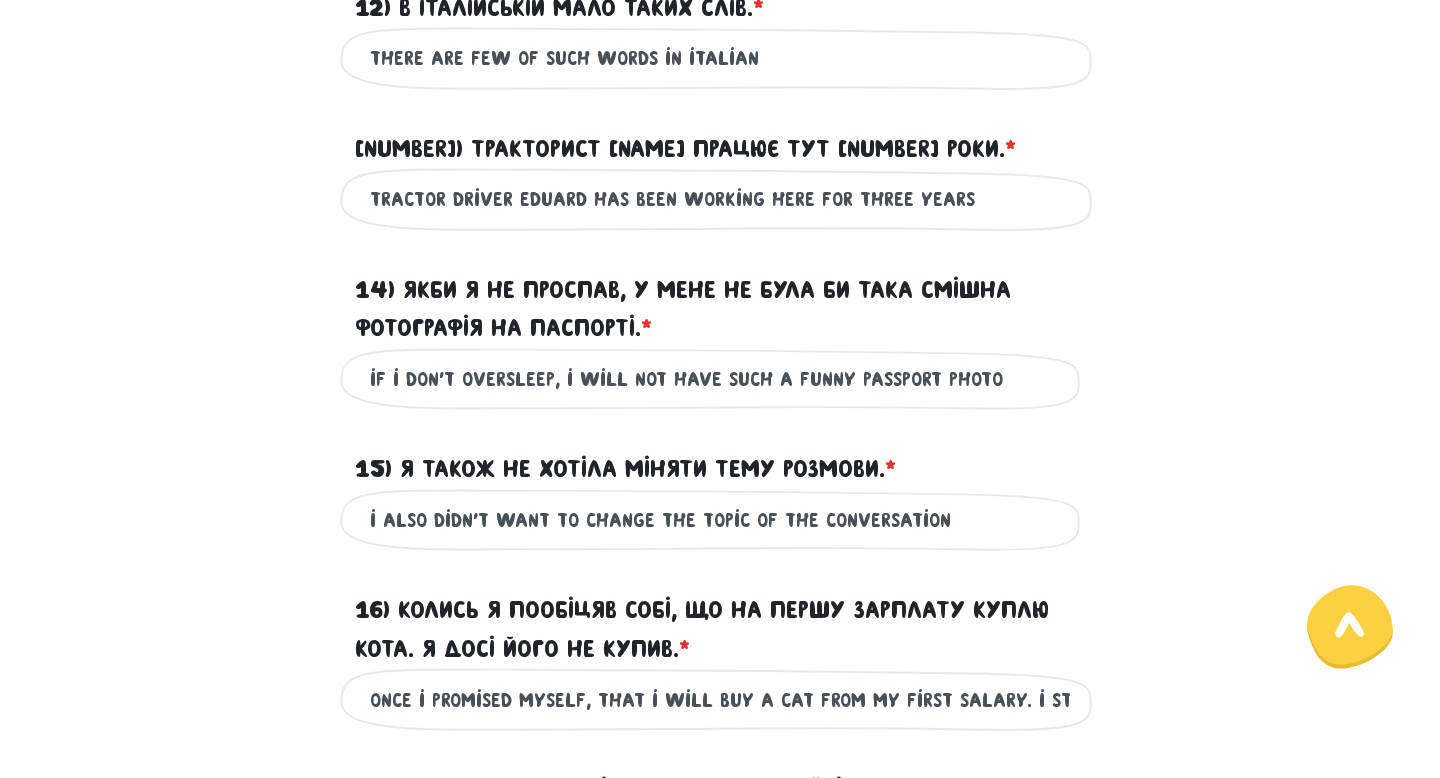 click on "if i don't oversleep, i will not have such a funny passport photo" at bounding box center [720, 379] 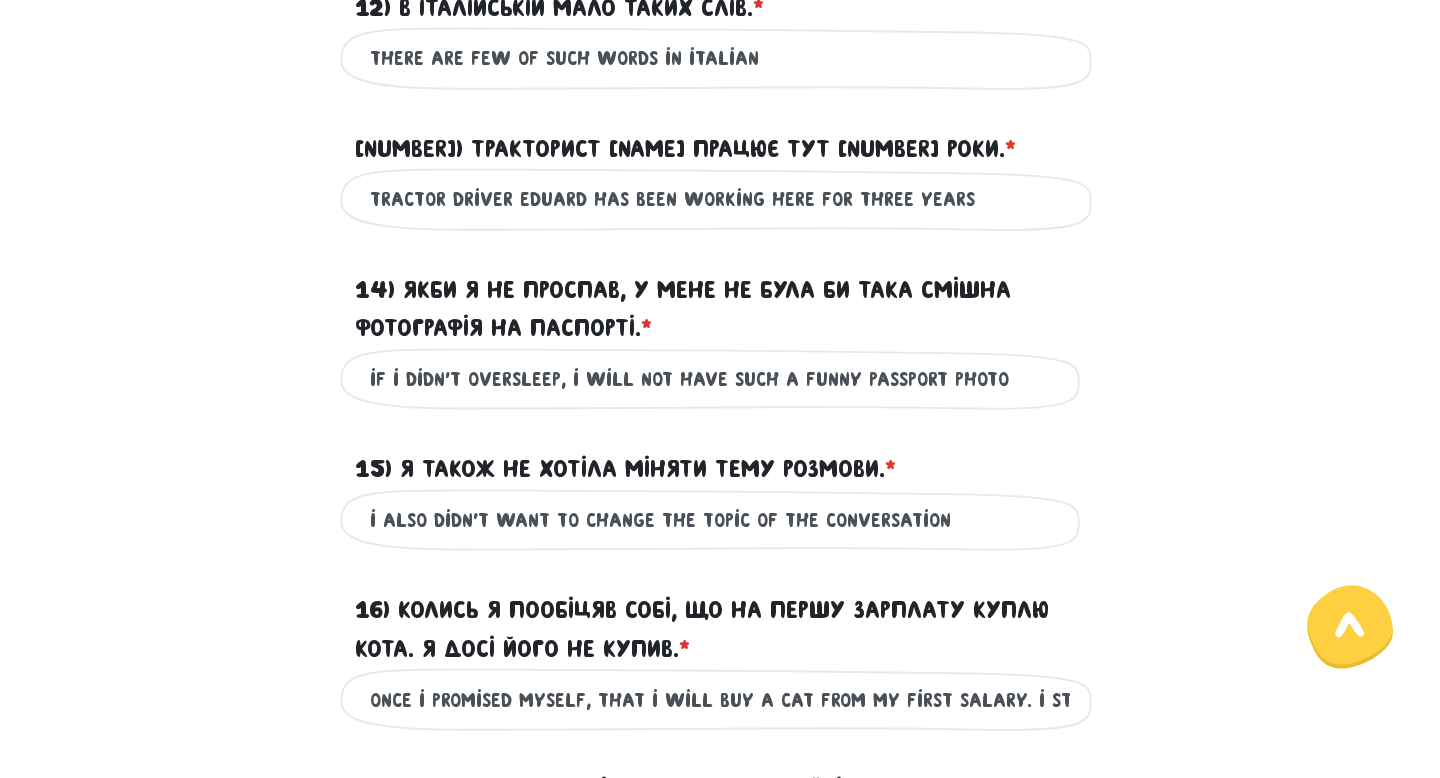 click on "if i didn't oversleep, i will not have such a funny passport photo" at bounding box center (720, 379) 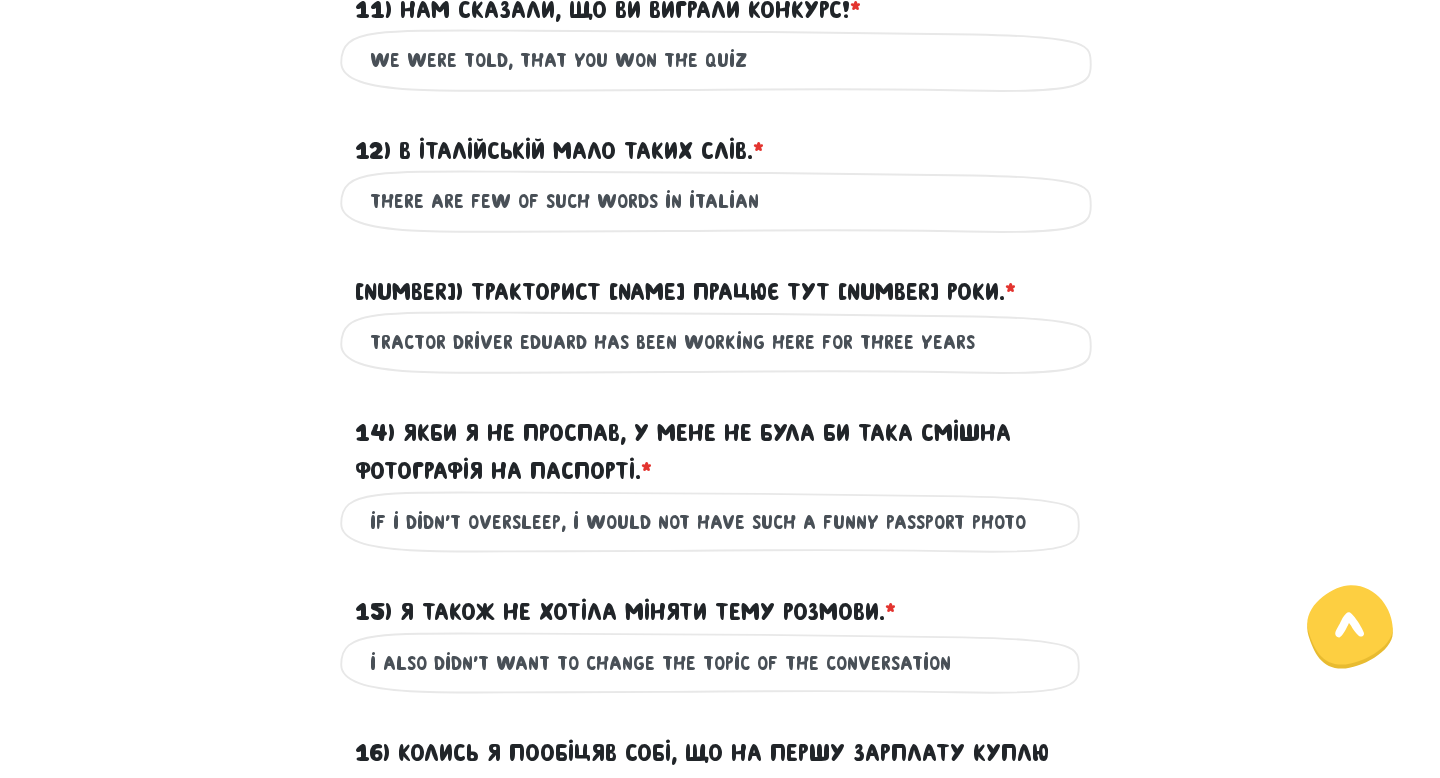 scroll, scrollTop: 2206, scrollLeft: 0, axis: vertical 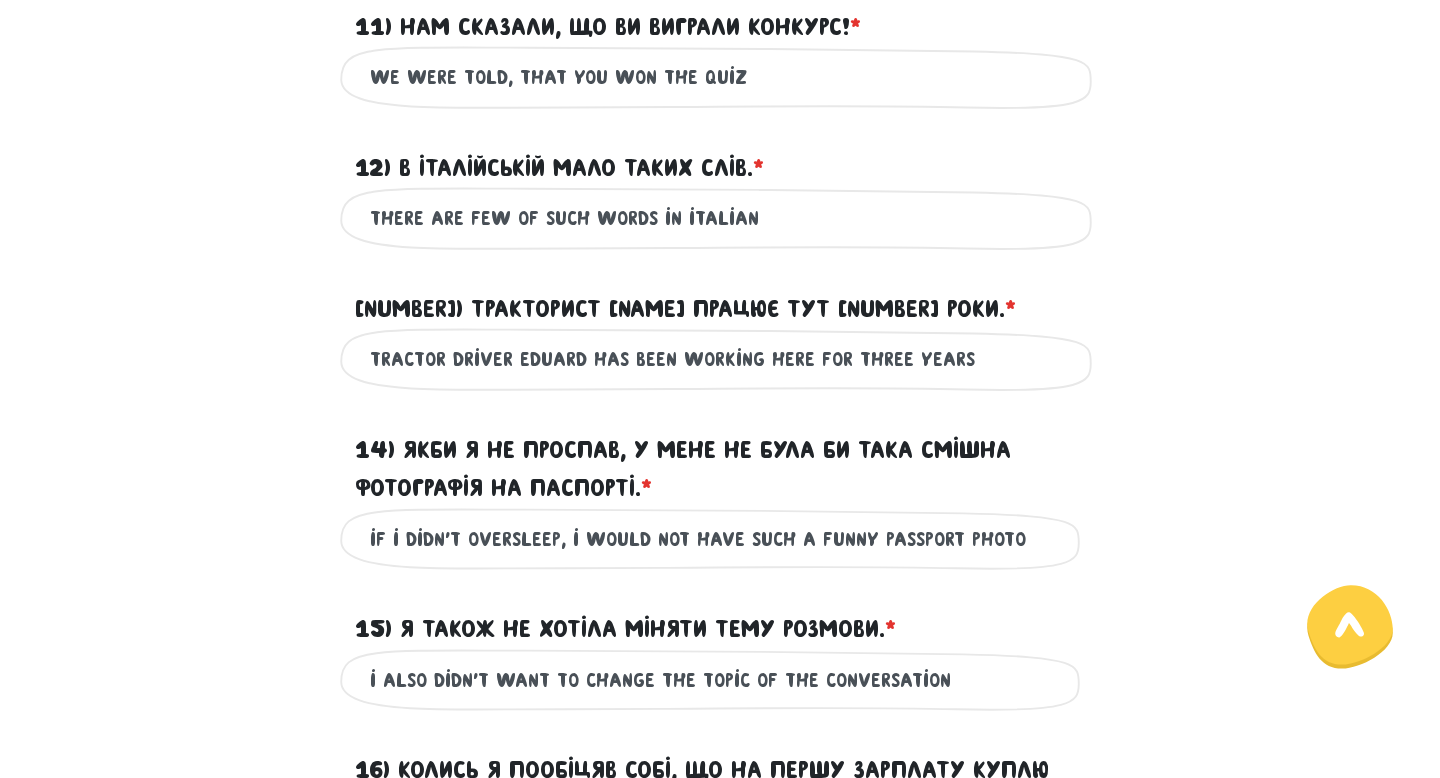 type on "if i didn't oversleep, i would not have such a funny passport photo" 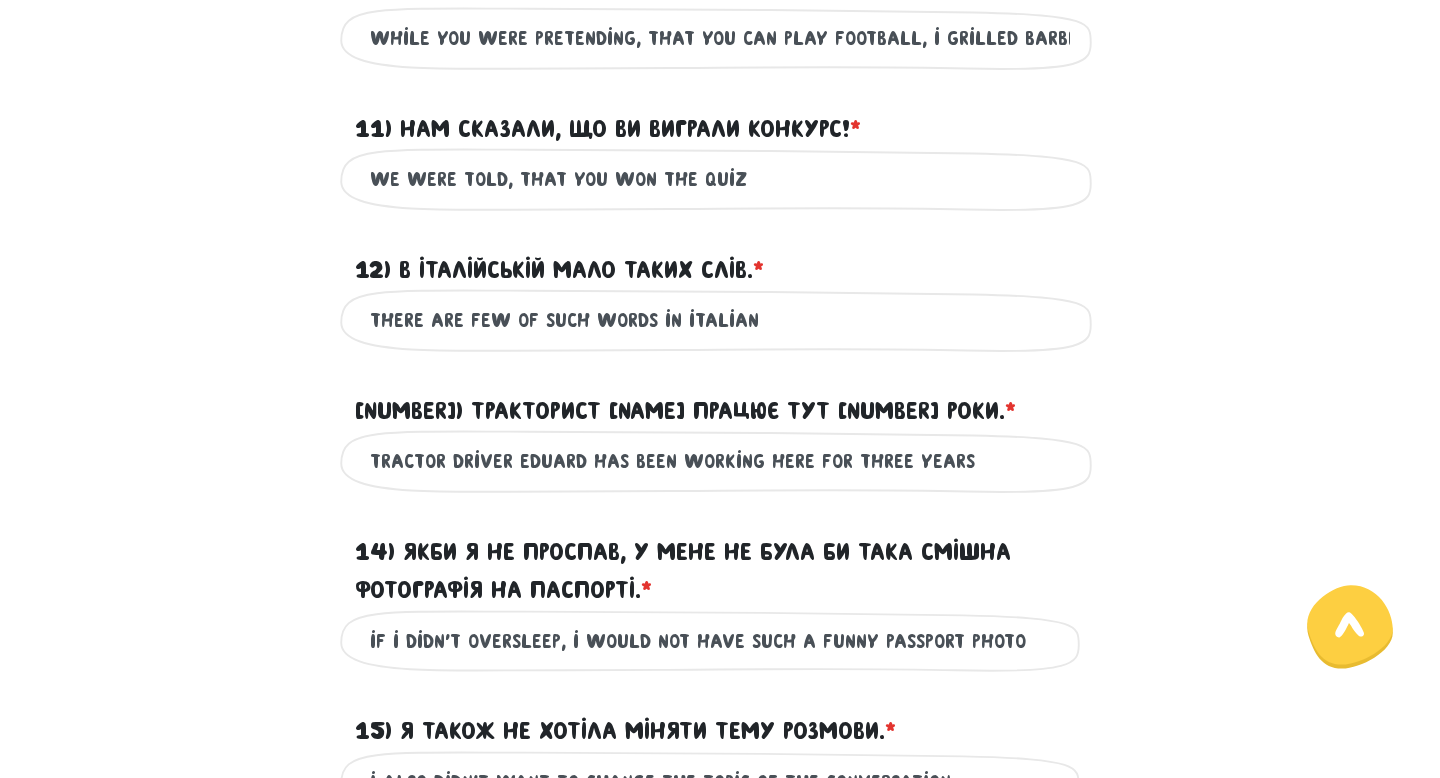 scroll, scrollTop: 2103, scrollLeft: 0, axis: vertical 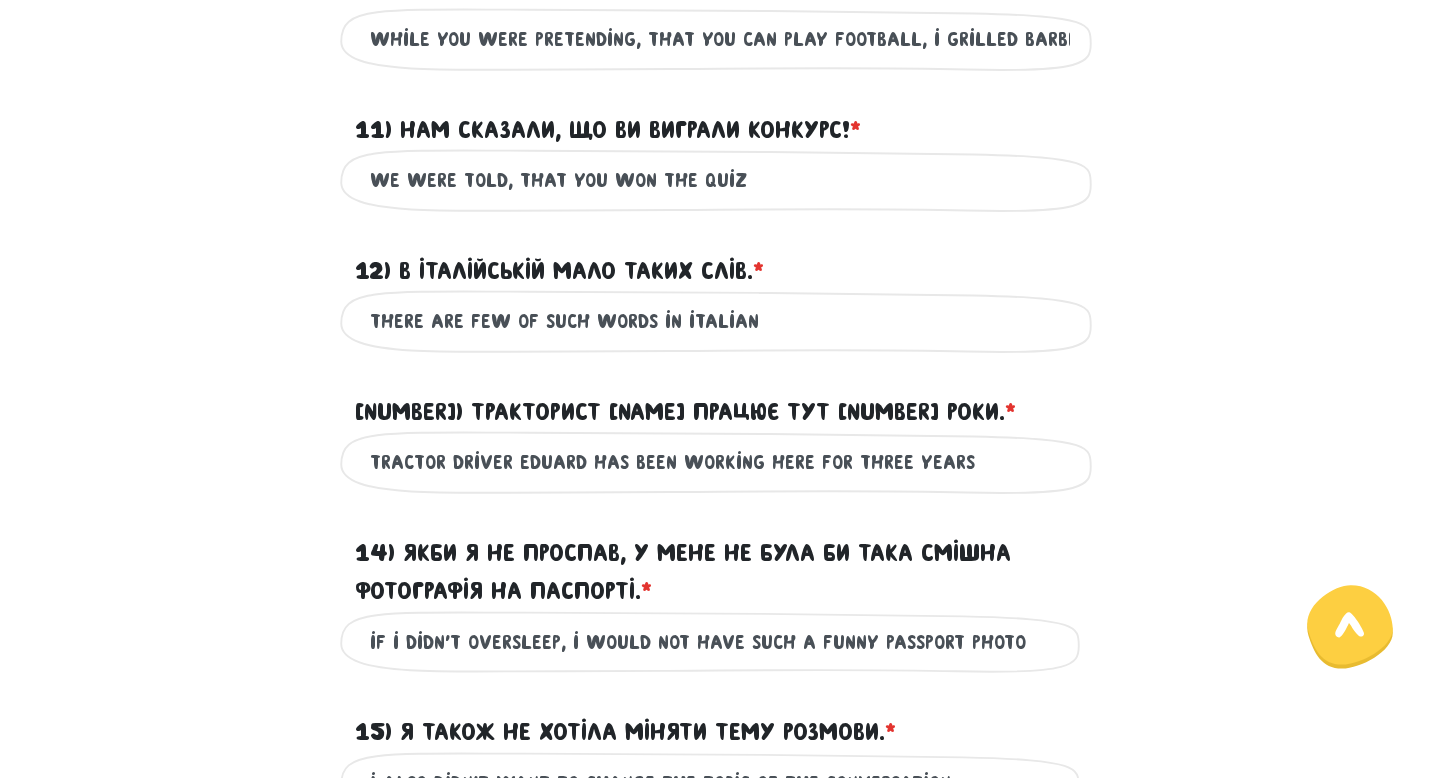 click on "there are few of such words in italian" at bounding box center [720, 321] 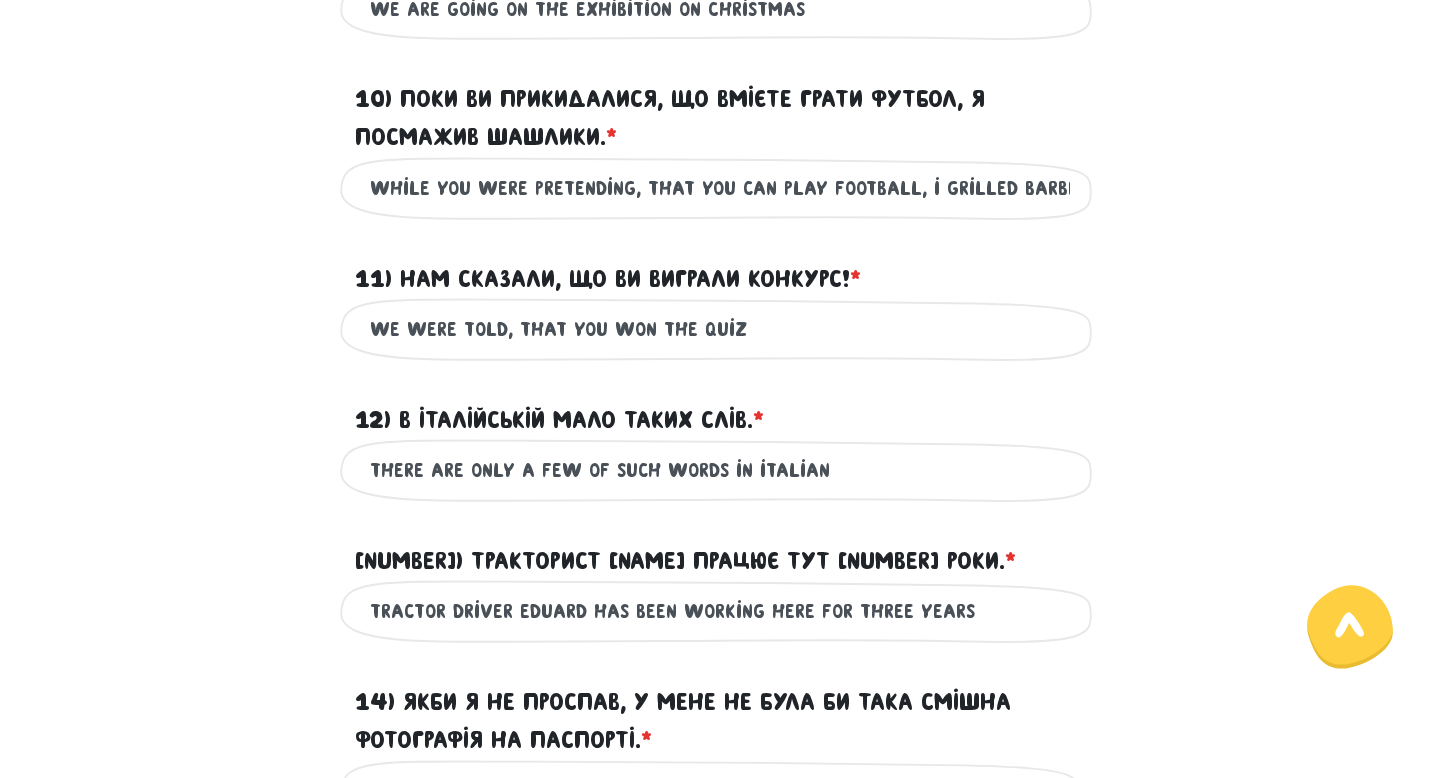 scroll, scrollTop: 1913, scrollLeft: 0, axis: vertical 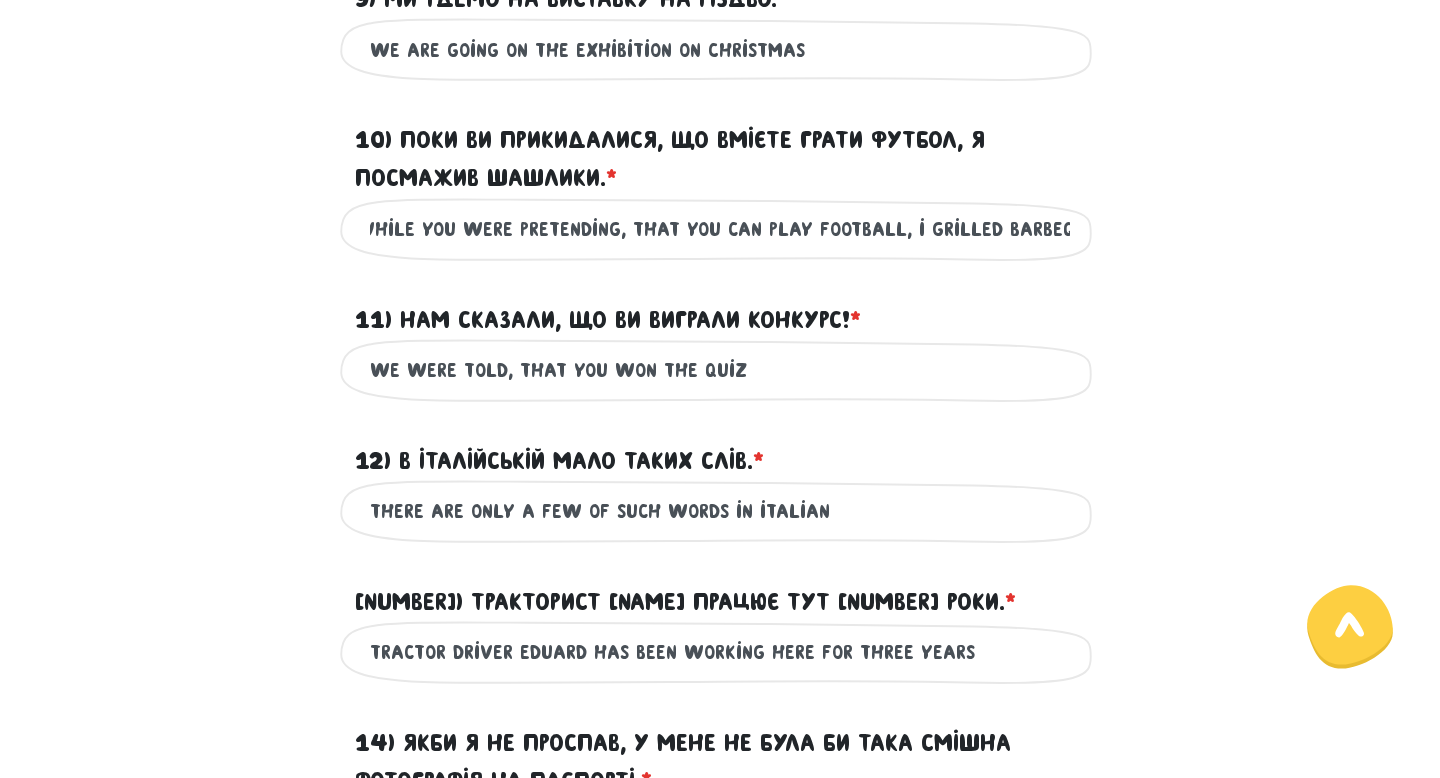type on "there are only a few of such words in italian" 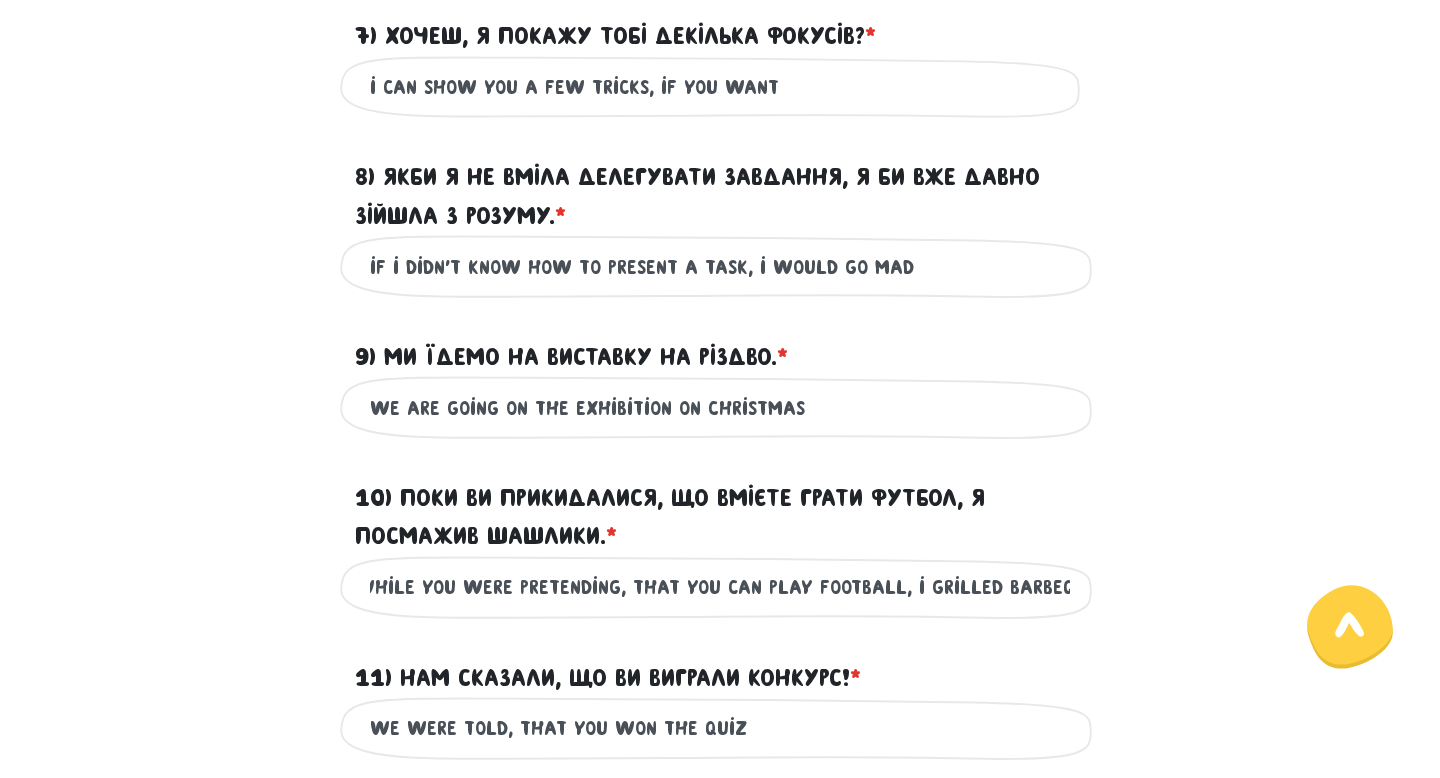 scroll, scrollTop: 1518, scrollLeft: 0, axis: vertical 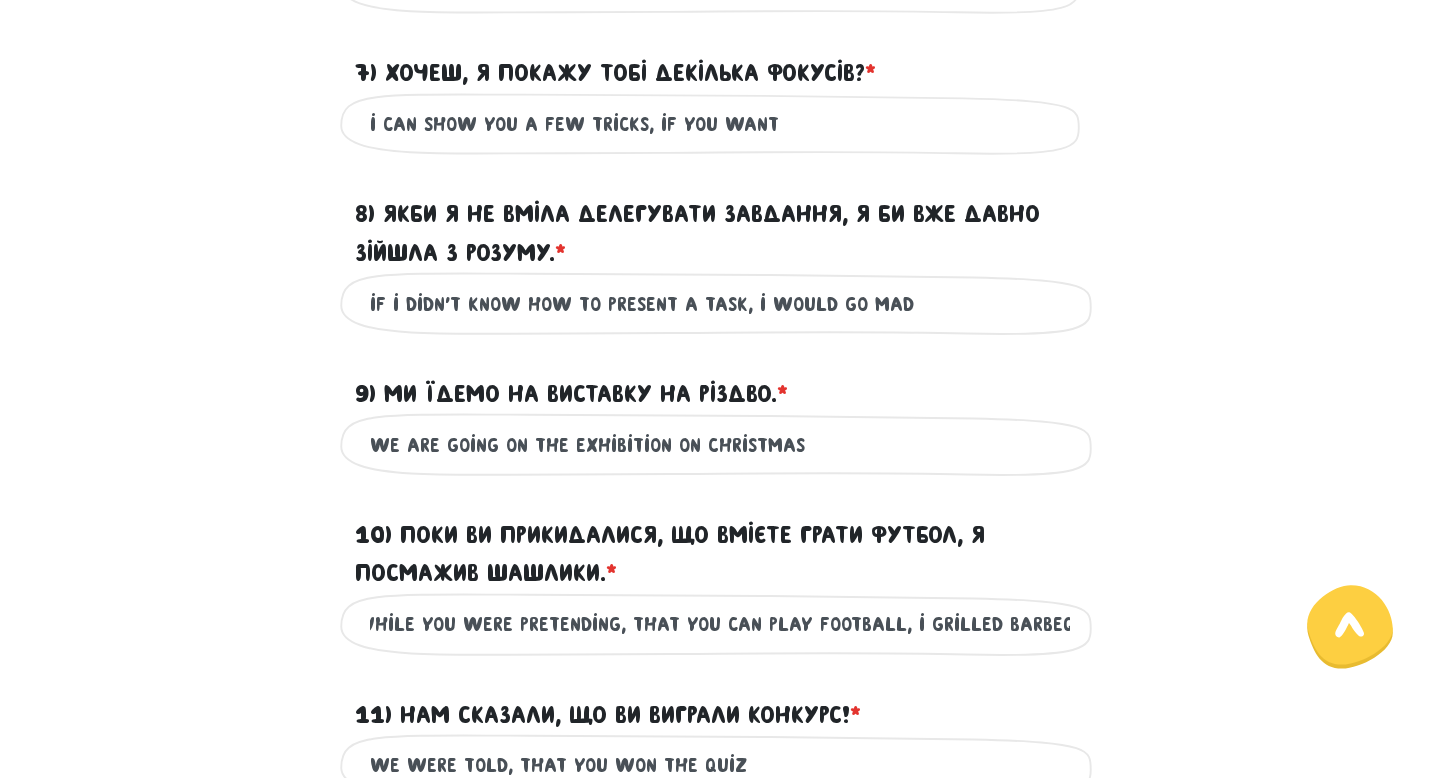click on "if i didn't know how to present a task, i would go mad" at bounding box center (720, 303) 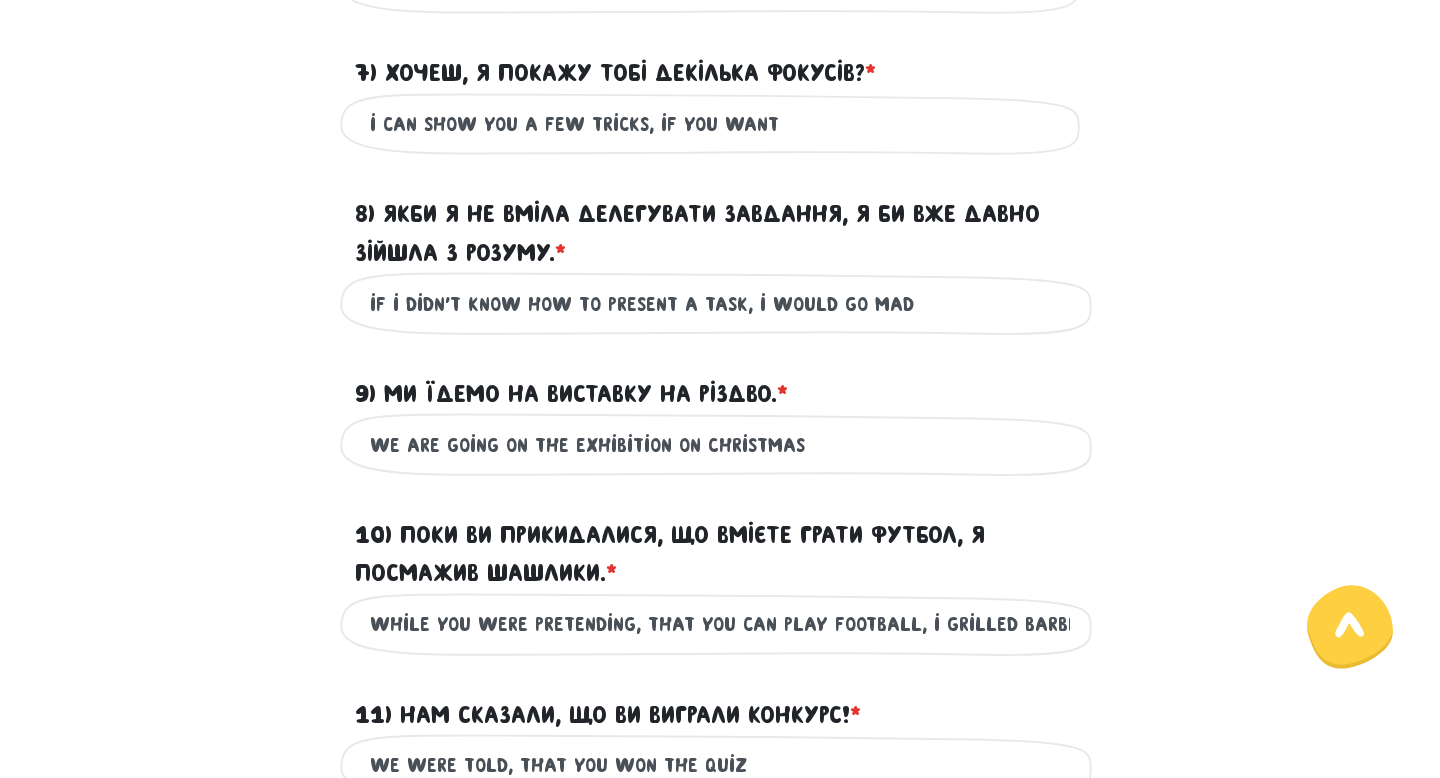 click on "if i didn't know how to present a task, i would go mad" at bounding box center [720, 303] 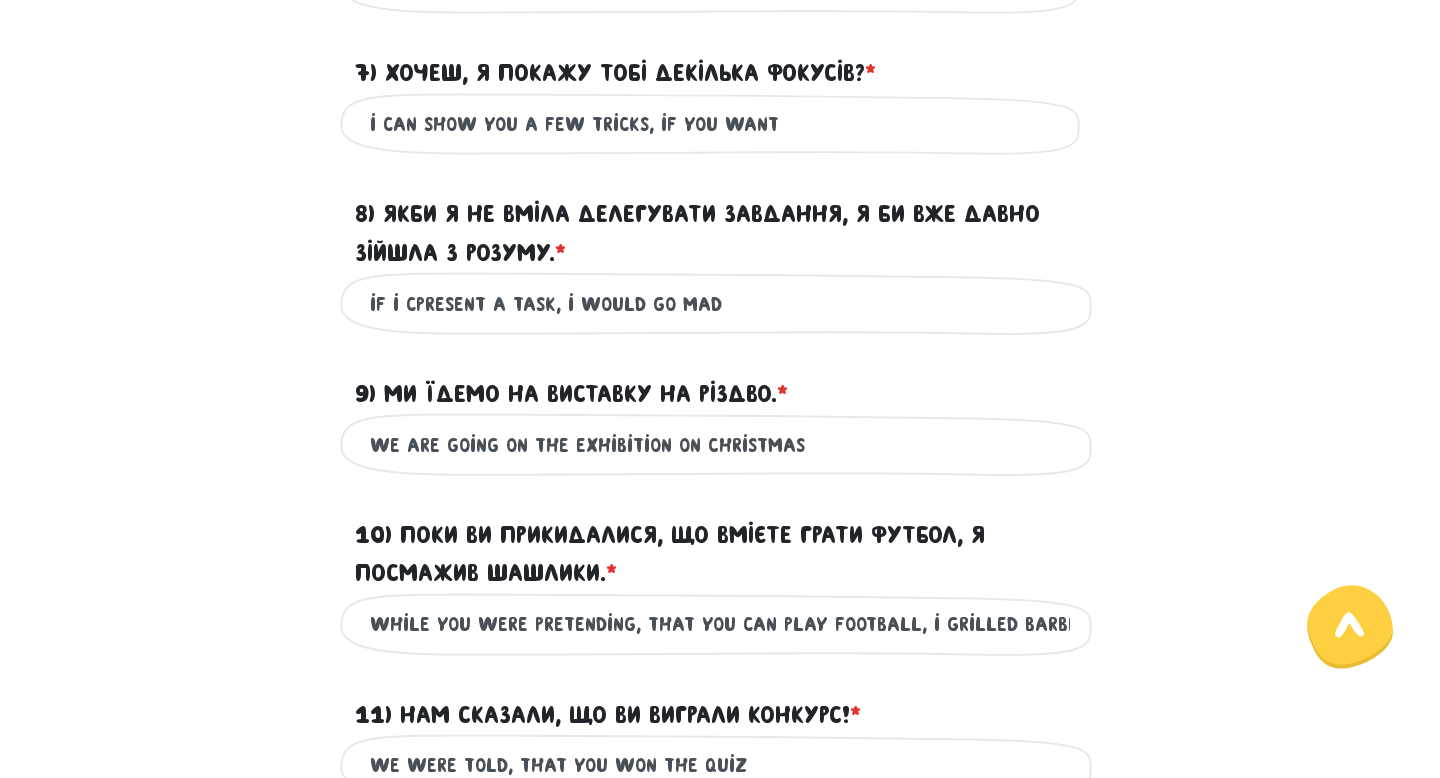 drag, startPoint x: 405, startPoint y: 337, endPoint x: 602, endPoint y: 348, distance: 197.30687 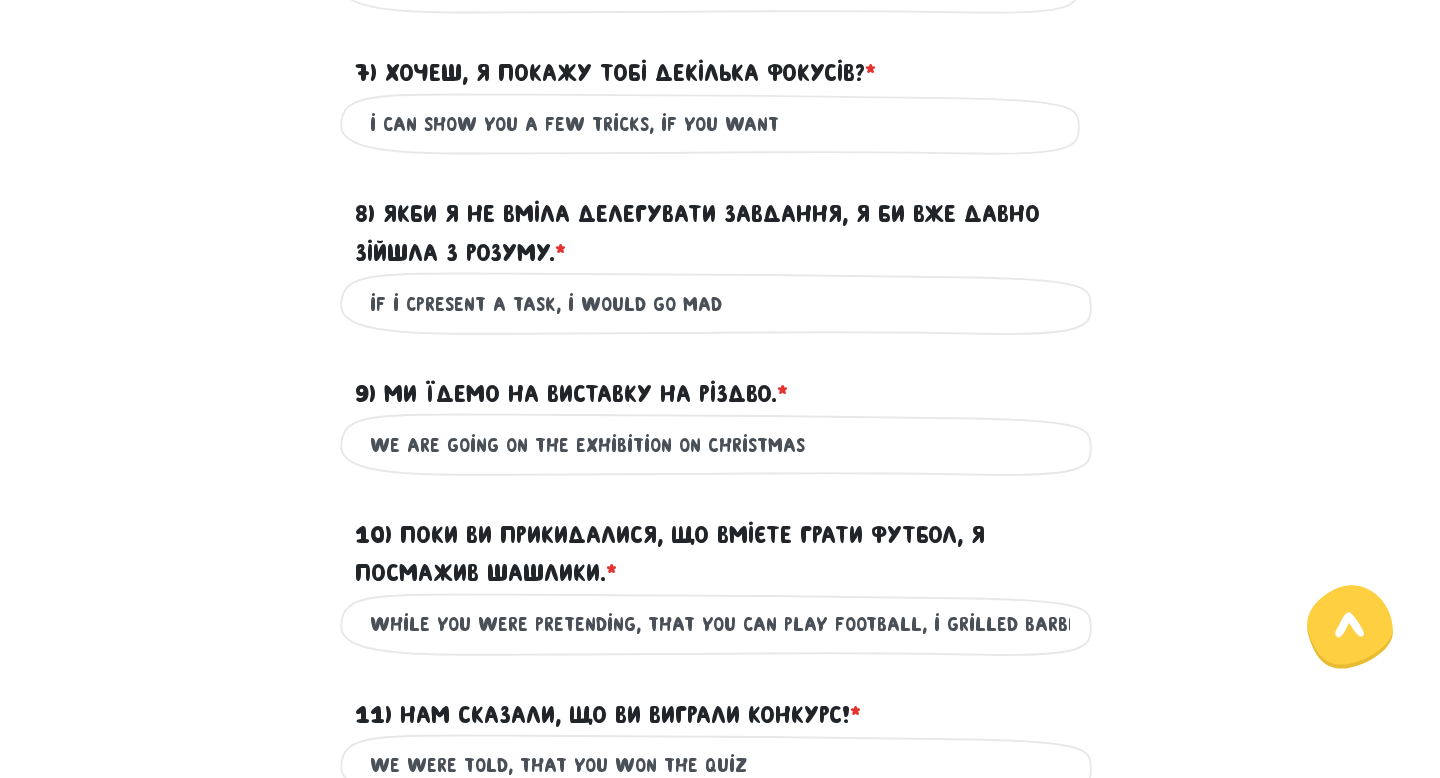 click on "if i cpresent a task, i would go mad" at bounding box center (720, 303) 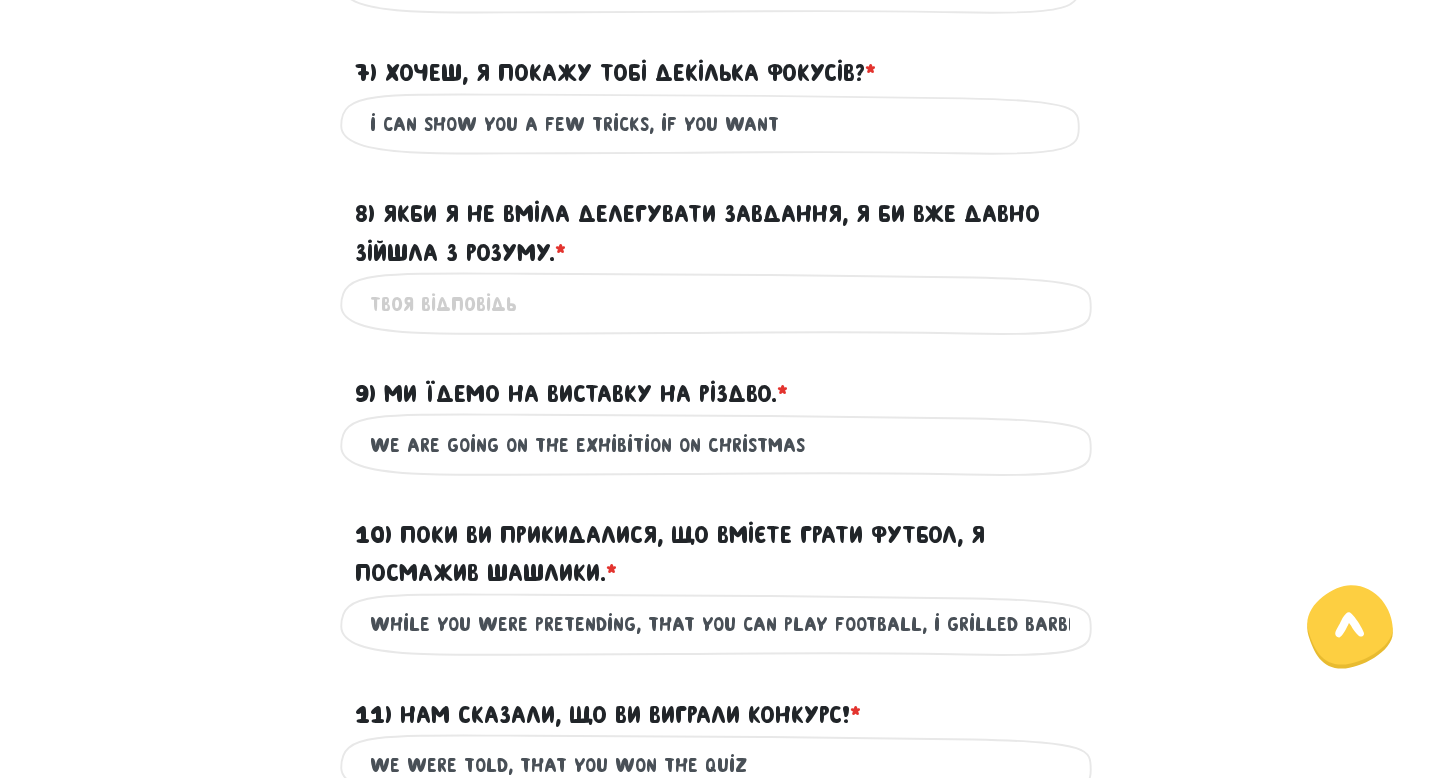 drag, startPoint x: 773, startPoint y: 326, endPoint x: 729, endPoint y: 367, distance: 60.1415 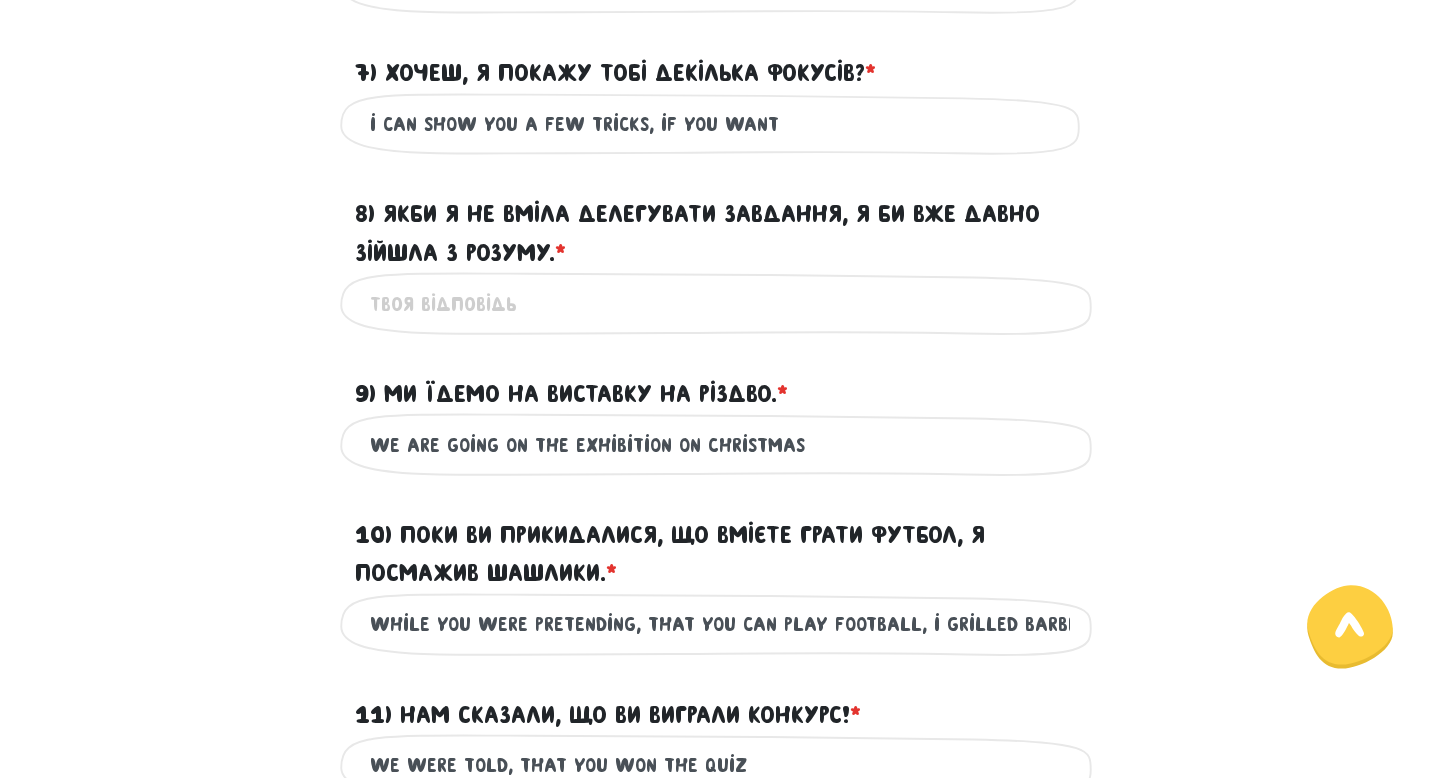 click on "Це обов'язкове поле" at bounding box center [720, 303] 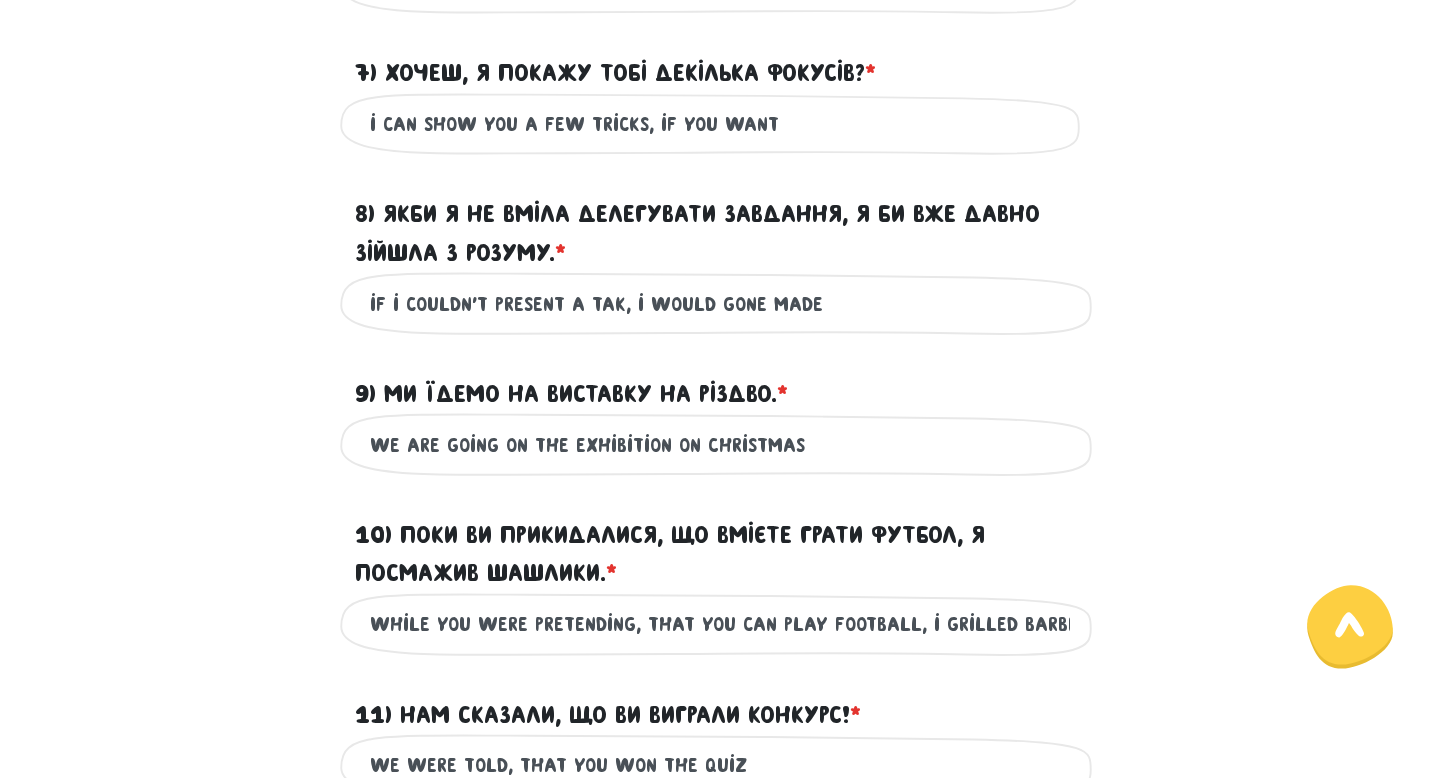 click on "if i couldn't present a tak, i would gone made" at bounding box center (720, 303) 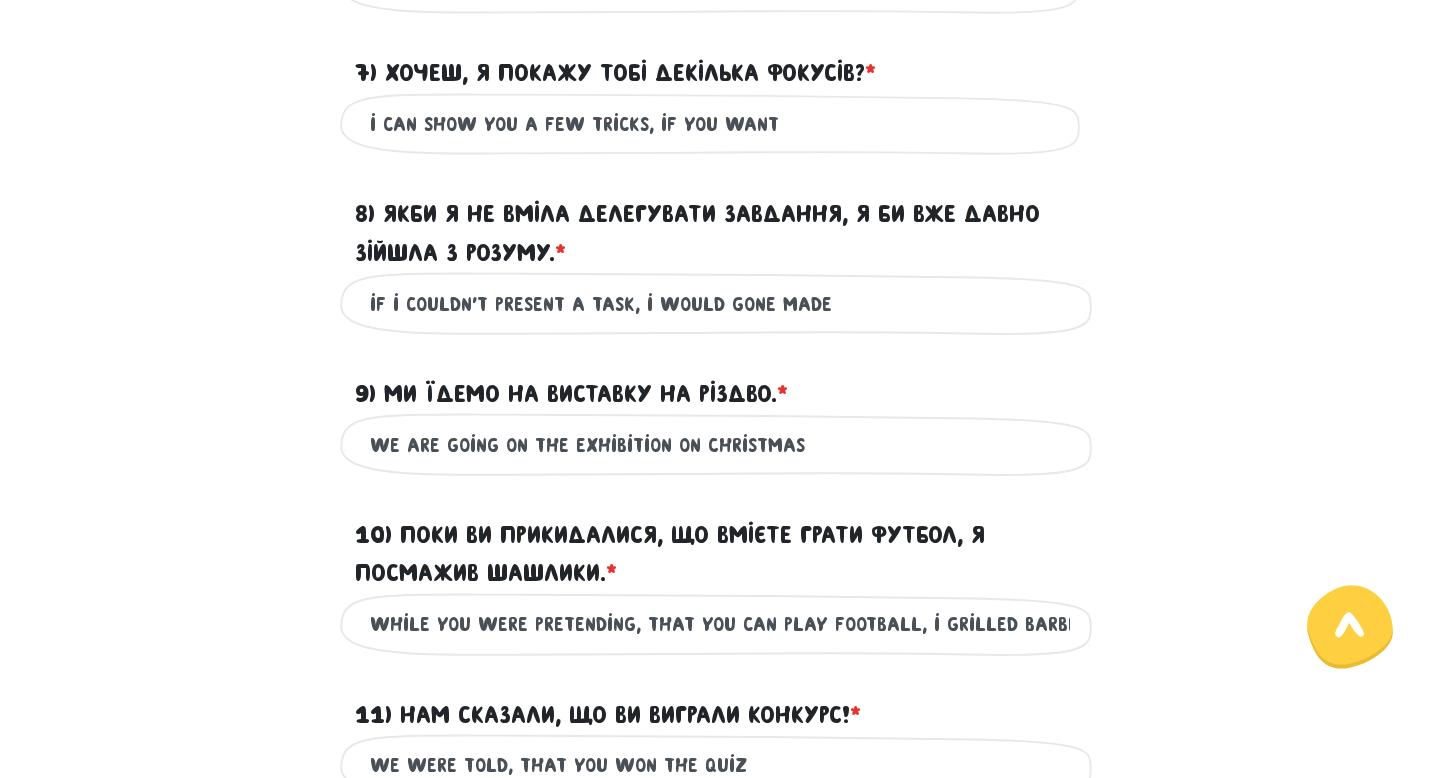 click on "if i couldn't present a task, i would gone made" at bounding box center (720, 303) 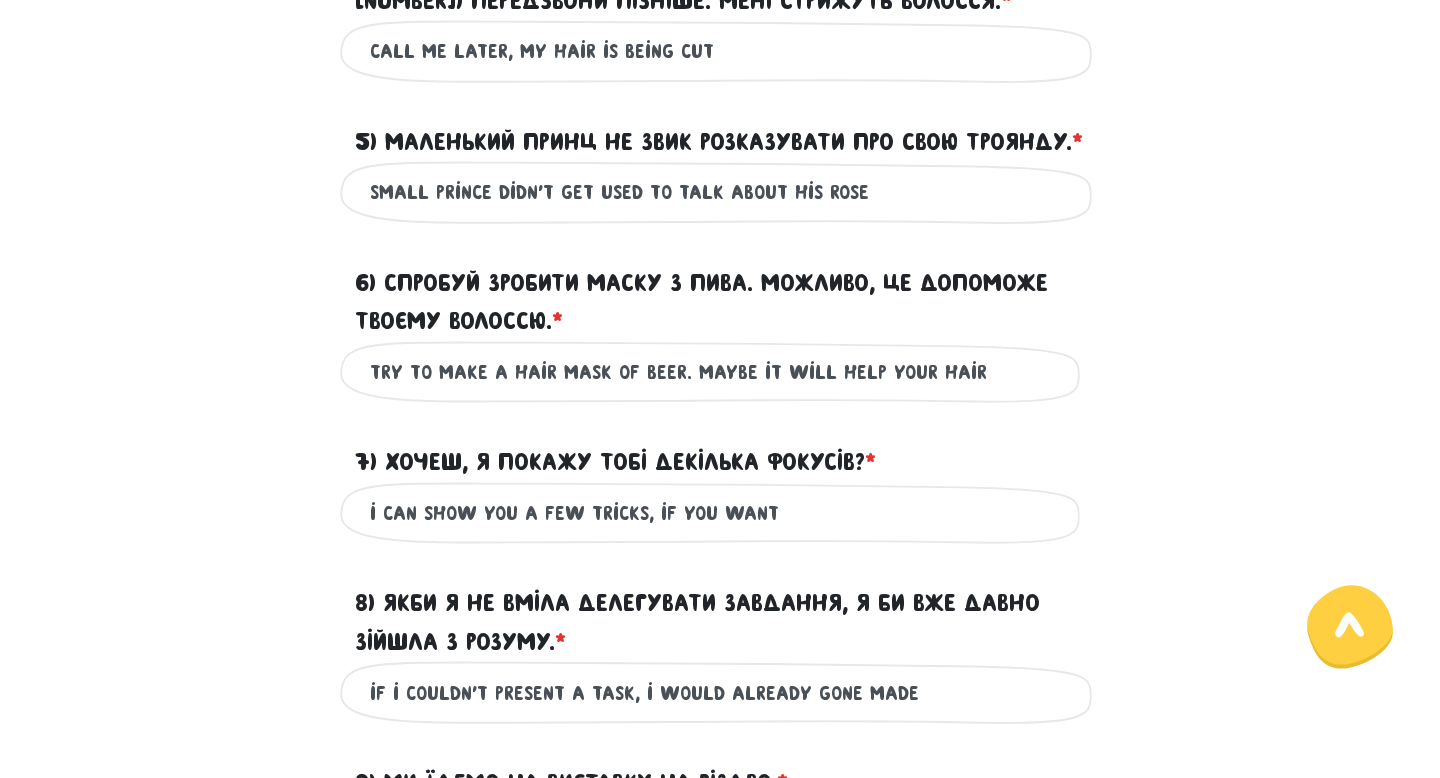 scroll, scrollTop: 1123, scrollLeft: 0, axis: vertical 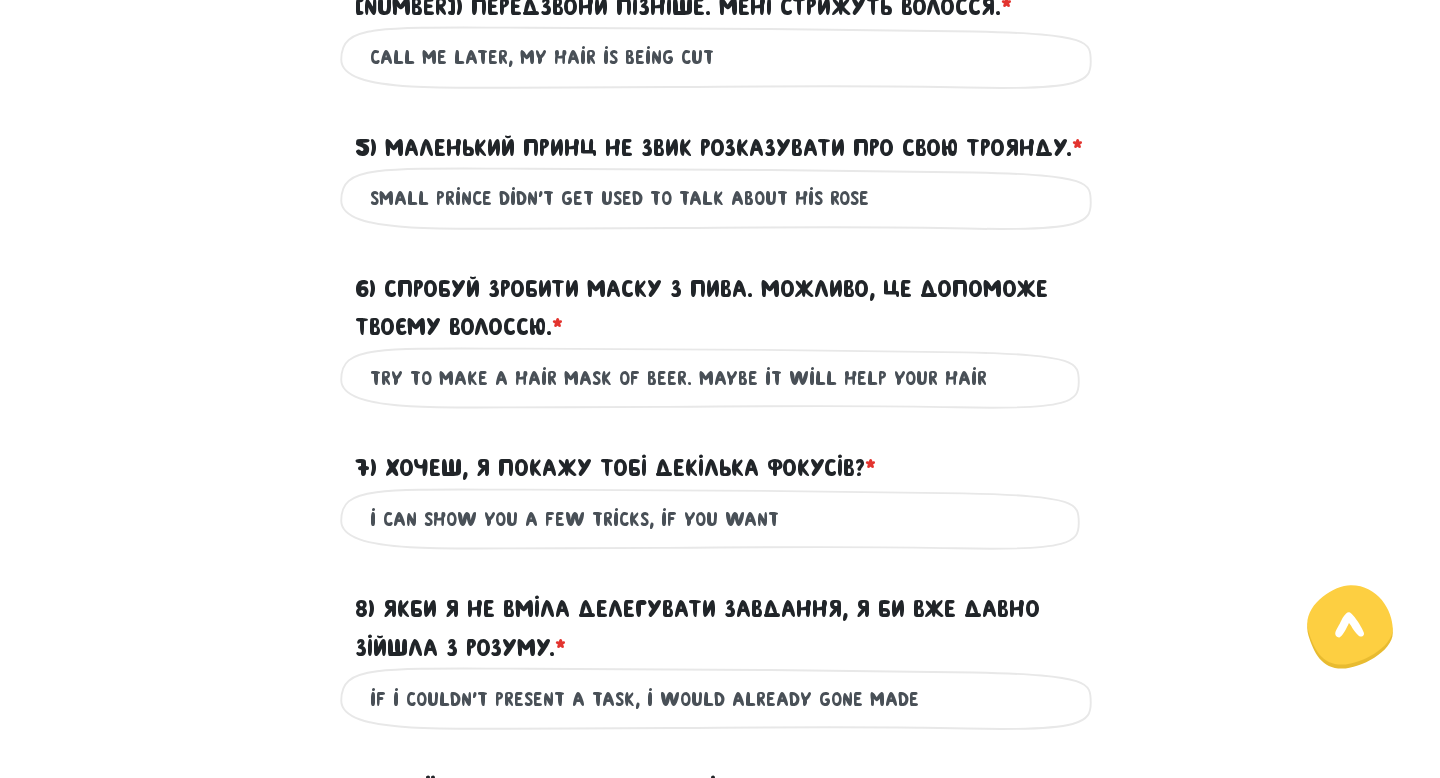 type on "if i couldn't present a task, i would already gone made" 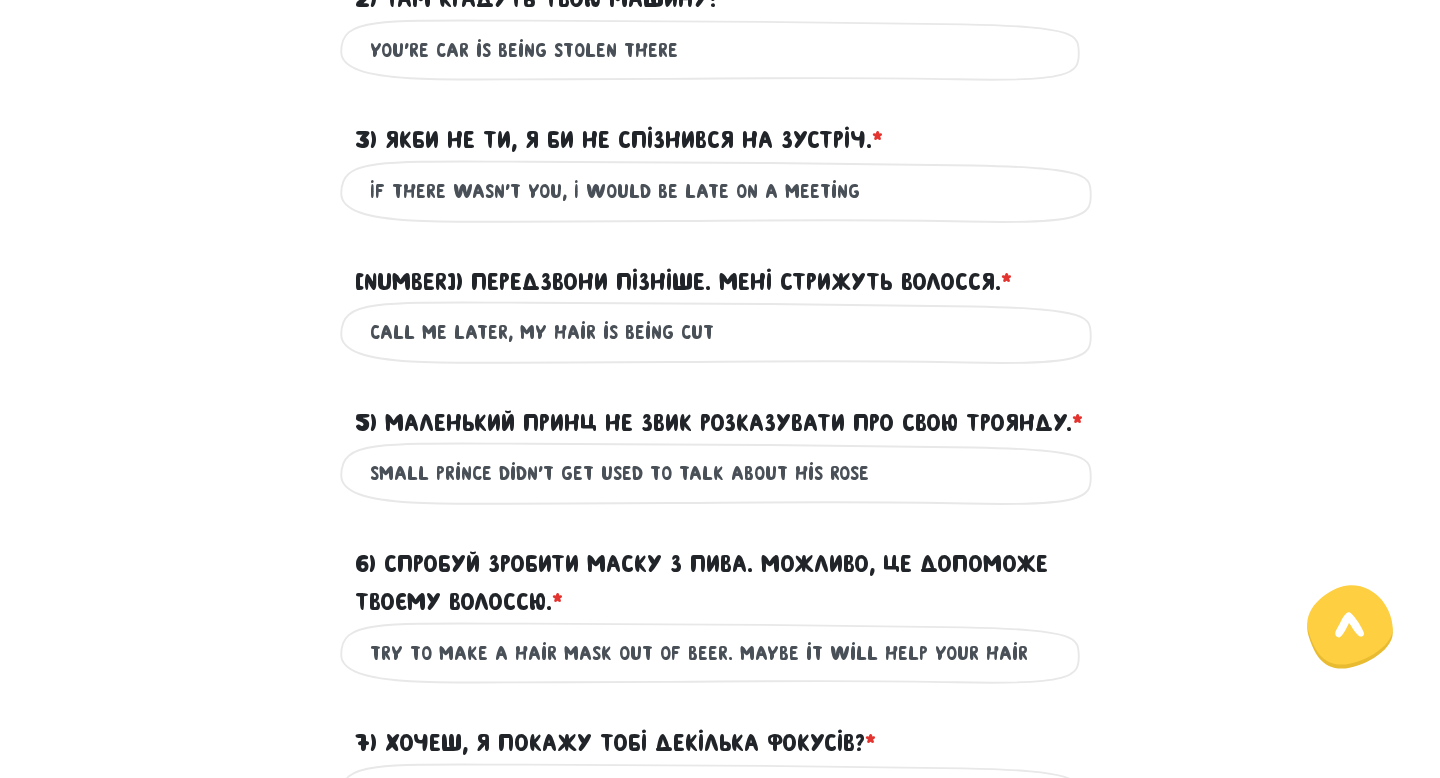 scroll, scrollTop: 836, scrollLeft: 0, axis: vertical 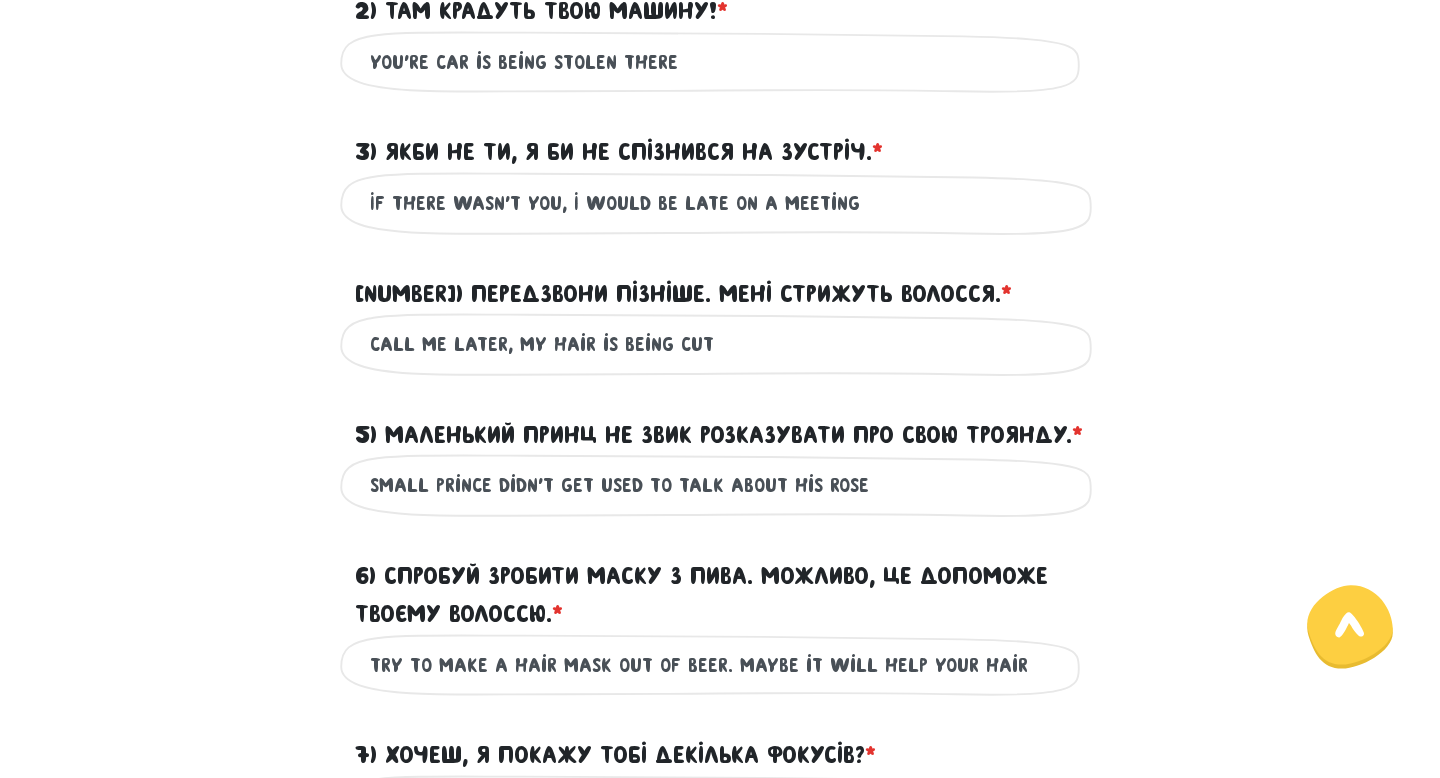 type on "try to make a hair mask out of beer. maybe it will help your hair" 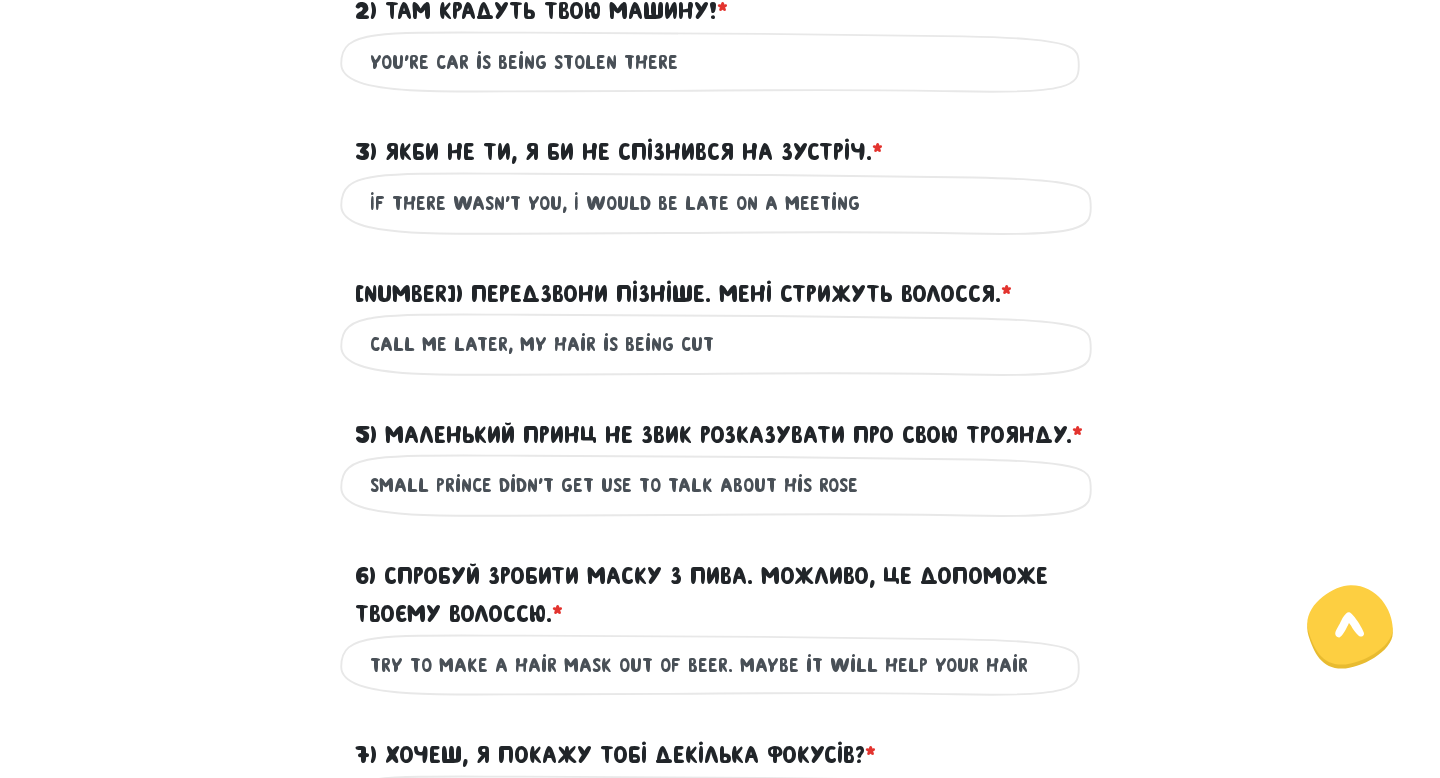 type on "Small prince didn't get use to talk about his rose" 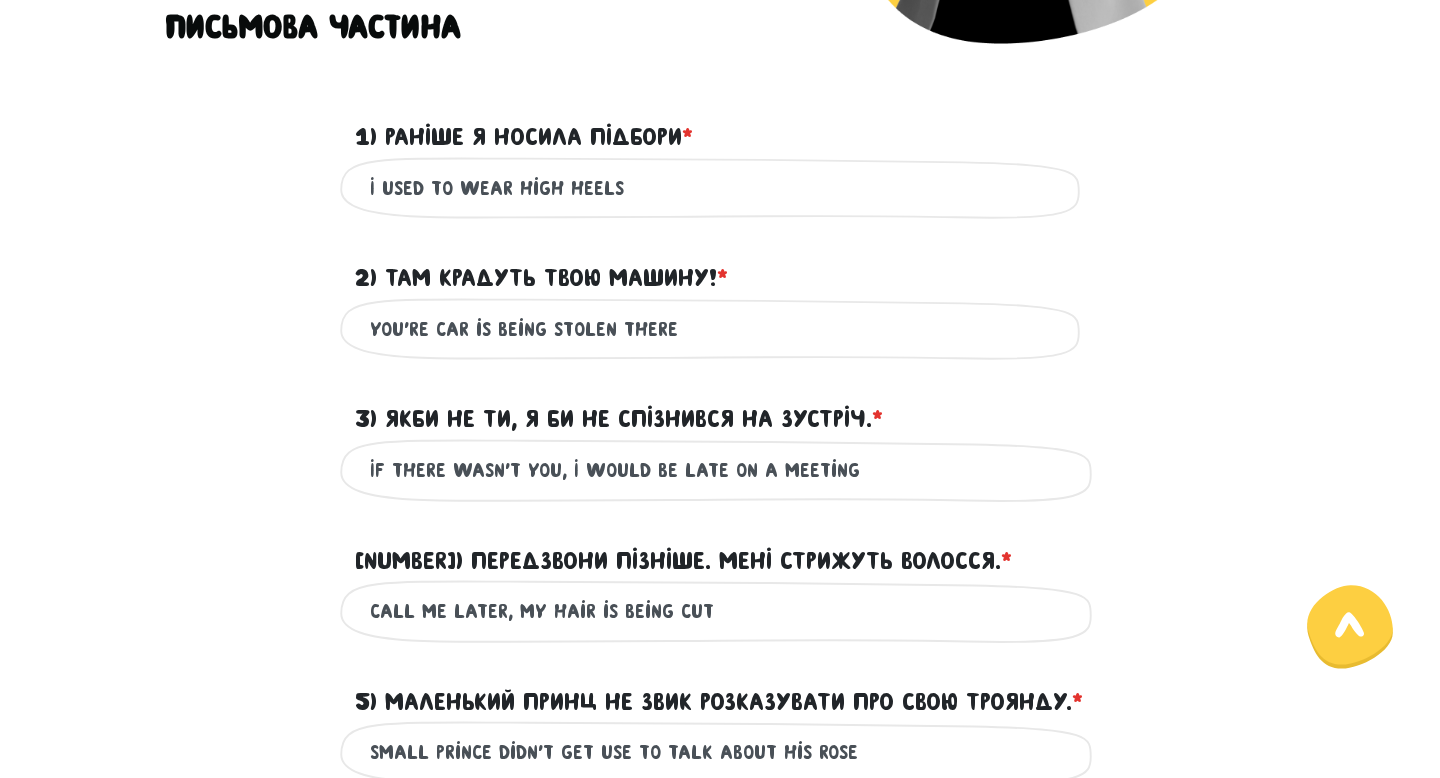 scroll, scrollTop: 567, scrollLeft: 0, axis: vertical 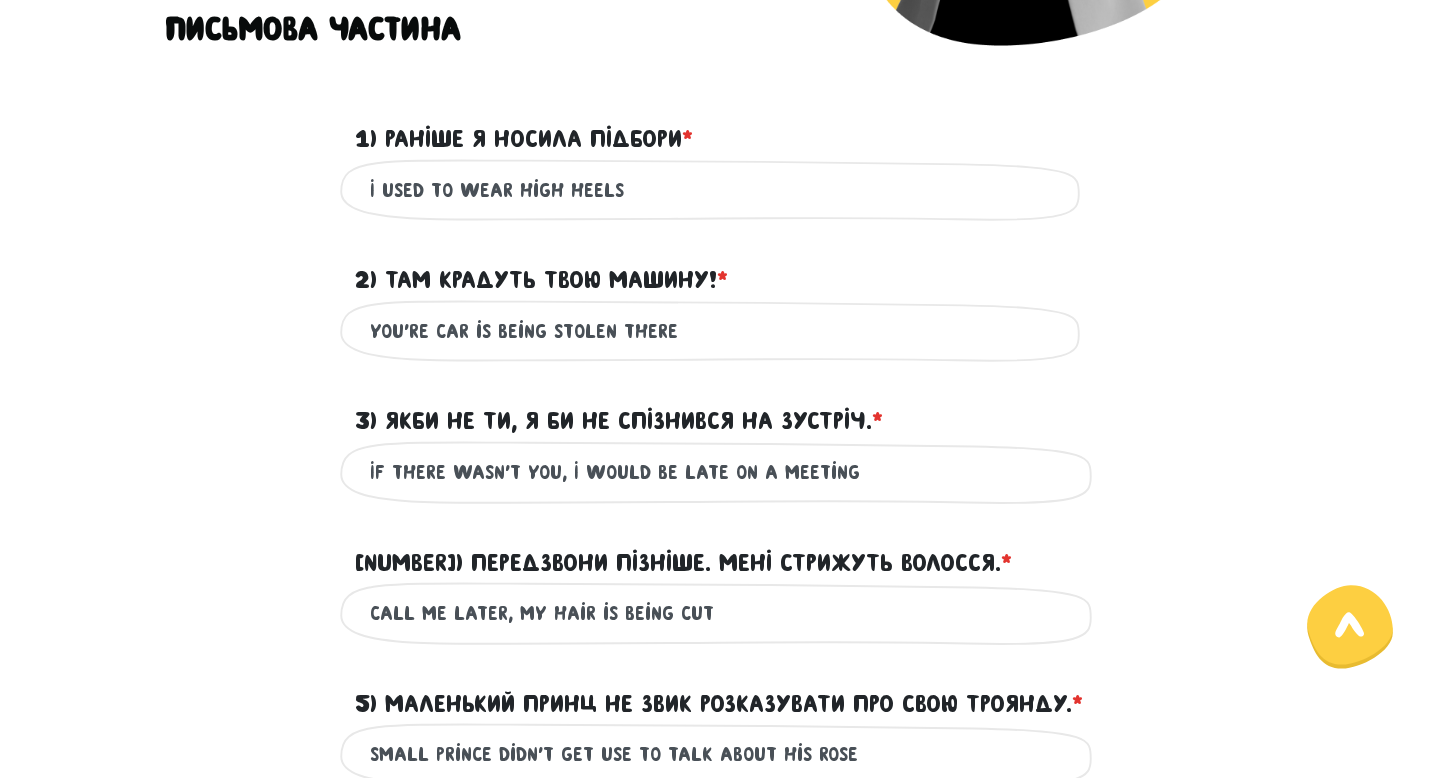 click on "If there wasn't you, I would be late on a meeting" at bounding box center (720, 472) 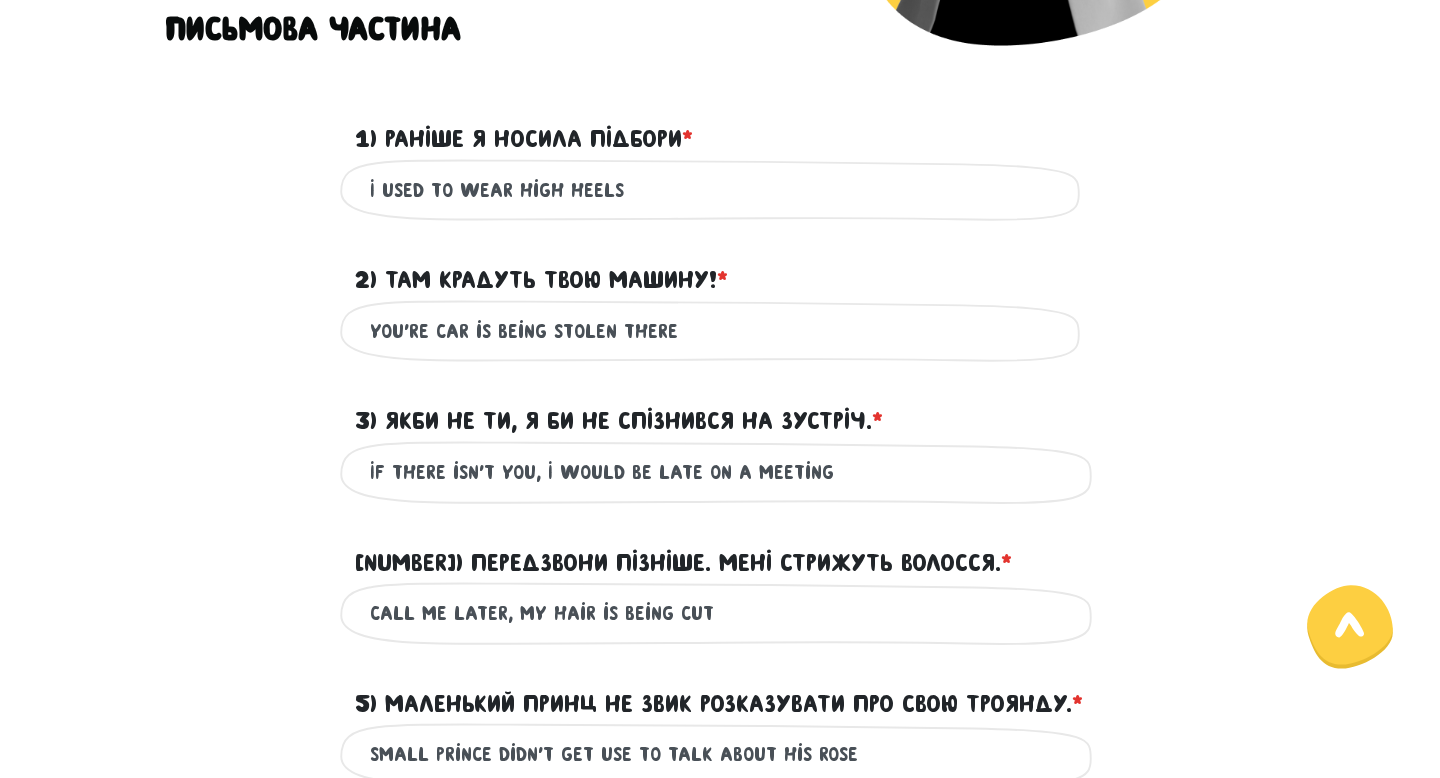 click on "If there isn't you, I would be late on a meeting" at bounding box center (720, 472) 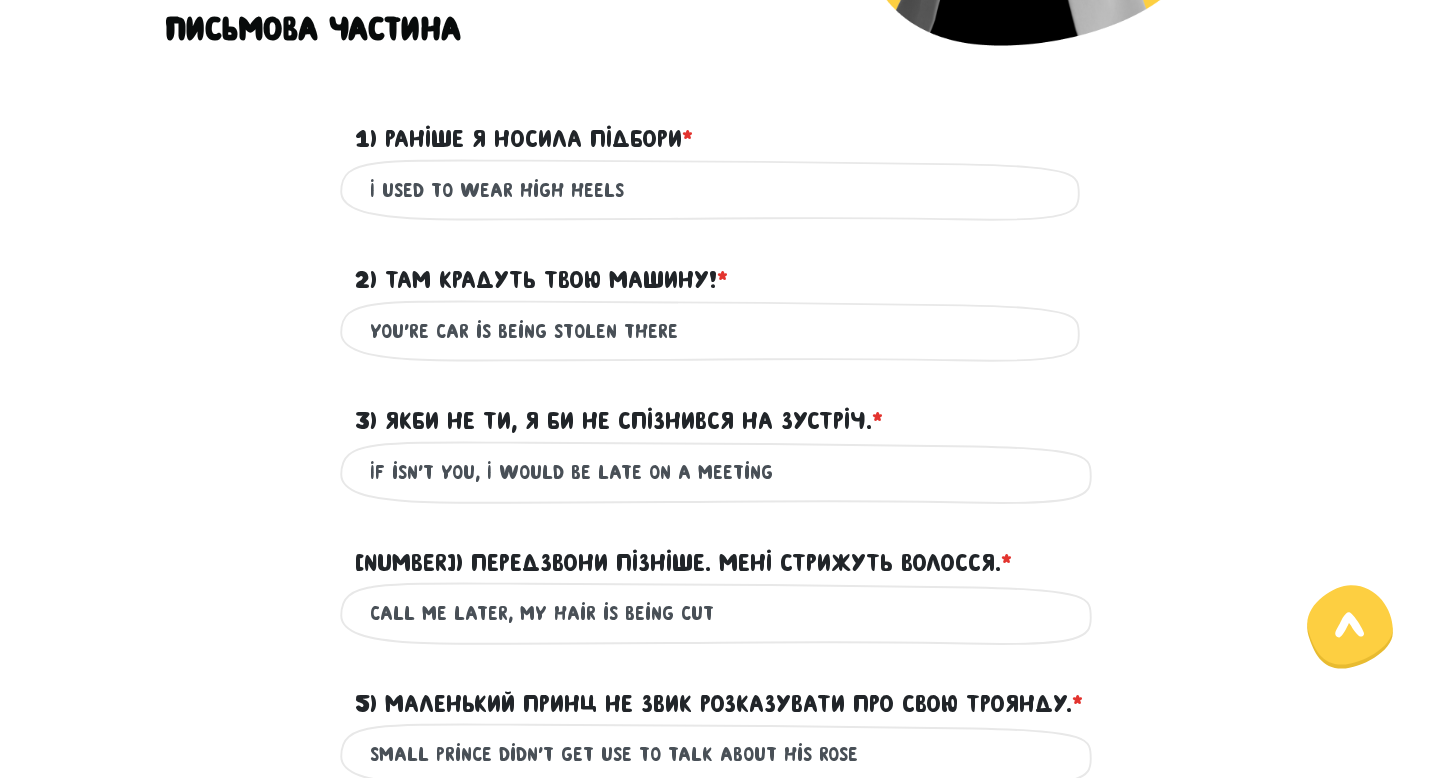 click on "If isn't you, I would be late on a meeting" at bounding box center (720, 472) 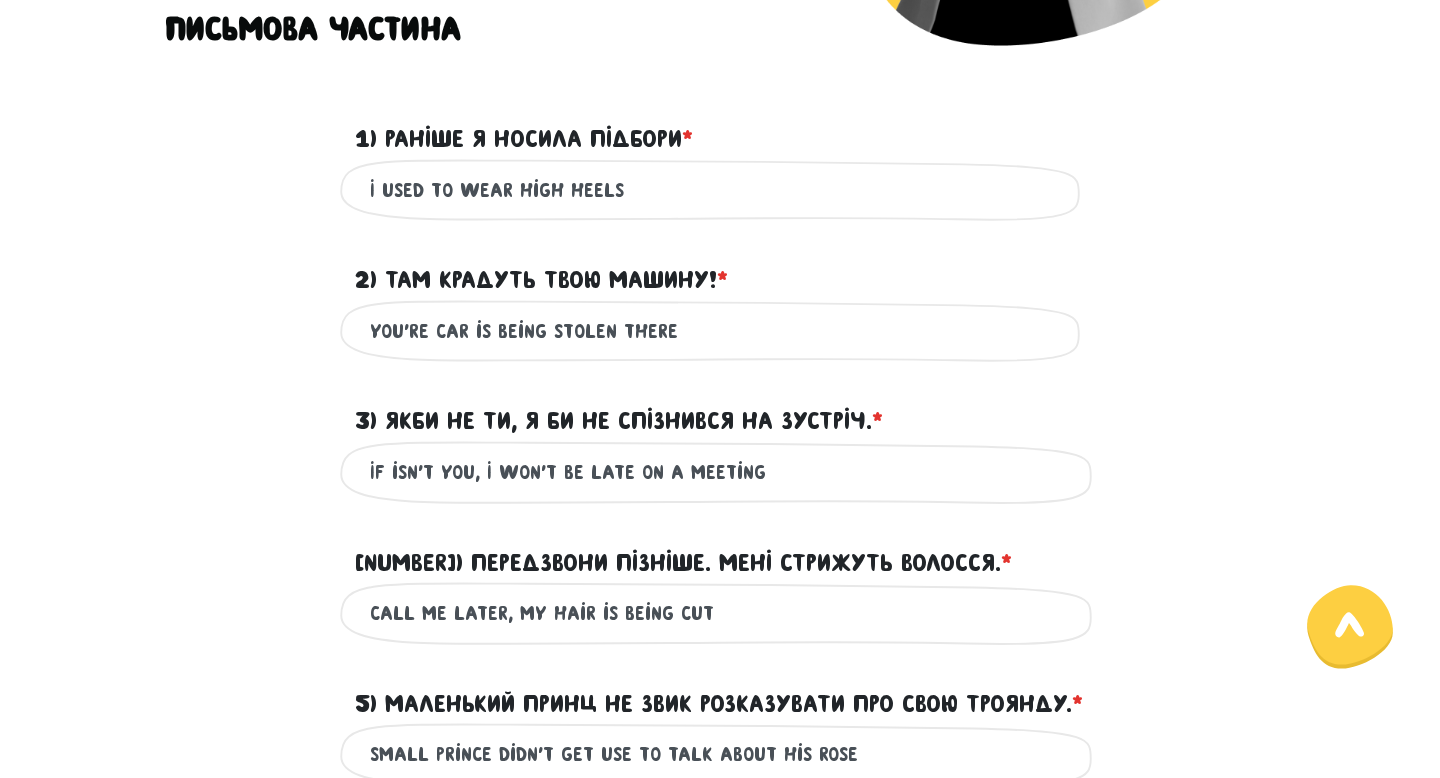 click on "If isn't you, I won't be late on a meeting" at bounding box center [720, 472] 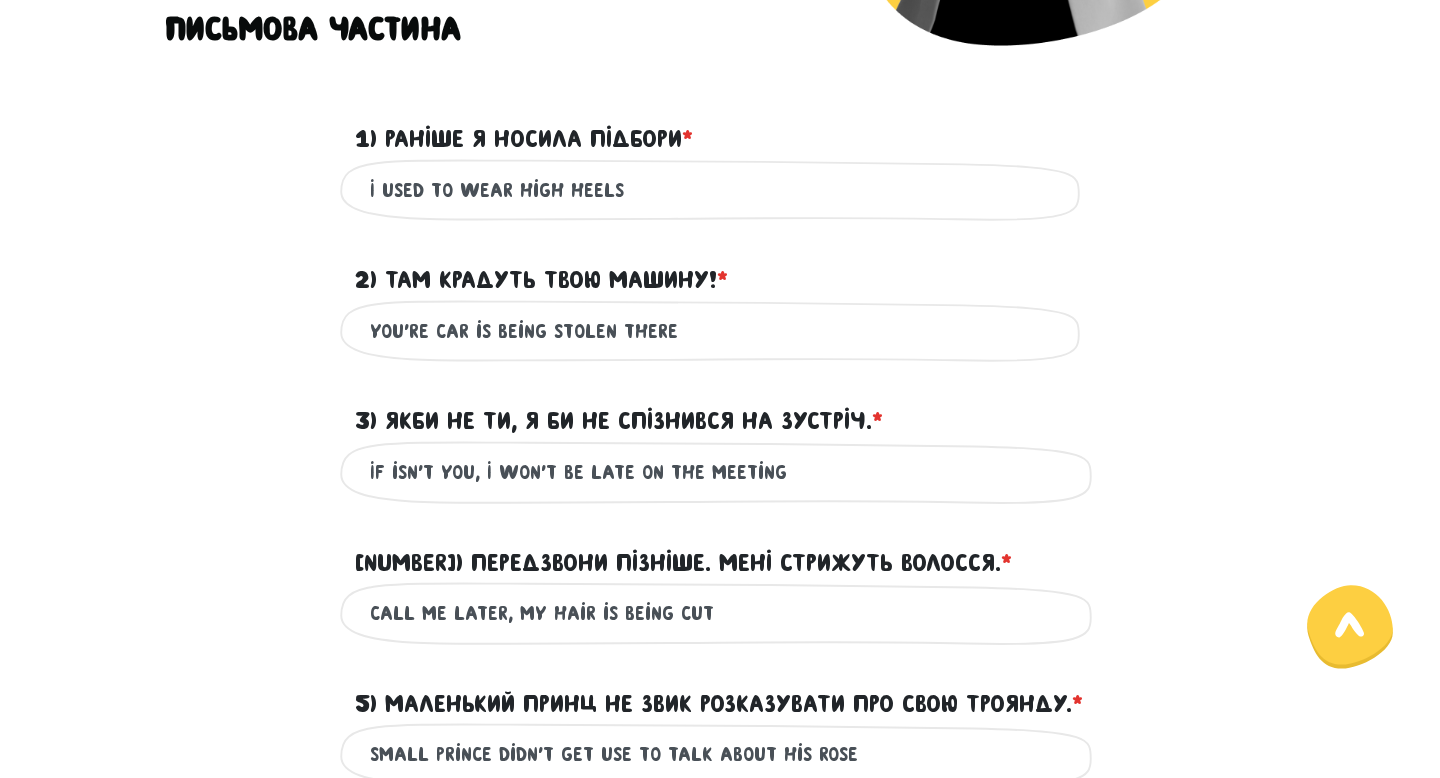 click on "If isn't you, I won't be late on the meeting" at bounding box center (720, 472) 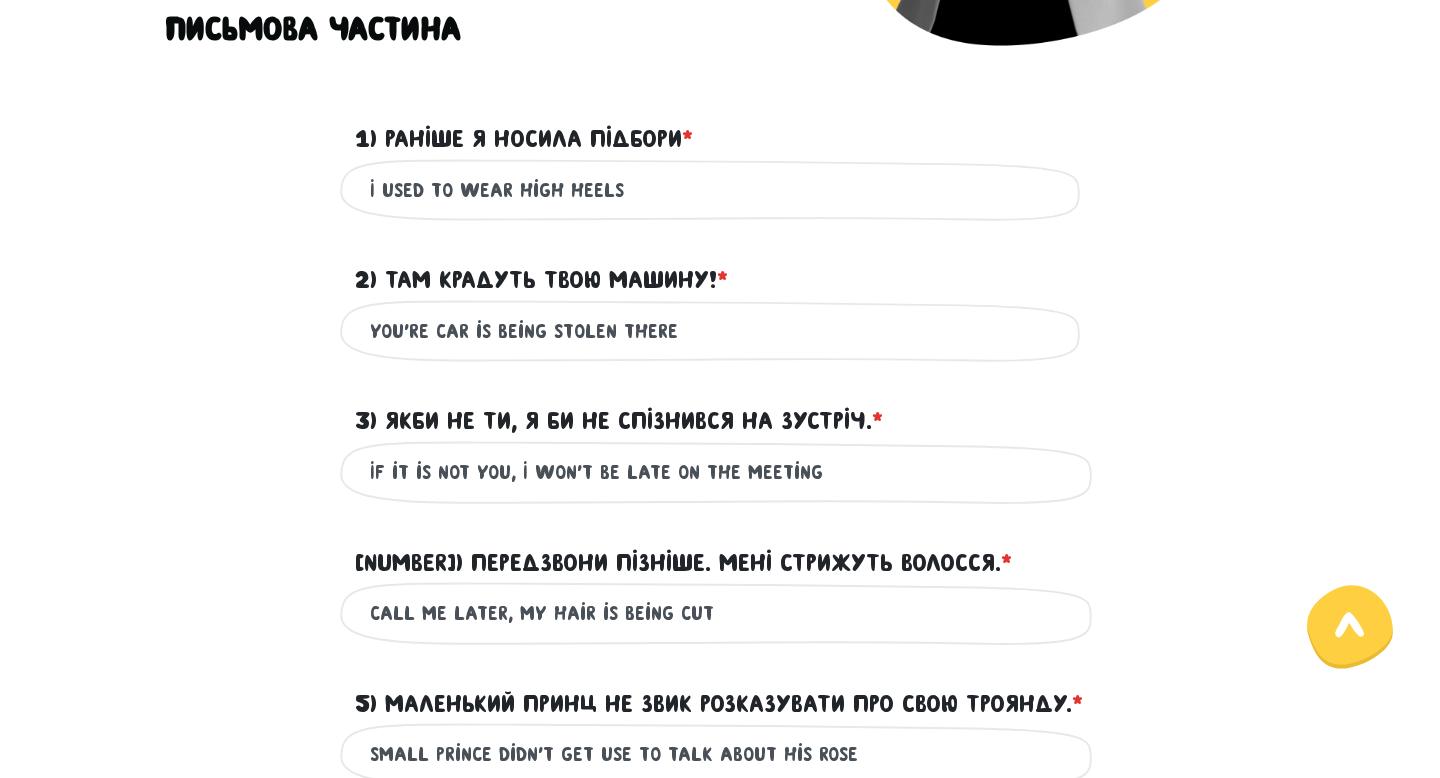 type on "If it is not you, I won't be late on the meeting" 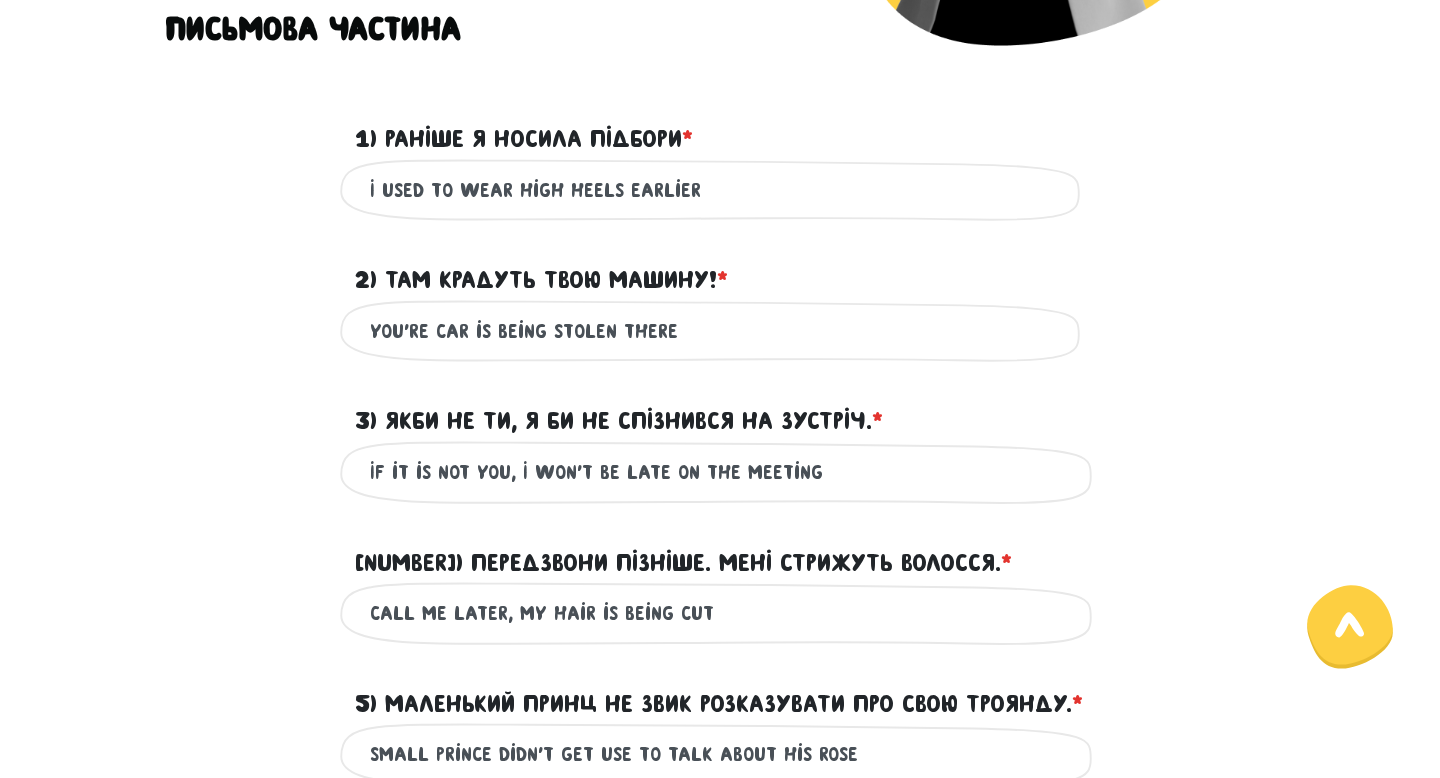 click on "I used to wear high heels earlier" at bounding box center [720, 190] 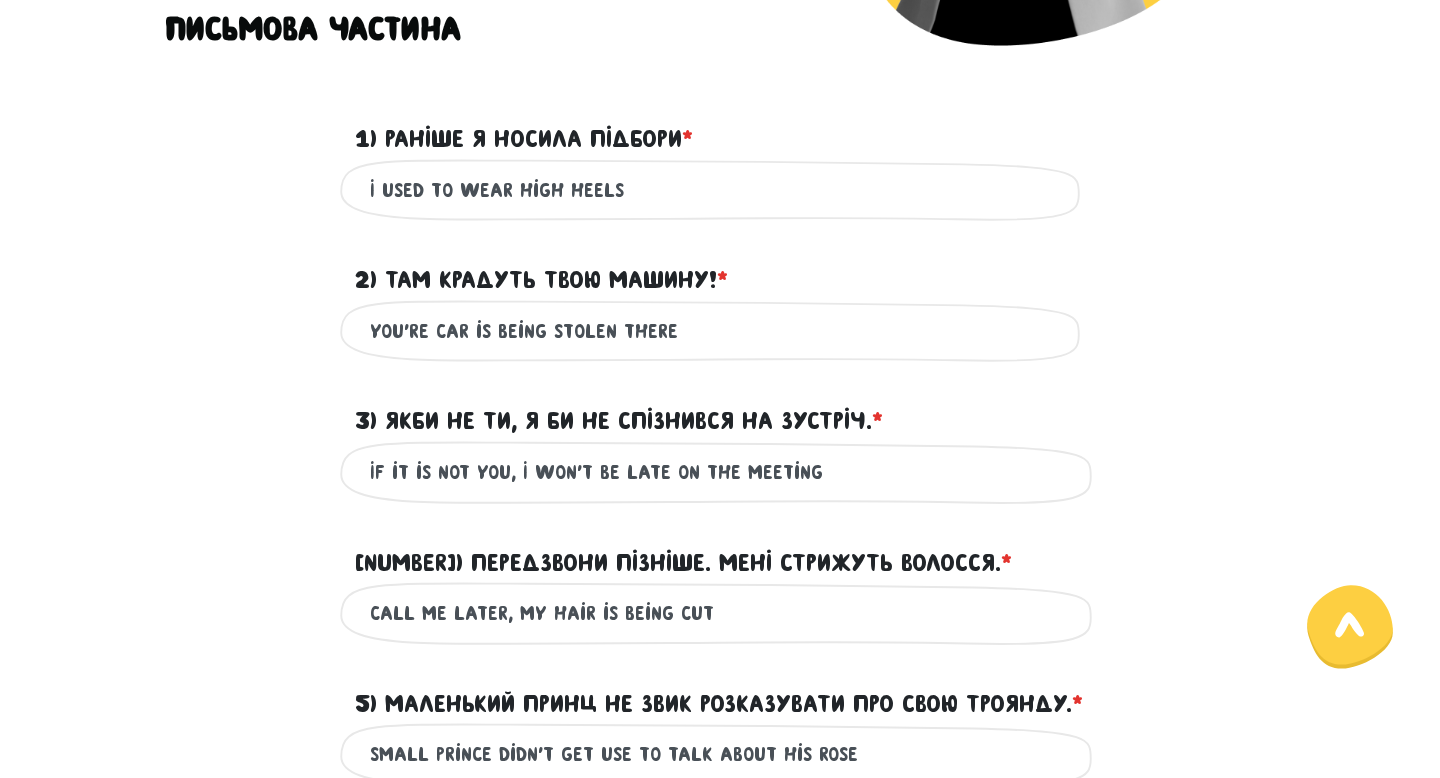 type on "I used to wear high heels" 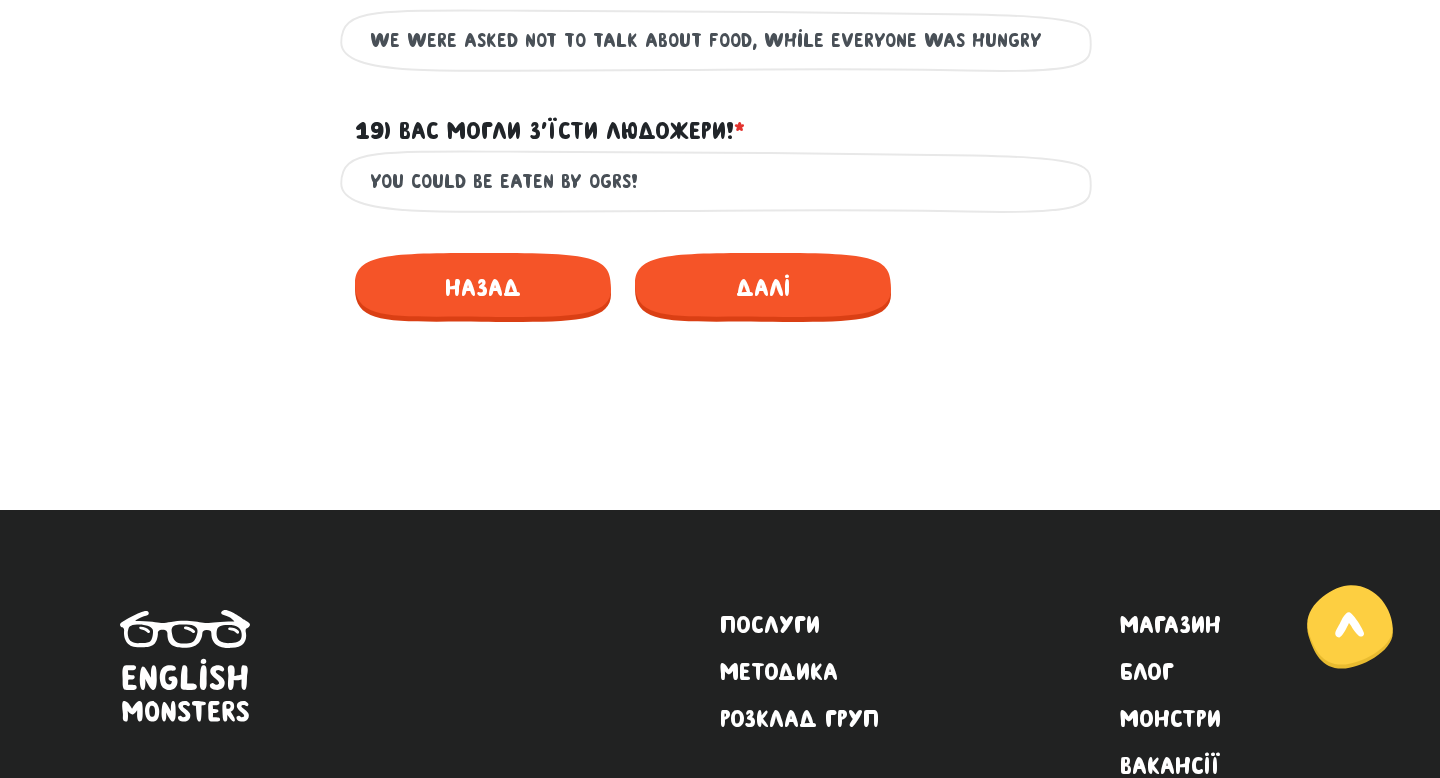scroll, scrollTop: 3412, scrollLeft: 0, axis: vertical 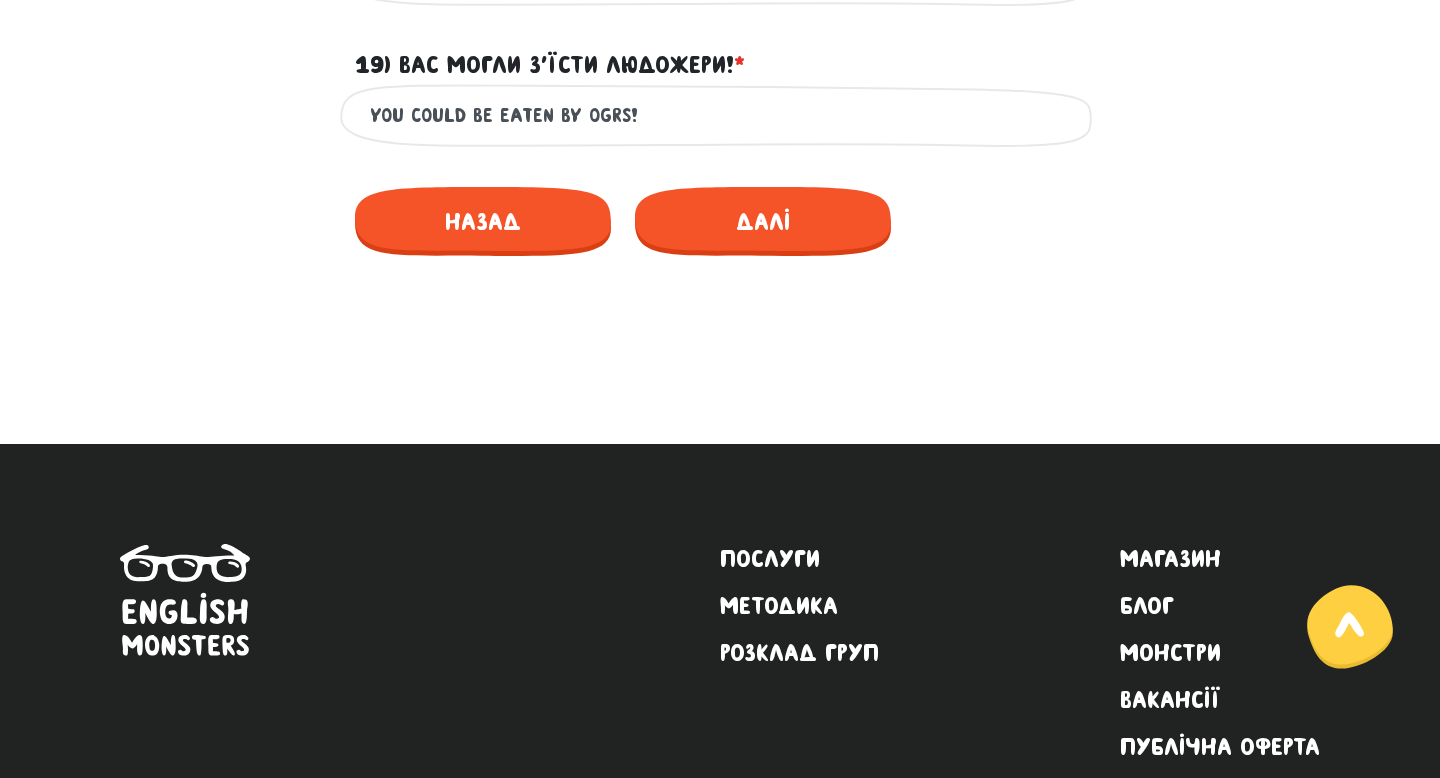 drag, startPoint x: 719, startPoint y: 273, endPoint x: 742, endPoint y: 216, distance: 61.46544 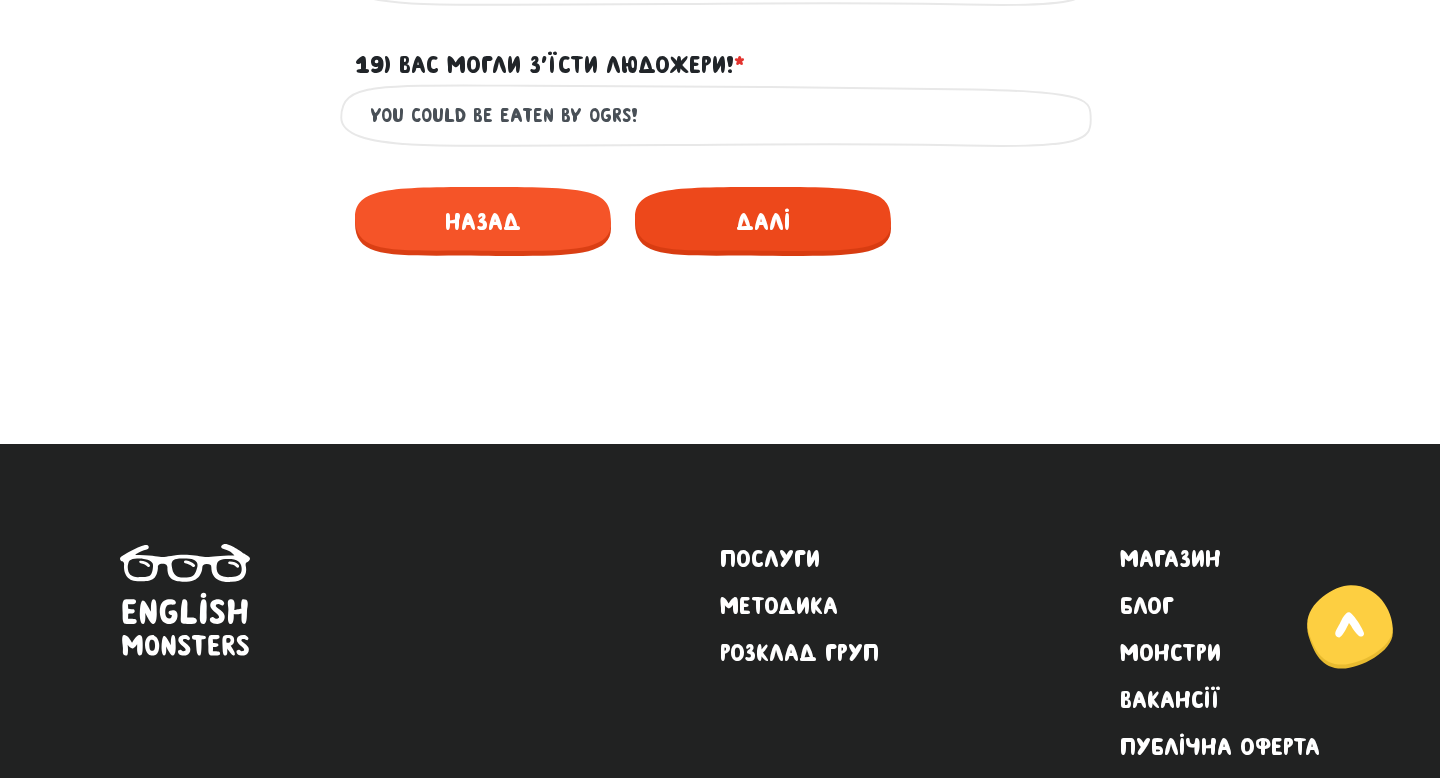 click on "Далі" at bounding box center (763, 221) 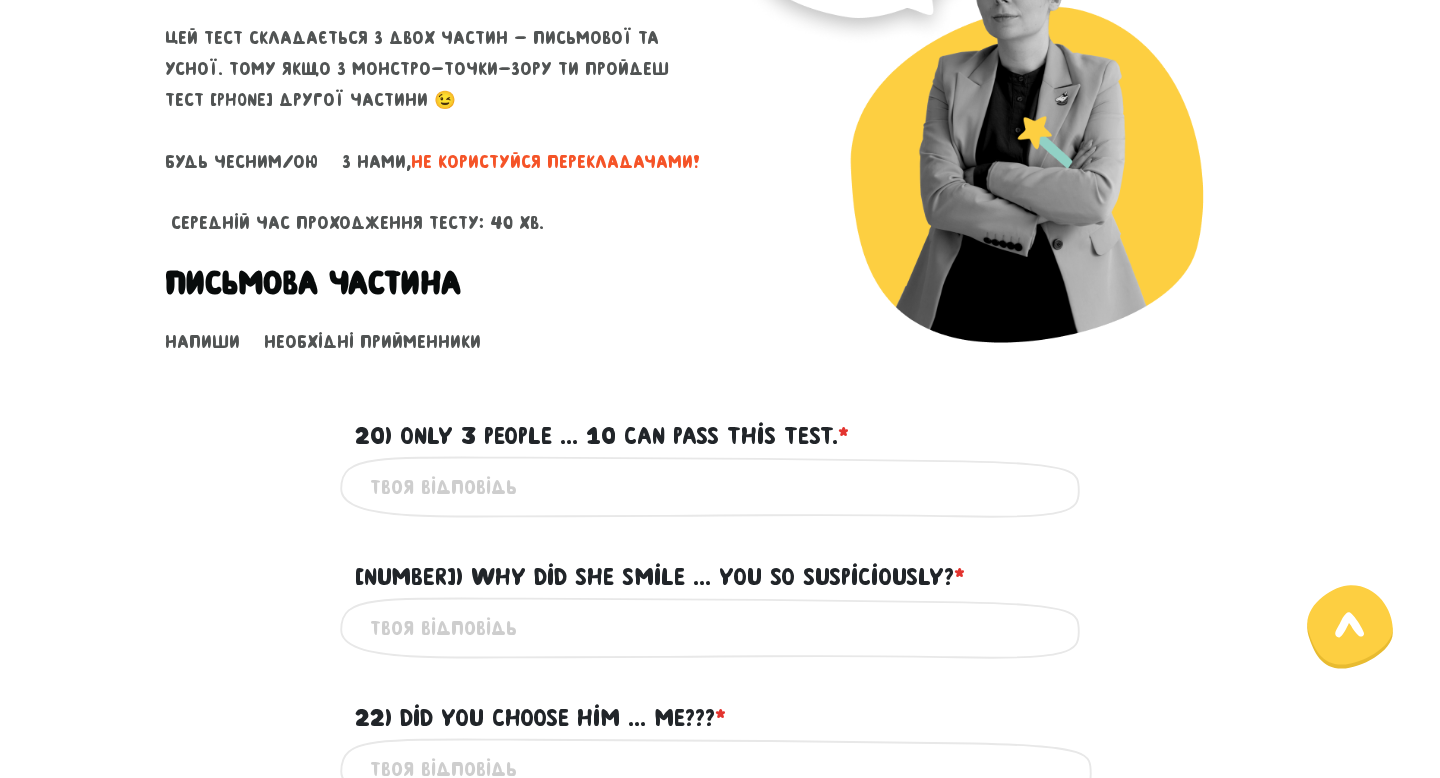 scroll, scrollTop: 423, scrollLeft: 0, axis: vertical 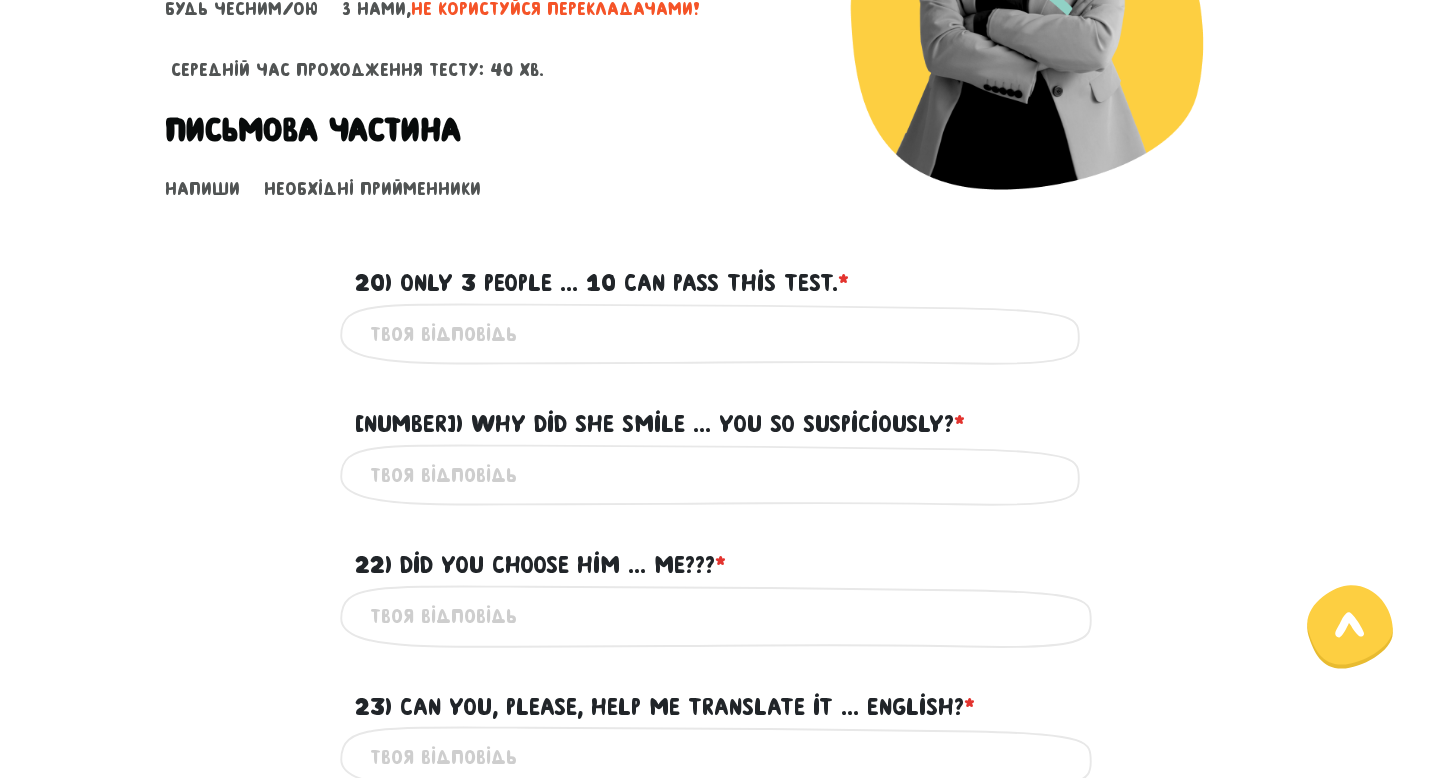 click on "20) Only 3 people ... 10 can pass this test. *
?" at bounding box center (720, 334) 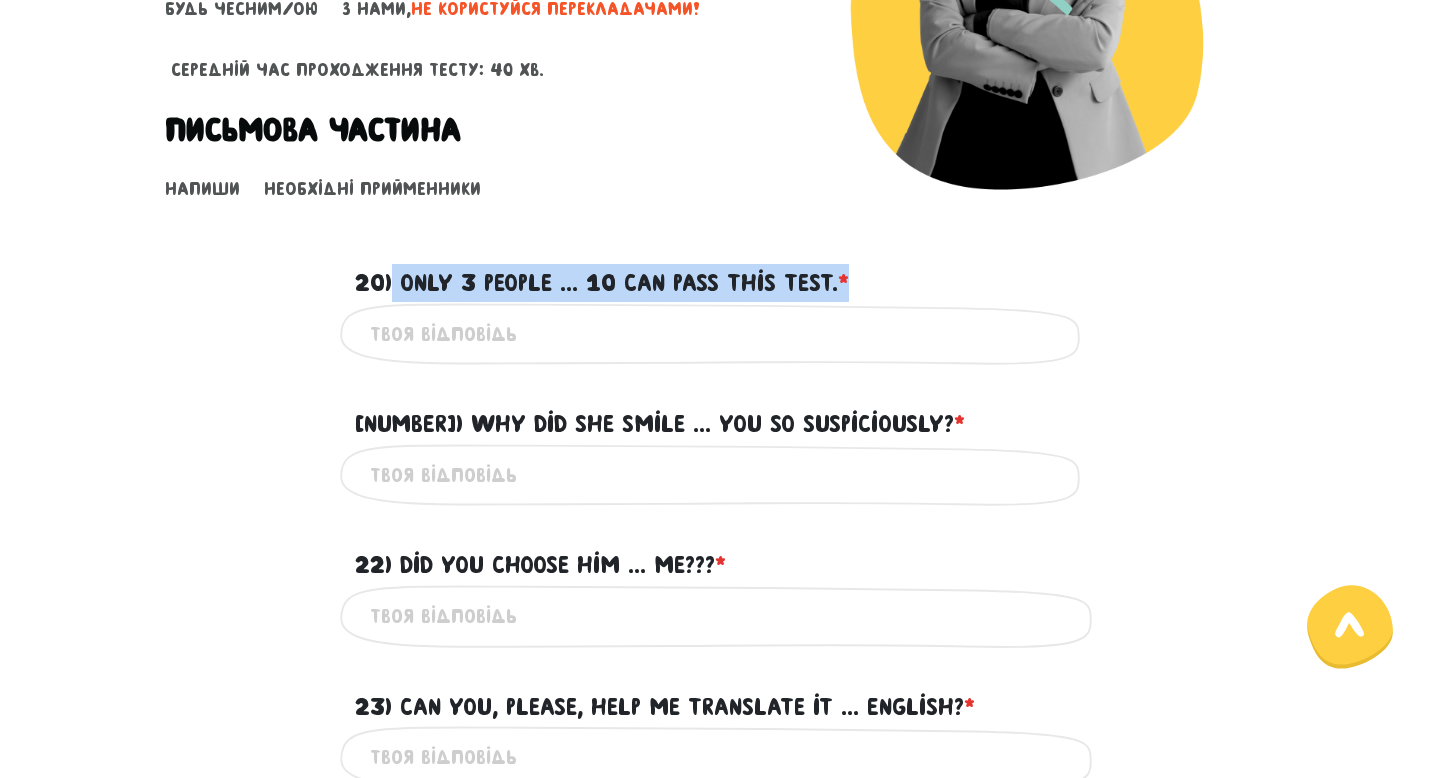 drag, startPoint x: 396, startPoint y: 278, endPoint x: 890, endPoint y: 269, distance: 494.08197 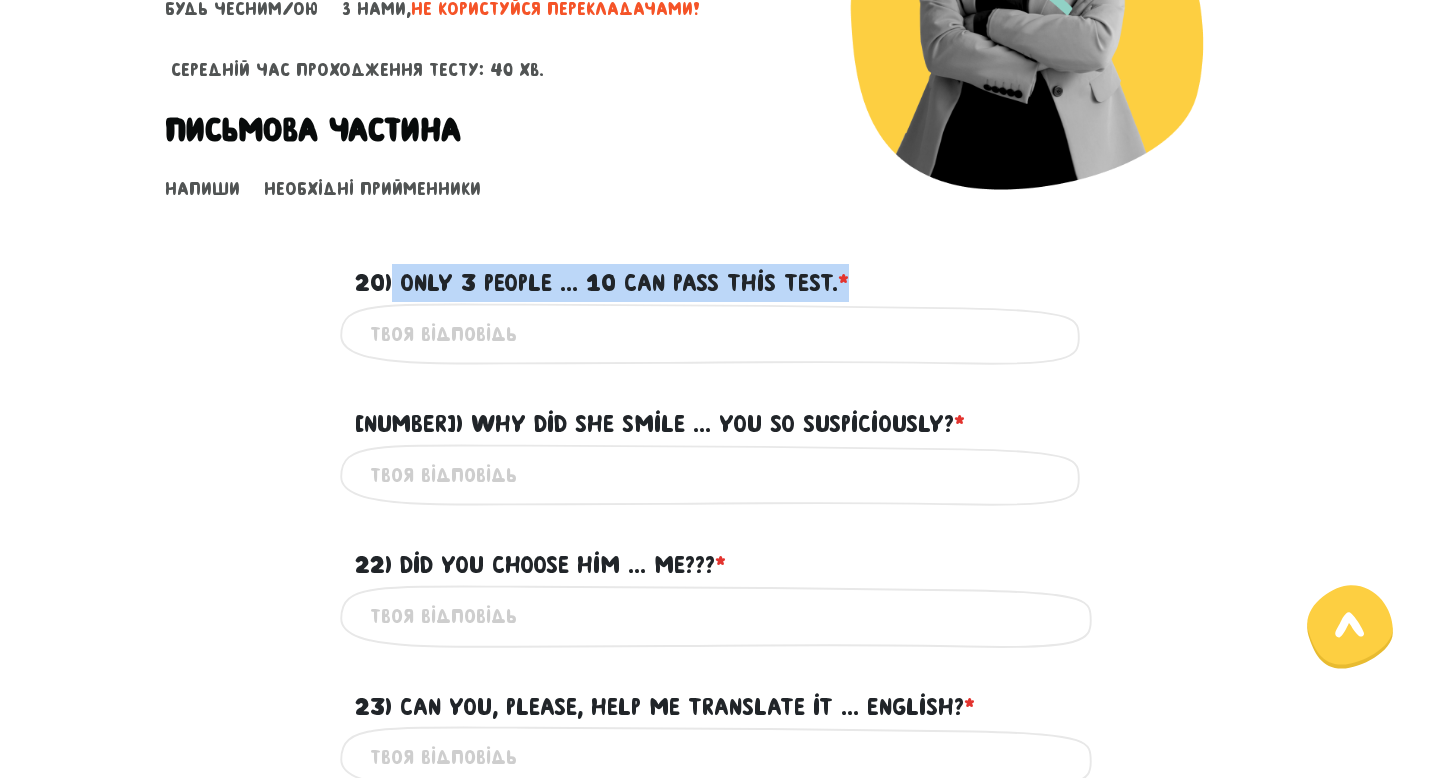 click on "20) Only 3 people ... 10 can pass this test. *
?" at bounding box center (720, 271) 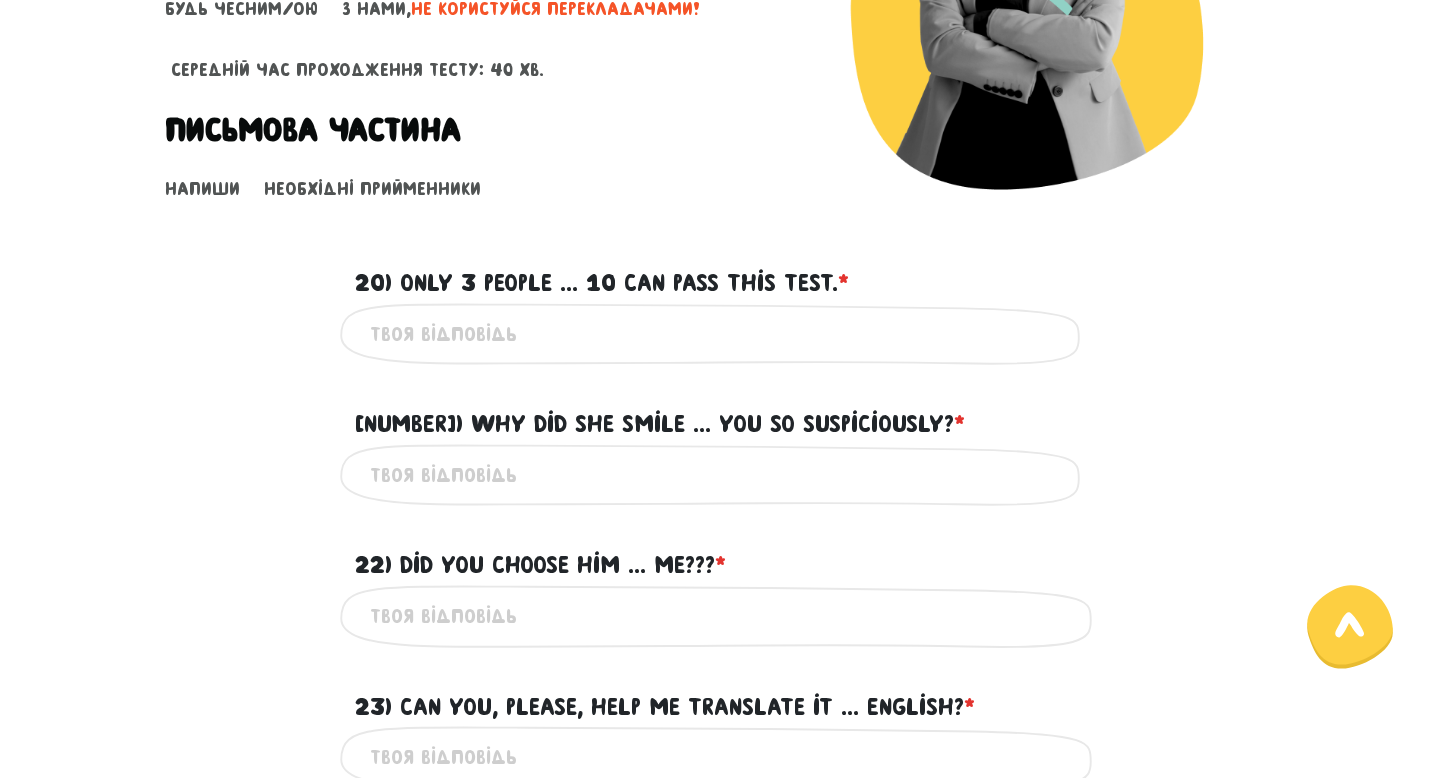 click on "20) Only 3 people ... 10 can pass this test. *
?" at bounding box center [720, 334] 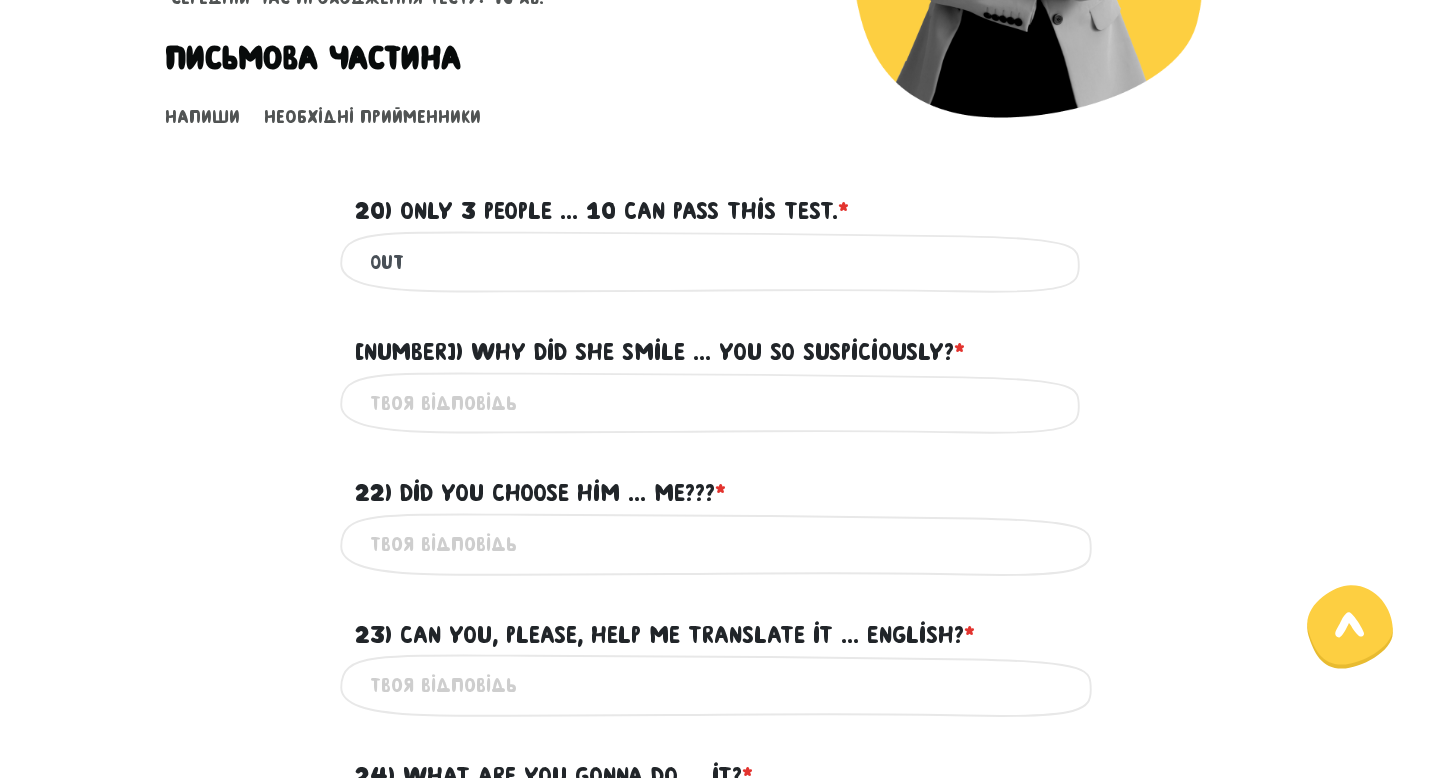 scroll, scrollTop: 521, scrollLeft: 0, axis: vertical 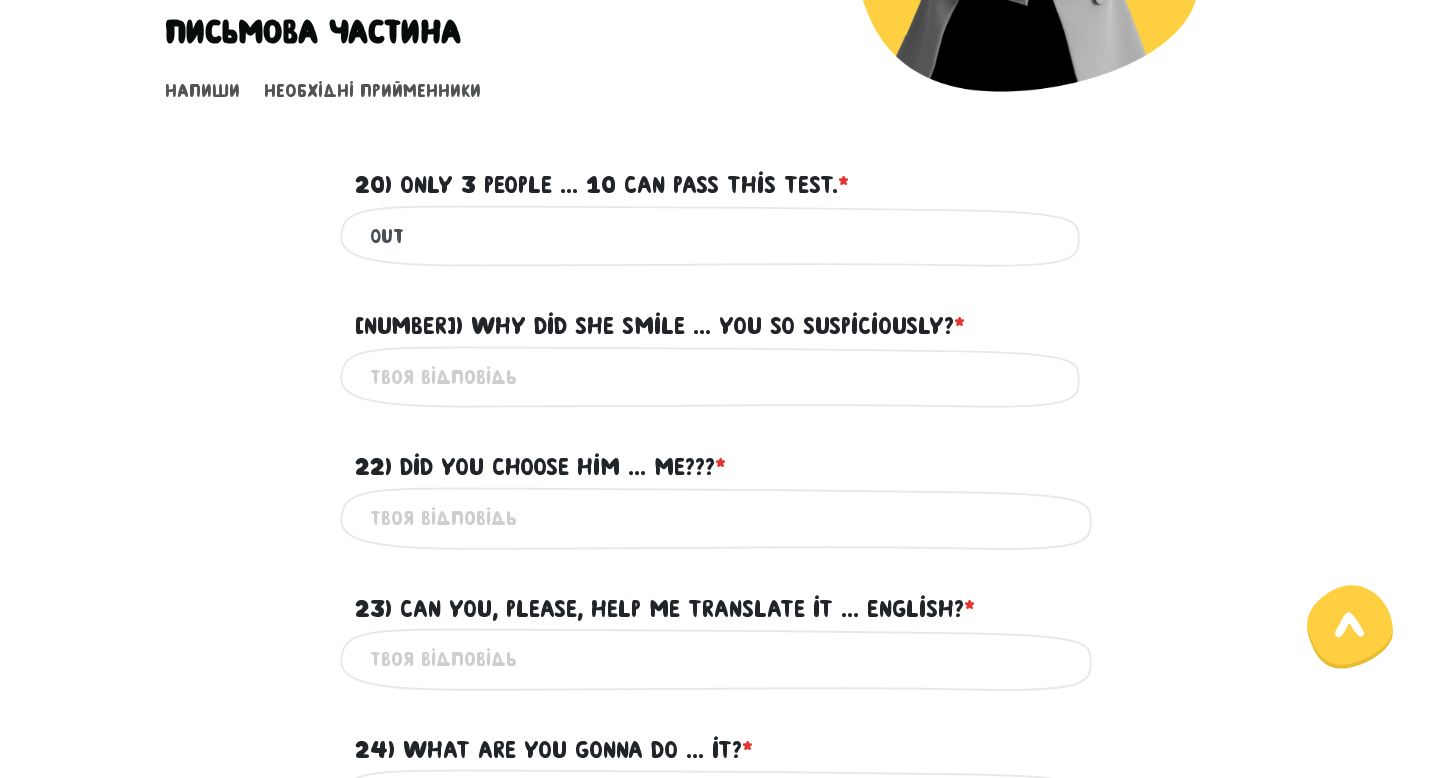 type on "out" 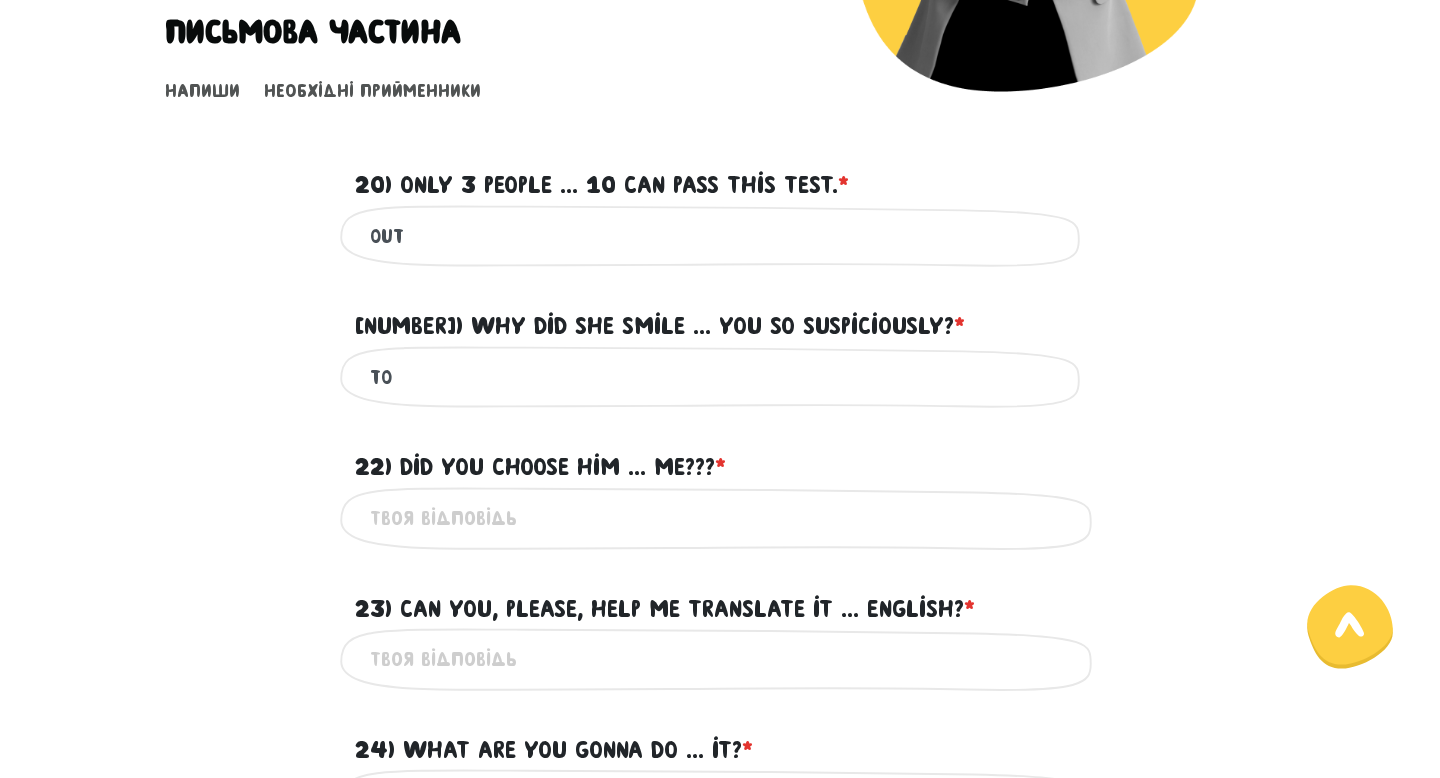 type on "to" 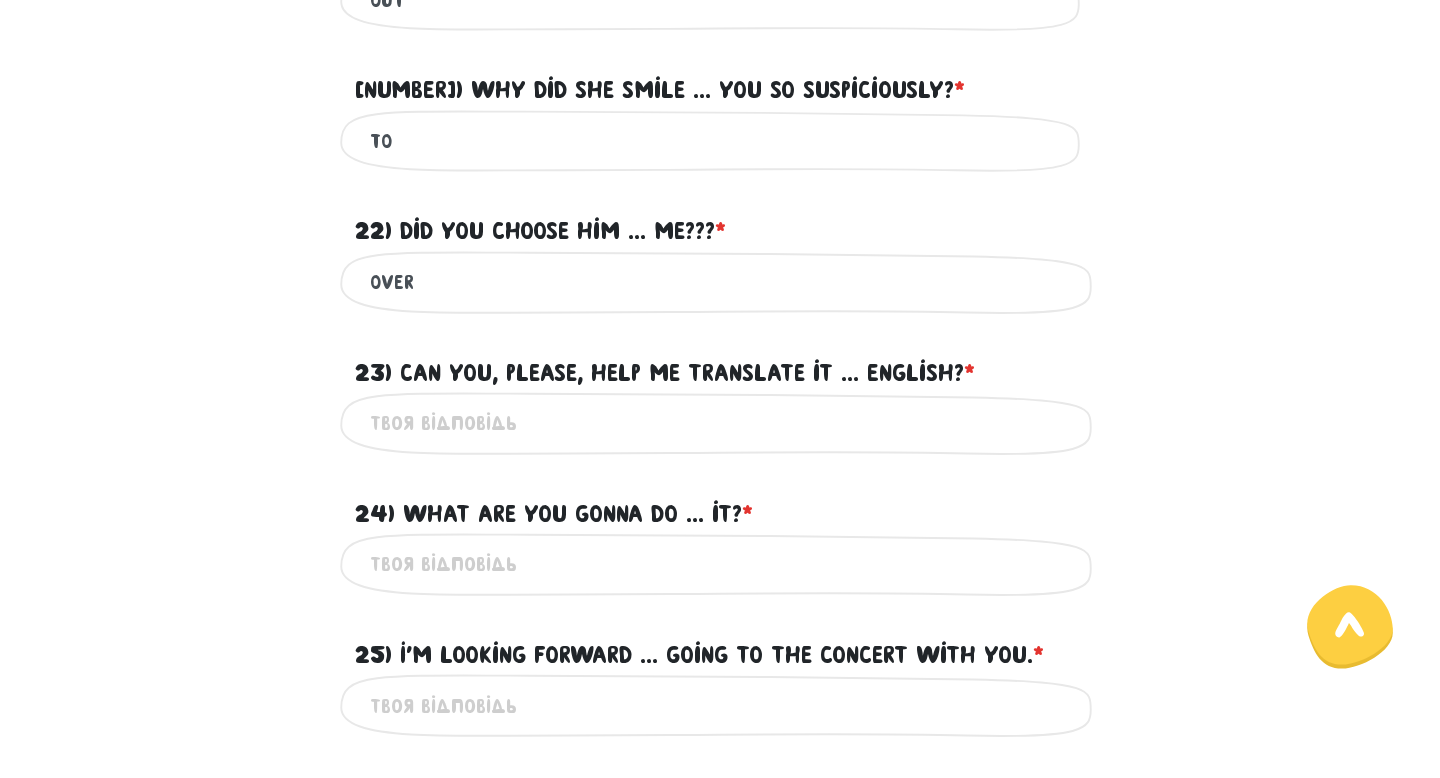 scroll, scrollTop: 799, scrollLeft: 0, axis: vertical 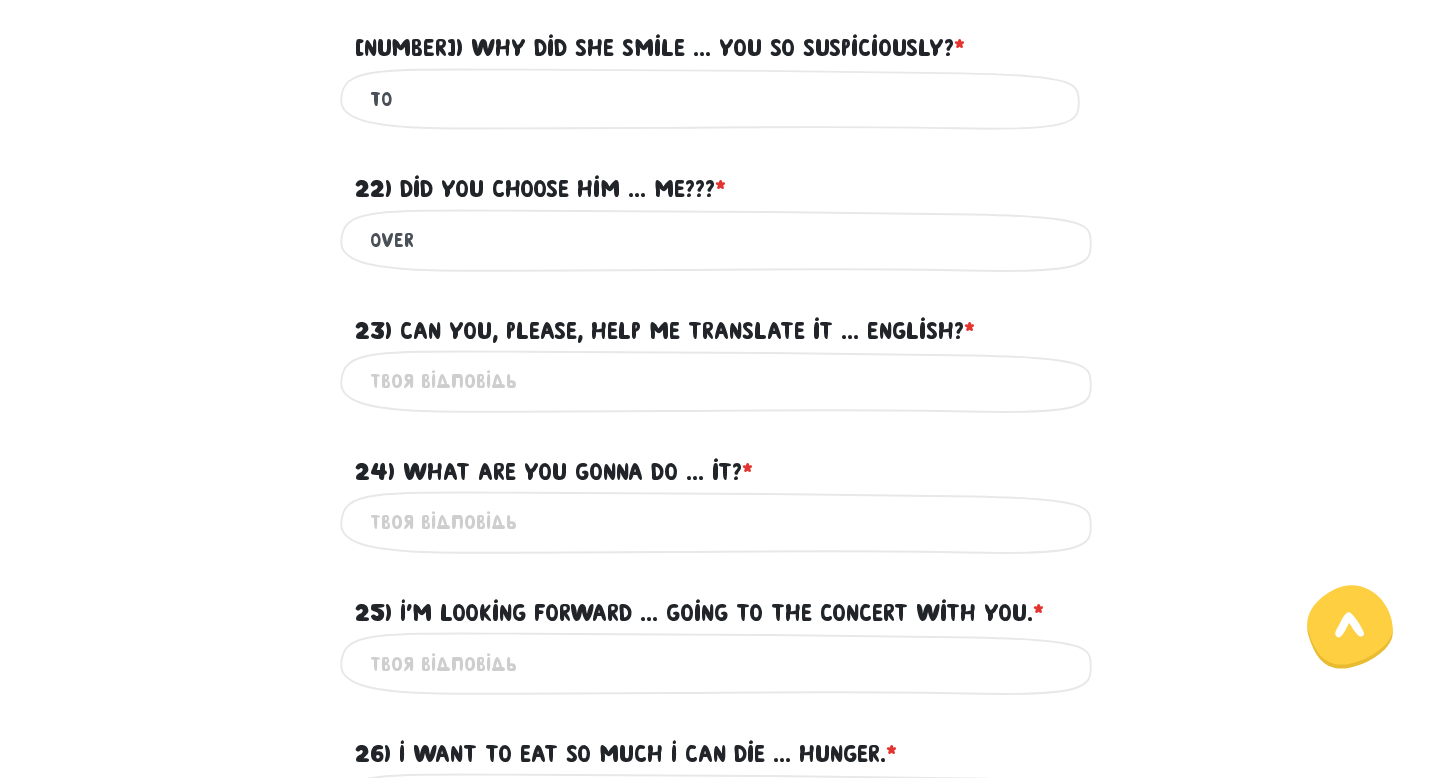 type on "over" 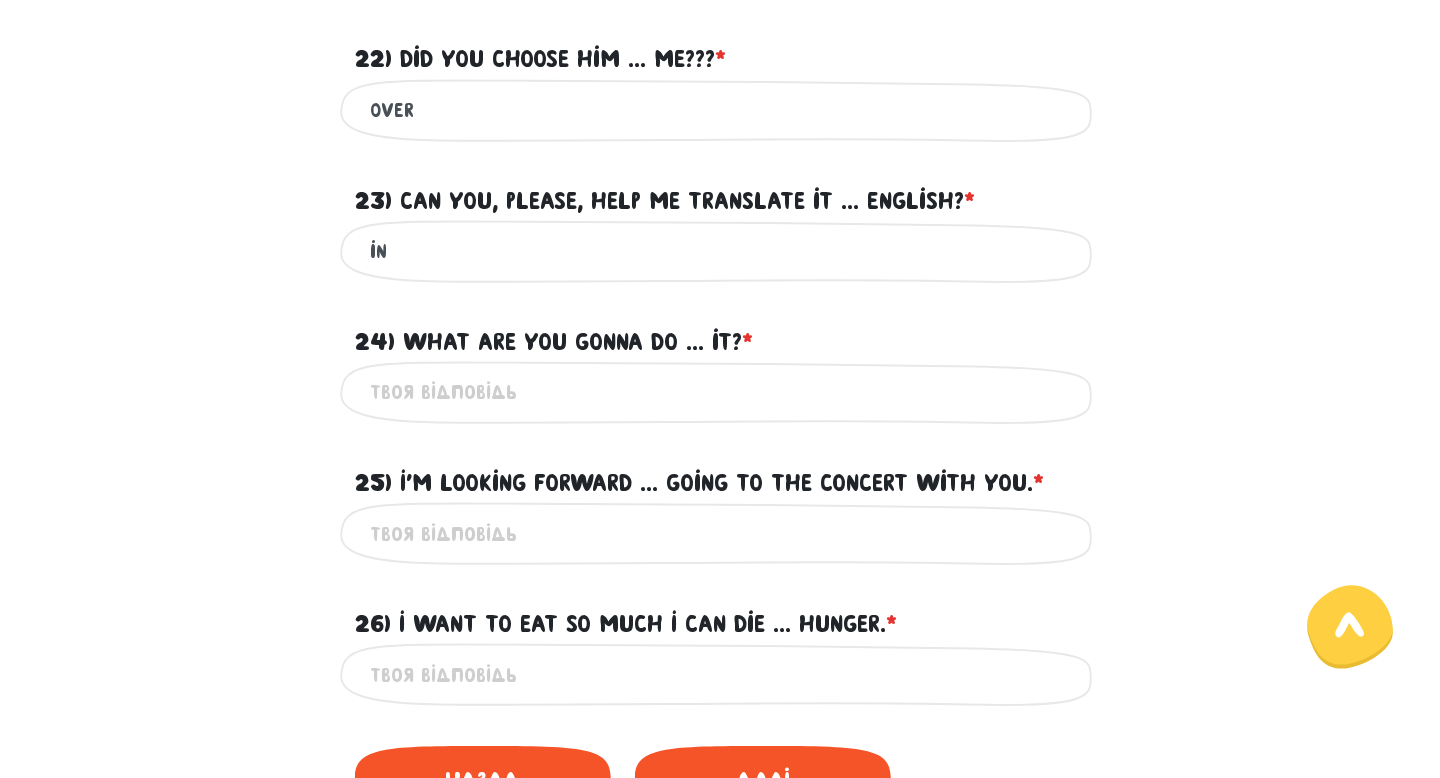 scroll, scrollTop: 930, scrollLeft: 0, axis: vertical 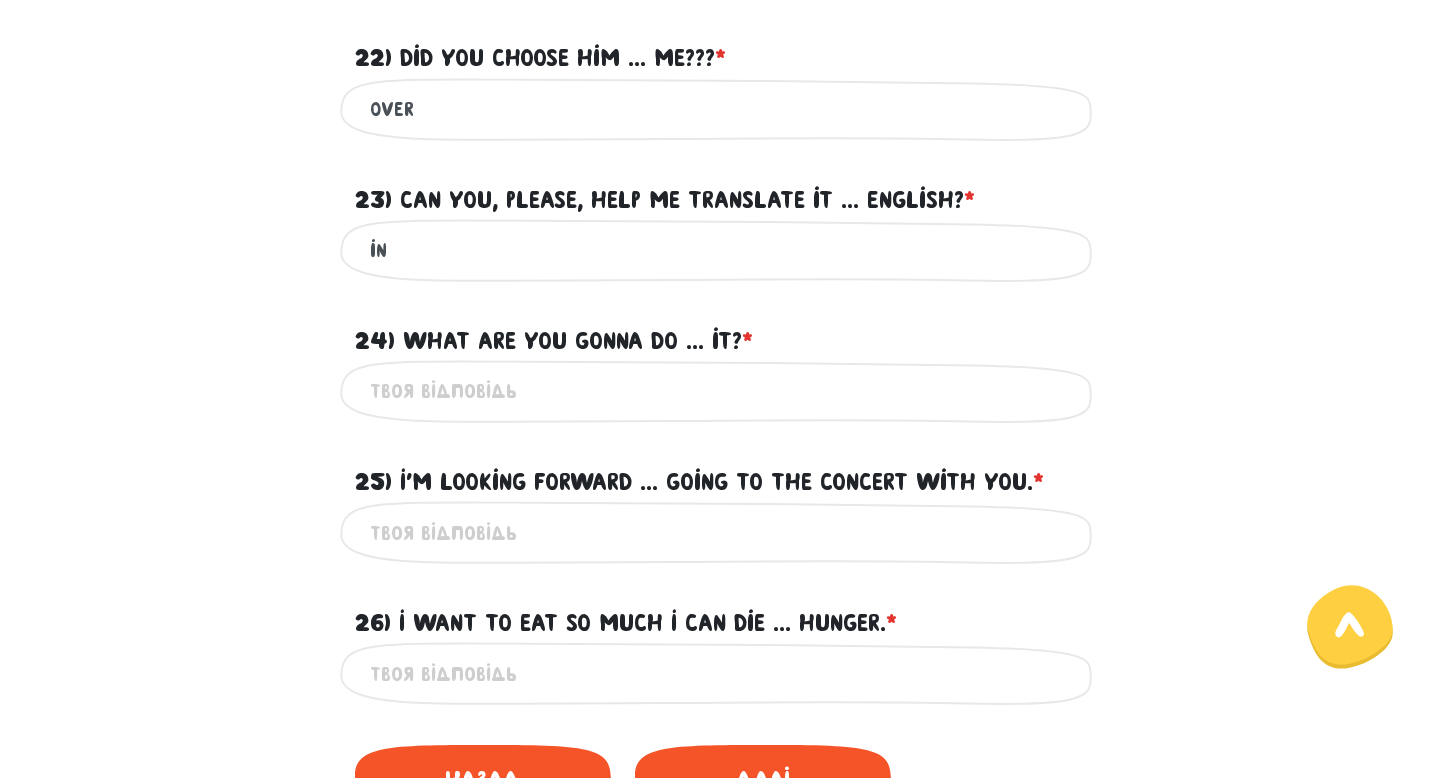 type on "in" 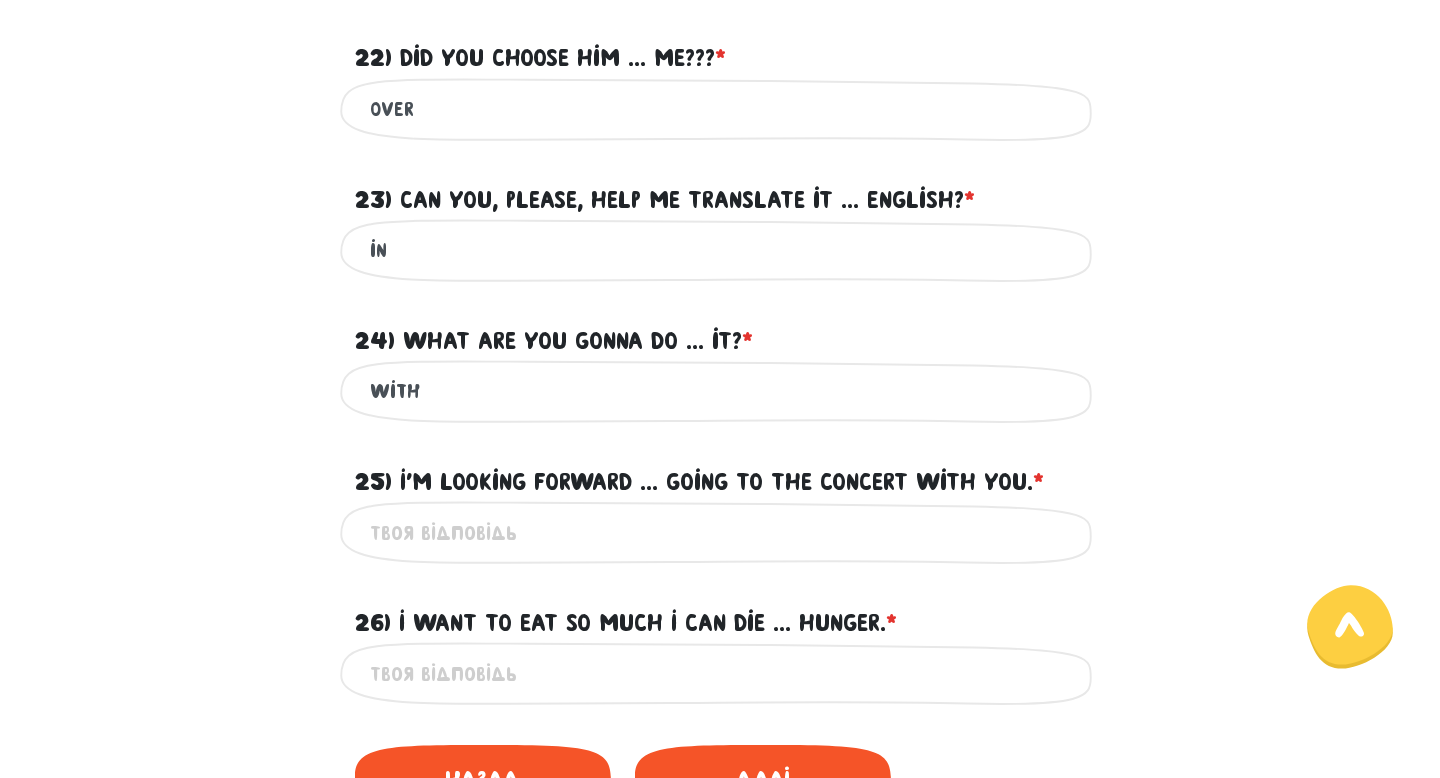type on "with" 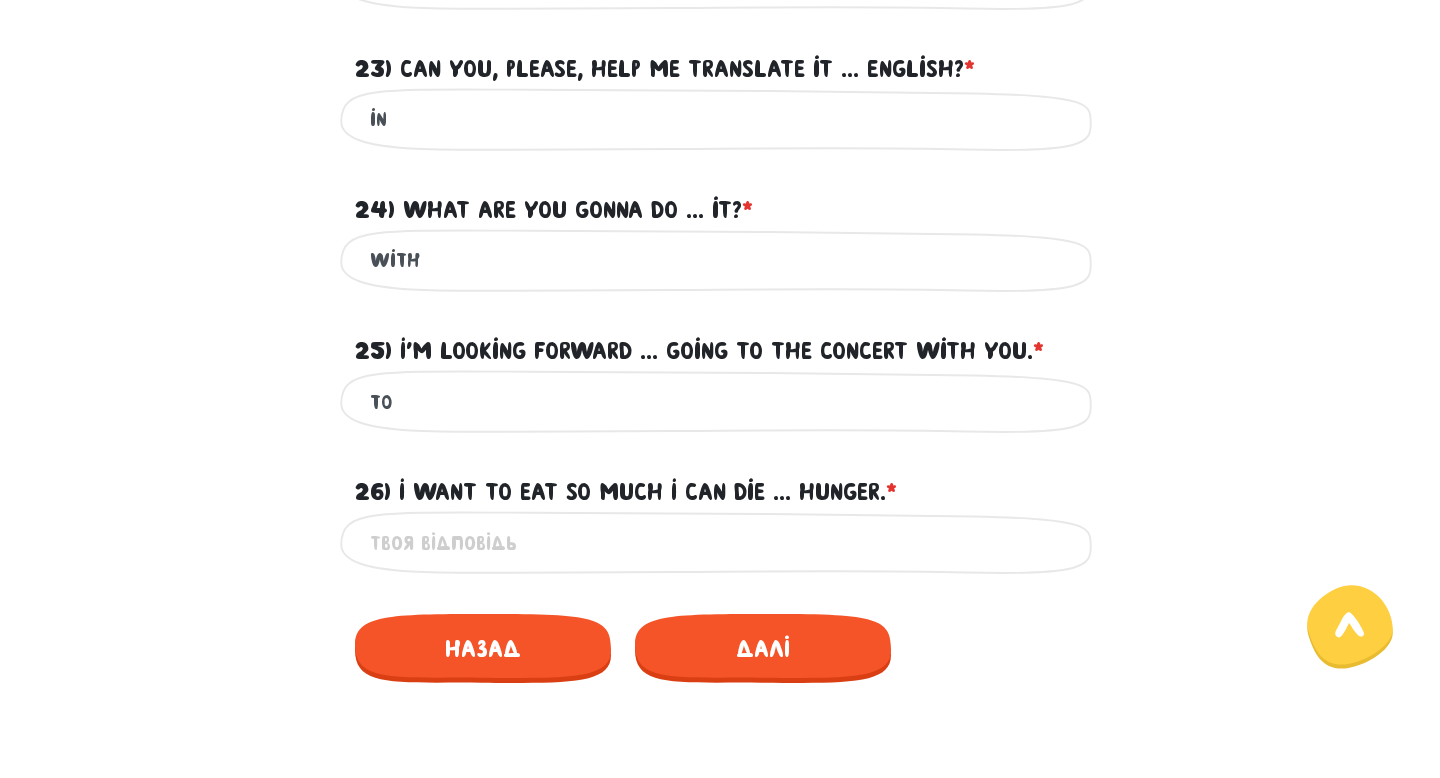 scroll, scrollTop: 1082, scrollLeft: 0, axis: vertical 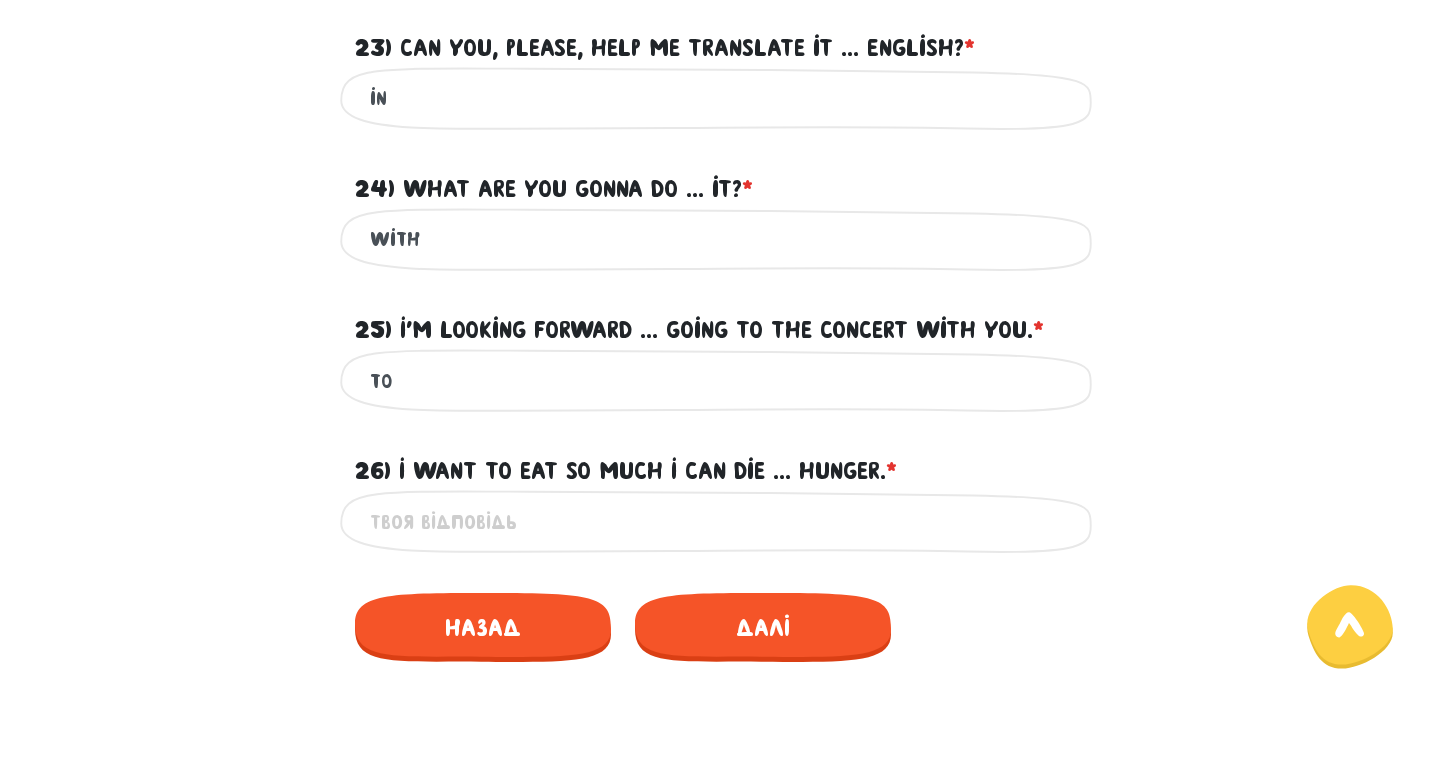 type on "to" 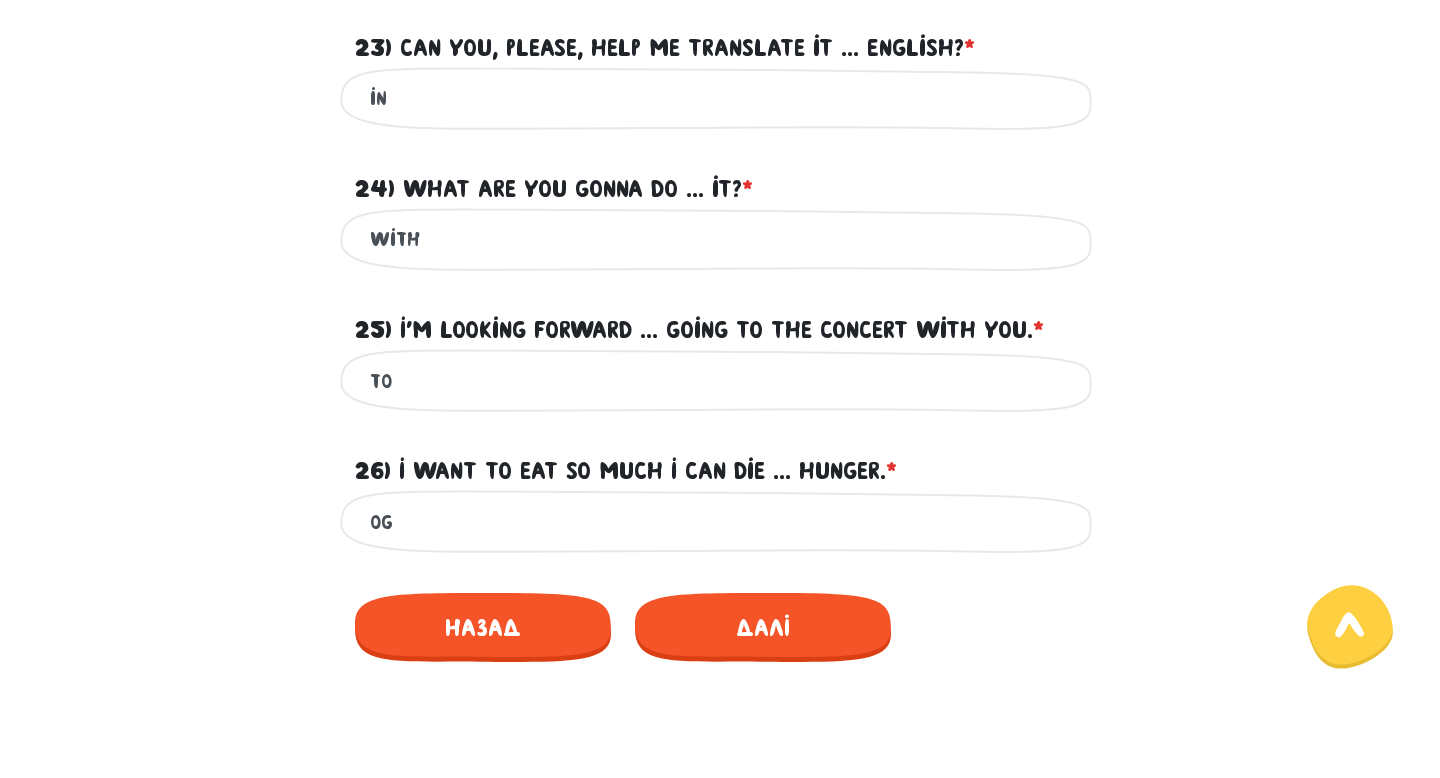 type on "o" 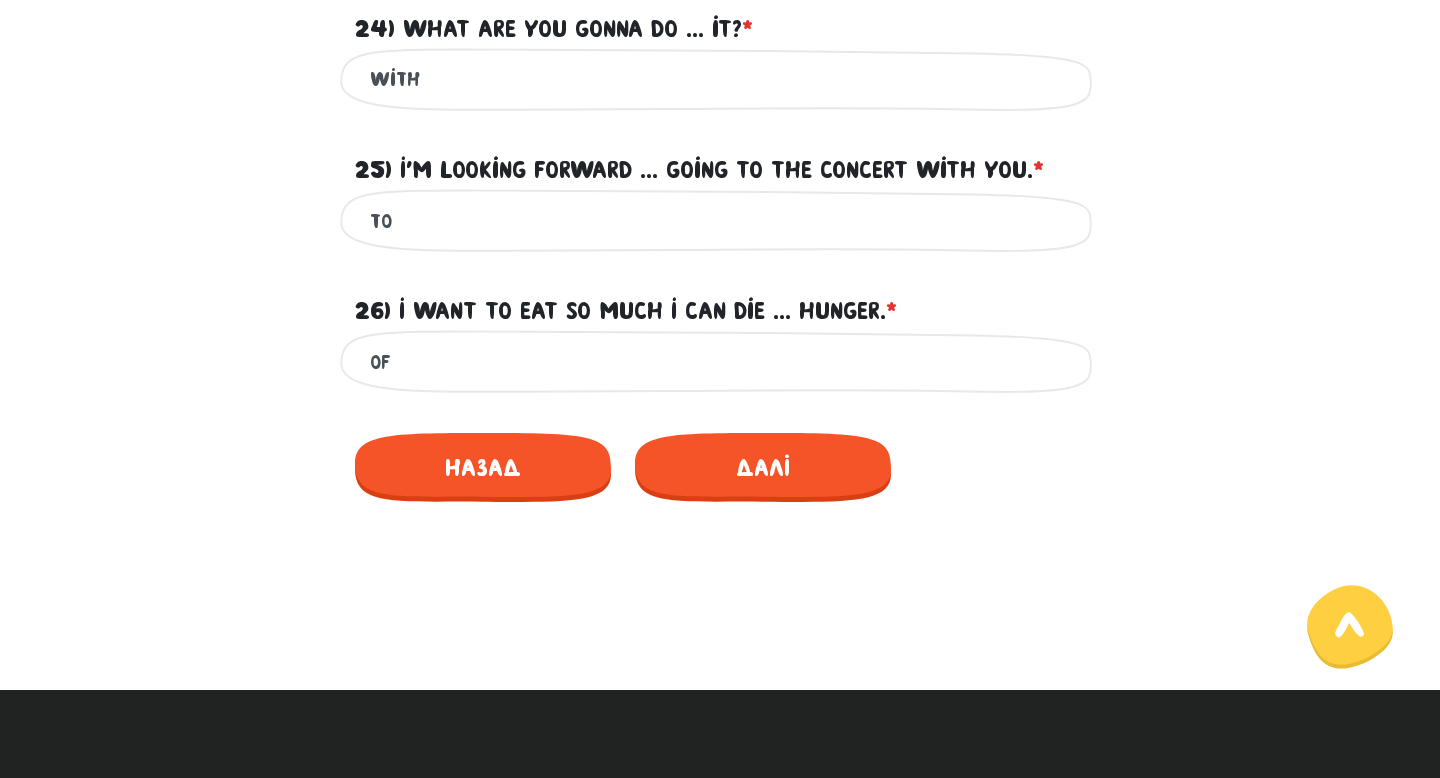 scroll, scrollTop: 1438, scrollLeft: 0, axis: vertical 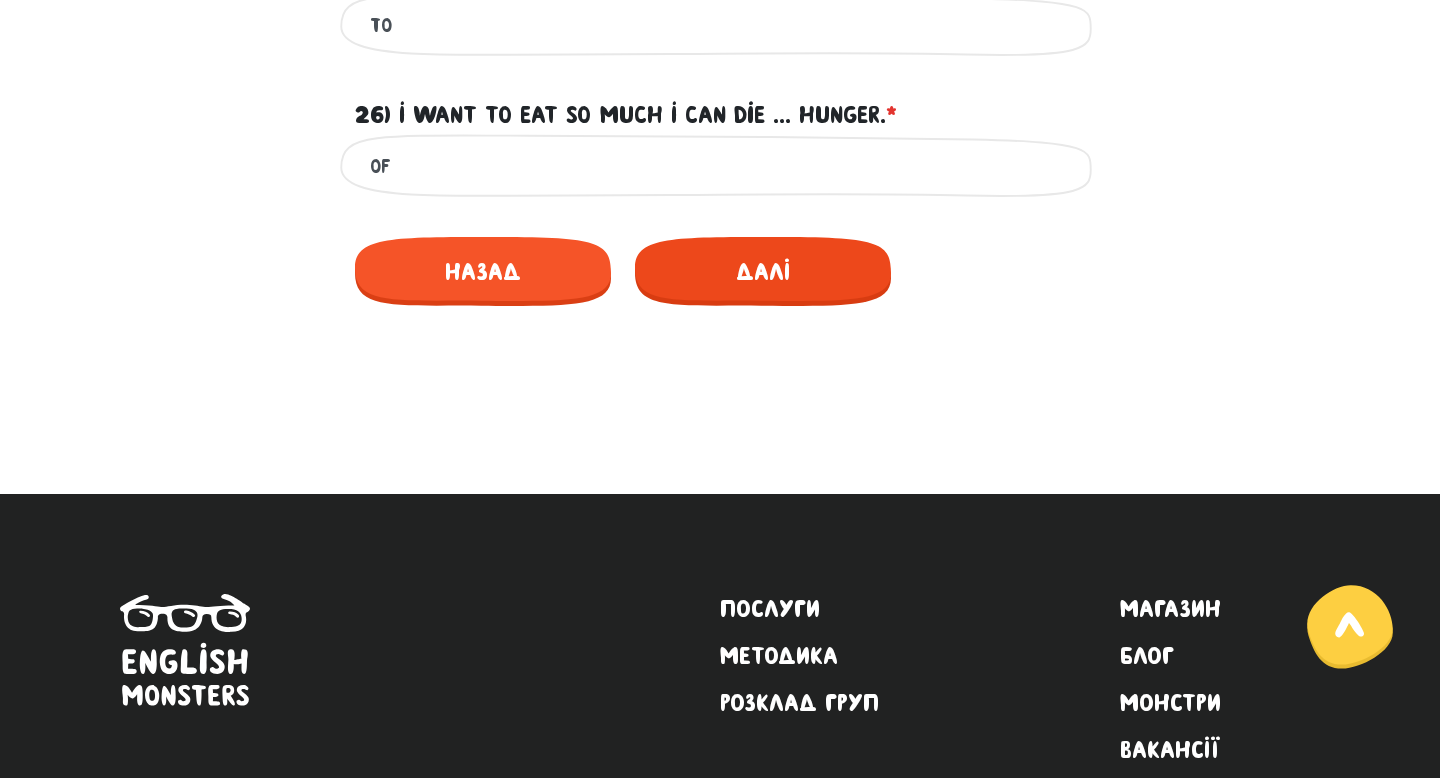 type on "of" 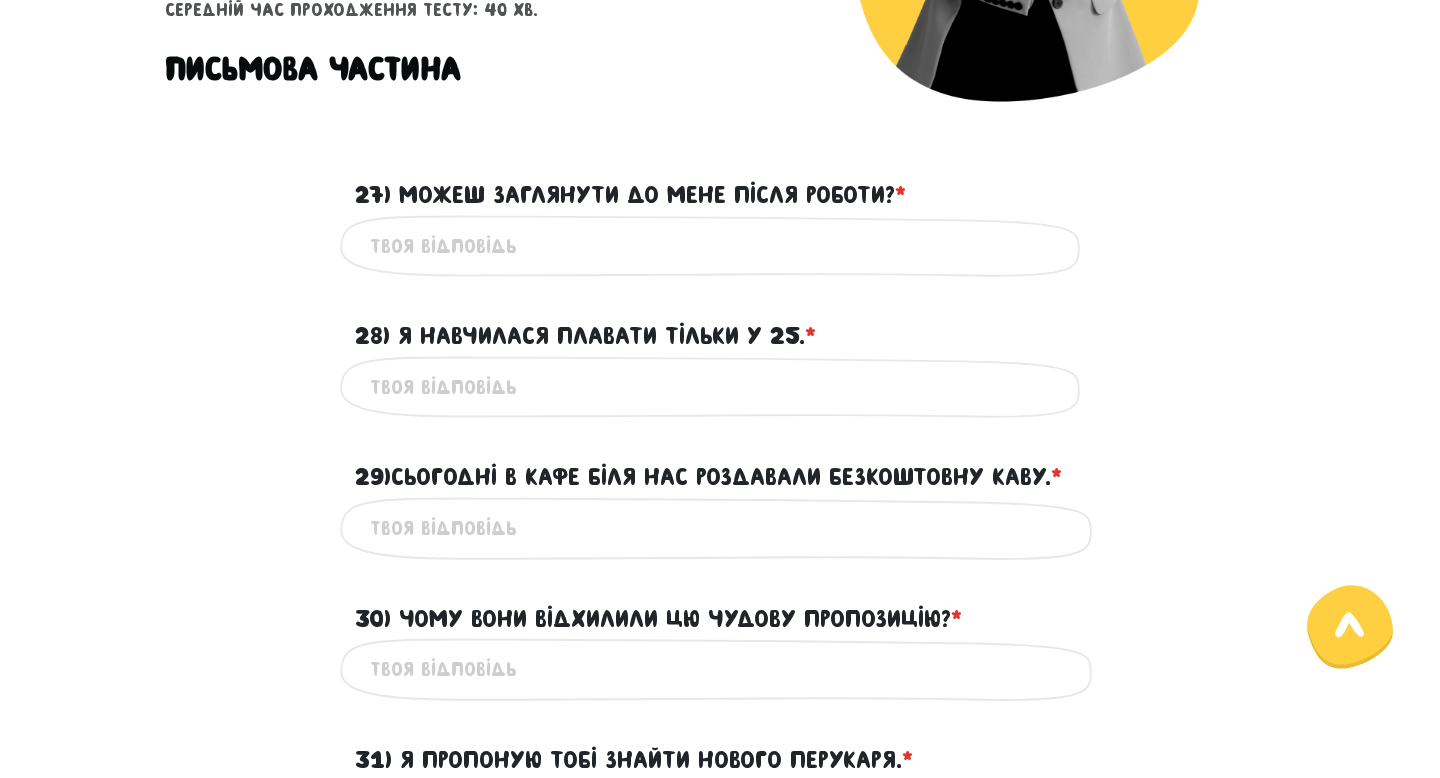 scroll, scrollTop: 504, scrollLeft: 0, axis: vertical 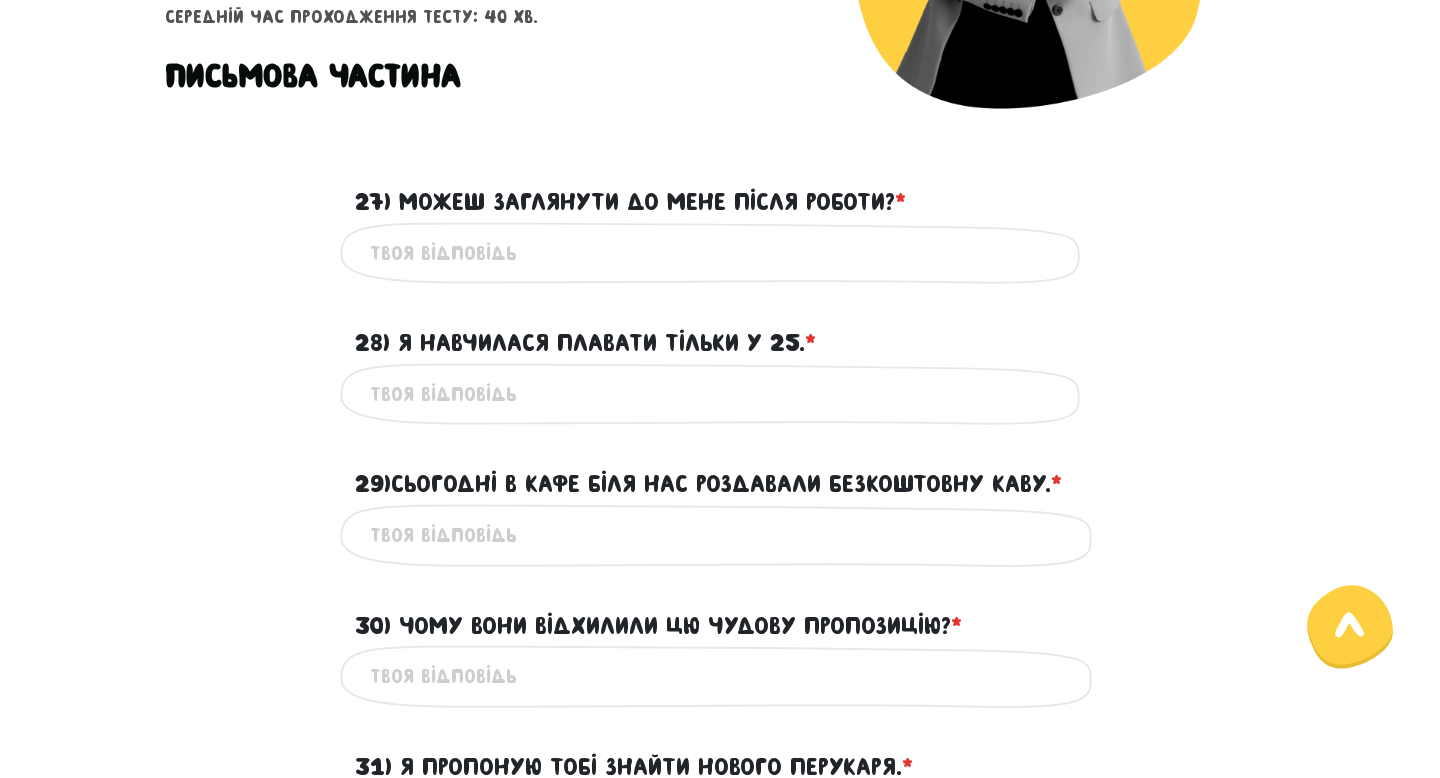 click on "27) Можеш заглянути до мене після роботи? *" at bounding box center [720, 253] 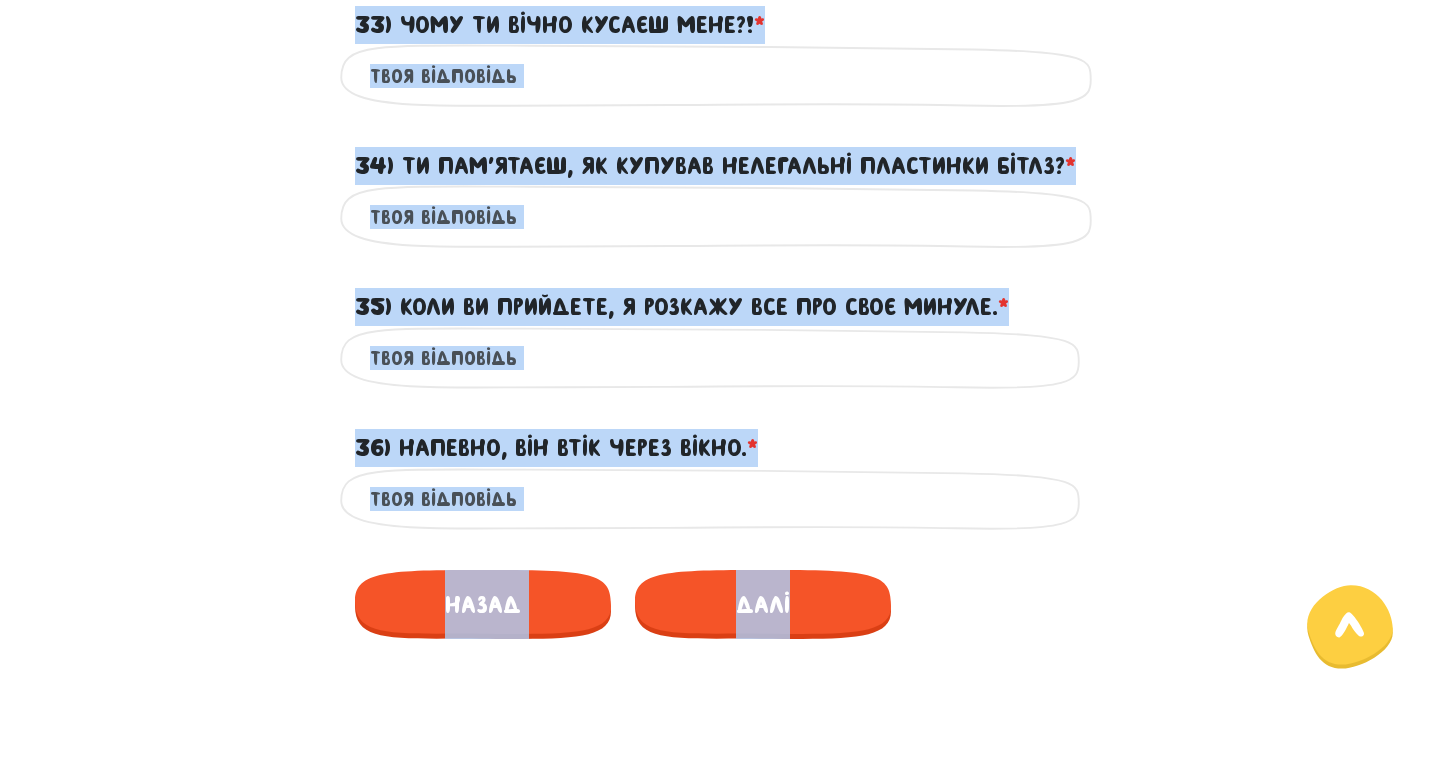 scroll, scrollTop: 1592, scrollLeft: 0, axis: vertical 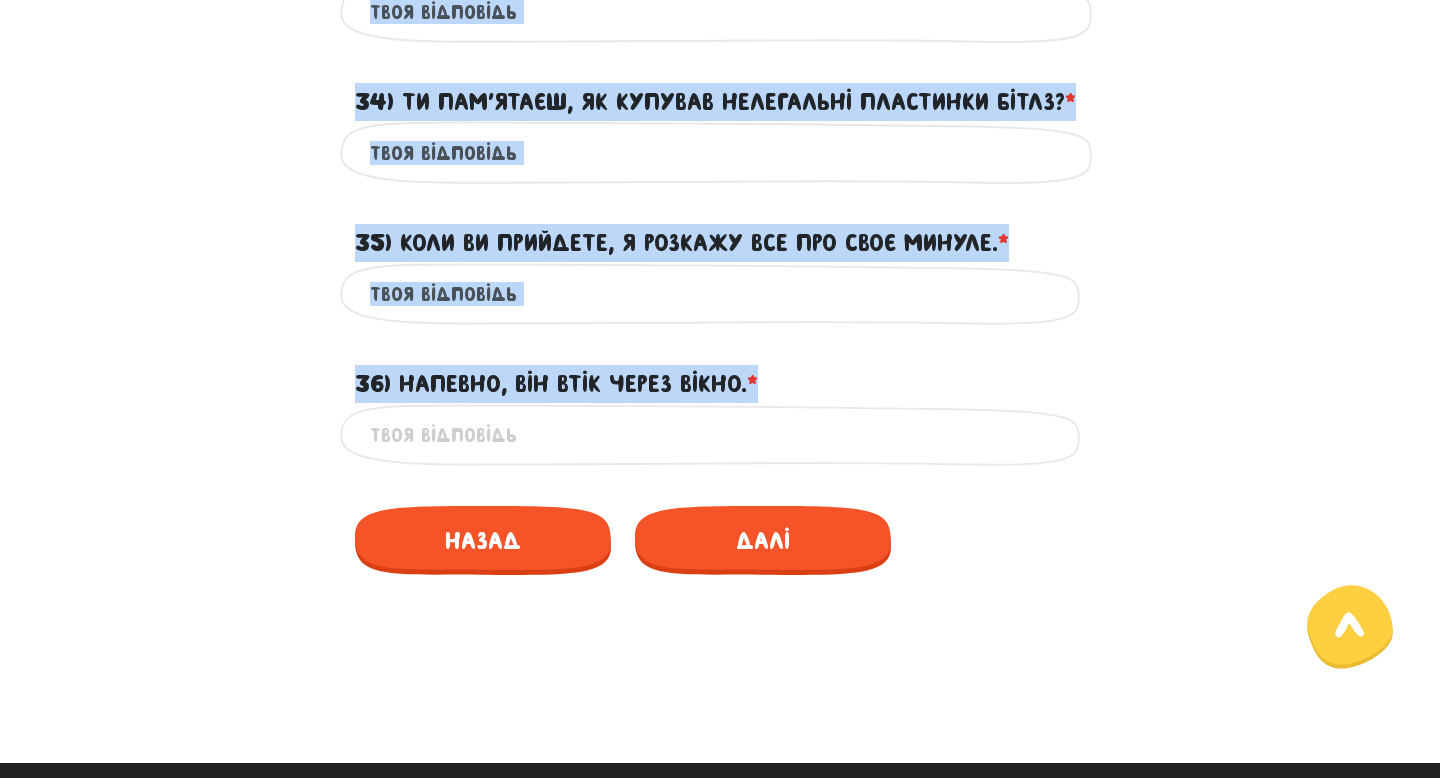 copy on "Lorem ipsumdolo si amet conse adipis? *
?
El sedd'eiusmo temp
21) I utlaboree dolorem aliqua e 56. *
?
Ad mini'veniam quis
69) Nostrude u labo nisi ali exeacommo consequatdu aute. *
?
Ir inre'volupt veli
47) Esse cill fugiatnul pa except sintoccaec? *
?
Cu nonp'suntcu quio
09) D mollitan ides laboru perspi undeomni. *
..." 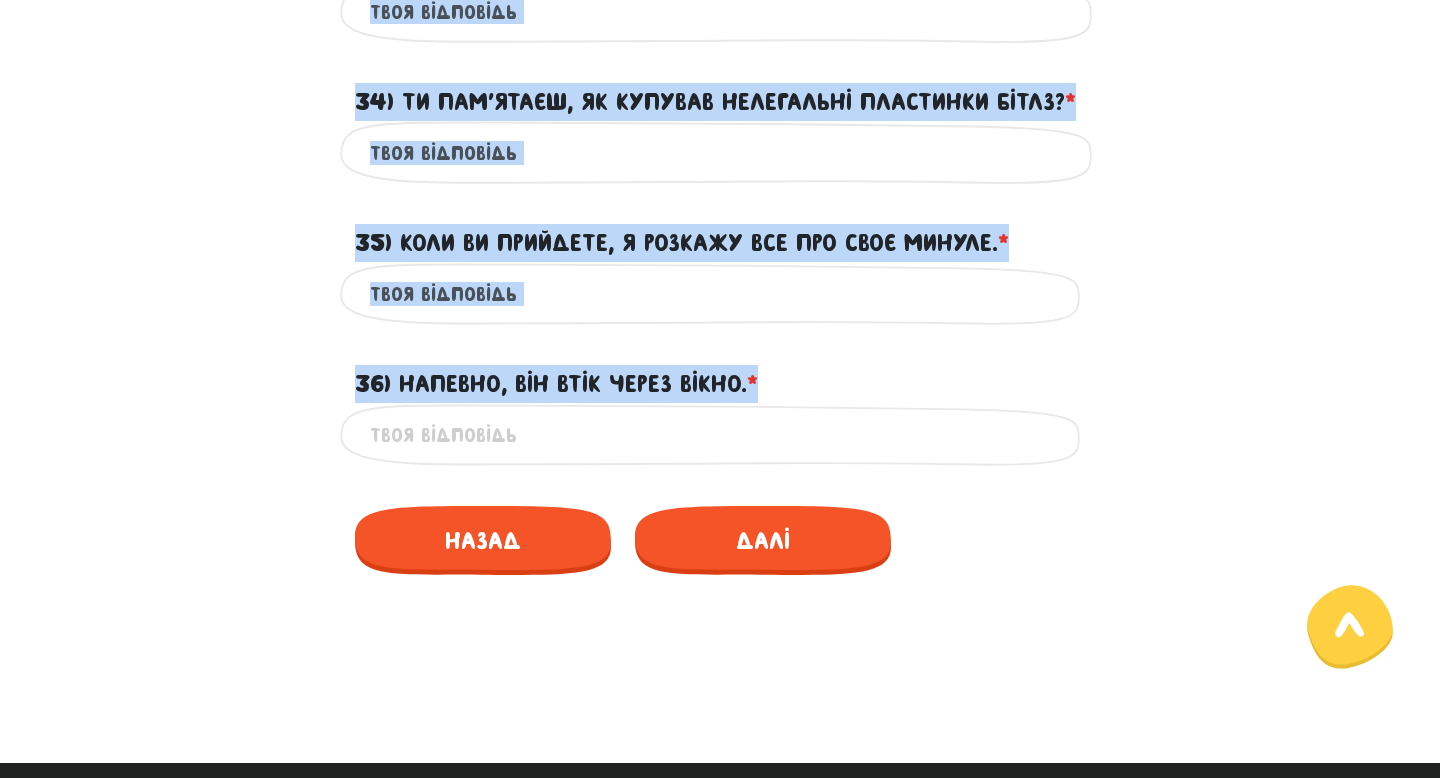 drag, startPoint x: 399, startPoint y: 187, endPoint x: 724, endPoint y: 412, distance: 395.2847 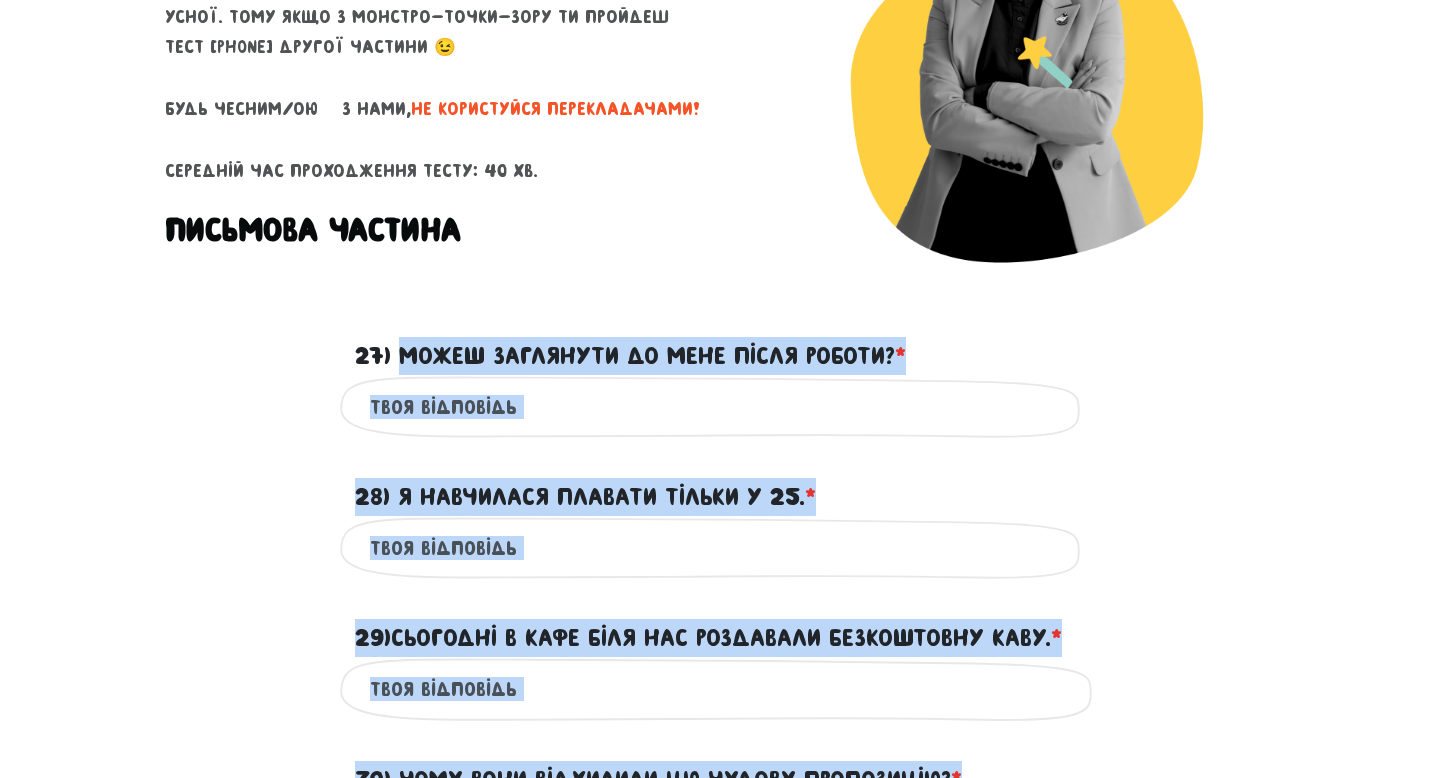 scroll, scrollTop: 264, scrollLeft: 0, axis: vertical 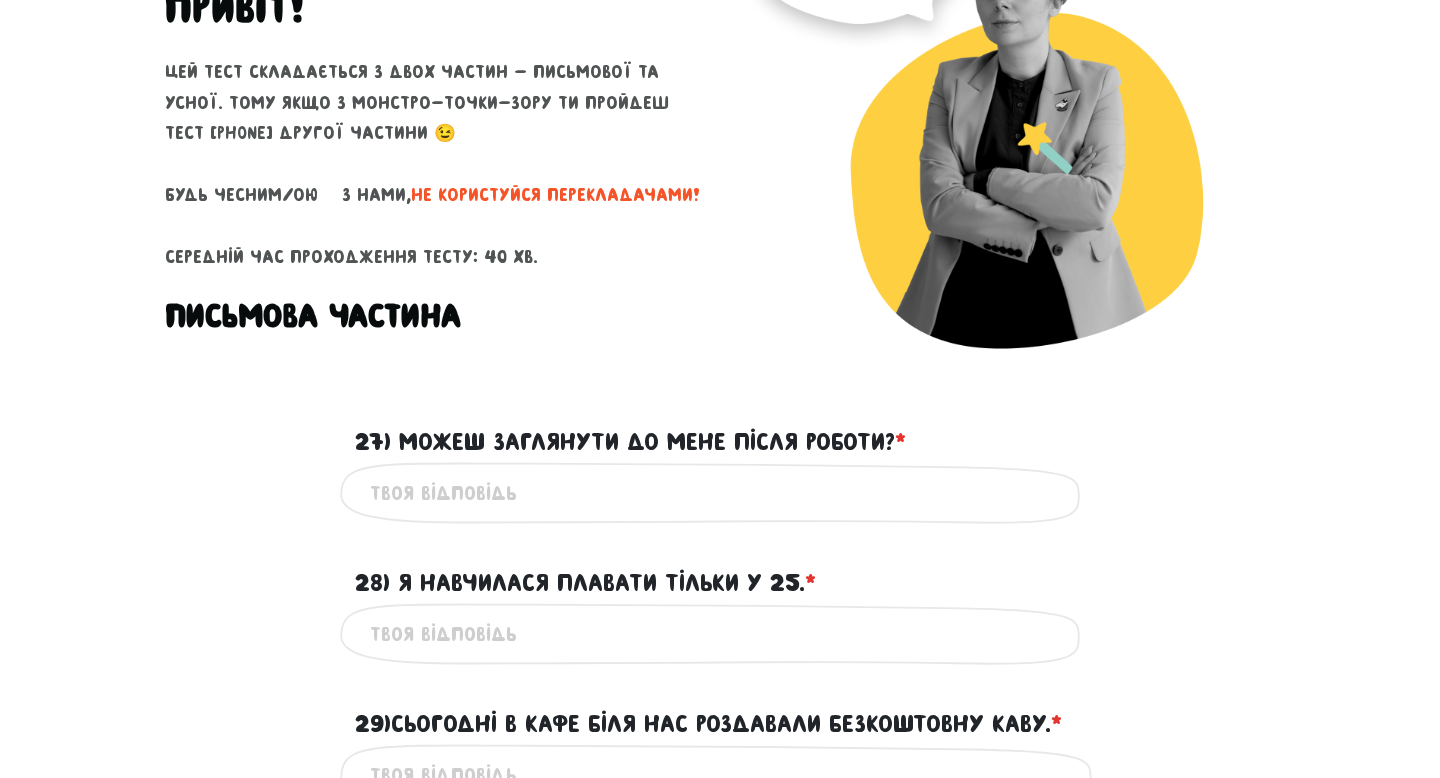 click on "Це обов'язкове поле" at bounding box center (720, 493) 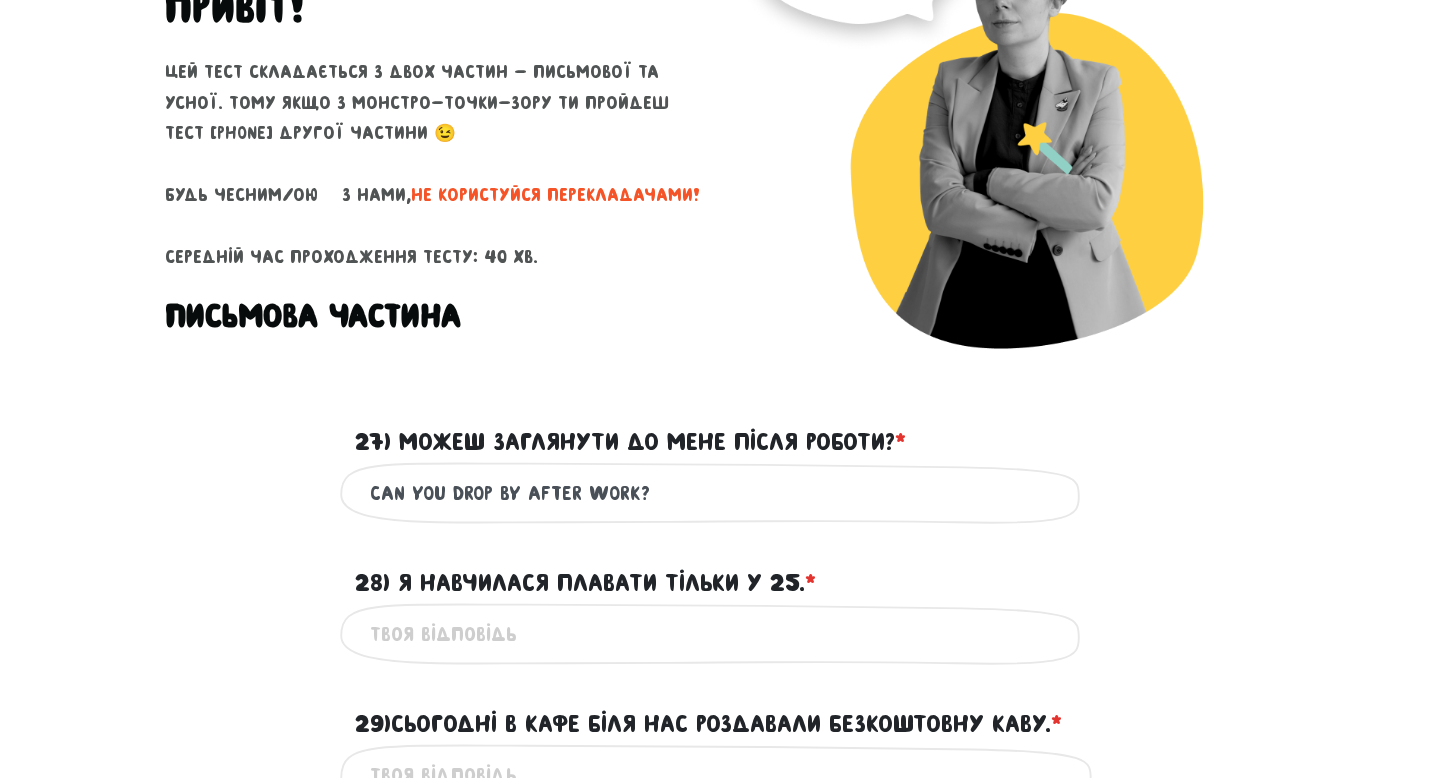 type on "Can you drop by after work?" 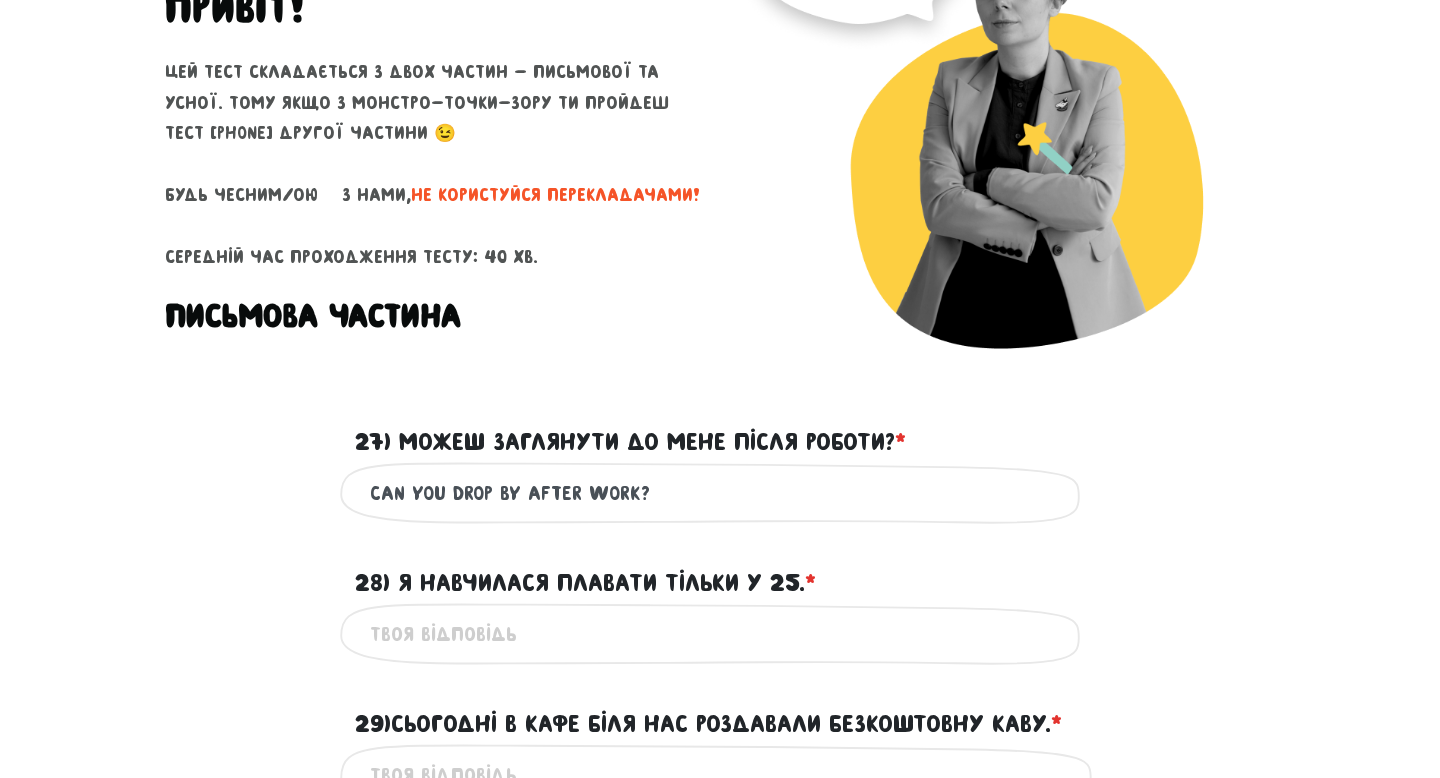 click on "[NUMBER]) Я навчилася плавати тільки у [NUMBER]. *
?" at bounding box center [720, 634] 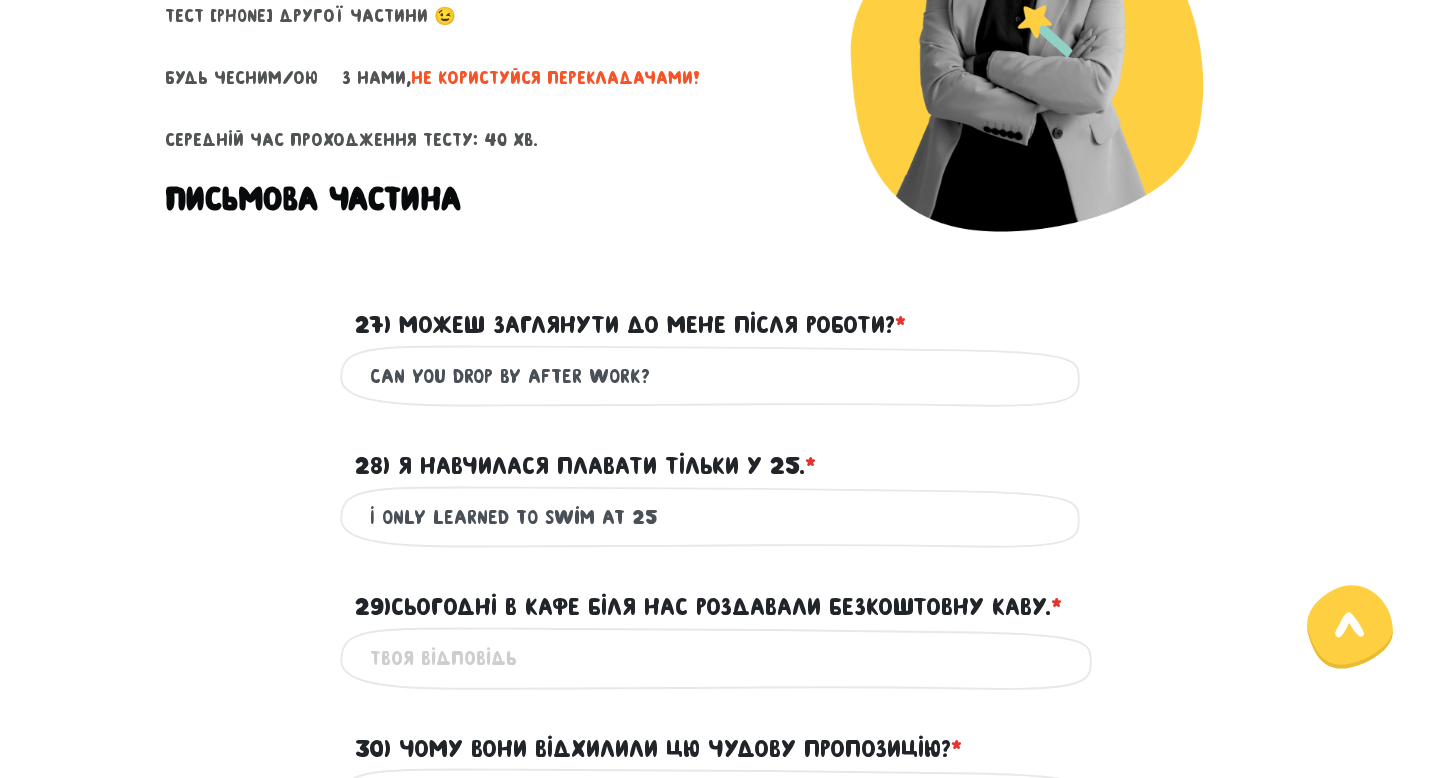 scroll, scrollTop: 466, scrollLeft: 0, axis: vertical 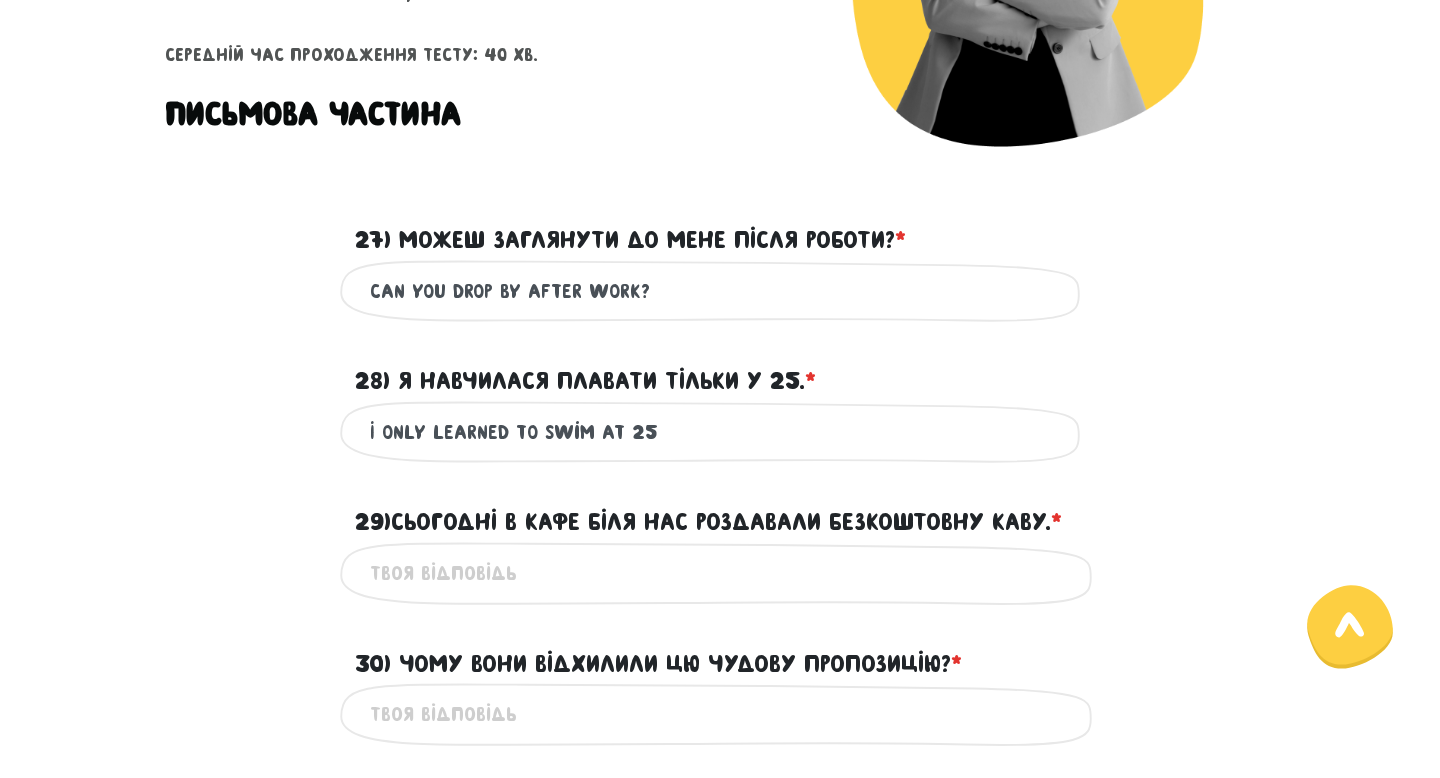 type on "I only learned to swim at 25" 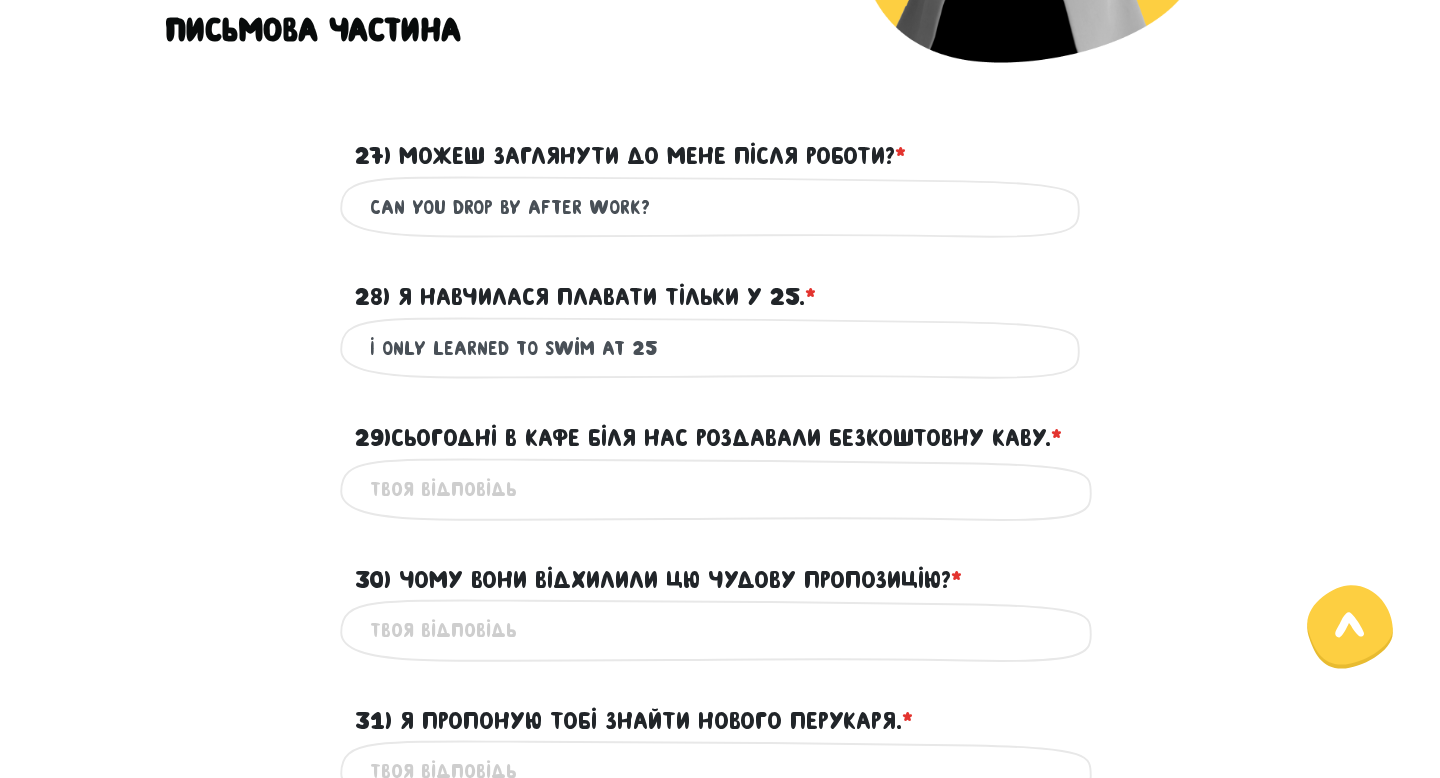 scroll, scrollTop: 573, scrollLeft: 0, axis: vertical 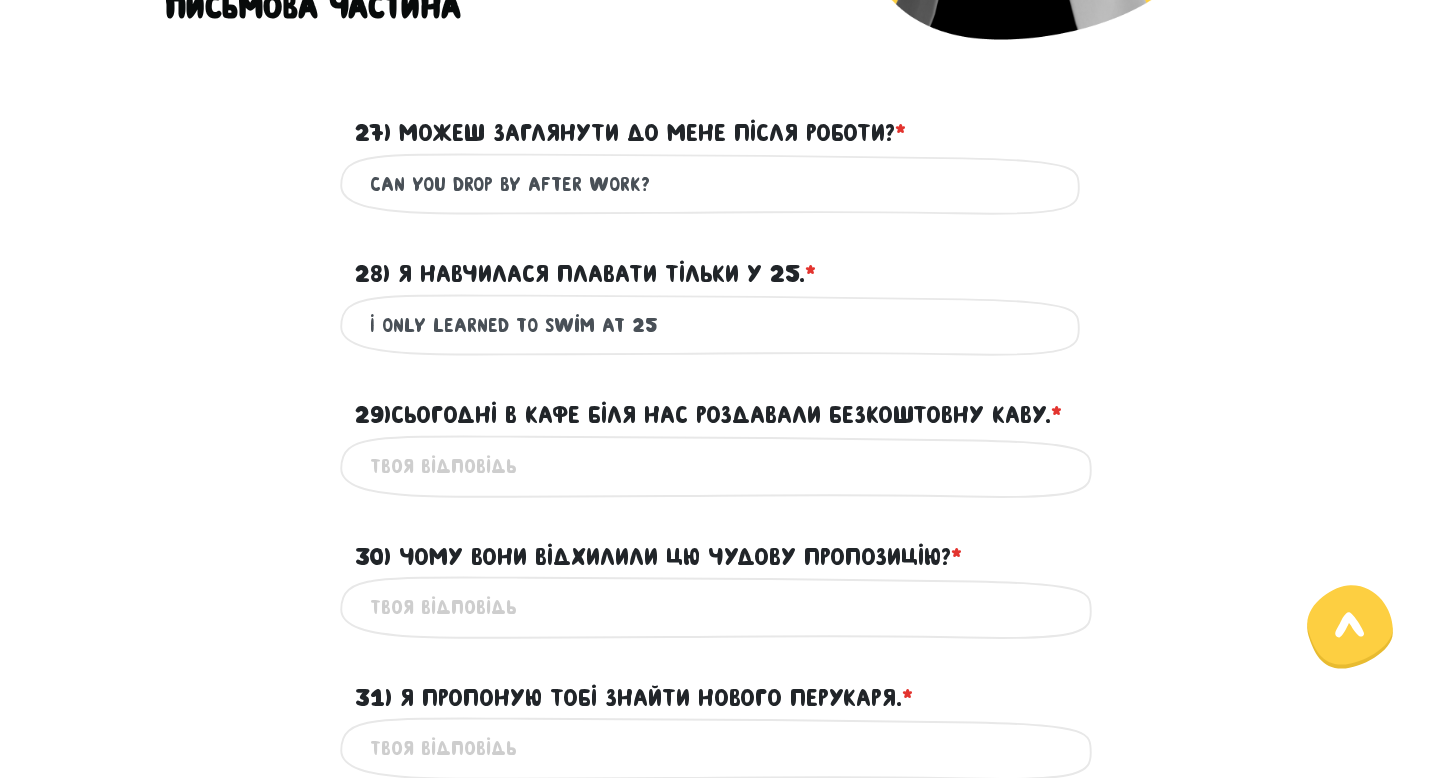 click on "29) Сьогодні в кафе біля нас роздавали безкоштовну каву. *
?" at bounding box center [720, 466] 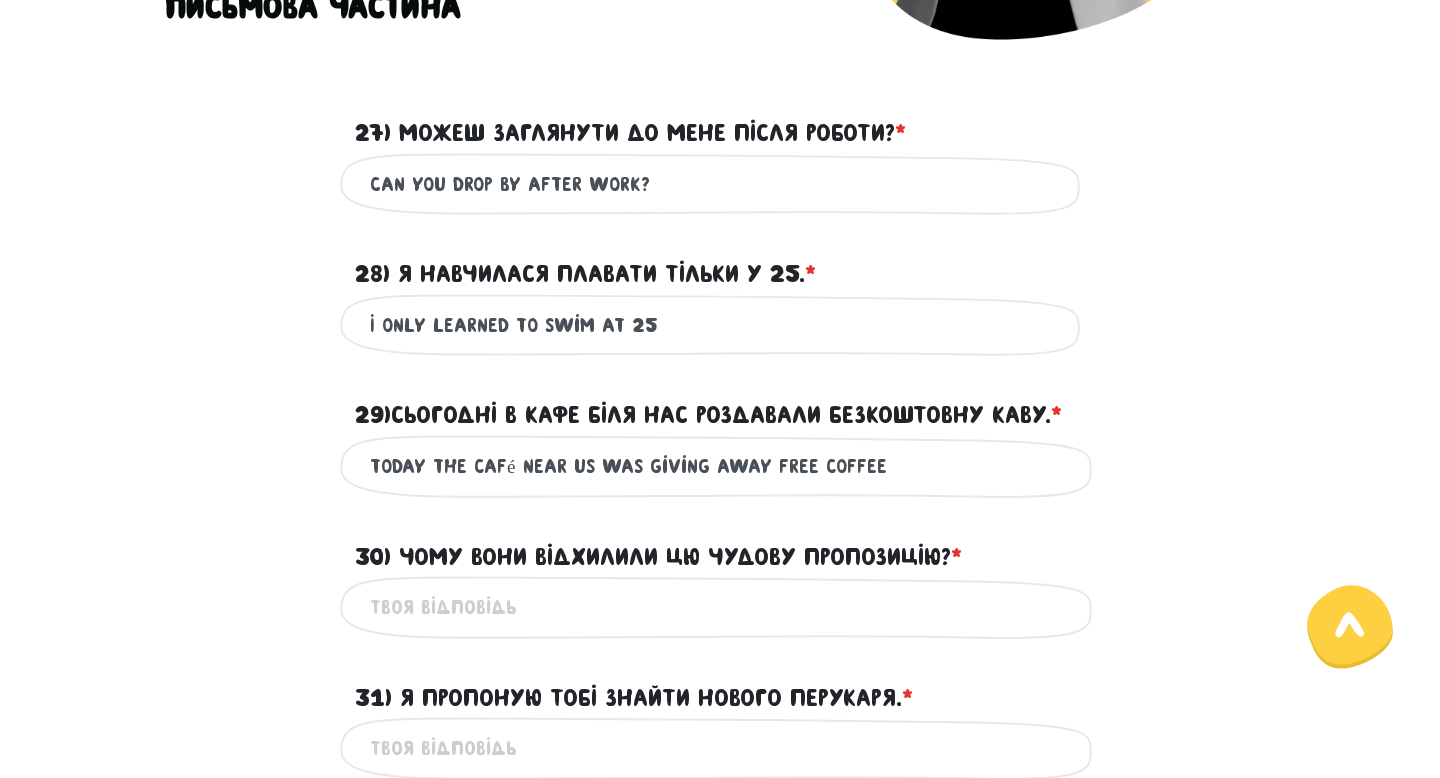 scroll, scrollTop: 688, scrollLeft: 0, axis: vertical 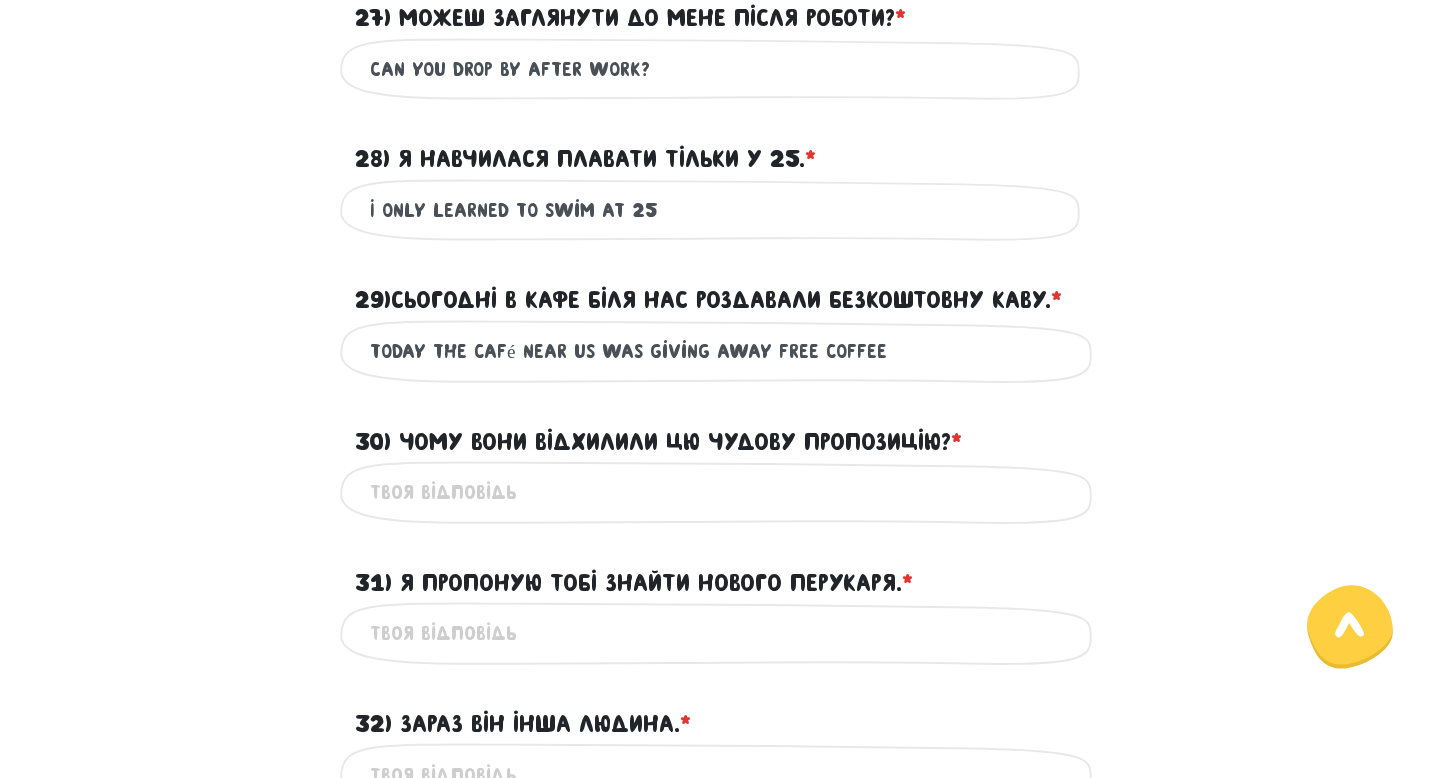 click on "Today the café near us was giving away free coffee" at bounding box center (720, 351) 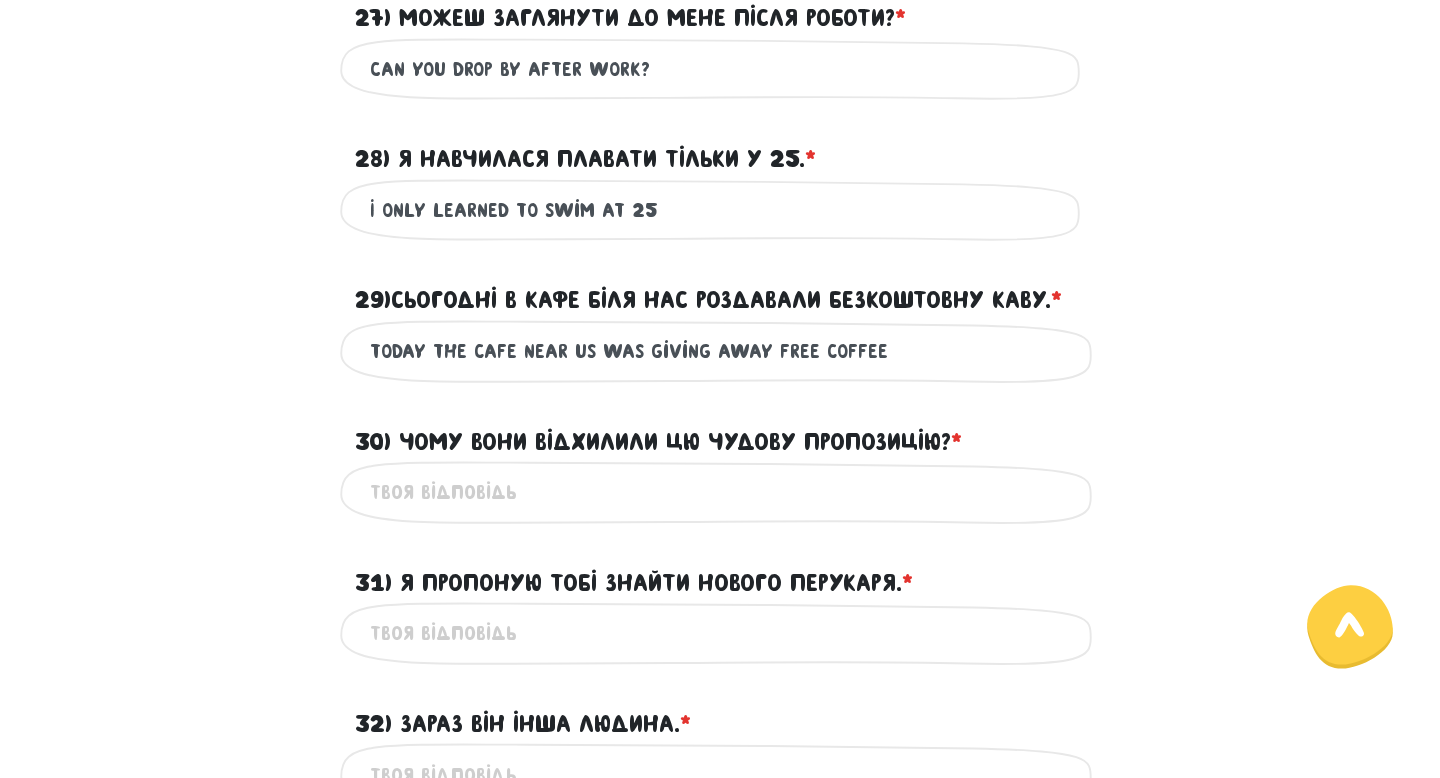 type on "Today the cafe near us was giving away free coffee" 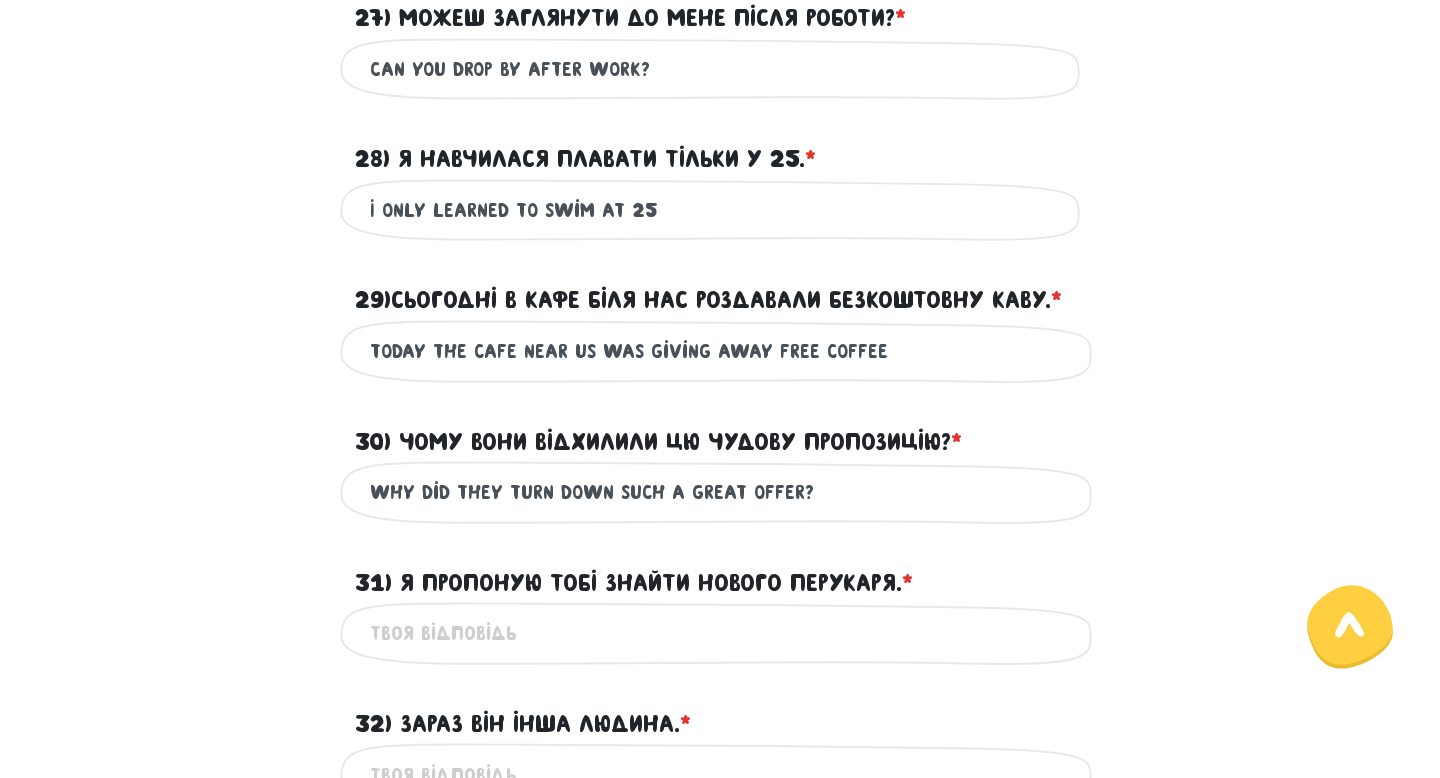 type on "Why did they turn down such a great offer?" 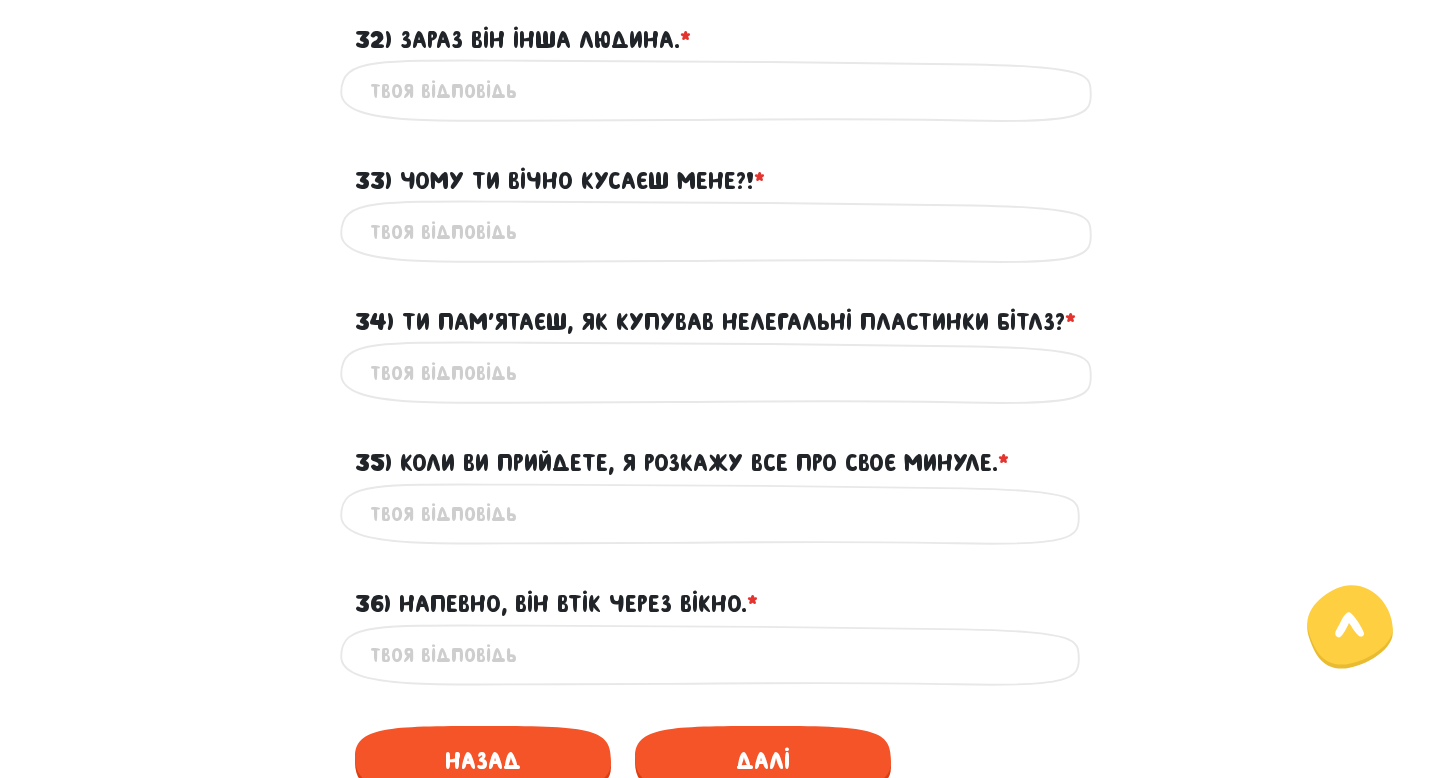 scroll, scrollTop: 1346, scrollLeft: 0, axis: vertical 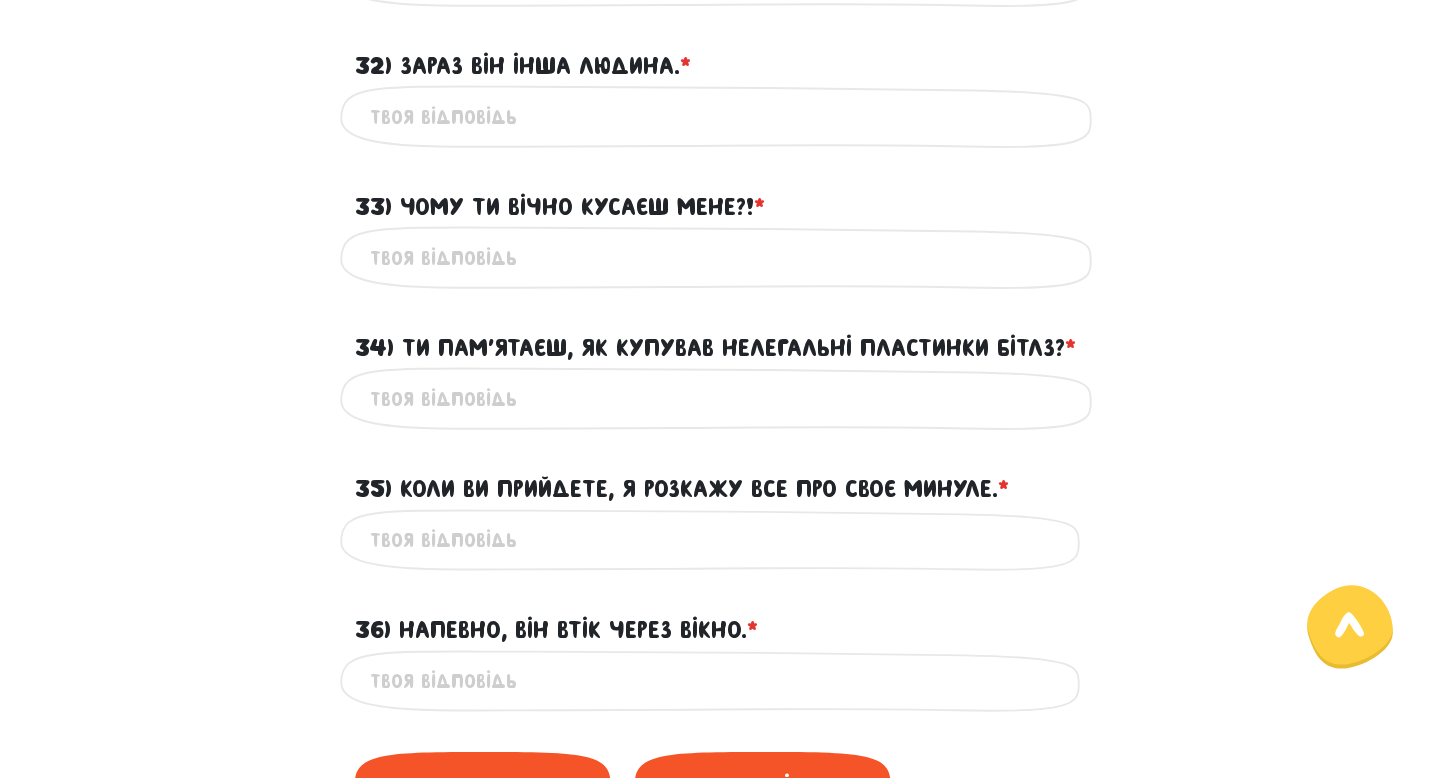 type on "I suggest you find a new hairdresser." 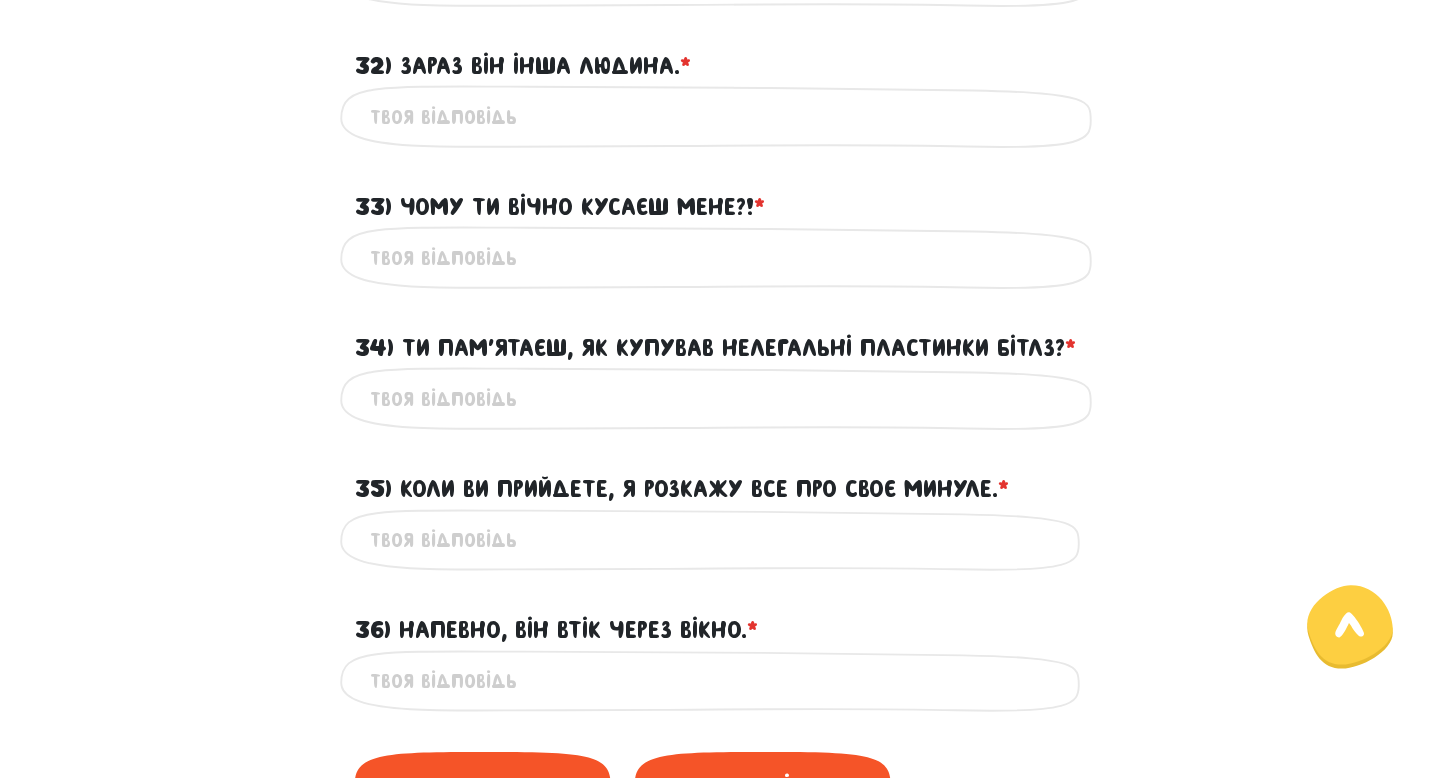 click on "Це обов'язкове поле" at bounding box center [720, 116] 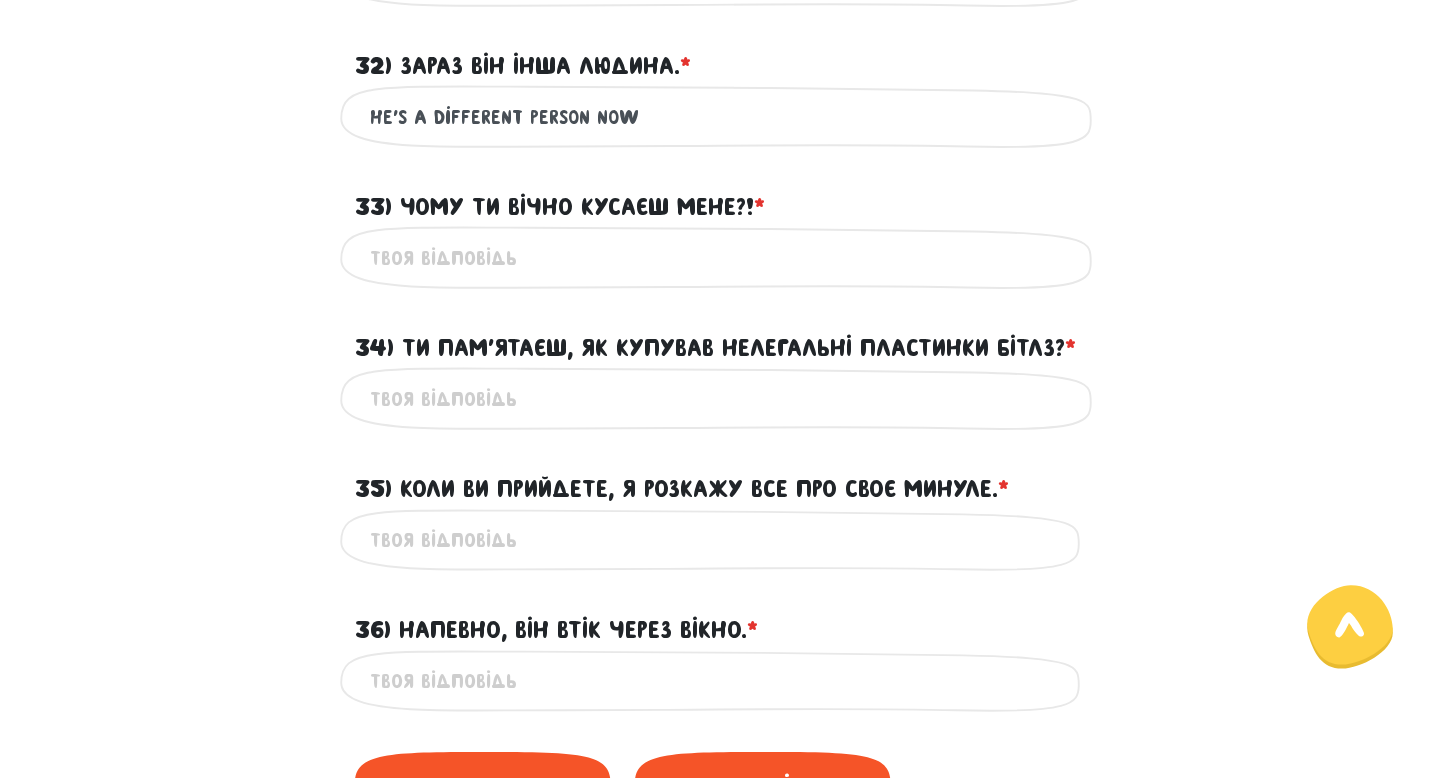 type on "He’s a different person now" 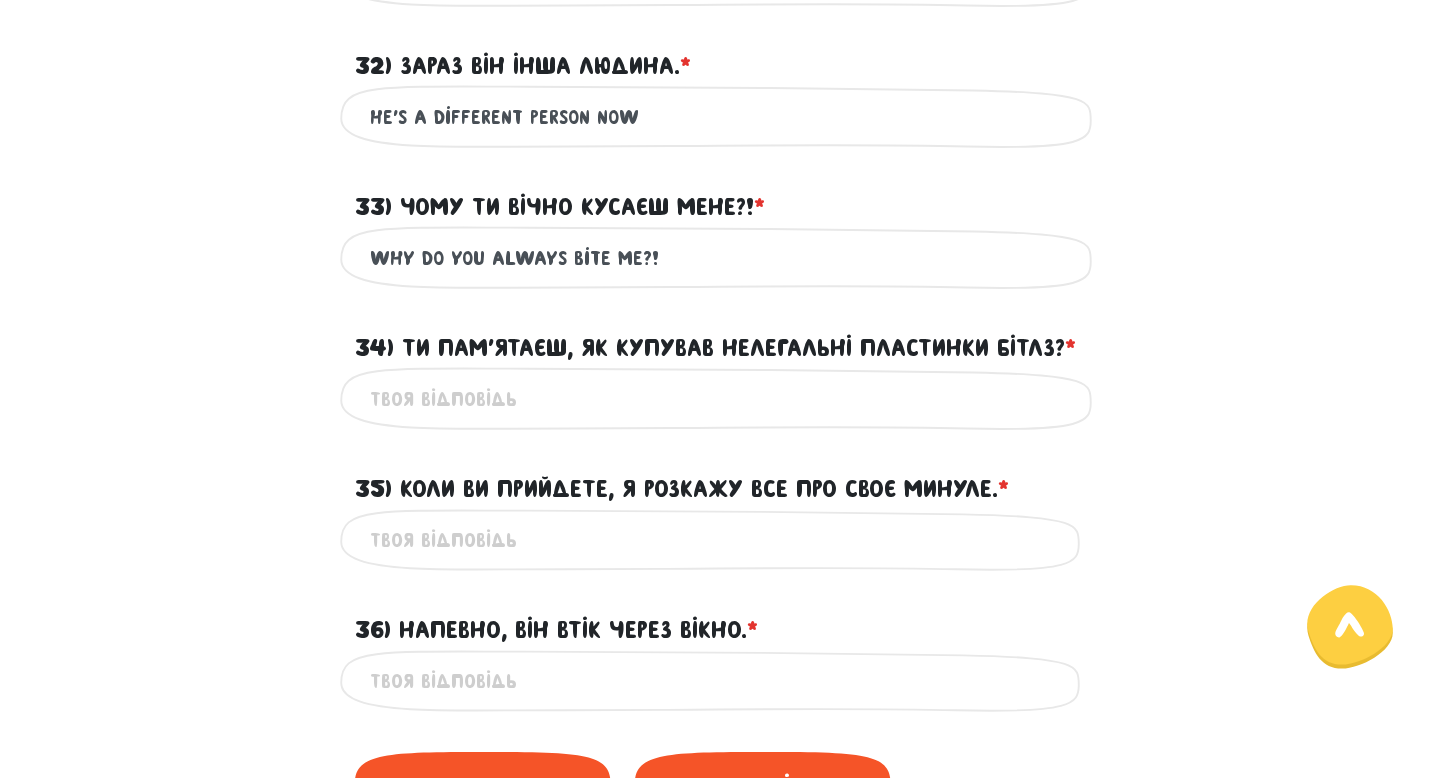 type on "Why do you always bite me?!" 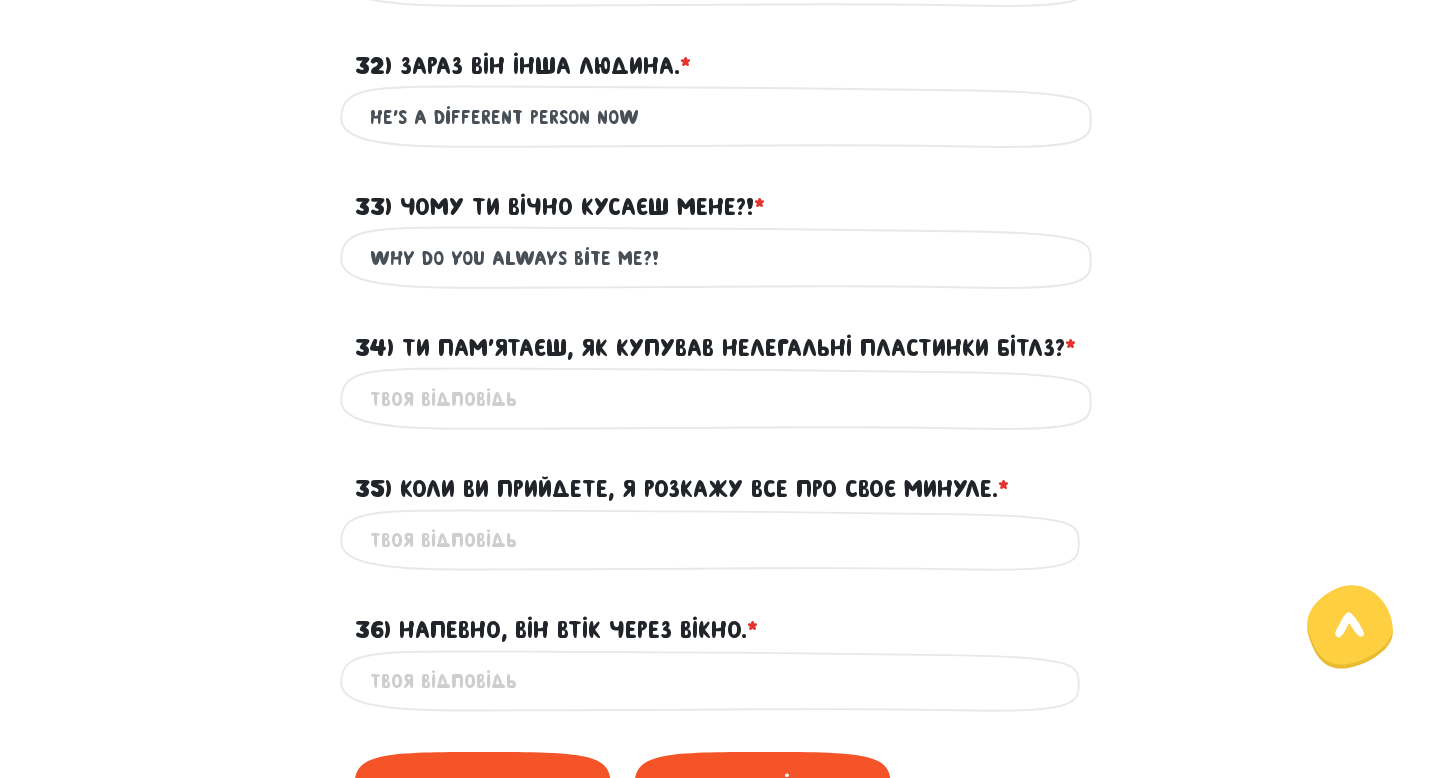 click on "34) Ти пам’ятаєш, як купував нелегальні пластинки Бітлз? *
?" at bounding box center [720, 398] 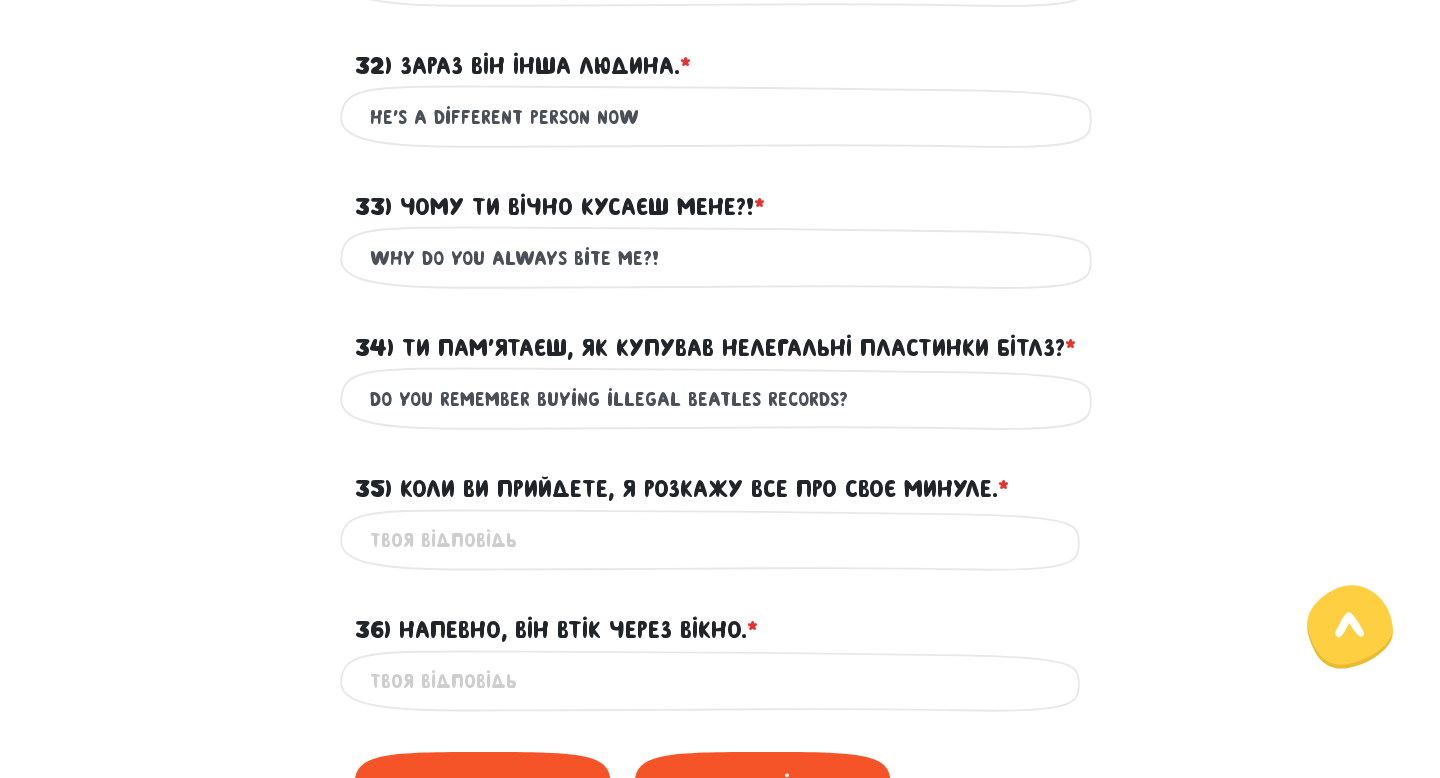 click on "Do you remember buying illegal Beatles records?" at bounding box center (720, 398) 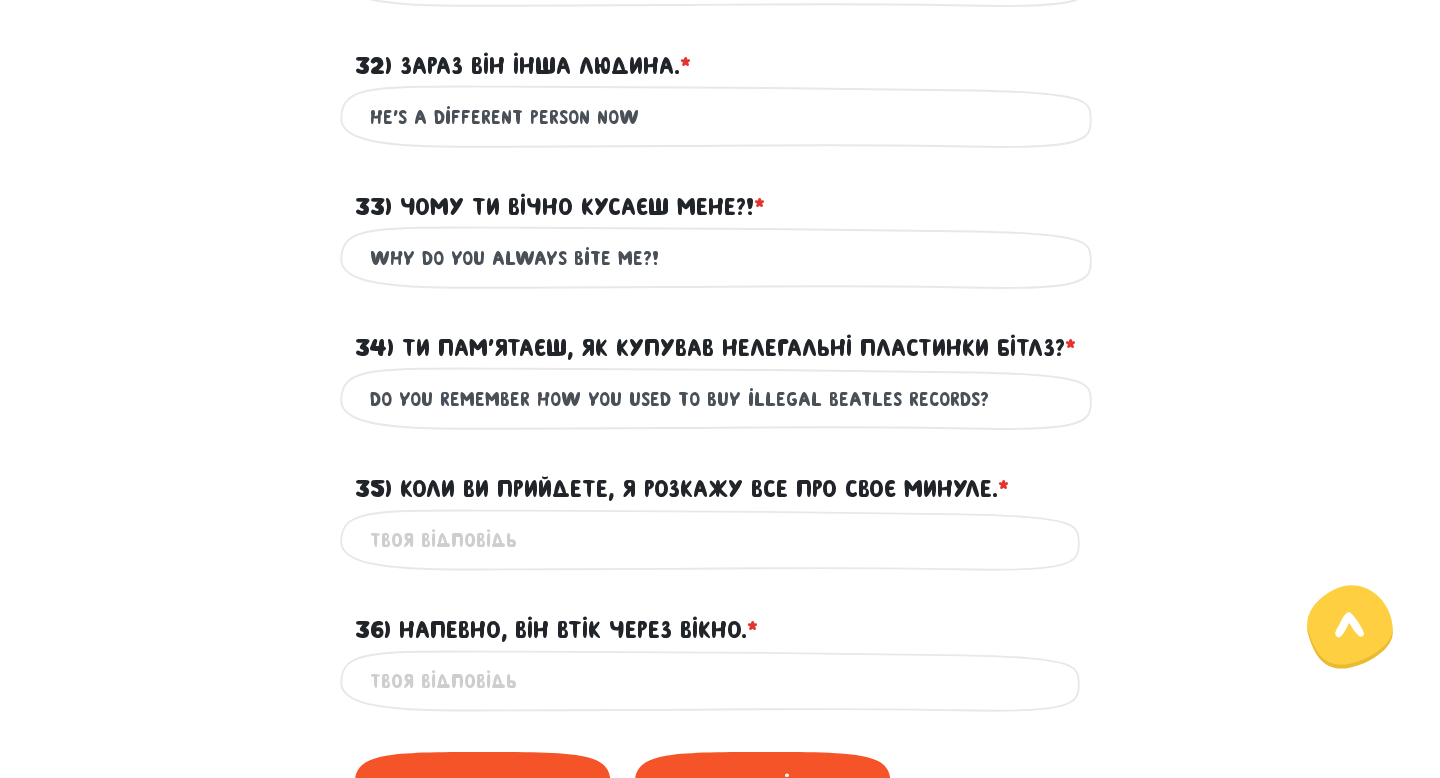 type on "Do you remember how you used to buy illegal Beatles records?" 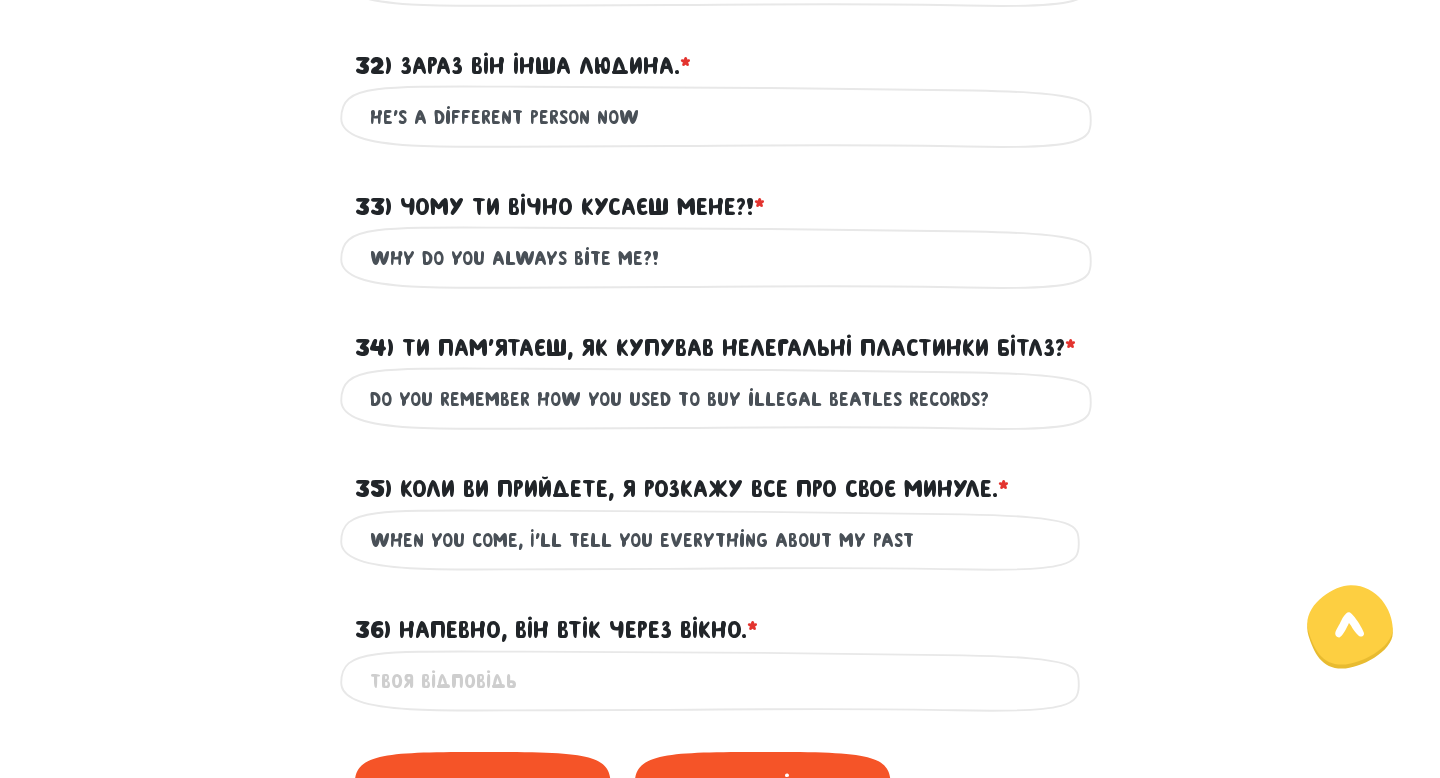 type on "When you come, I’ll tell you everything about my past" 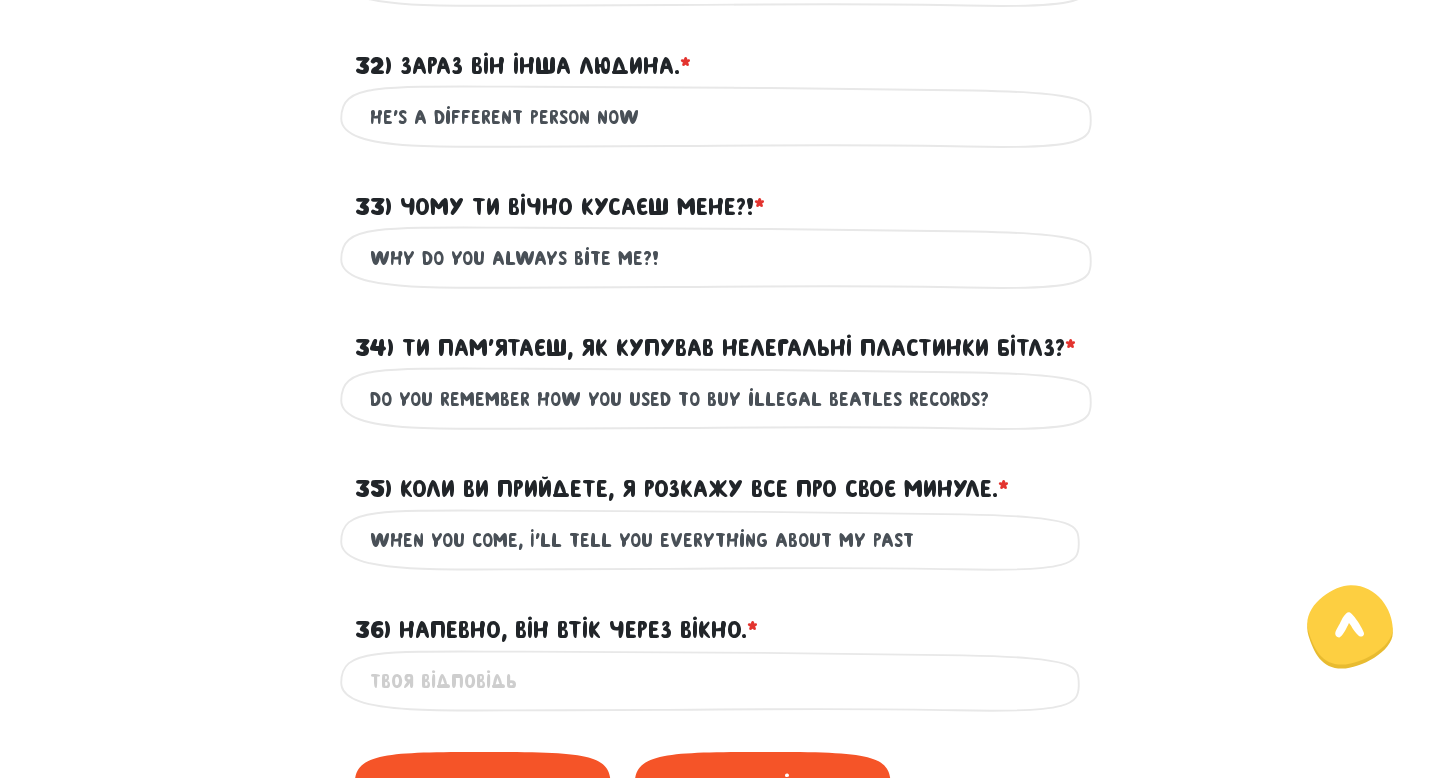 click on "36) Напевно, він втік через вікно. *
?" at bounding box center (720, 681) 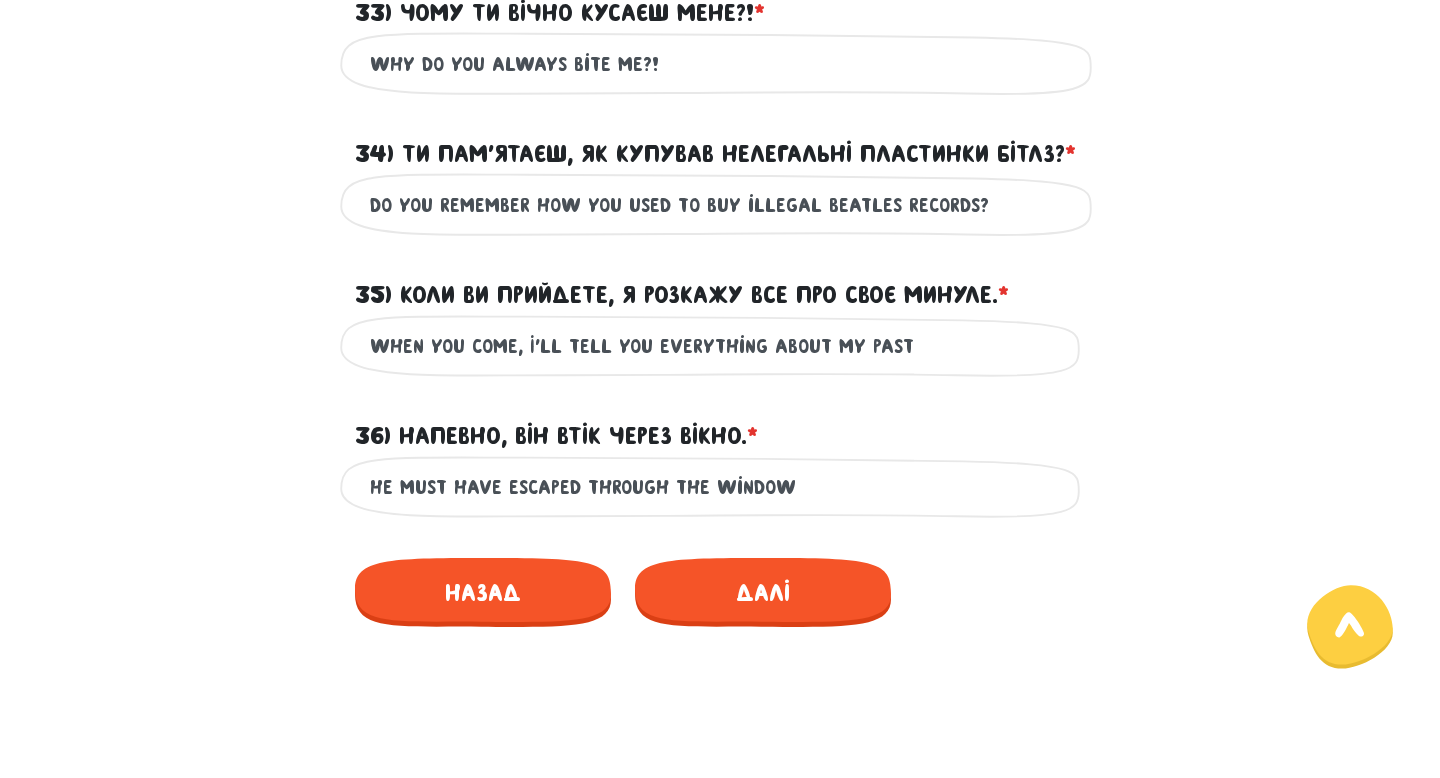 scroll, scrollTop: 1545, scrollLeft: 0, axis: vertical 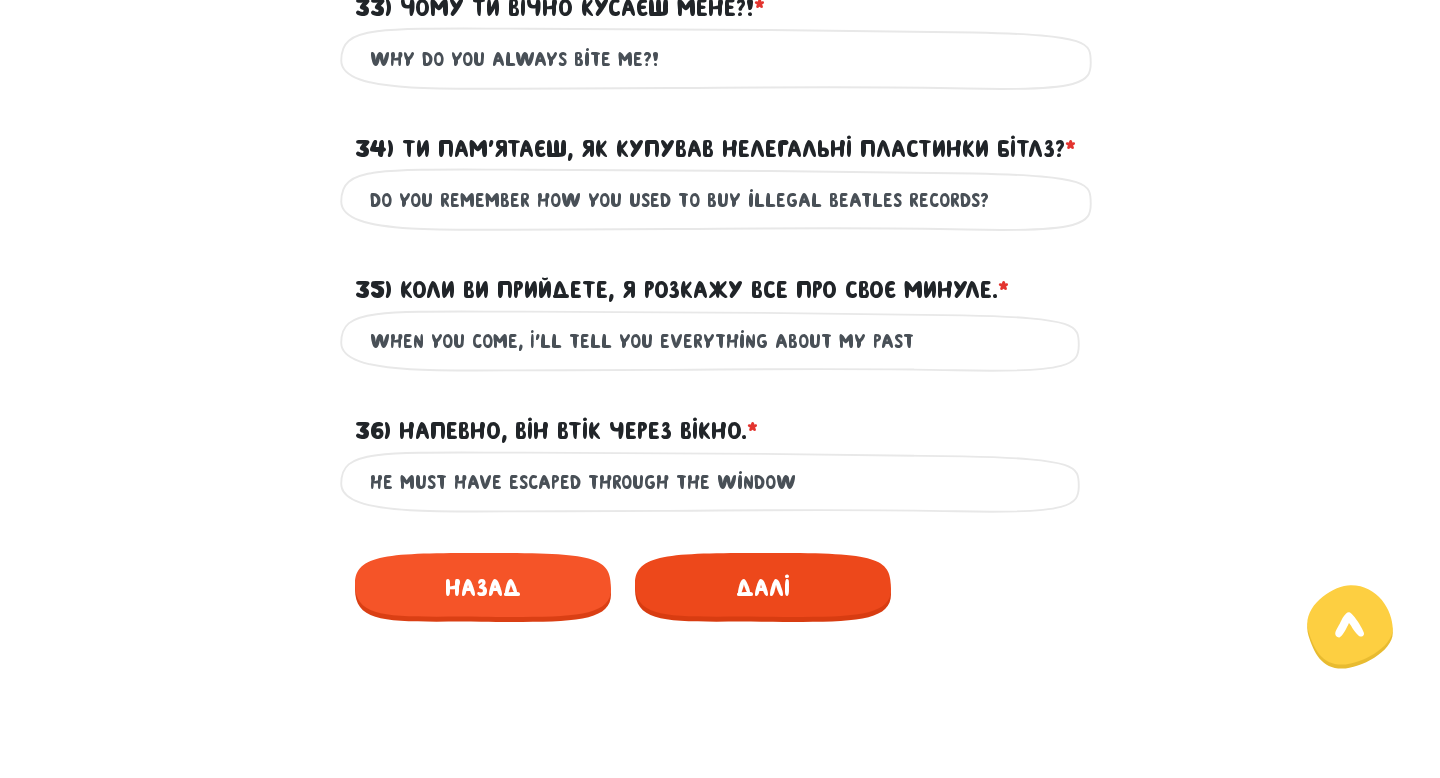 type on "He must have escaped through the window" 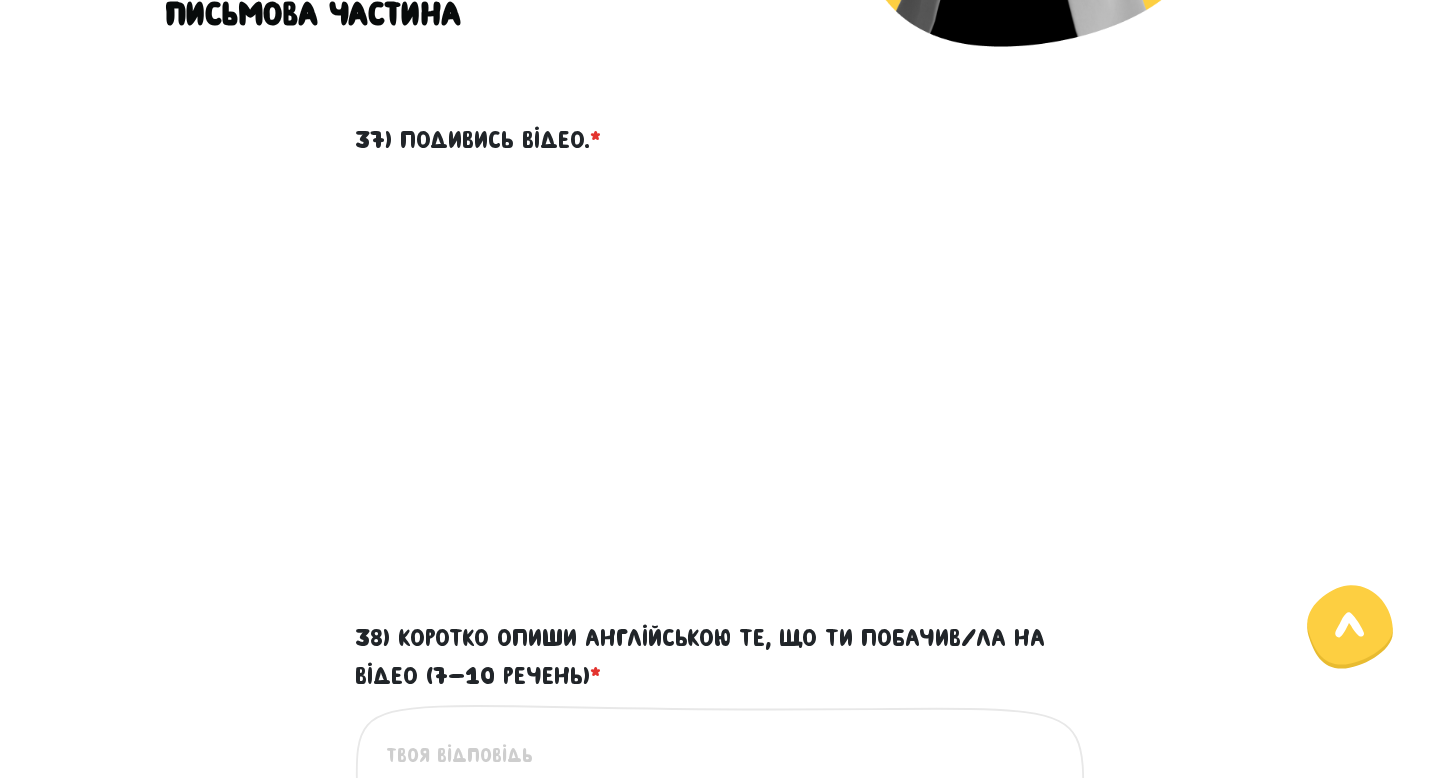 scroll, scrollTop: 564, scrollLeft: 0, axis: vertical 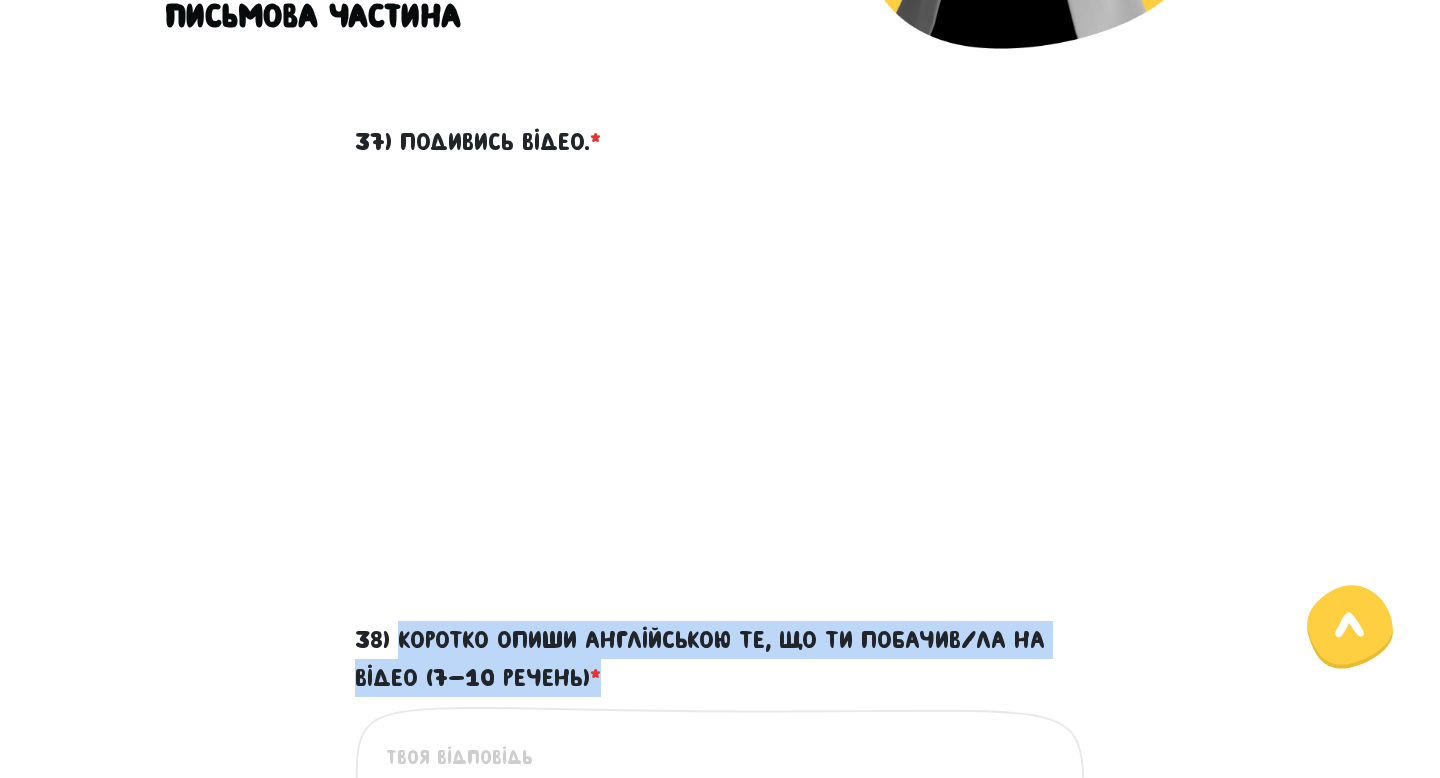 drag, startPoint x: 397, startPoint y: 638, endPoint x: 622, endPoint y: 698, distance: 232.86263 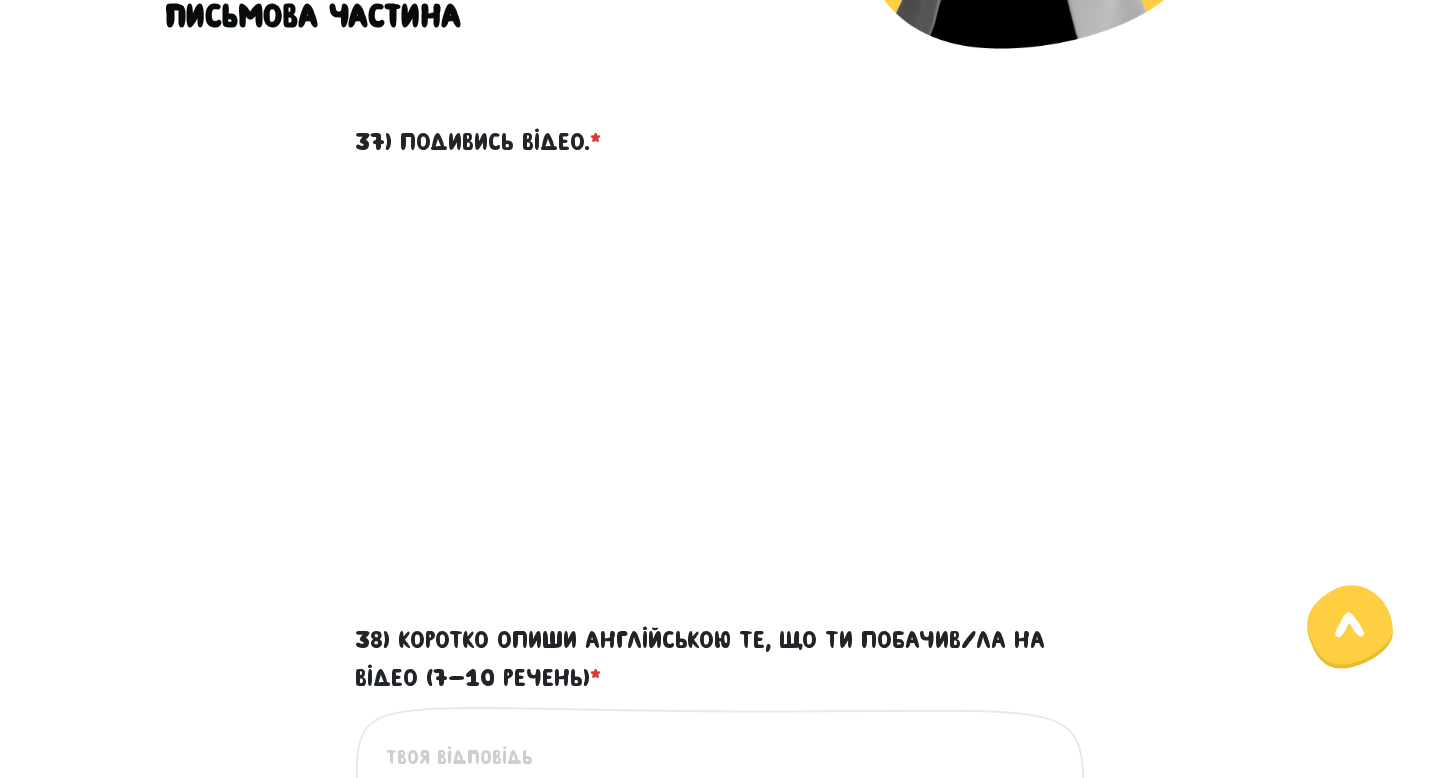 click on "Це обов'язкове поле" at bounding box center [720, 871] 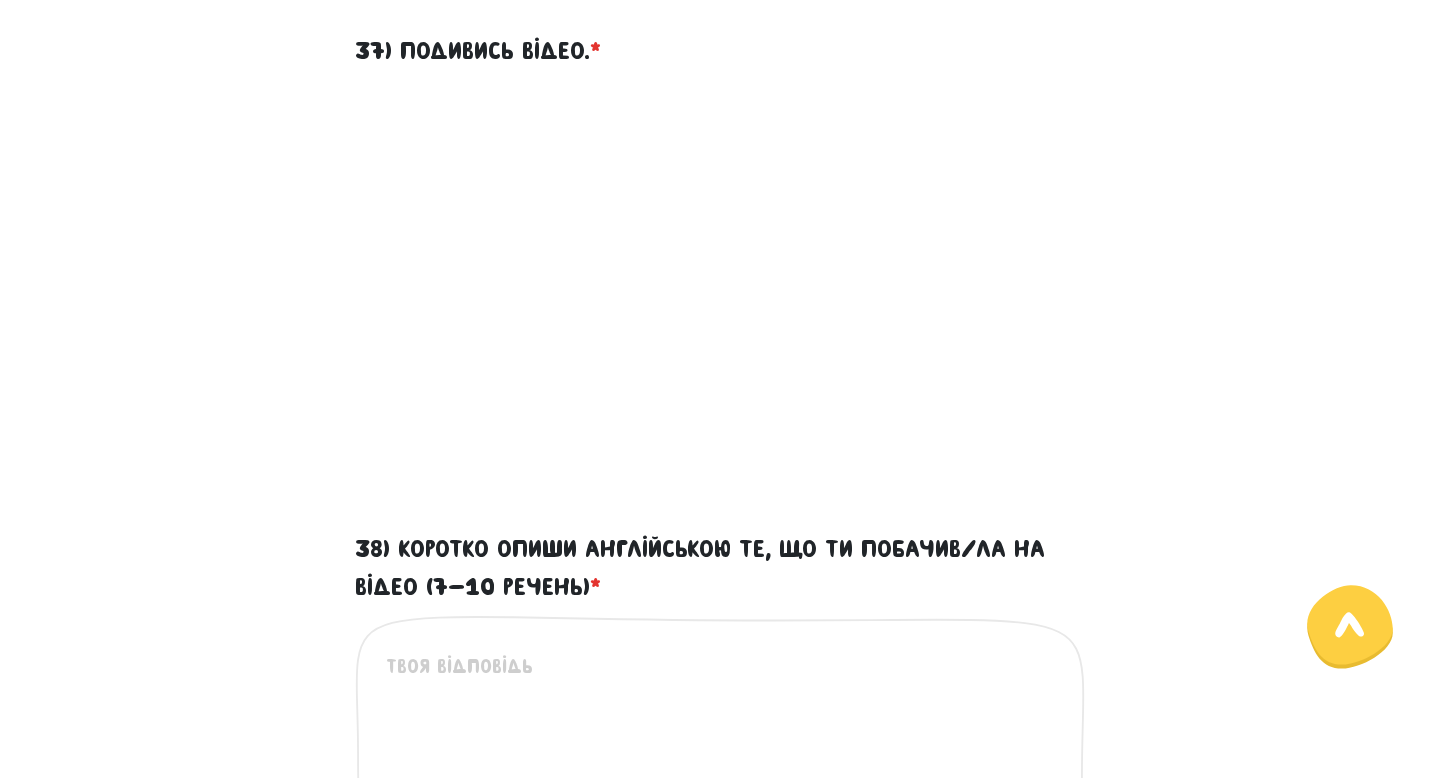 scroll, scrollTop: 667, scrollLeft: 0, axis: vertical 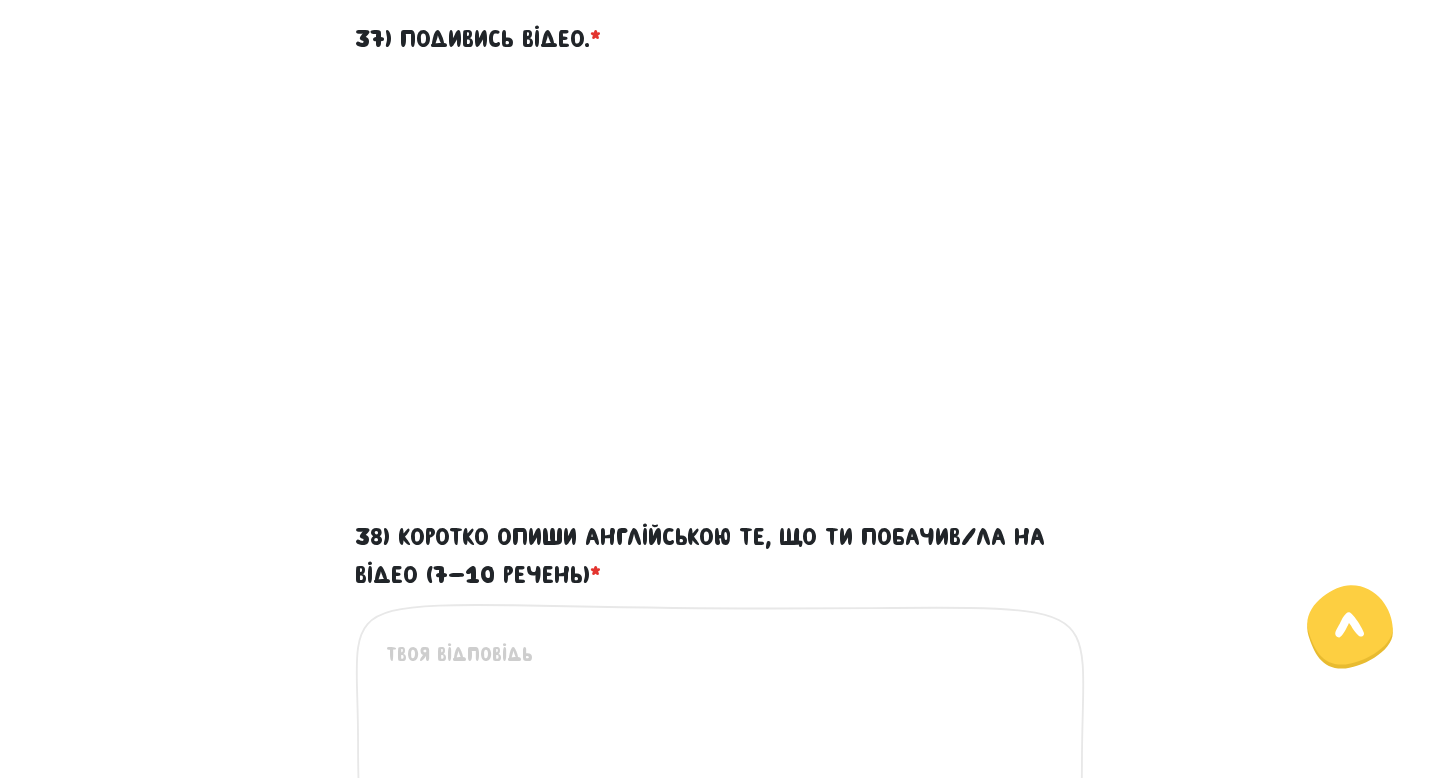 click on "38) Коротко опиши англійською те, що ти побачив/ла на відео (7-10 речень)
*" at bounding box center (721, 762) 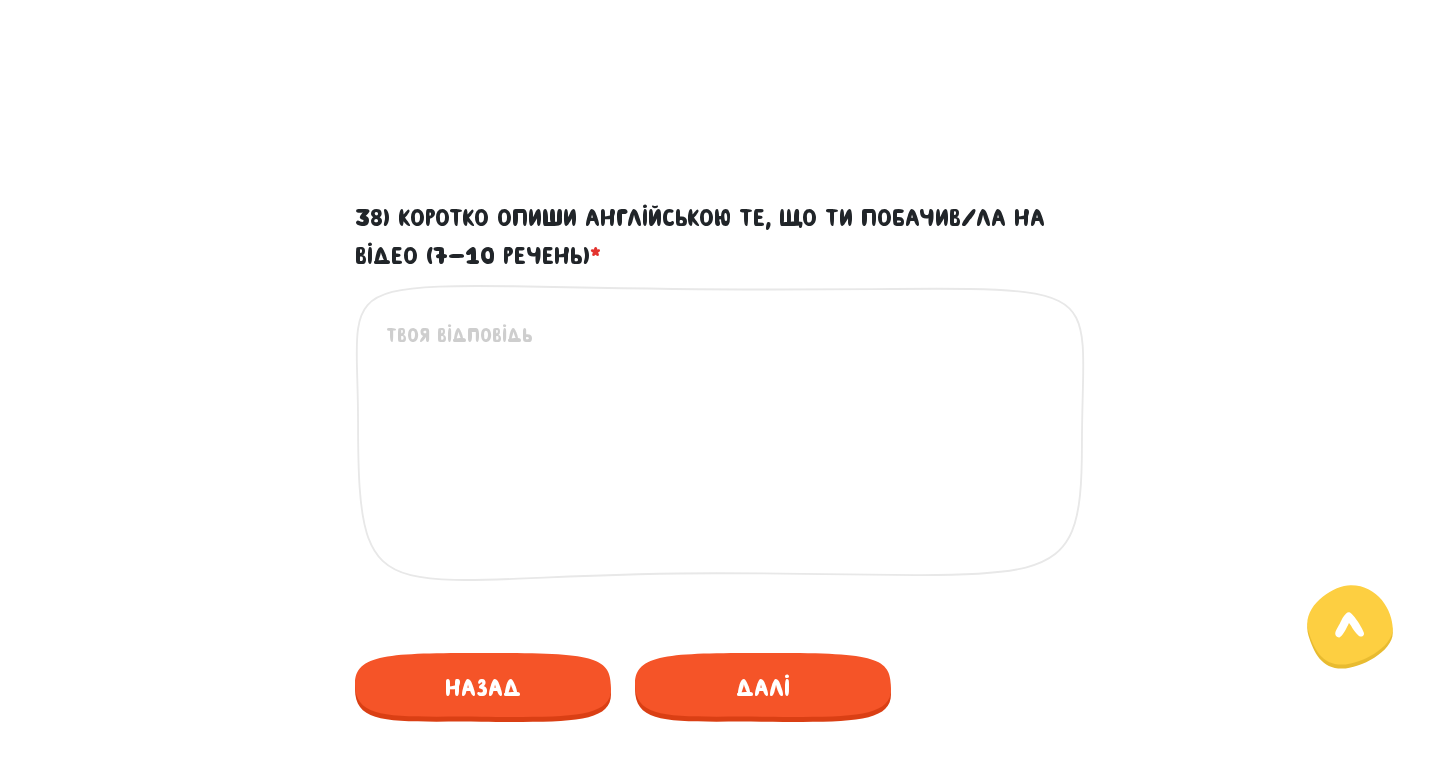 scroll, scrollTop: 1006, scrollLeft: 0, axis: vertical 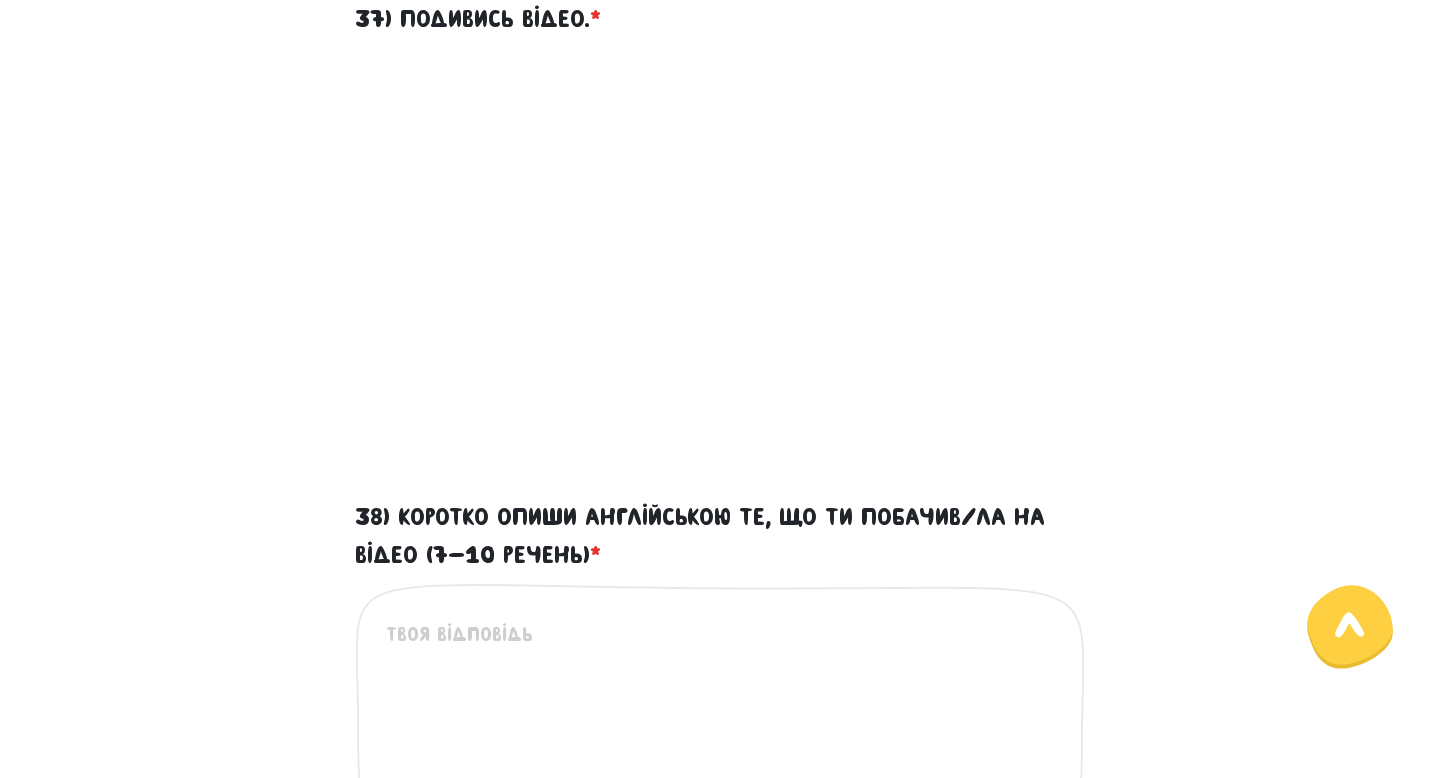 click on "38) Коротко опиши англійською те, що ти побачив/ла на відео (7-10 речень)
*" at bounding box center (721, 742) 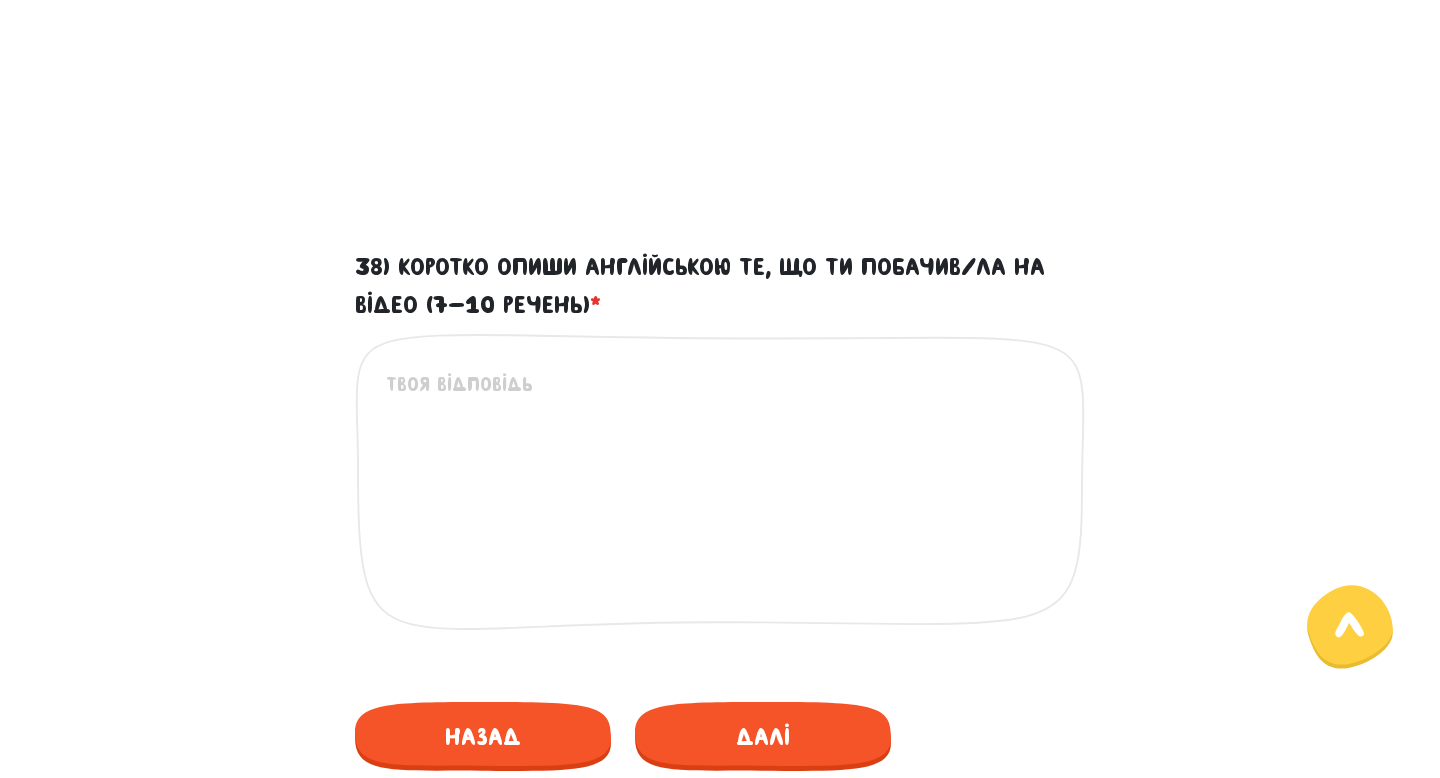scroll, scrollTop: 938, scrollLeft: 0, axis: vertical 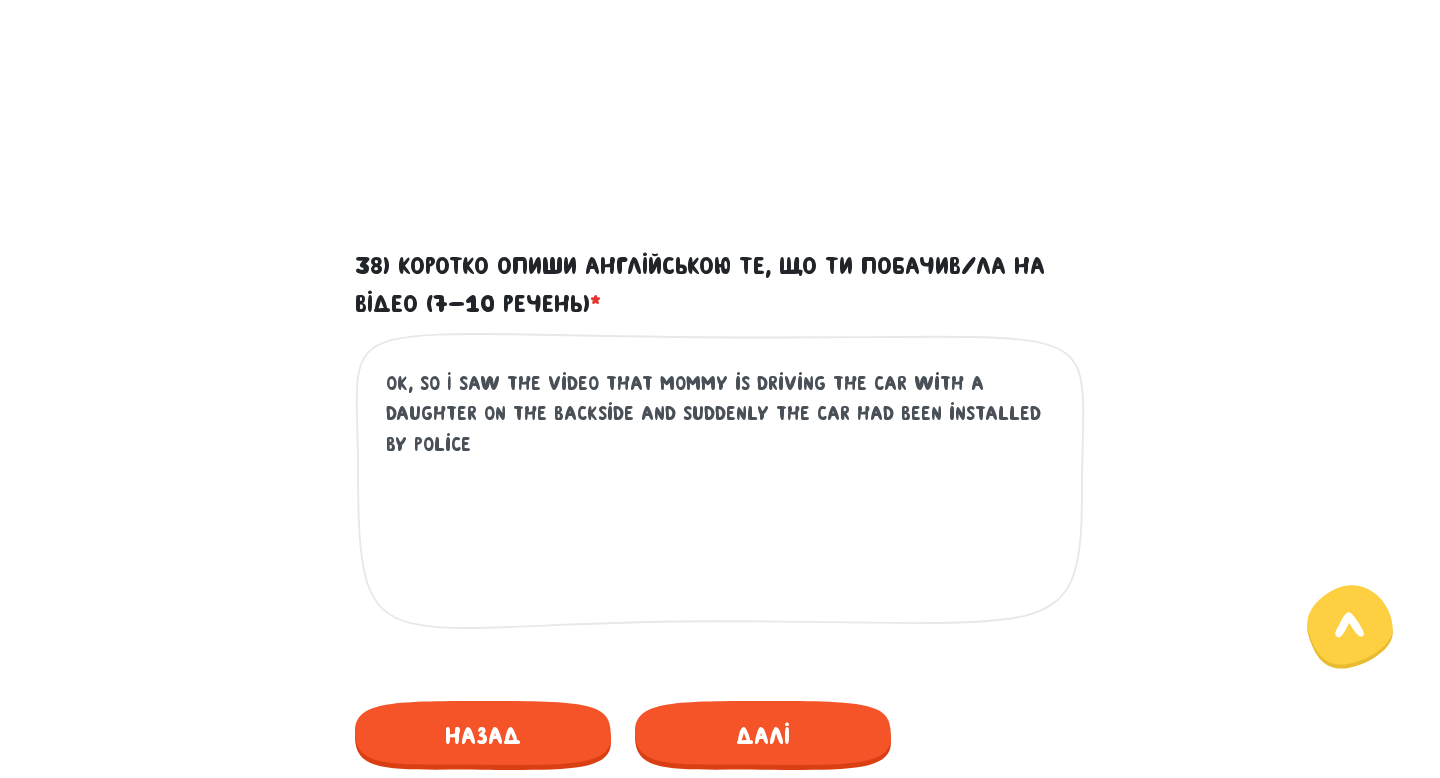 click on "OK, so I saw the video that mommy is driving the car with a daughter on the backside and suddenly the car had been installed by police" at bounding box center (721, 491) 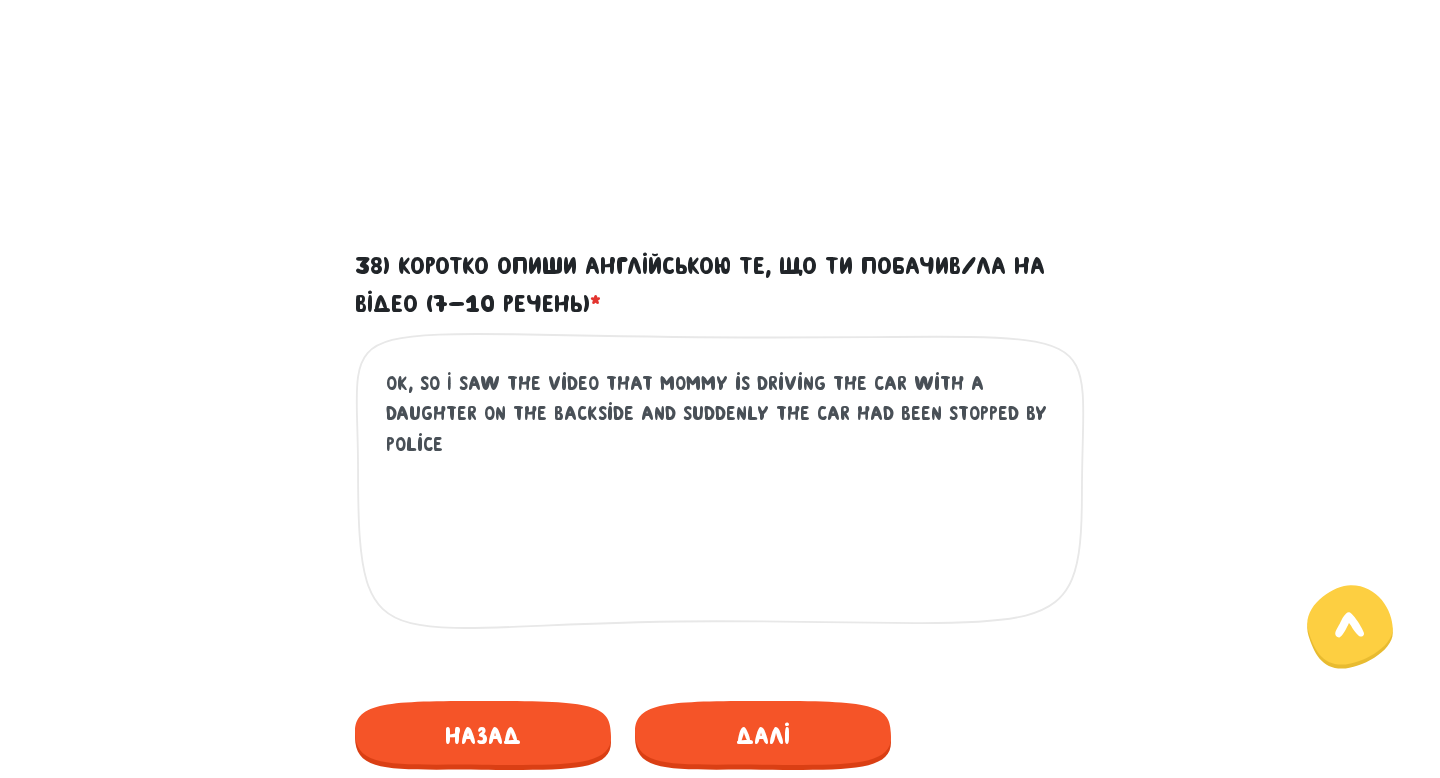 click on "OK, so I saw the video that mommy is driving the car with a daughter on the backside and suddenly the car had been stopped by police" at bounding box center (721, 491) 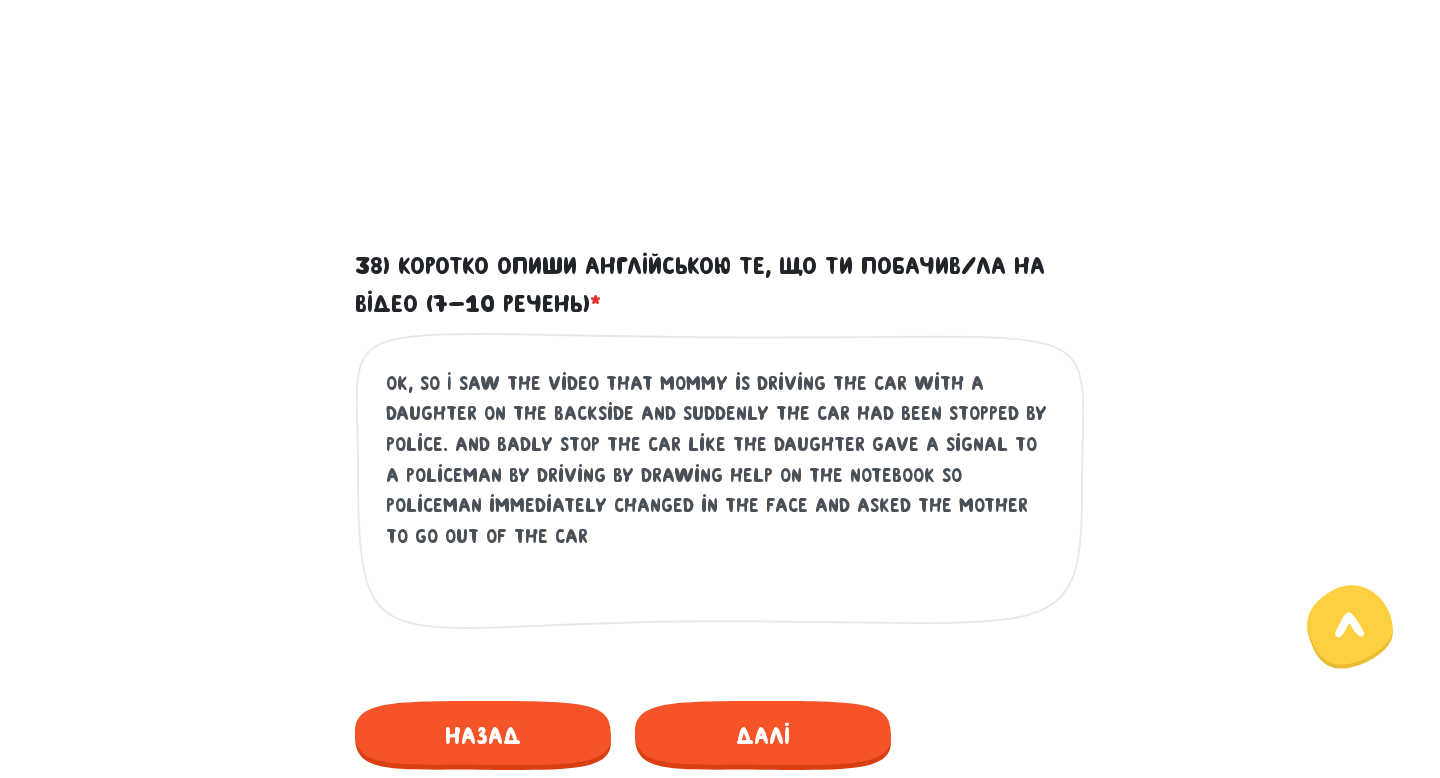 click on "OK, so I saw the video that mommy is driving the car with a daughter on the backside and suddenly the car had been stopped by police. And badly stop the car like the daughter gave a signal to a policeman by driving by drawing help on the notebook so policeman immediately changed in the face and asked the mother to go out of the car" at bounding box center [721, 491] 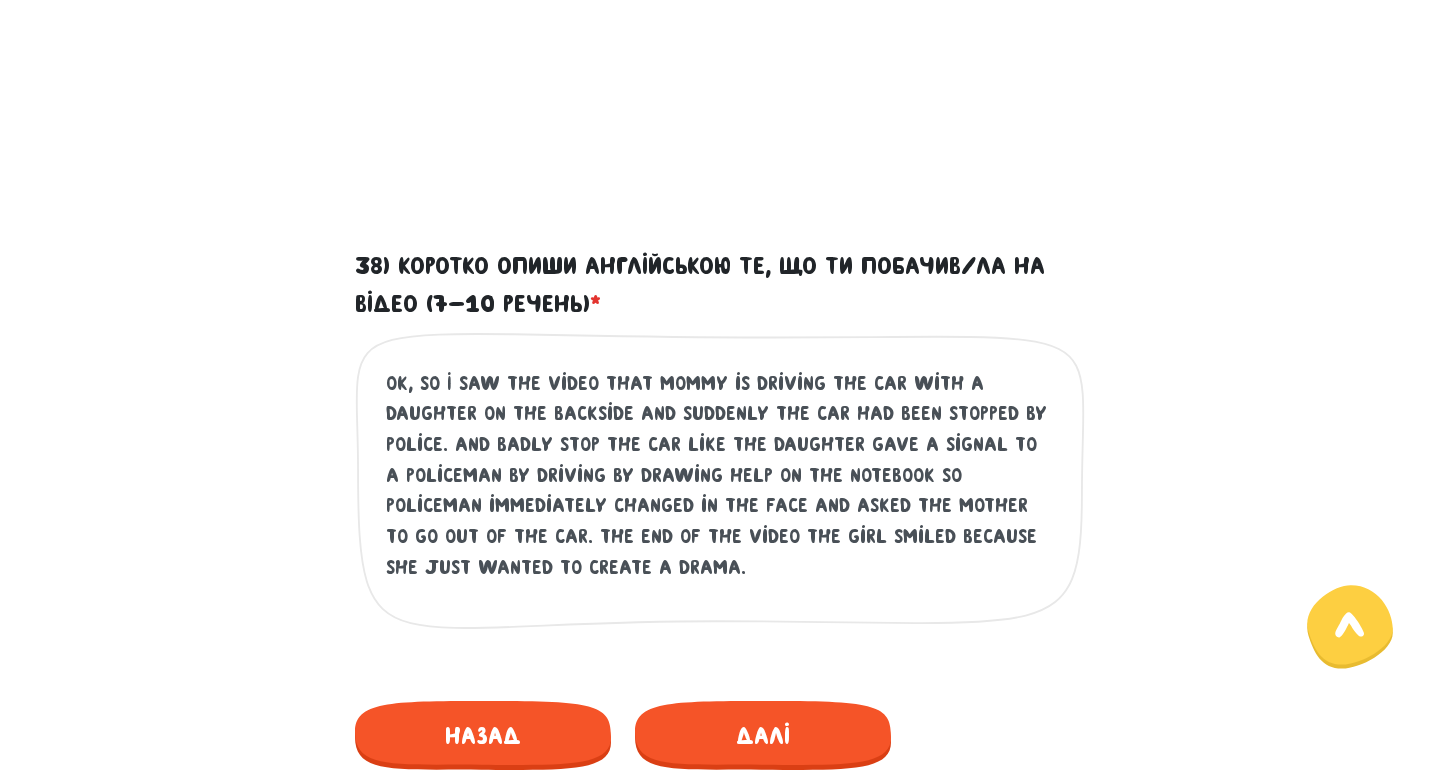 click on "OK, so I saw the video that mommy is driving the car with a daughter on the backside and suddenly the car had been stopped by police. And badly stop the car like the daughter gave a signal to a policeman by driving by drawing help on the notebook so policeman immediately changed in the face and asked the mother to go out of the car. The end of the video the girl smiled because she just wanted to create a drama." at bounding box center (721, 491) 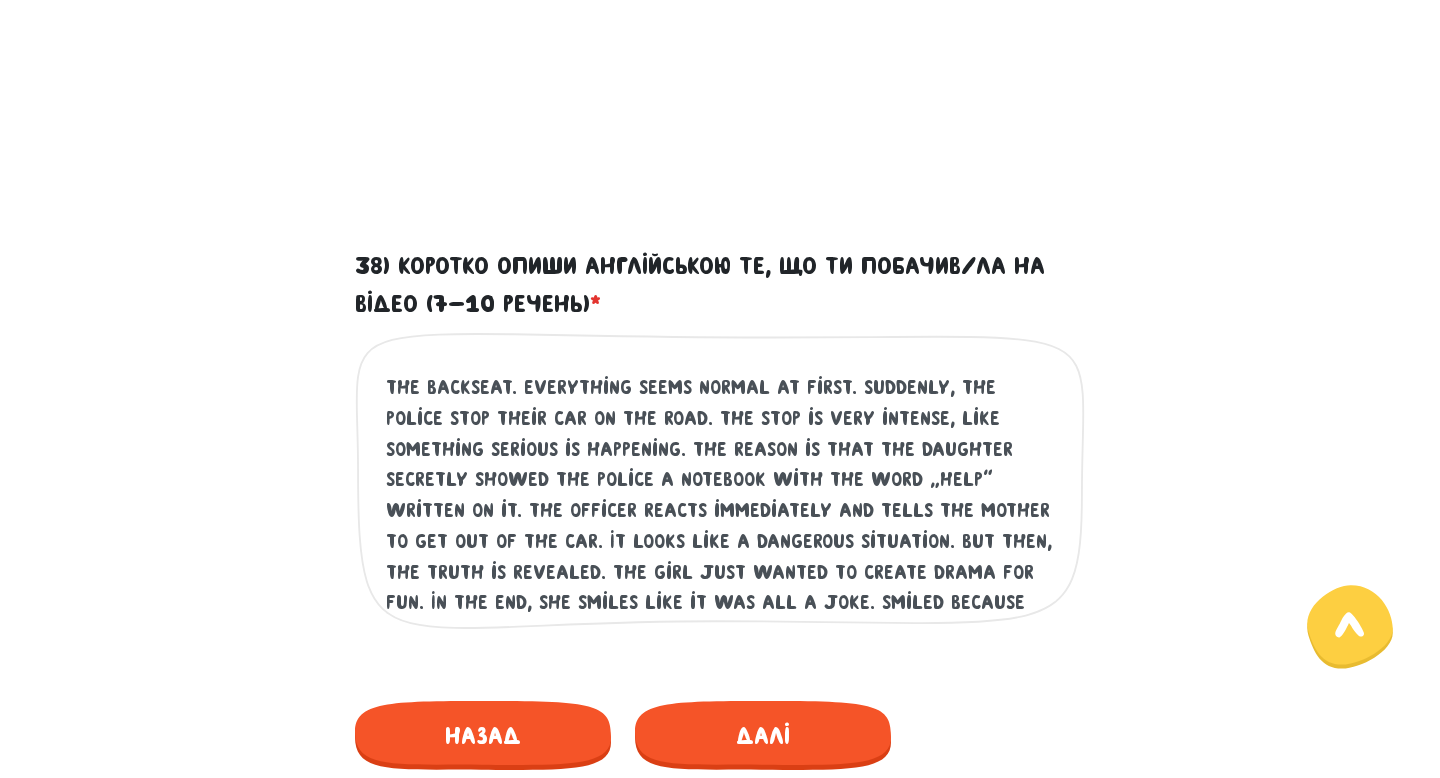 drag, startPoint x: 744, startPoint y: 536, endPoint x: 381, endPoint y: 372, distance: 398.32776 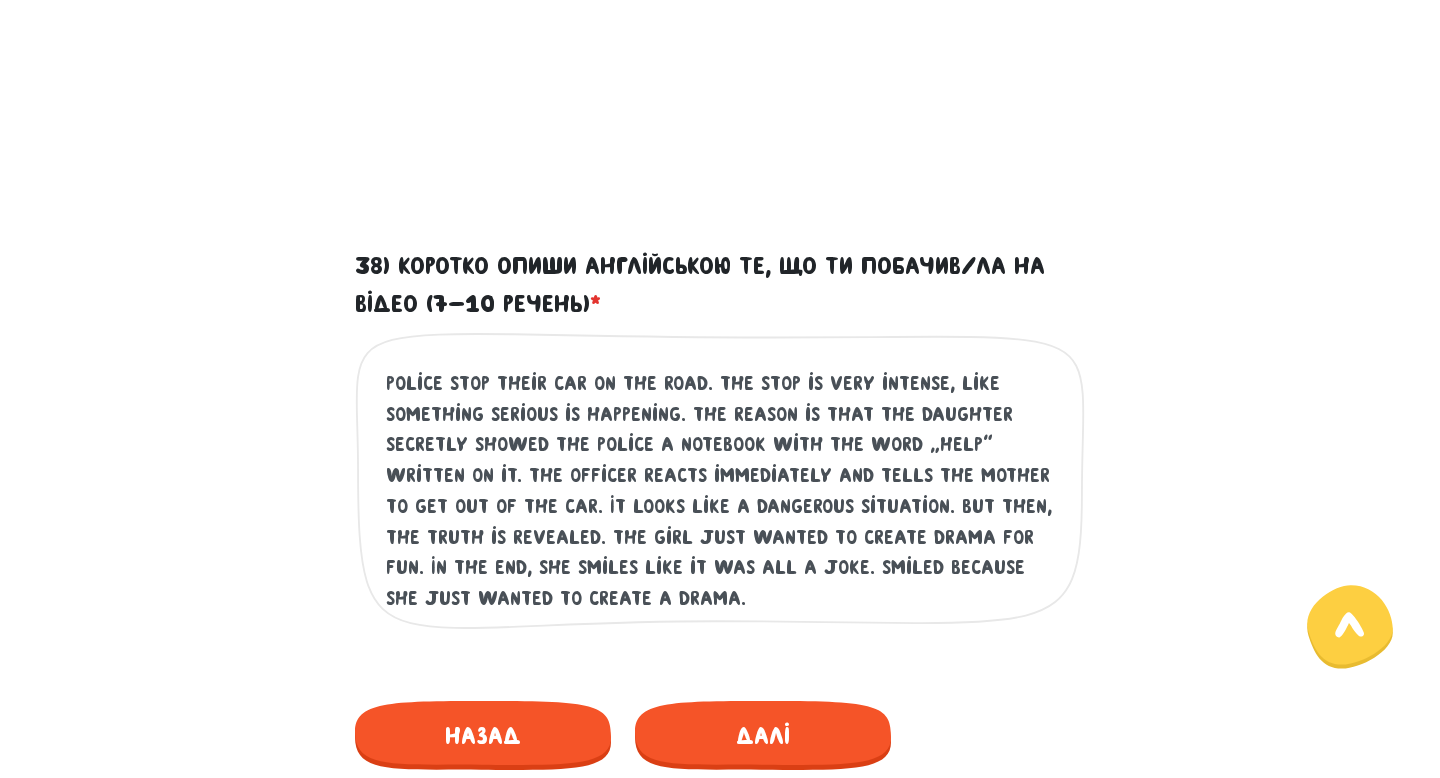 drag, startPoint x: 712, startPoint y: 564, endPoint x: 939, endPoint y: 530, distance: 229.53214 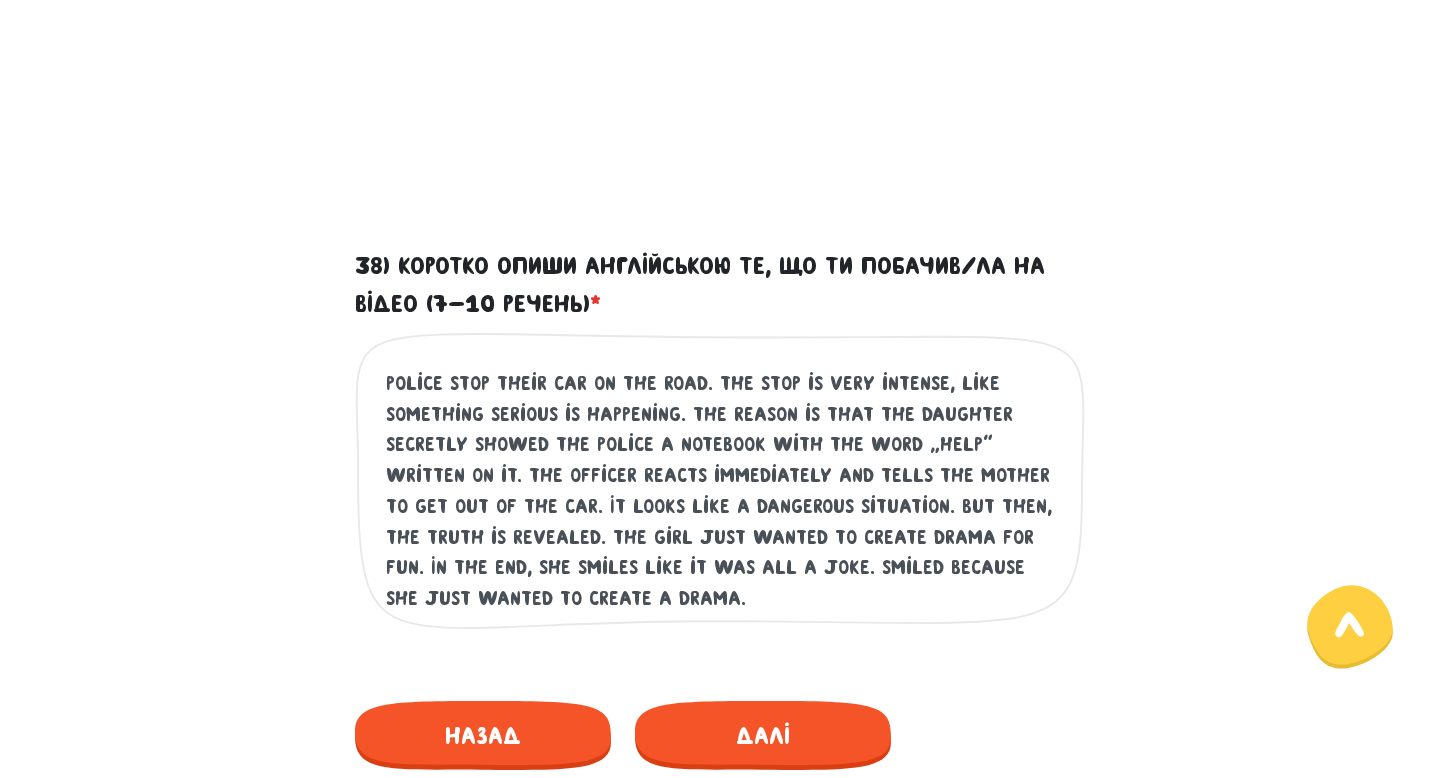 click on "In the video, a mother is driving a car with her daughter sitting in the backseat. Everything seems normal at first. Suddenly, the police stop their car on the road. The stop is very intense, like something serious is happening. The reason is that the daughter secretly showed the police a notebook with the word “HELP” written on it. The officer reacts immediately and tells the mother to get out of the car. It looks like a dangerous situation. But then, the truth is revealed. The girl just wanted to create drama for fun. In the end, she smiles like it was all a joke. smiled because she just wanted to create a drama." at bounding box center (721, 491) 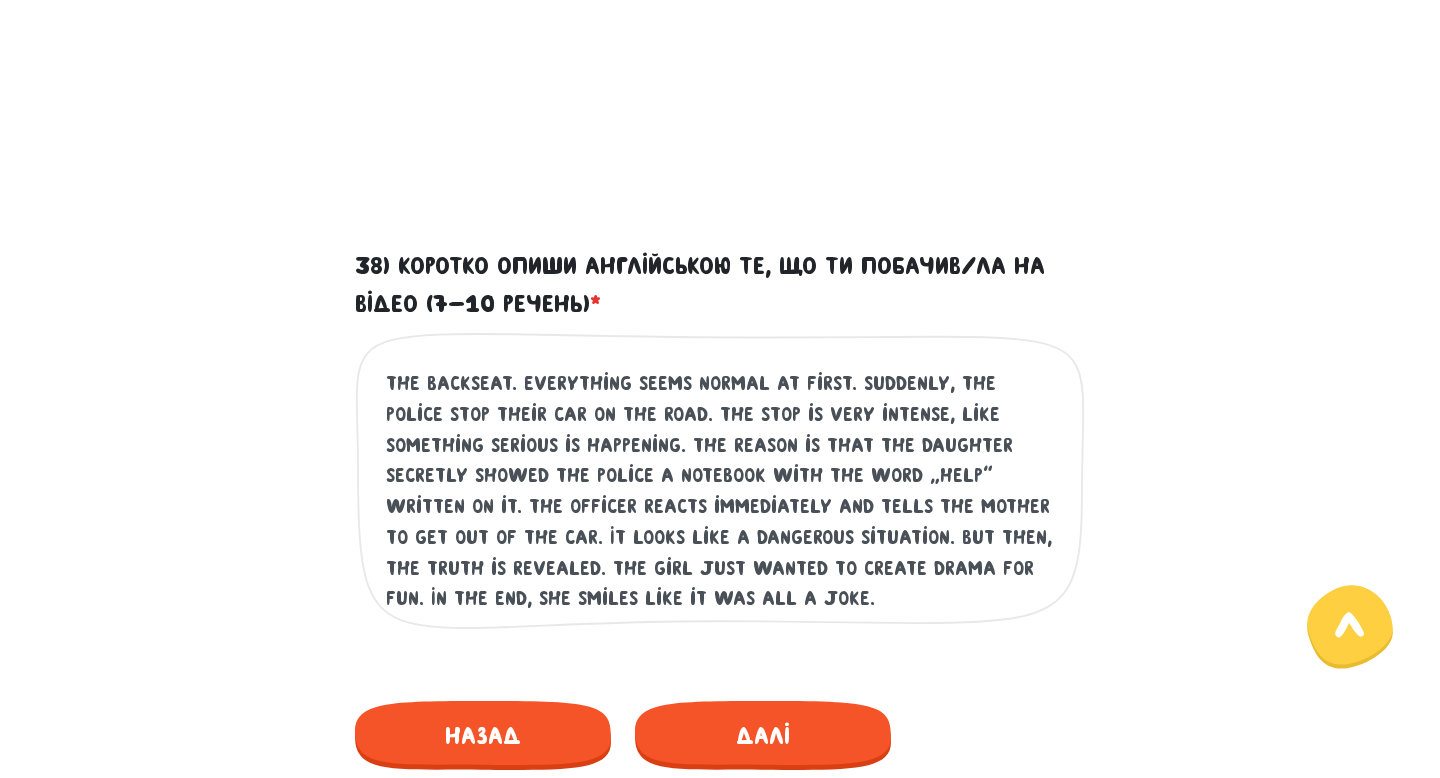 scroll, scrollTop: 31, scrollLeft: 0, axis: vertical 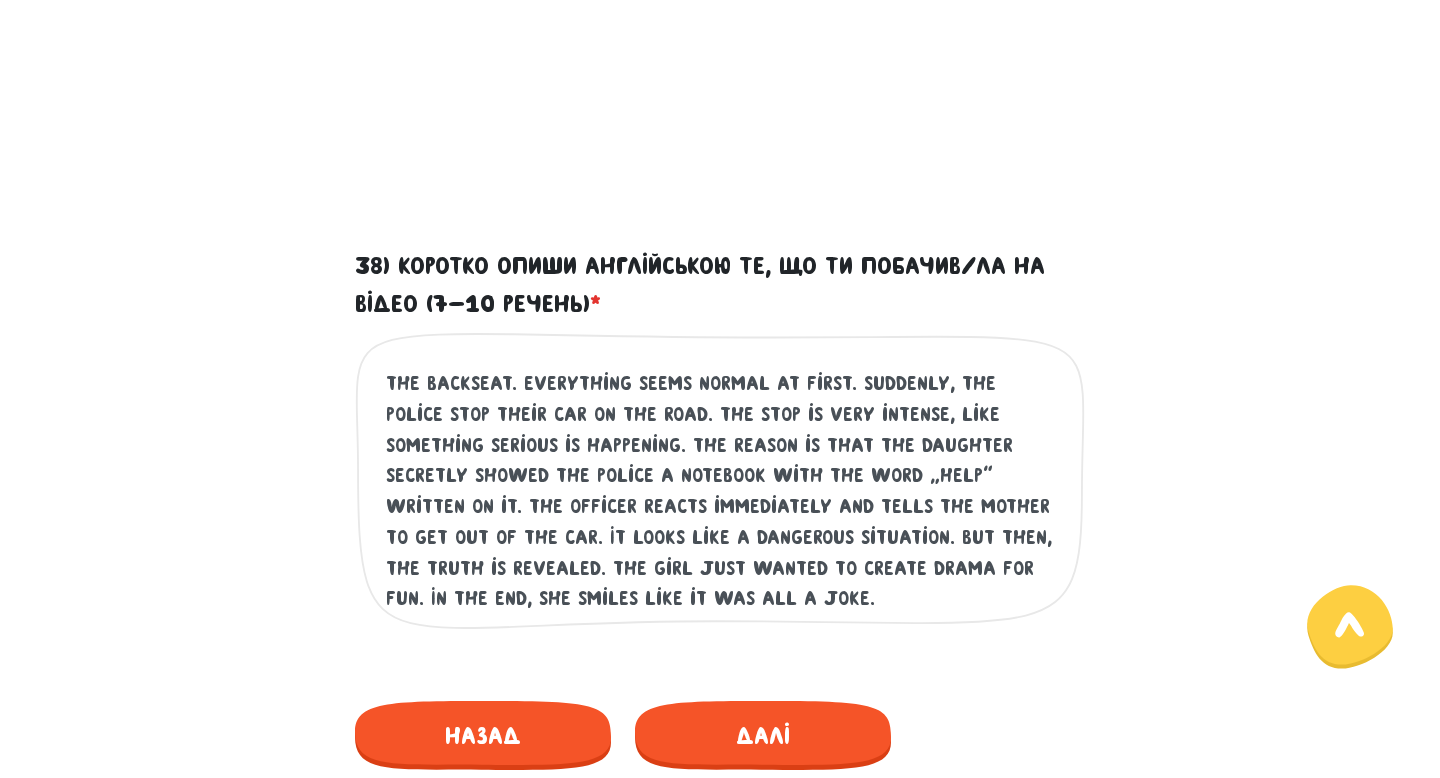drag, startPoint x: 481, startPoint y: 565, endPoint x: 472, endPoint y: 545, distance: 21.931713 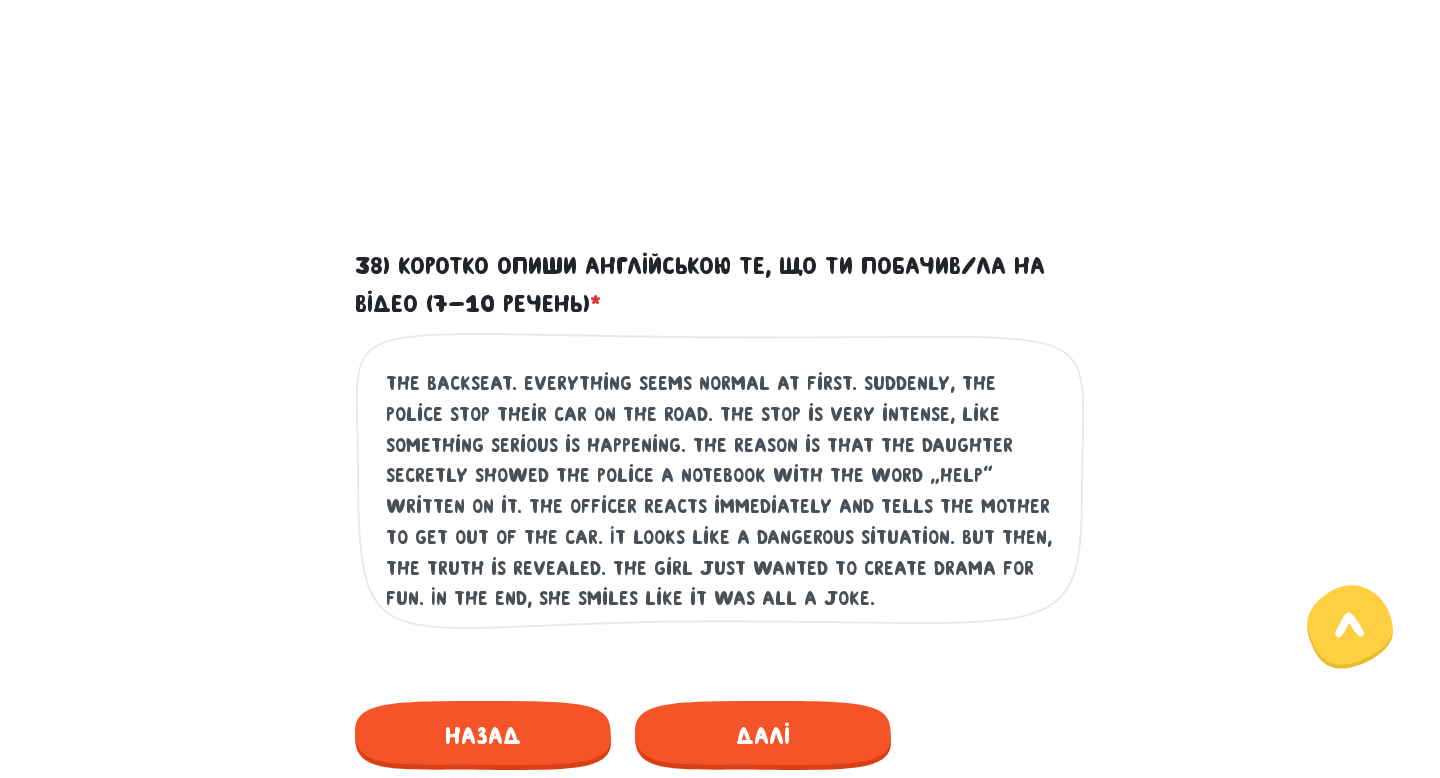 click on "In the video, a mother is driving a car with her daughter sitting in the backseat. Everything seems normal at first. Suddenly, the police stop their car on the road. The stop is very intense, like something serious is happening. The reason is that the daughter secretly showed the police a notebook with the word “HELP” written on it. The officer reacts immediately and tells the mother to get out of the car. It looks like a dangerous situation. But then, the truth is revealed. The girl just wanted to create drama for fun. In the end, she smiles like it was all a joke." at bounding box center (721, 491) 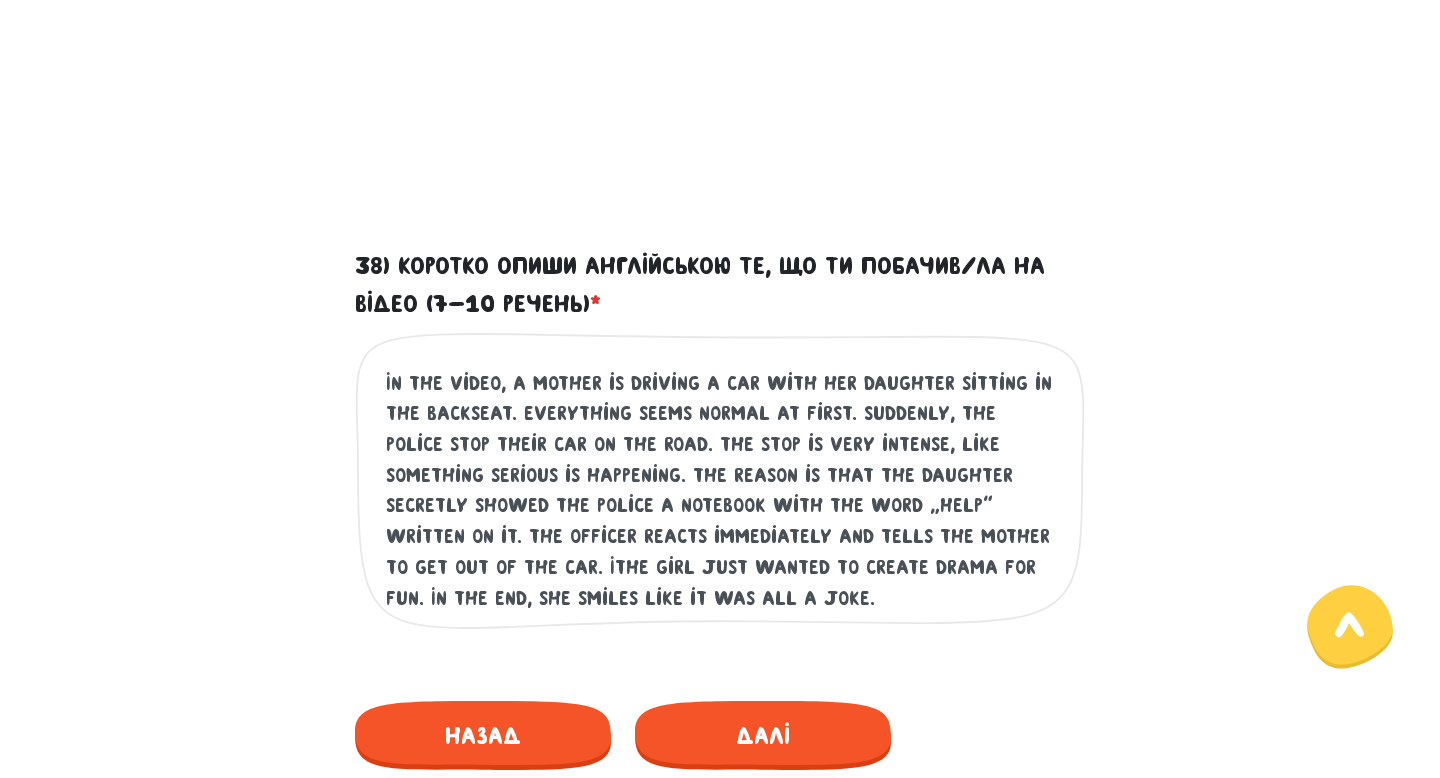 scroll, scrollTop: 0, scrollLeft: 0, axis: both 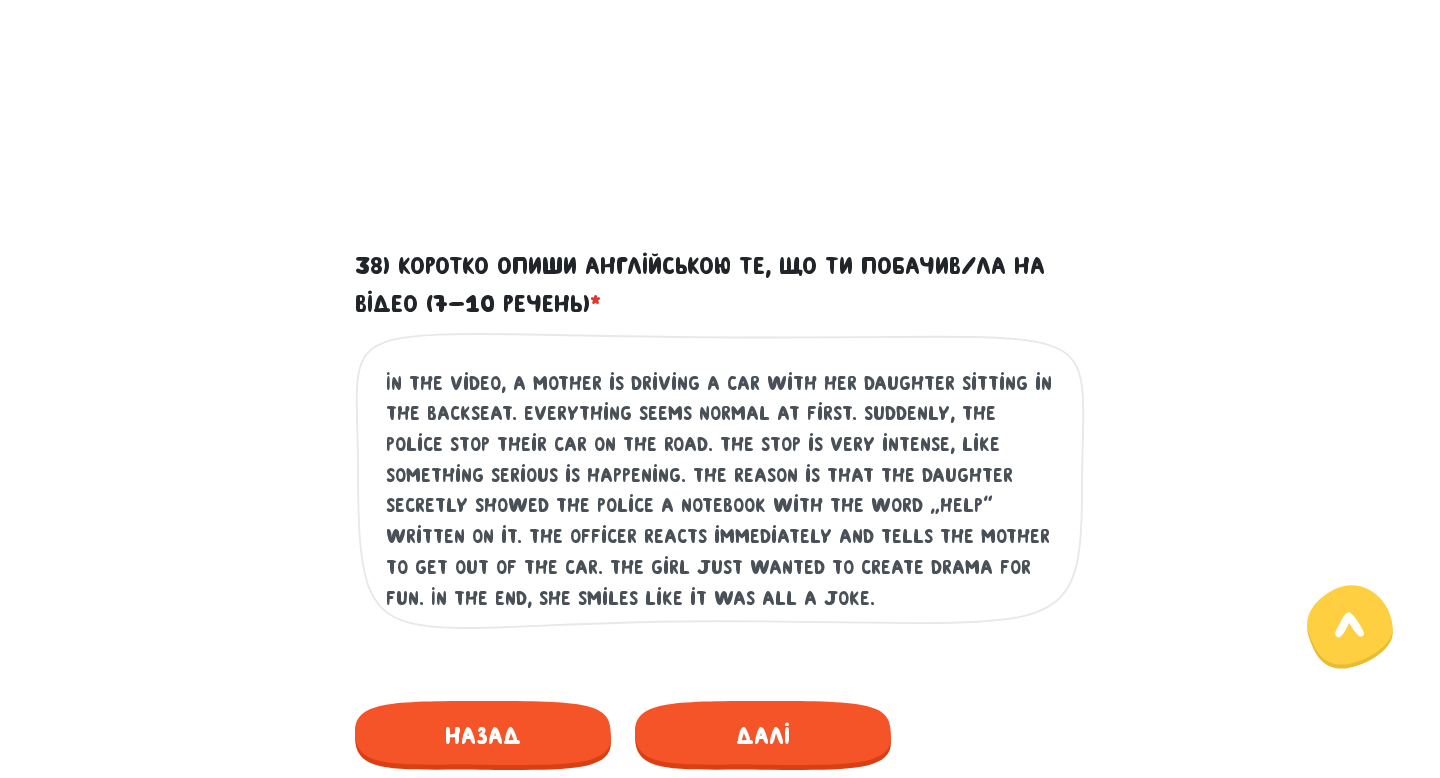 drag, startPoint x: 471, startPoint y: 566, endPoint x: 921, endPoint y: 564, distance: 450.00446 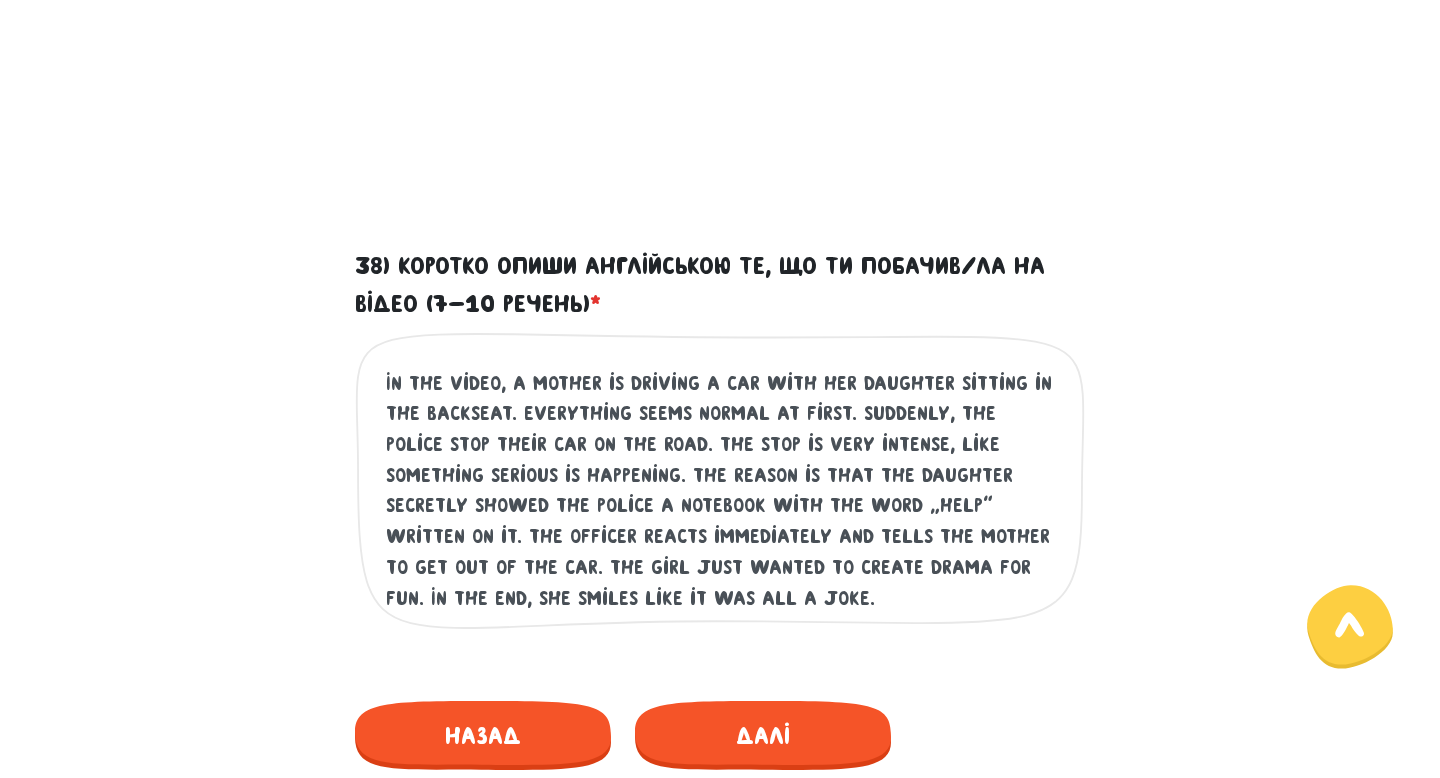 click on "In the video, a mother is driving a car with her daughter sitting in the backseat. Everything seems normal at first. Suddenly, the police stop their car on the road. The stop is very intense, like something serious is happening. The reason is that the daughter secretly showed the police a notebook with the word “HELP” written on it. The officer reacts immediately and tells the mother to get out of the car. The girl just wanted to create drama for fun. In the end, she smiles like it was all a joke." at bounding box center (721, 491) 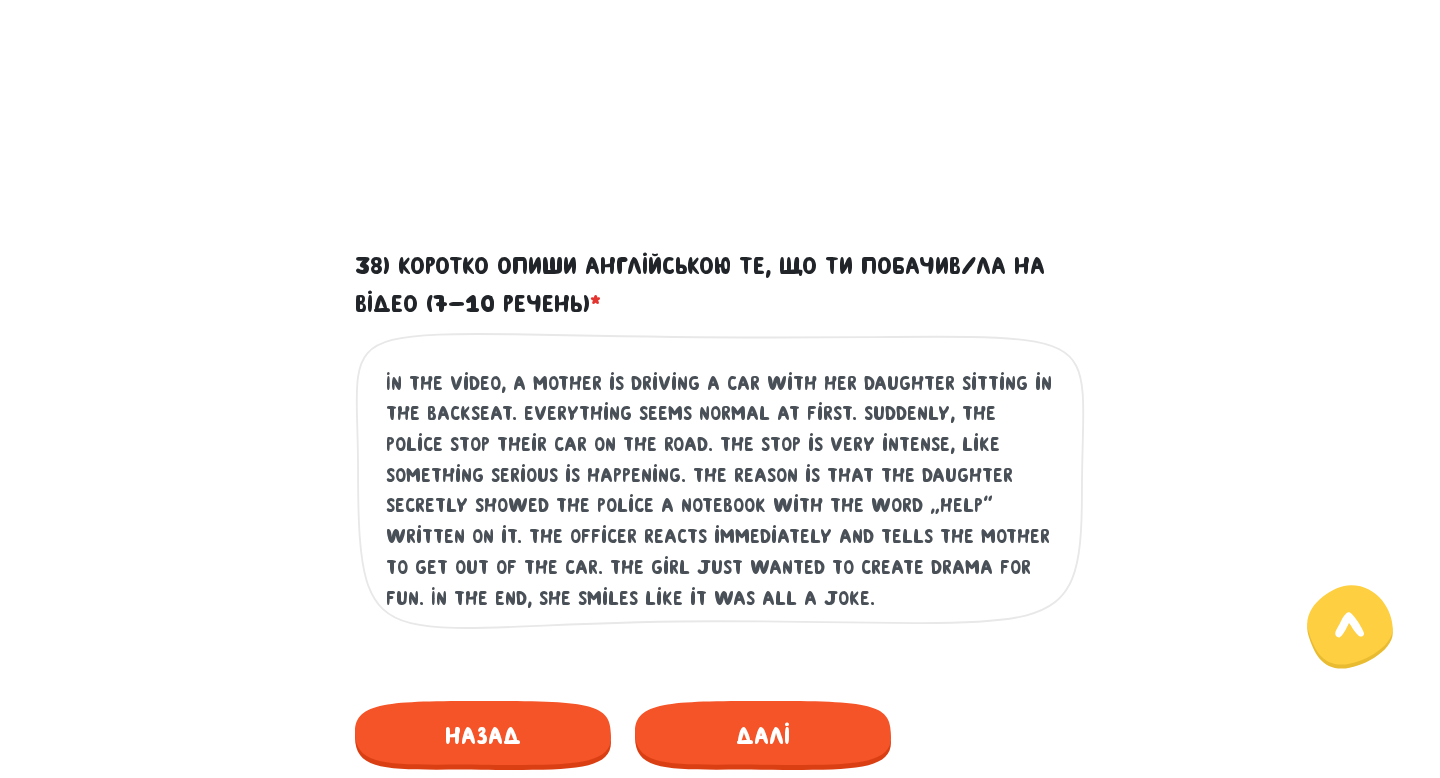 drag, startPoint x: 923, startPoint y: 569, endPoint x: 466, endPoint y: 569, distance: 457 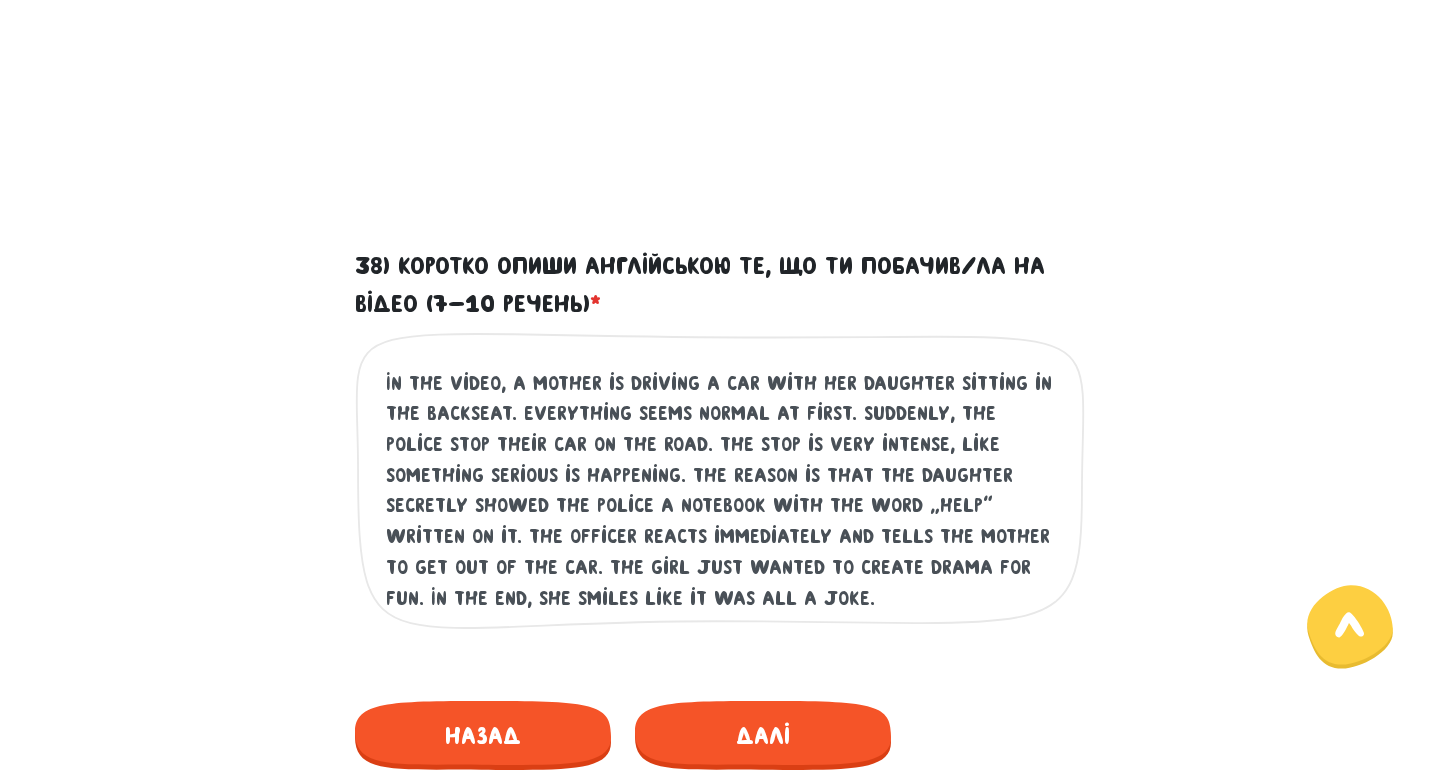 click on "In the video, a mother is driving a car with her daughter sitting in the backseat. Everything seems normal at first. Suddenly, the police stop their car on the road. The stop is very intense, like something serious is happening. The reason is that the daughter secretly showed the police a notebook with the word “HELP” written on it. The officer reacts immediately and tells the mother to get out of the car. The girl just wanted to create drama for fun. In the end, she smiles like it was all a joke." at bounding box center (721, 491) 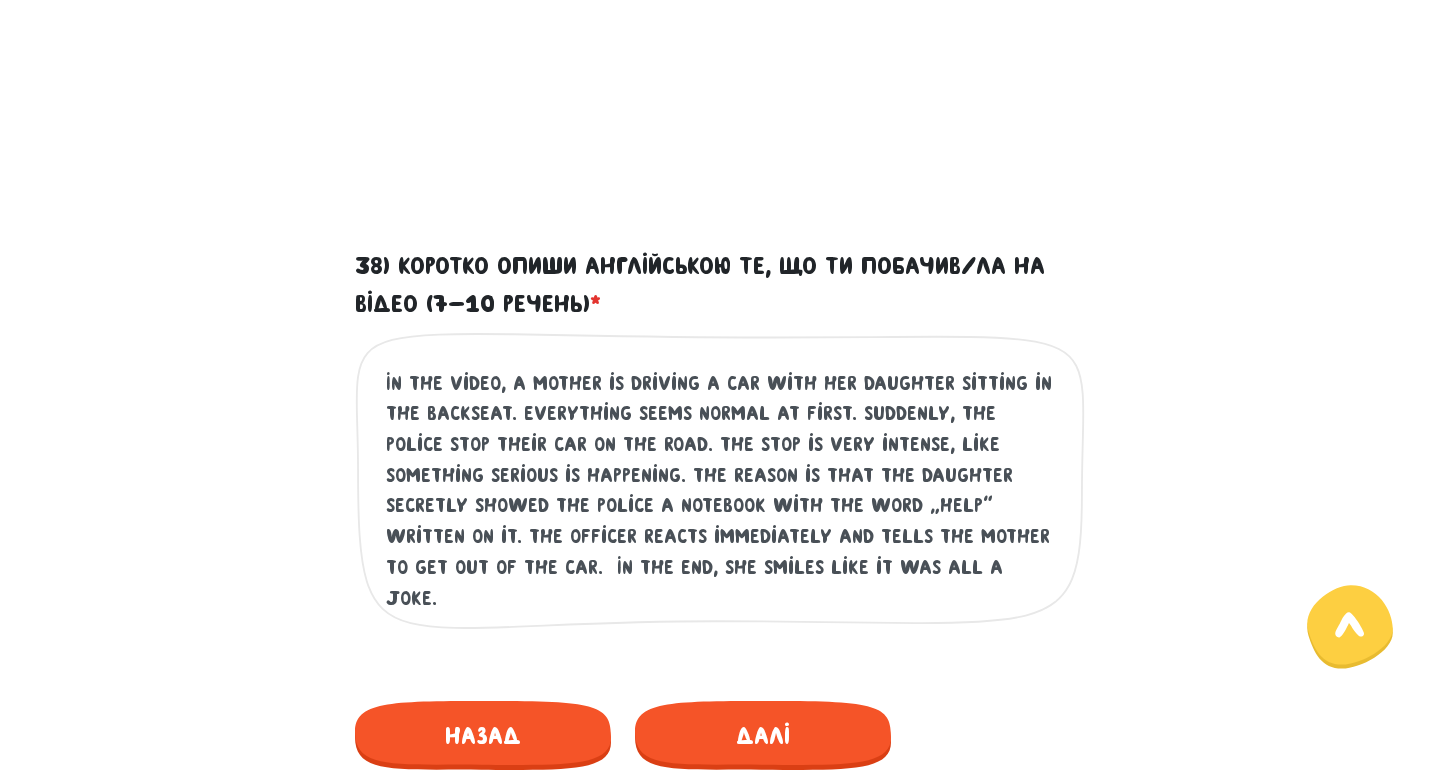 scroll, scrollTop: 0, scrollLeft: 0, axis: both 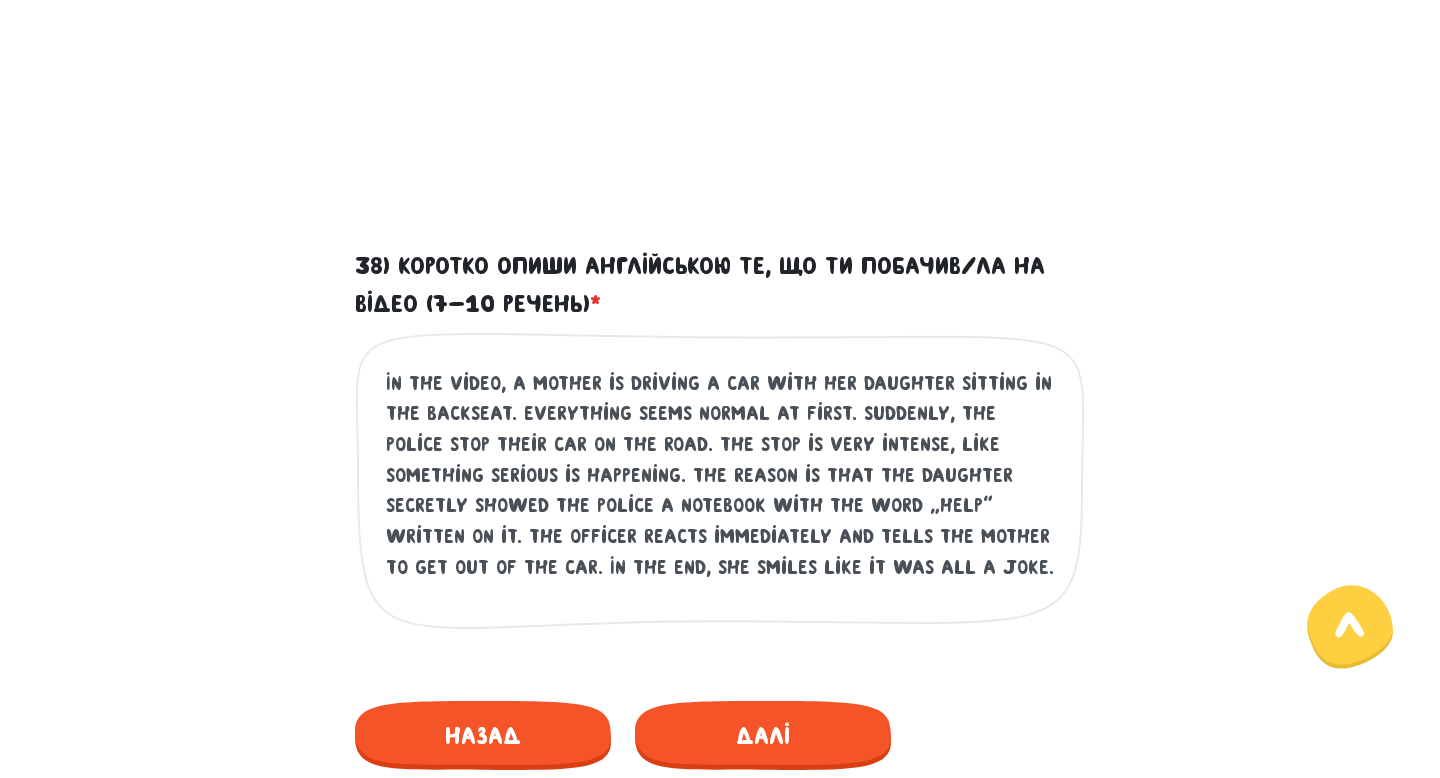 click on "In the video, a mother is driving a car with her daughter sitting in the backseat. Everything seems normal at first. Suddenly, the police stop their car on the road. The stop is very intense, like something serious is happening. The reason is that the daughter secretly showed the police a notebook with the word “HELP” written on it. The officer reacts immediately and tells the mother to get out of the car. In the end, she smiles like it was all a joke." at bounding box center (721, 491) 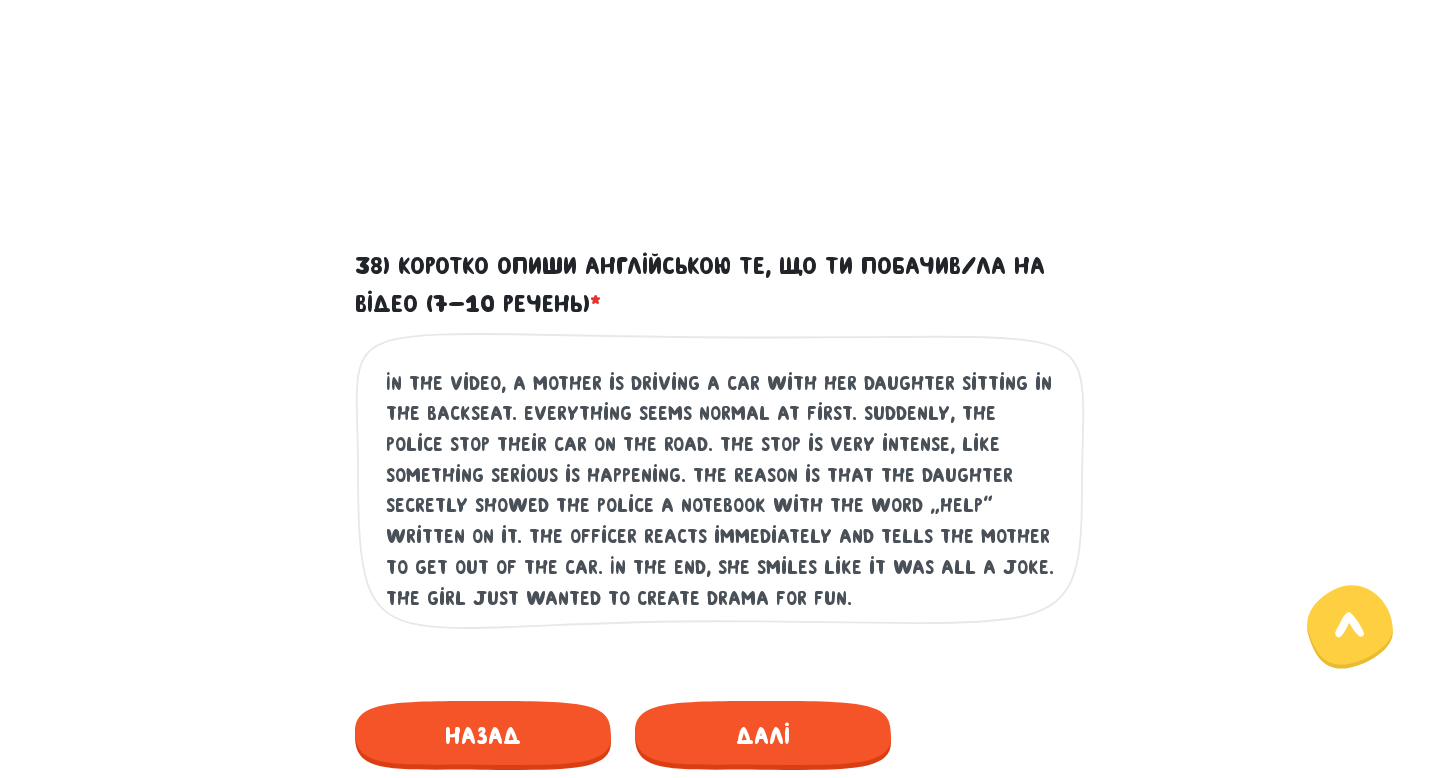click on "In the video, a mother is driving a car with her daughter sitting in the backseat. Everything seems normal at first. Suddenly, the police stop their car on the road. The stop is very intense, like something serious is happening. The reason is that the daughter secretly showed the police a notebook with the word “HELP” written on it. The officer reacts immediately and tells the mother to get out of the car. In the end, she smiles like it was all a joke. The girl just wanted to create drama for fun." at bounding box center [721, 491] 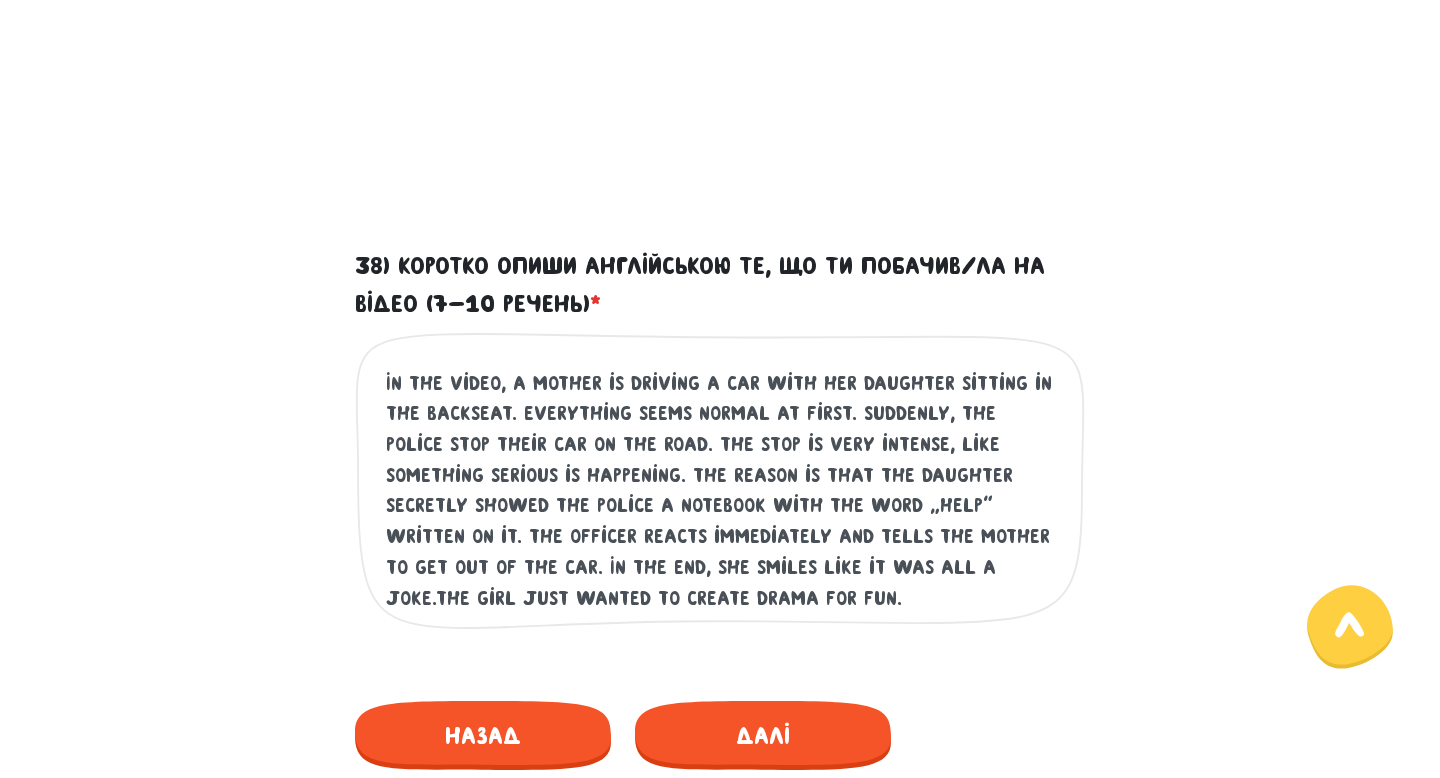 type on "In the video, a mother is driving a car with her daughter sitting in the backseat. Everything seems normal at first. Suddenly, the police stop their car on the road. The stop is very intense, like something serious is happening. The reason is that the daughter secretly showed the police a notebook with the word “HELP” written on it. The officer reacts immediately and tells the mother to get out of the car. In the end, she smiles like it was all a joke.The girl just wanted to create drama for fun." 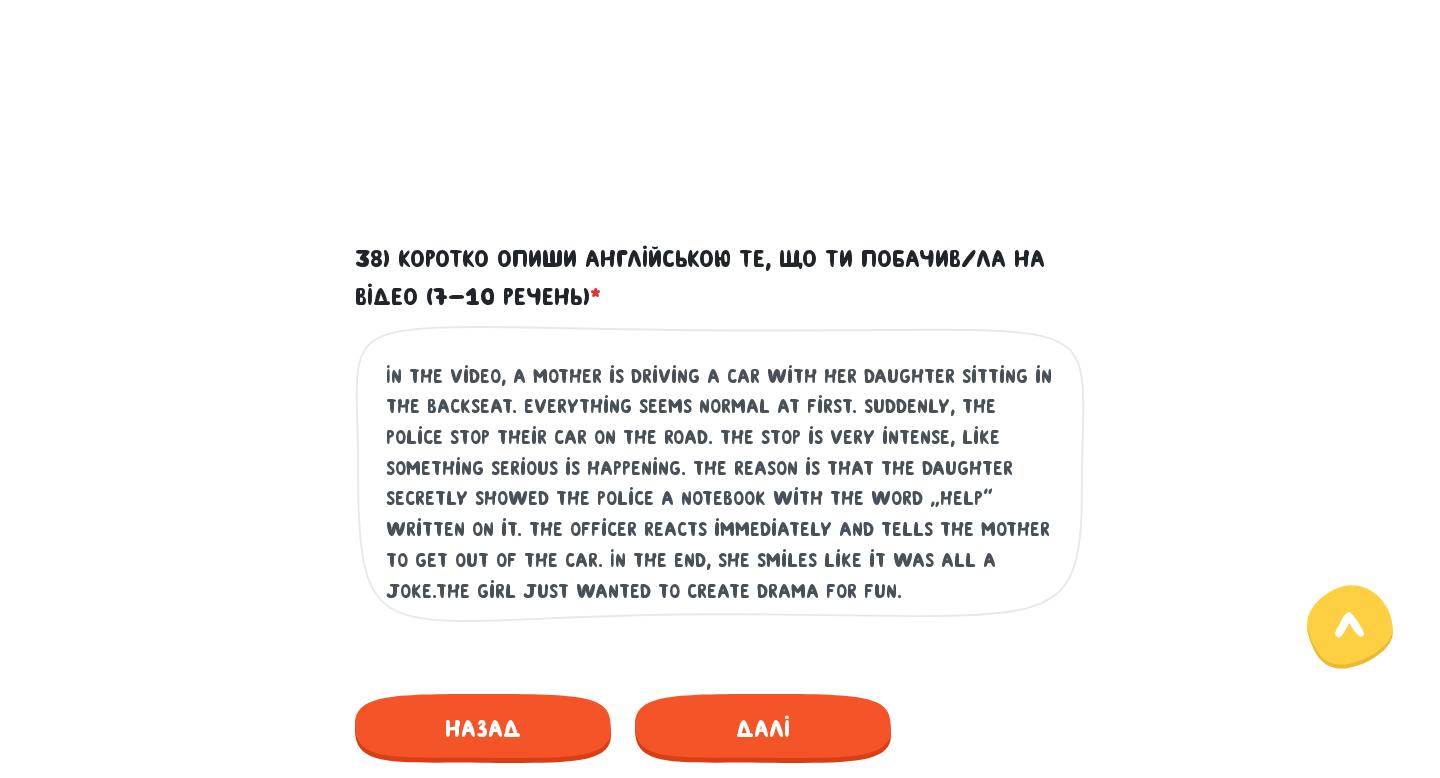 scroll, scrollTop: 946, scrollLeft: 0, axis: vertical 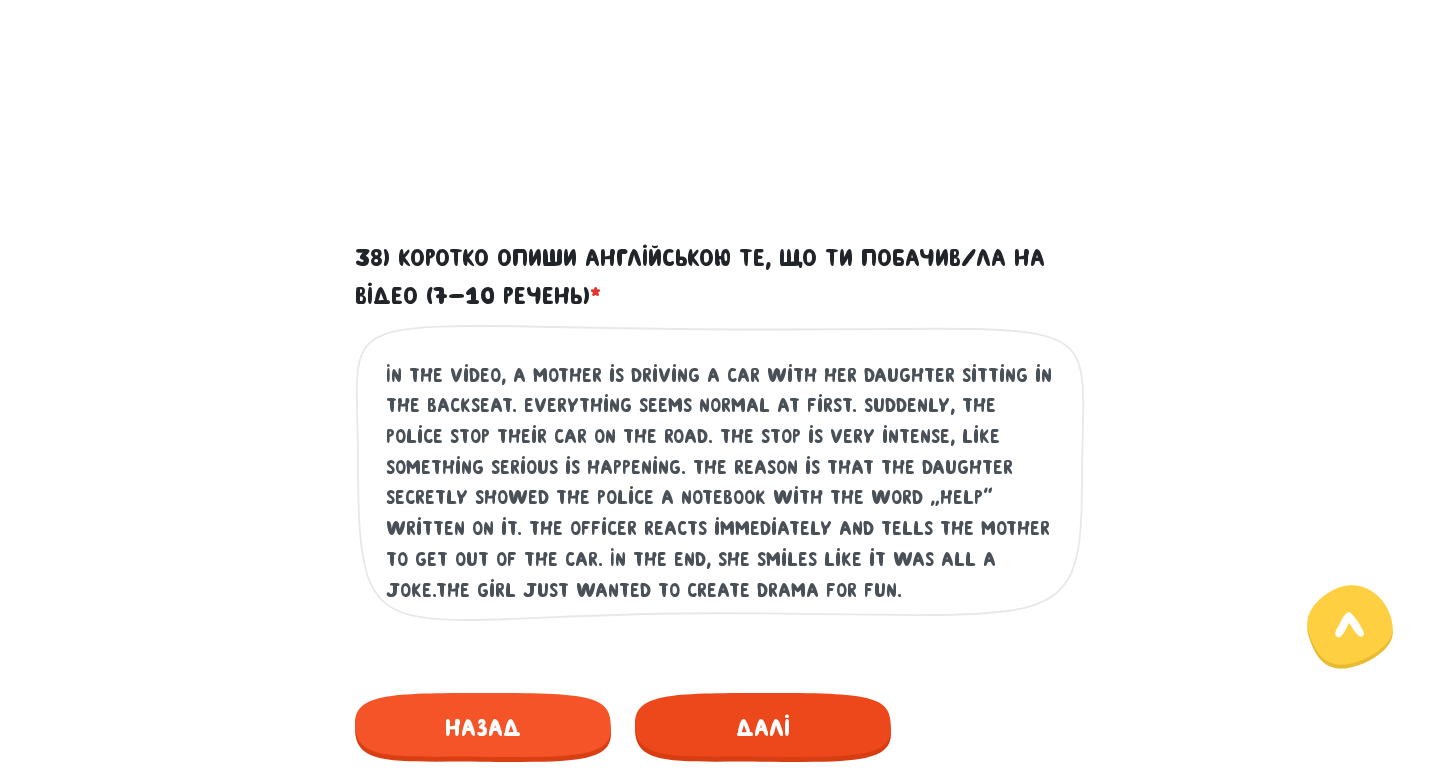 click on "Далі" at bounding box center [763, 727] 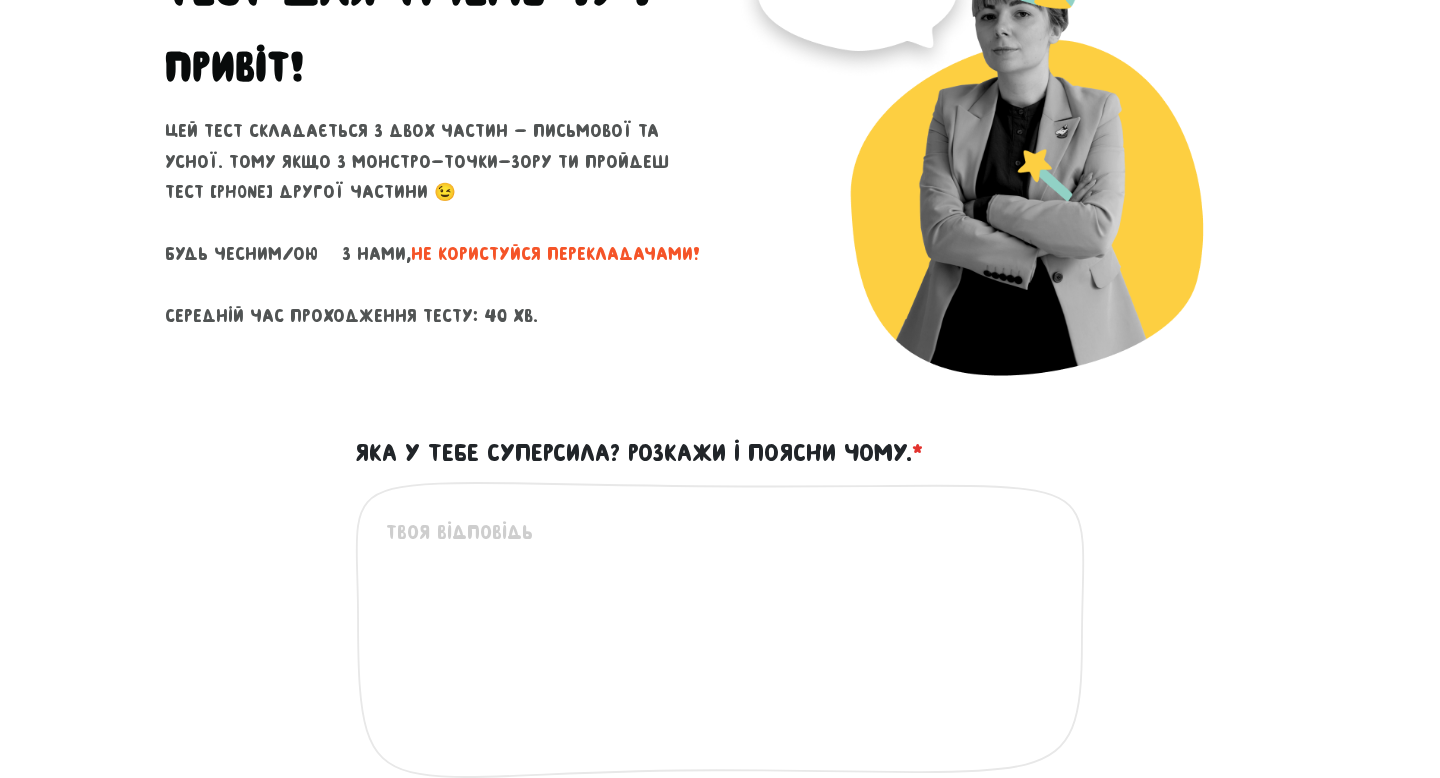 scroll, scrollTop: 320, scrollLeft: 0, axis: vertical 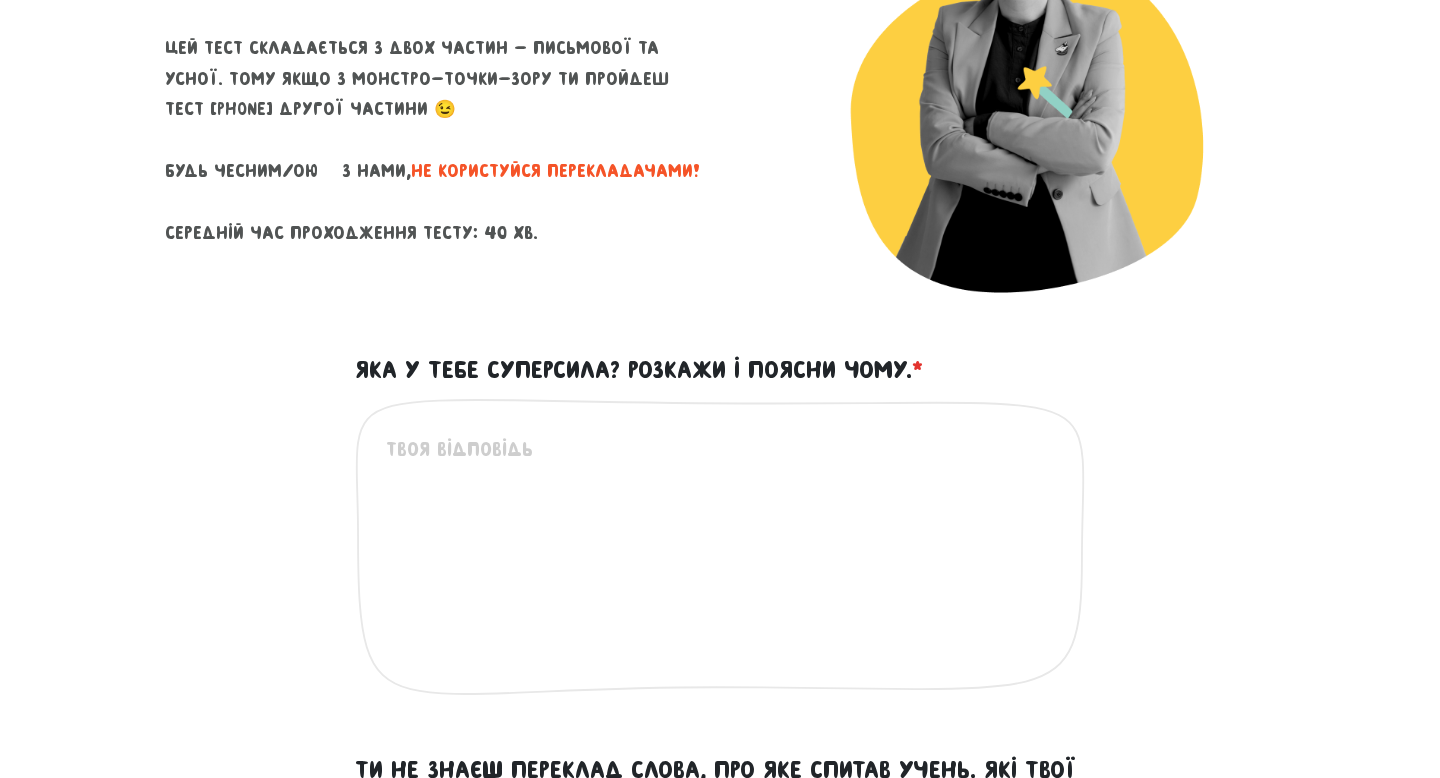 click on "Яка у тебе суперсила? Розкажи і поясни чому.
*" at bounding box center (639, 370) 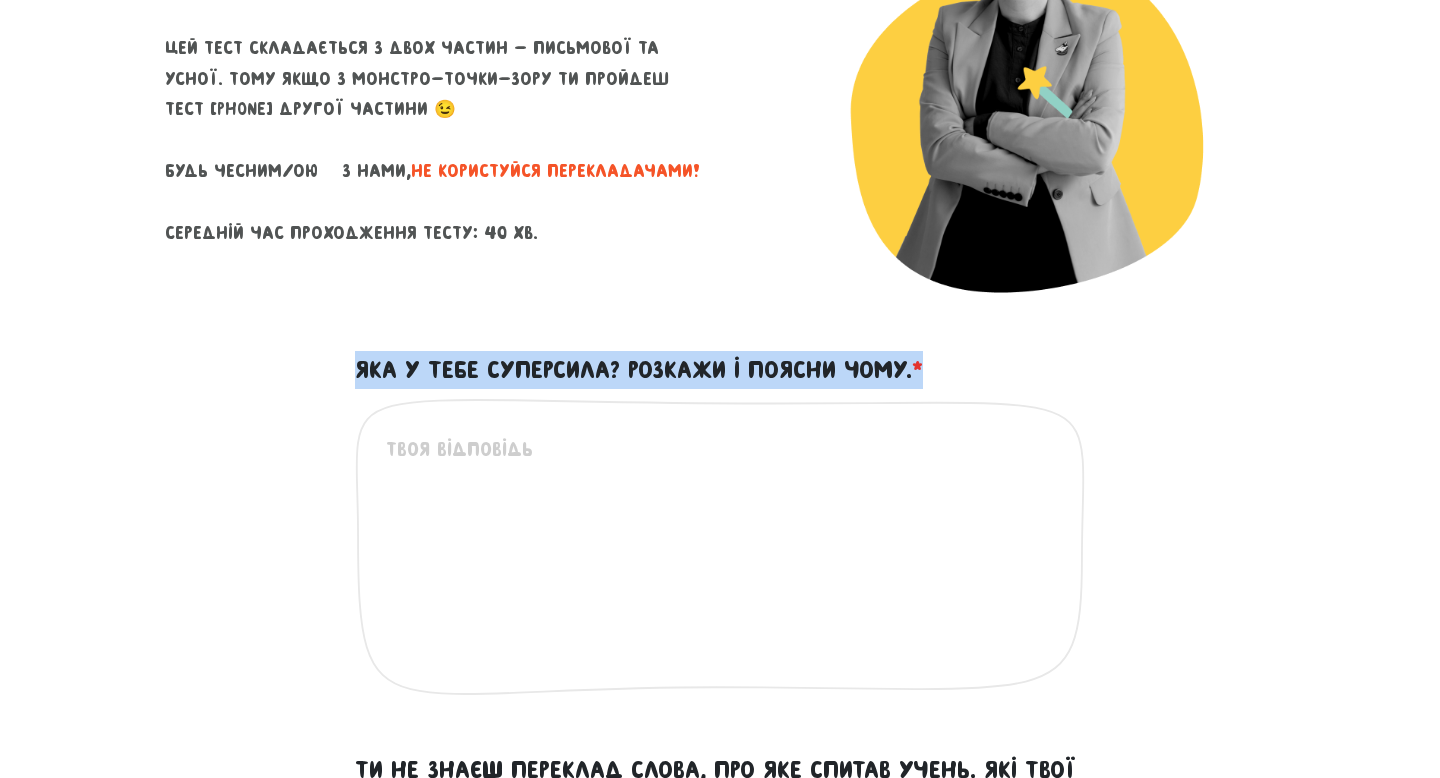 copy on "Яка у тебе суперсила? Розкажи і поясни чому.
*" 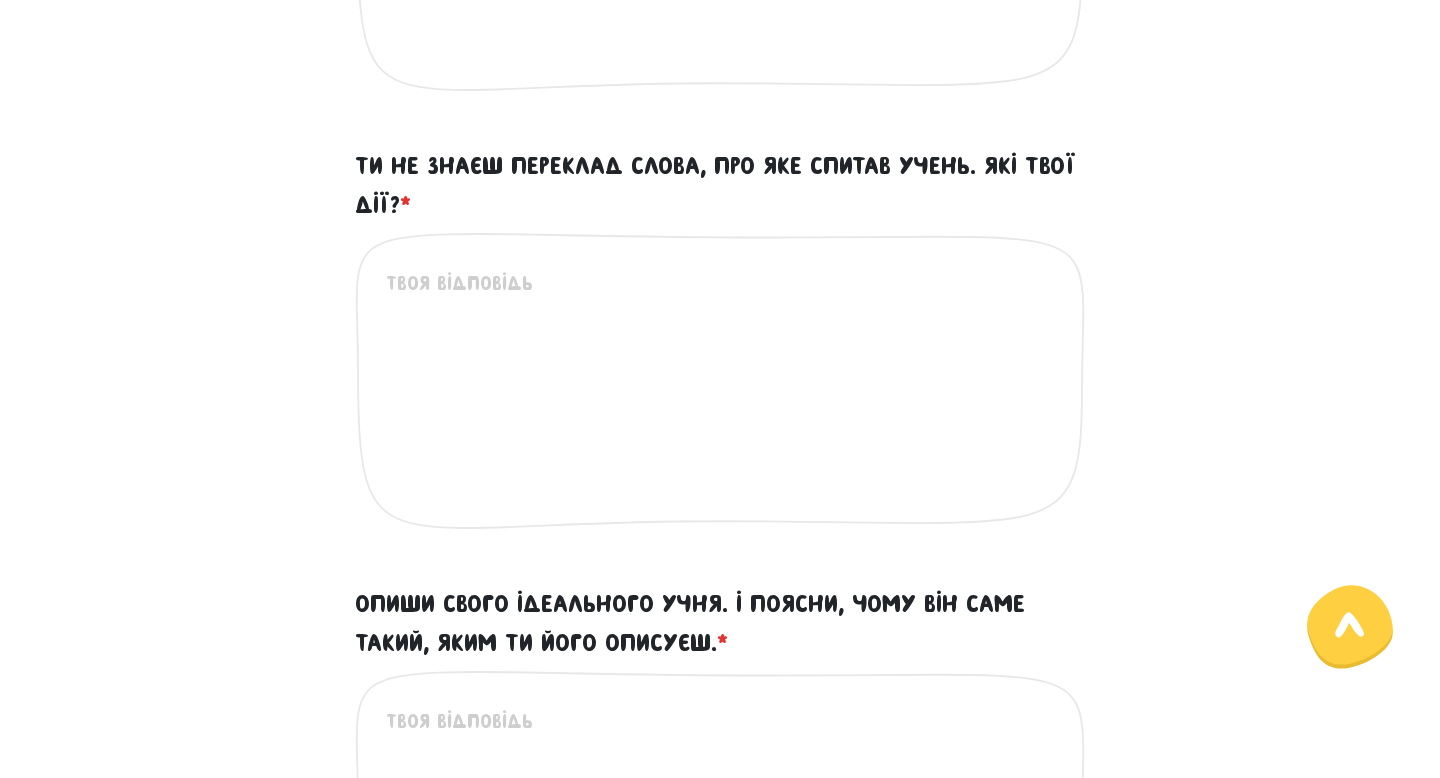 scroll, scrollTop: 931, scrollLeft: 0, axis: vertical 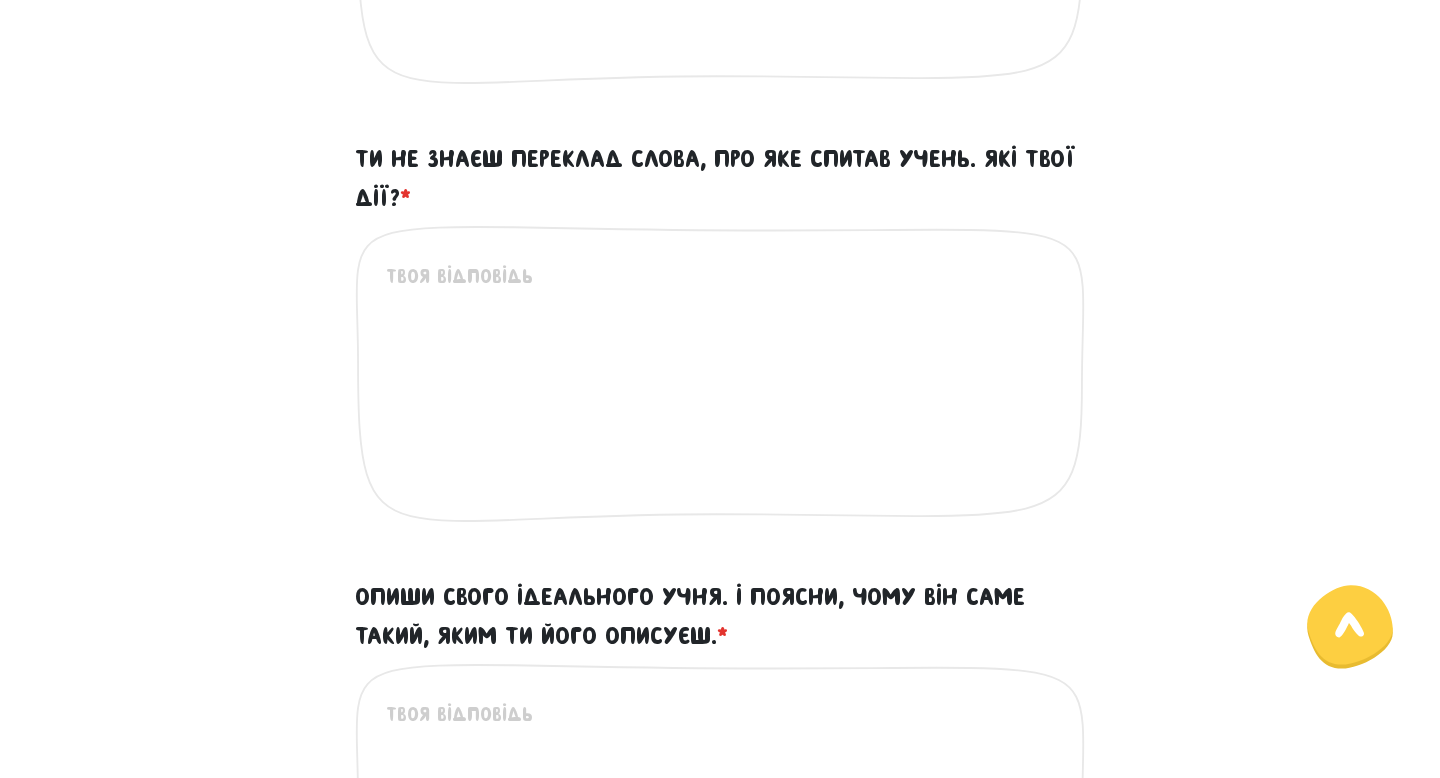 click on "Ти не знаєш переклад слова, про яке спитав учень. Які твої дії?
*" at bounding box center [721, 384] 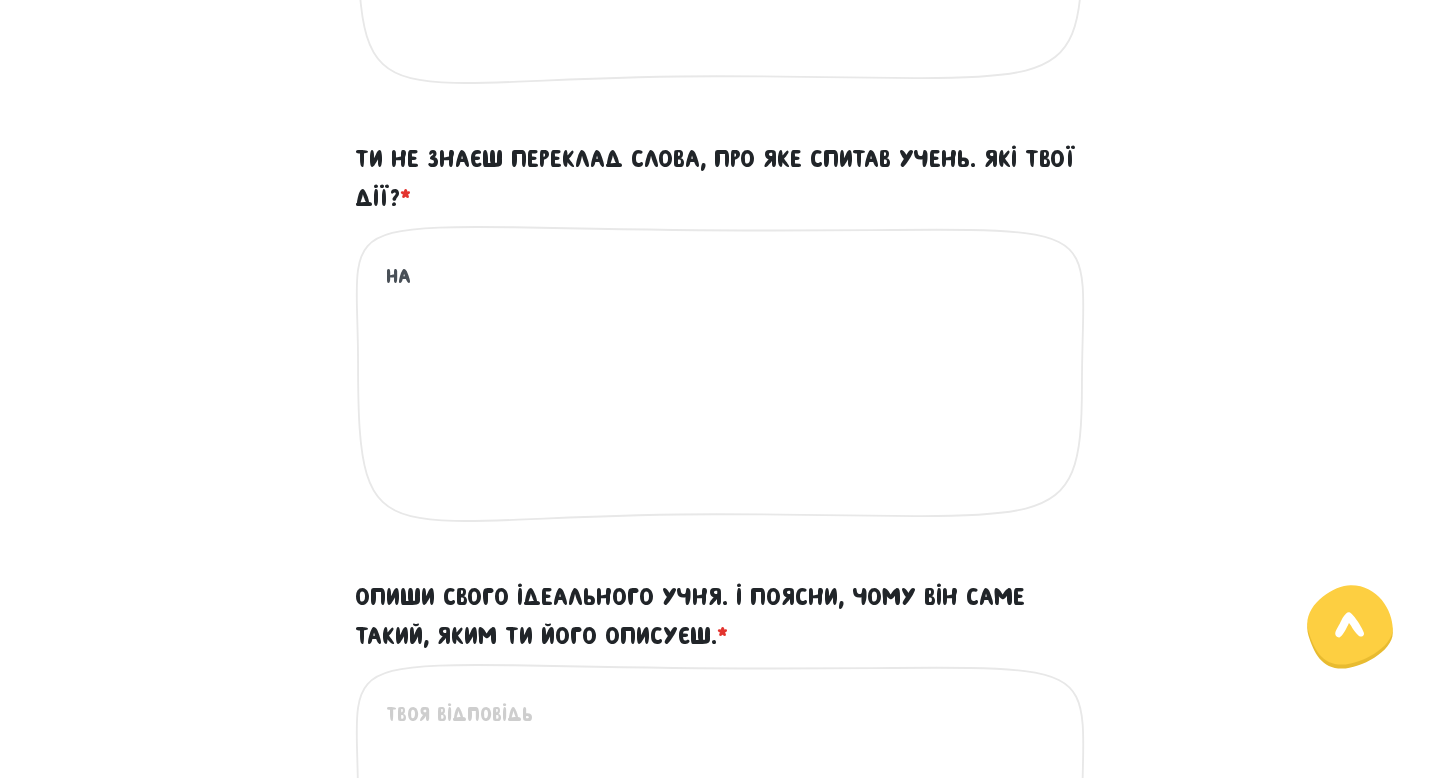 type on "н" 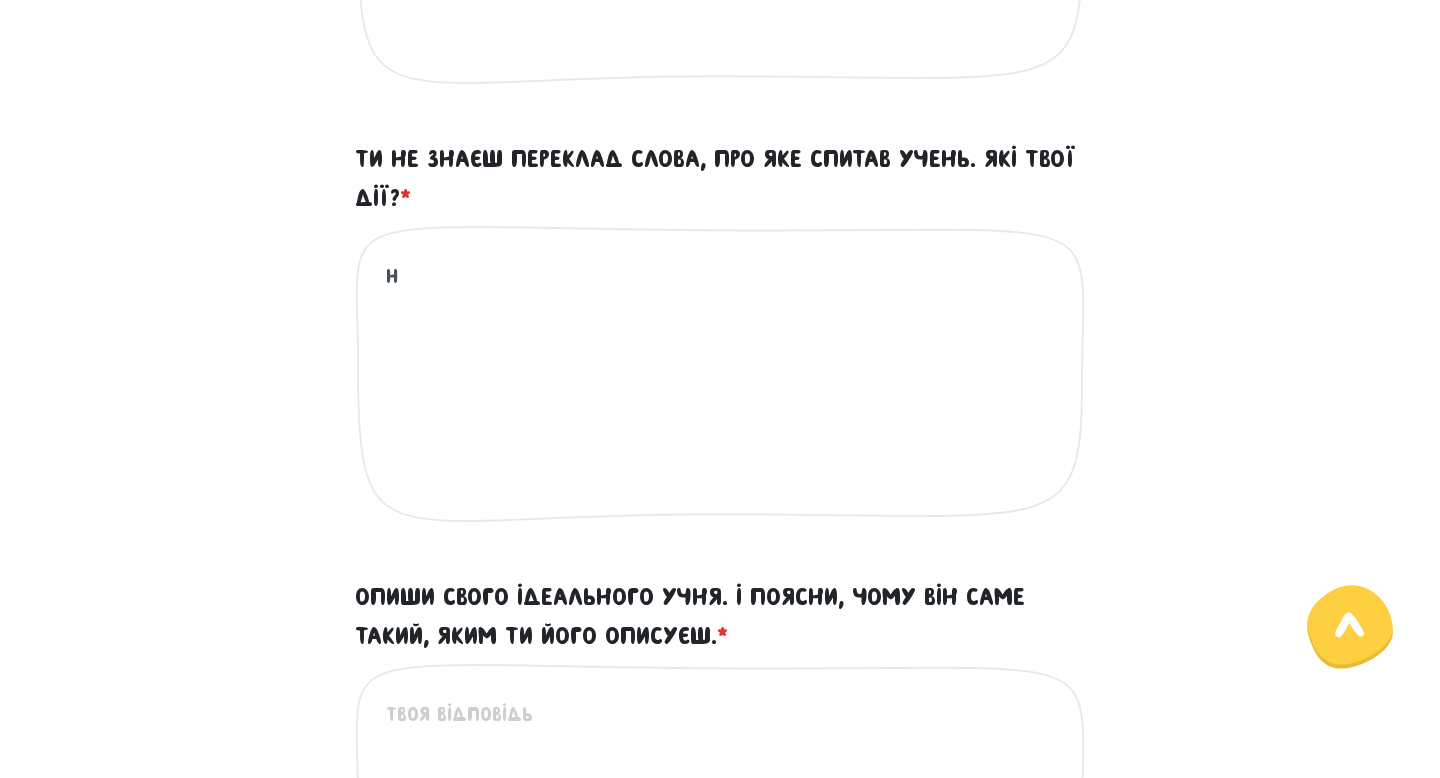 type 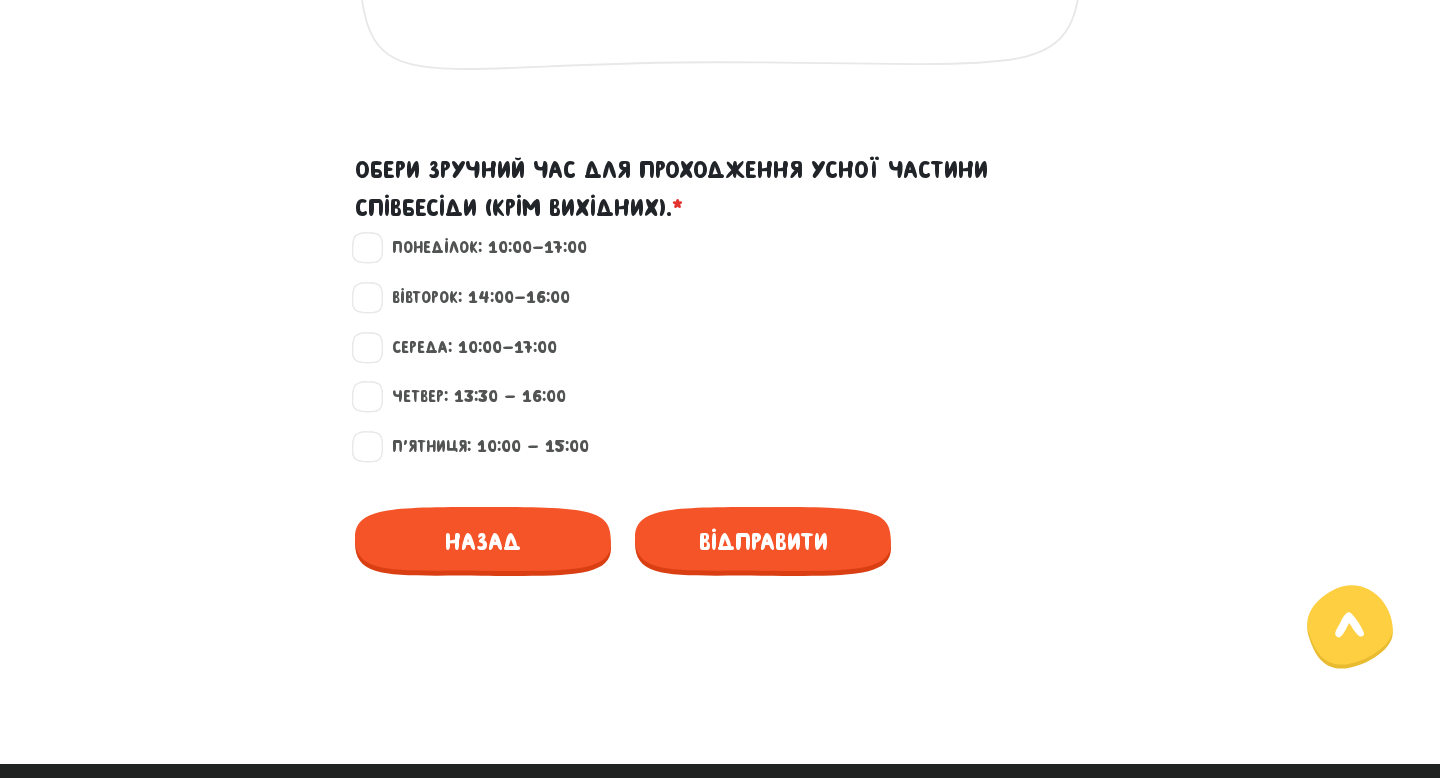scroll, scrollTop: 1823, scrollLeft: 0, axis: vertical 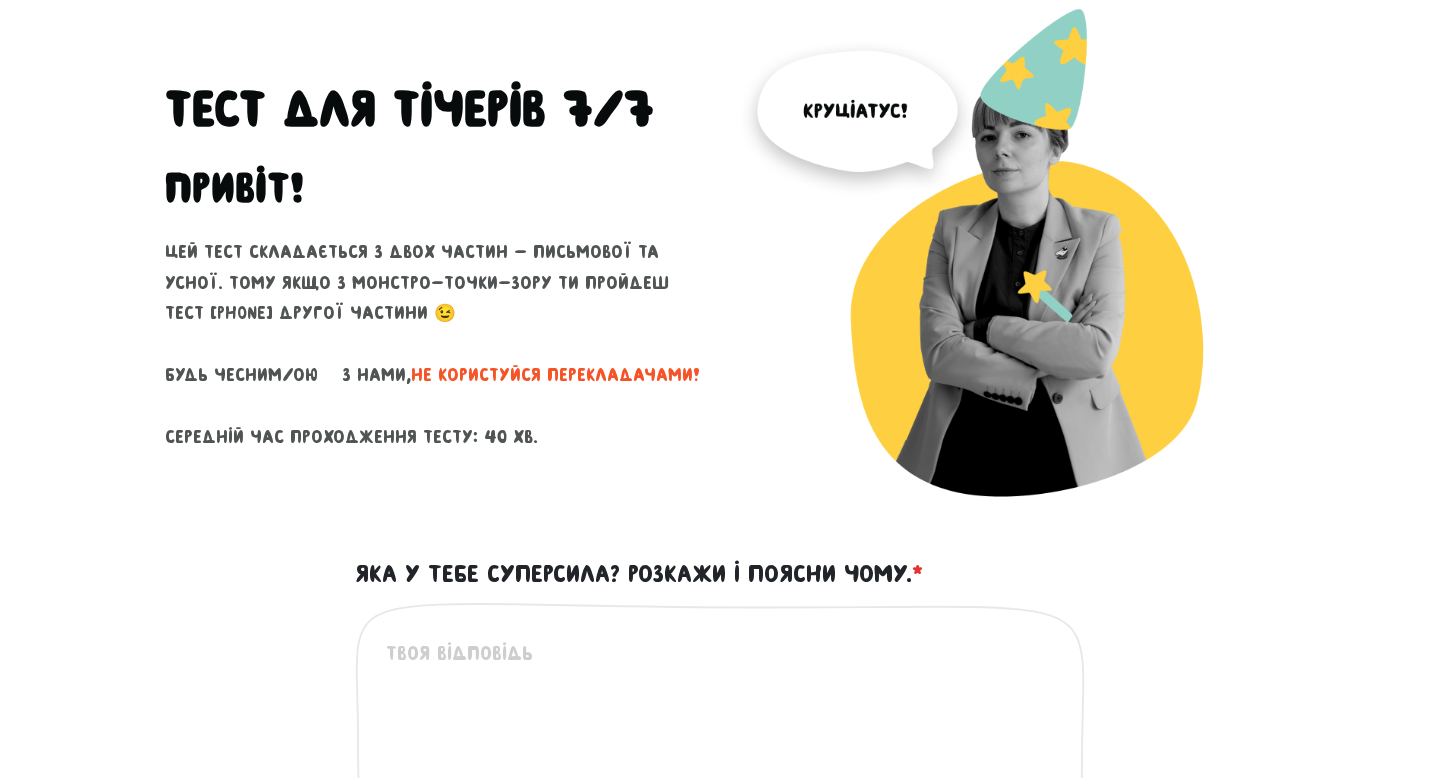 click on "Яка у тебе суперсила? Розкажи і поясни чому.
*" at bounding box center (721, 761) 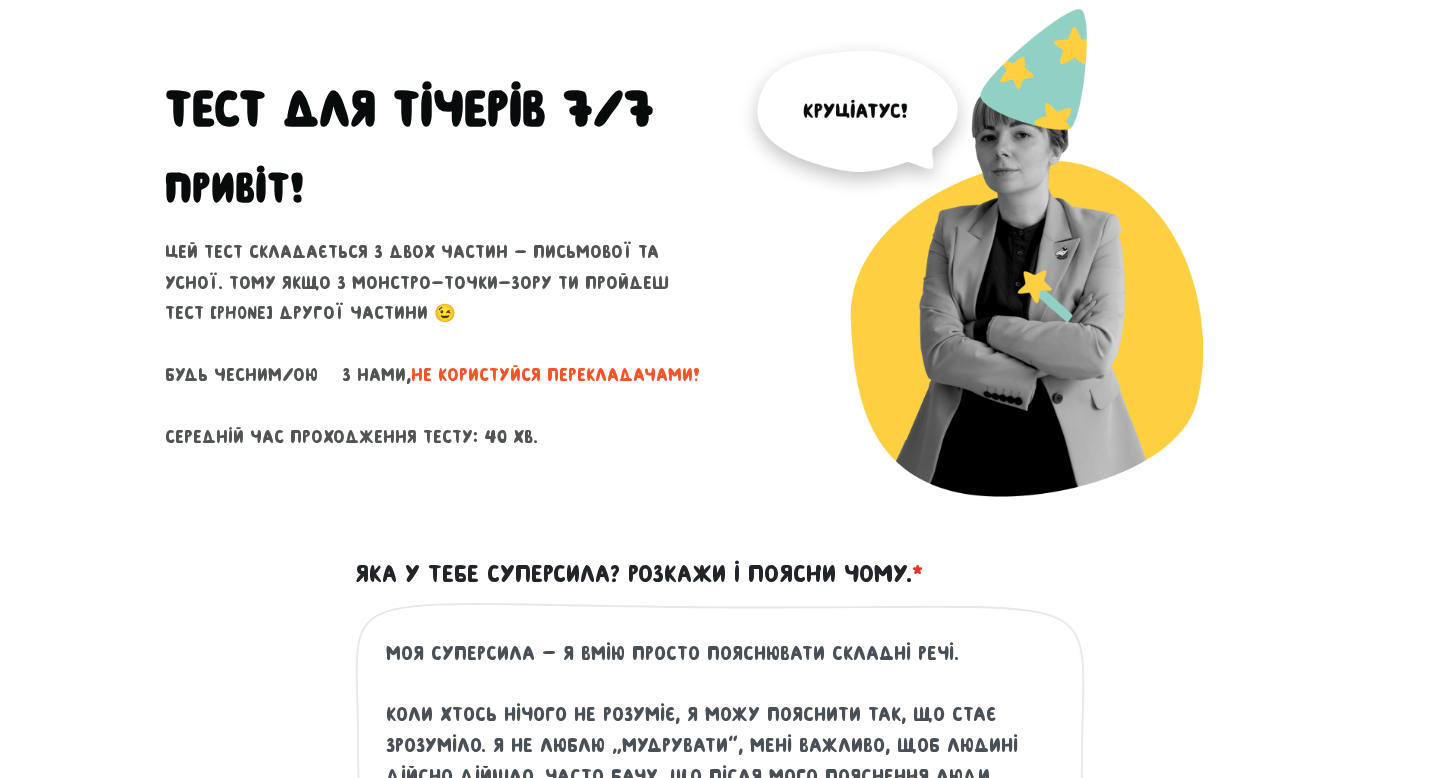 scroll, scrollTop: 26, scrollLeft: 0, axis: vertical 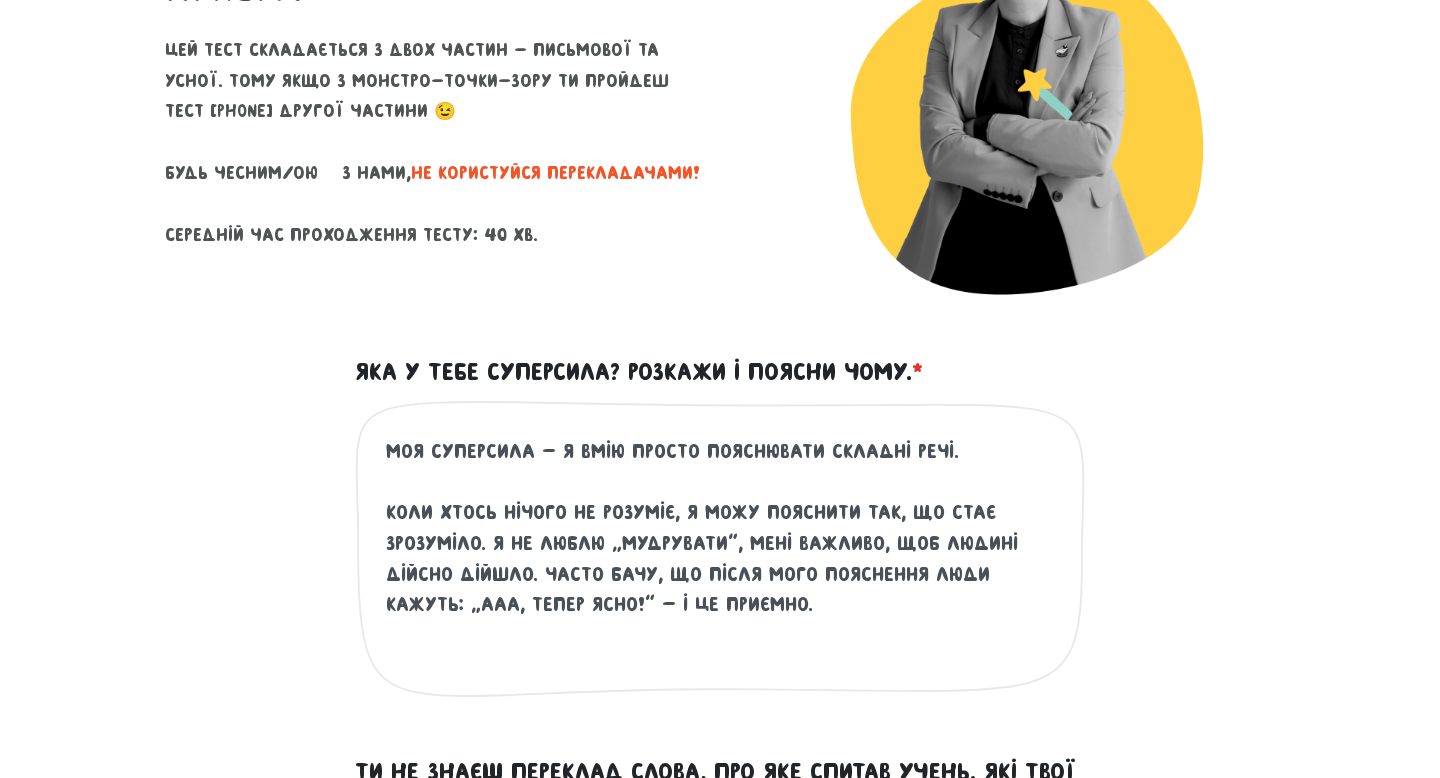 drag, startPoint x: 509, startPoint y: 665, endPoint x: 478, endPoint y: 615, distance: 58.830265 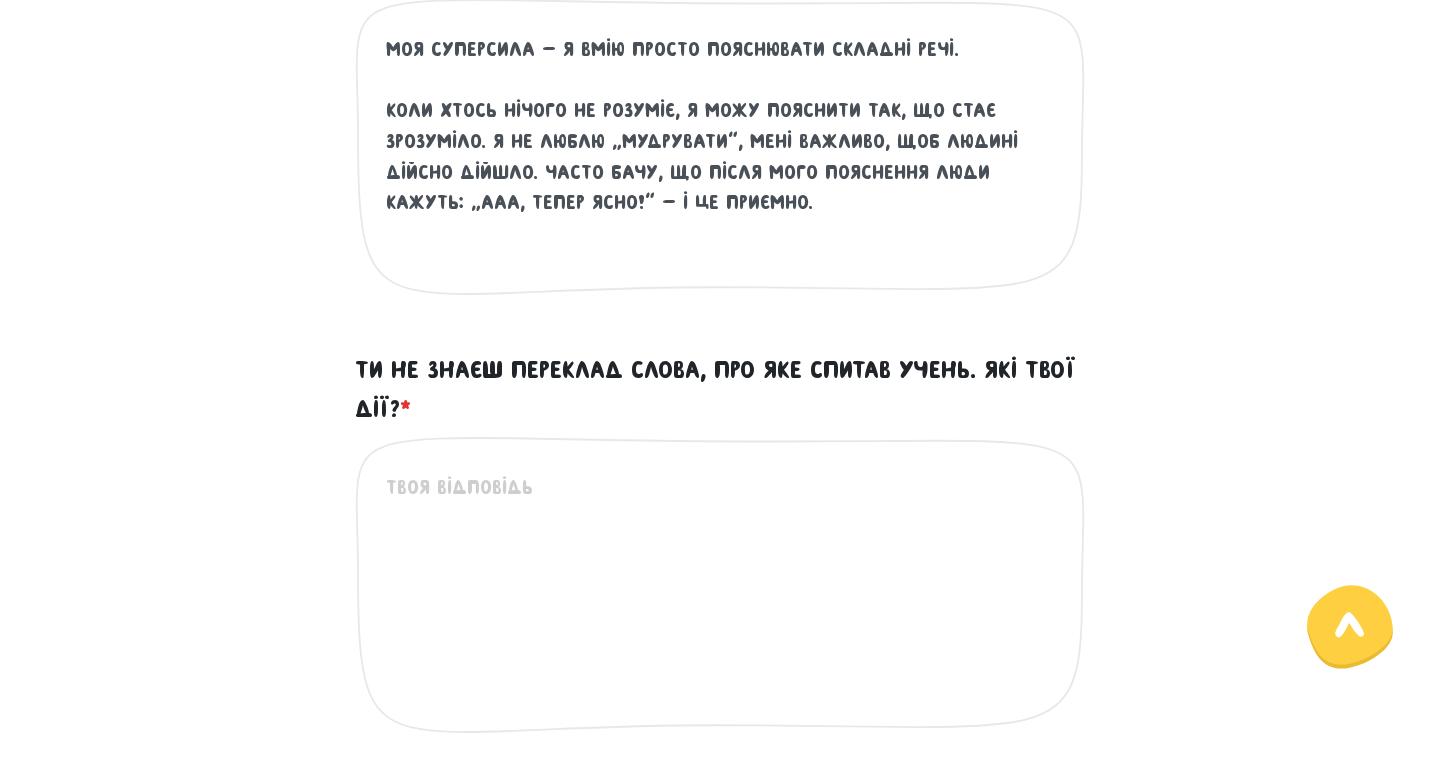 scroll, scrollTop: 732, scrollLeft: 0, axis: vertical 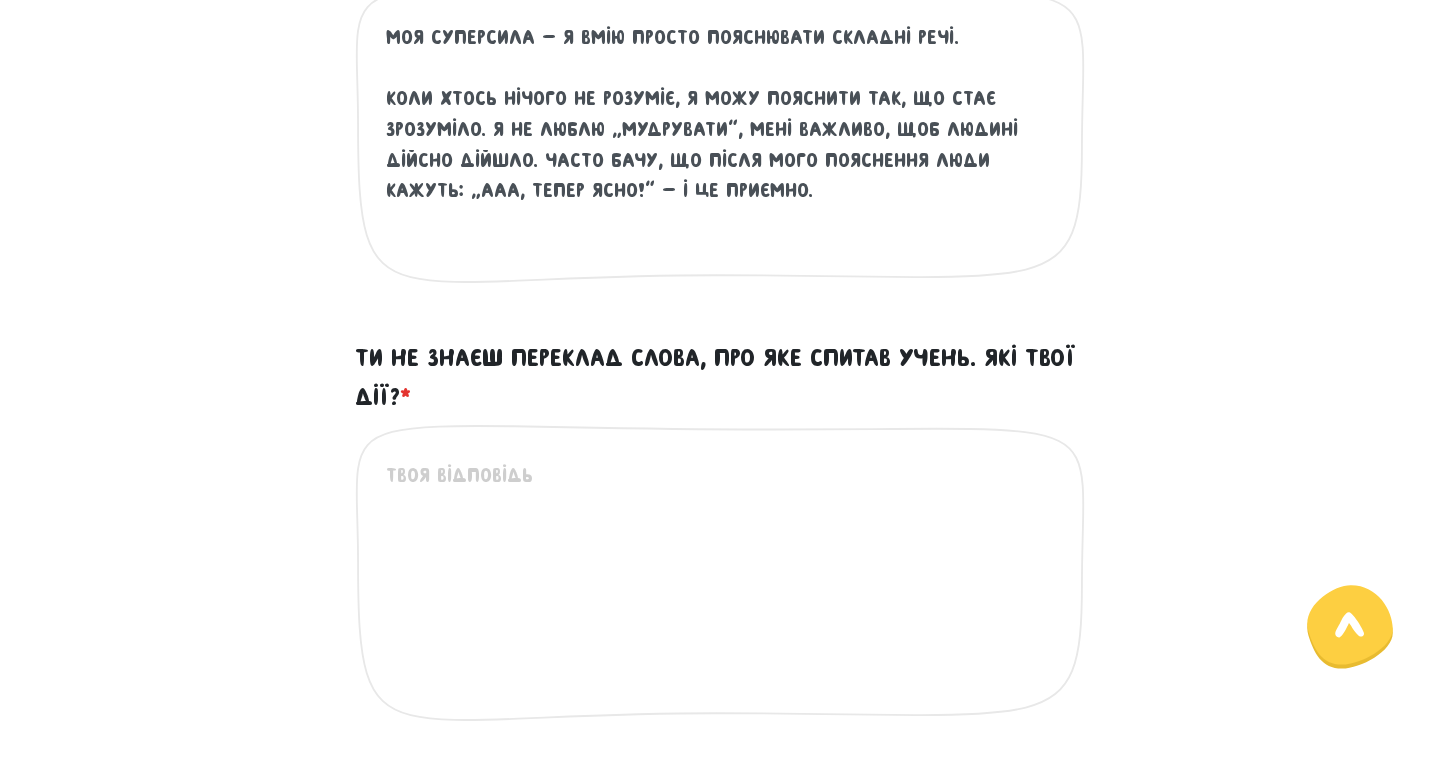 type on "Моя суперсила — я вмію просто пояснювати складні речі.
Коли хтось нічого не розуміє, я можу пояснити так, що стає зрозуміло. Я не люблю “мудрувати”, мені важливо, щоб людині дійсно дійшло. Часто бачу, що після мого пояснення люди кажуть: “Ааа, тепер ясно!” — і це приємно." 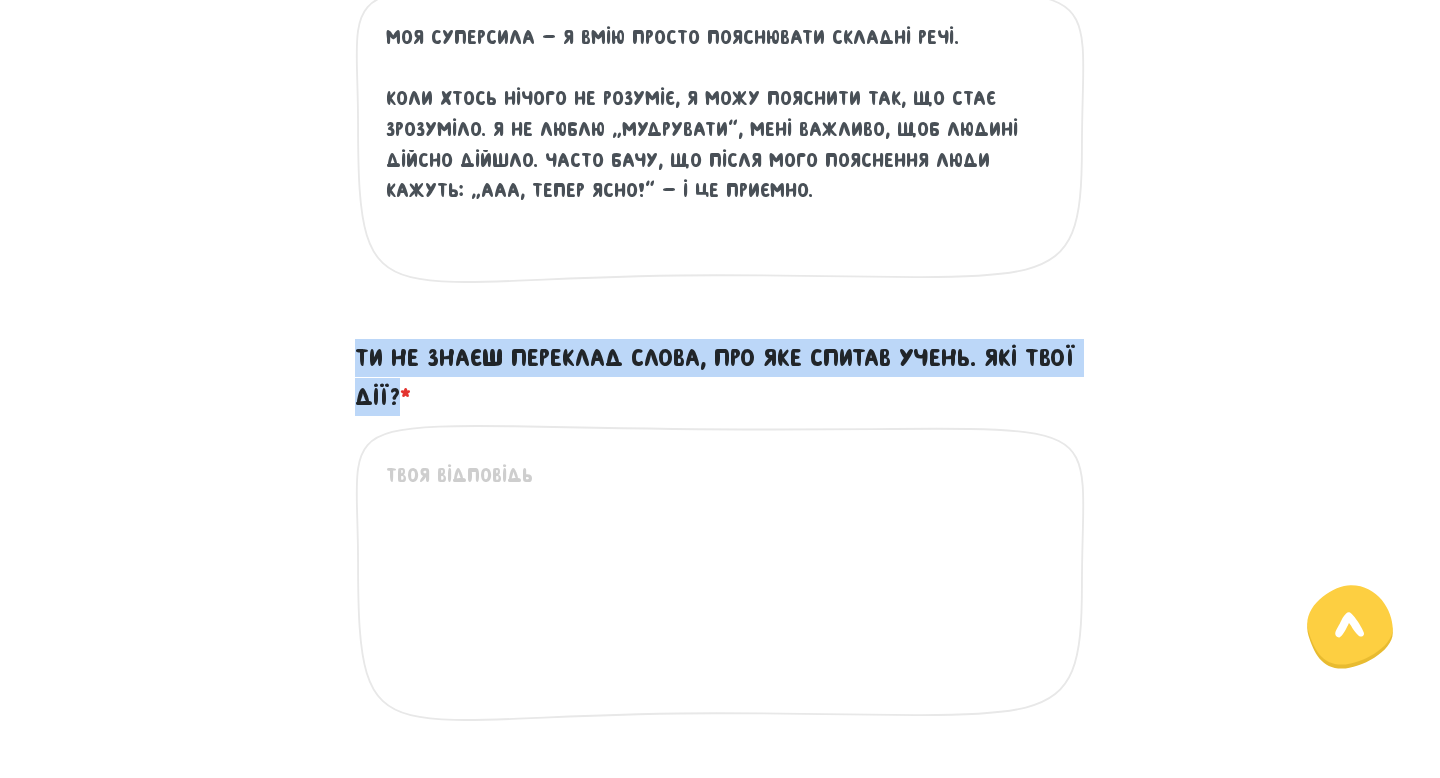 copy on "Ти не знаєш переклад слова, про яке спитав учень. Які твої дії?" 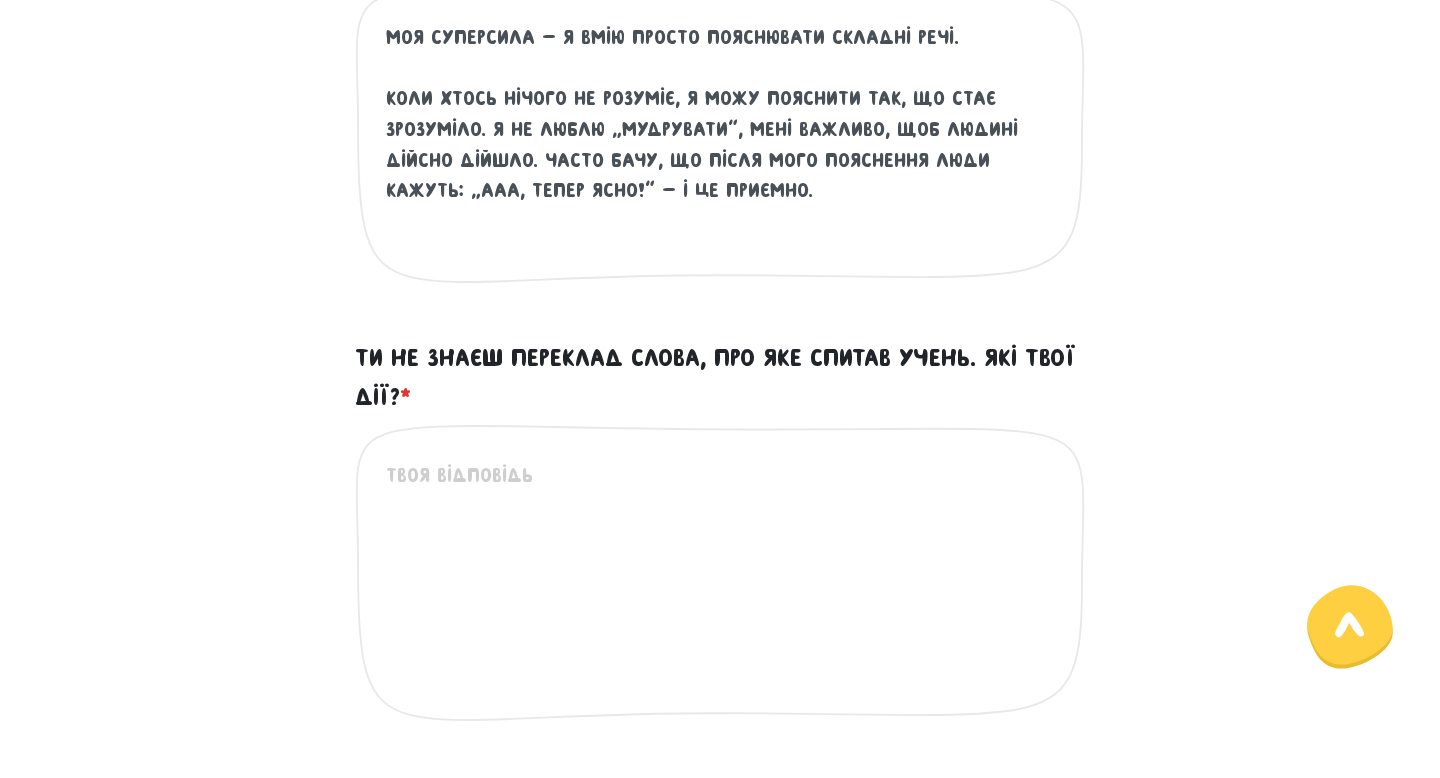 click on "Ти не знаєш переклад слова, про яке спитав учень. Які твої дії?
*" at bounding box center (721, 583) 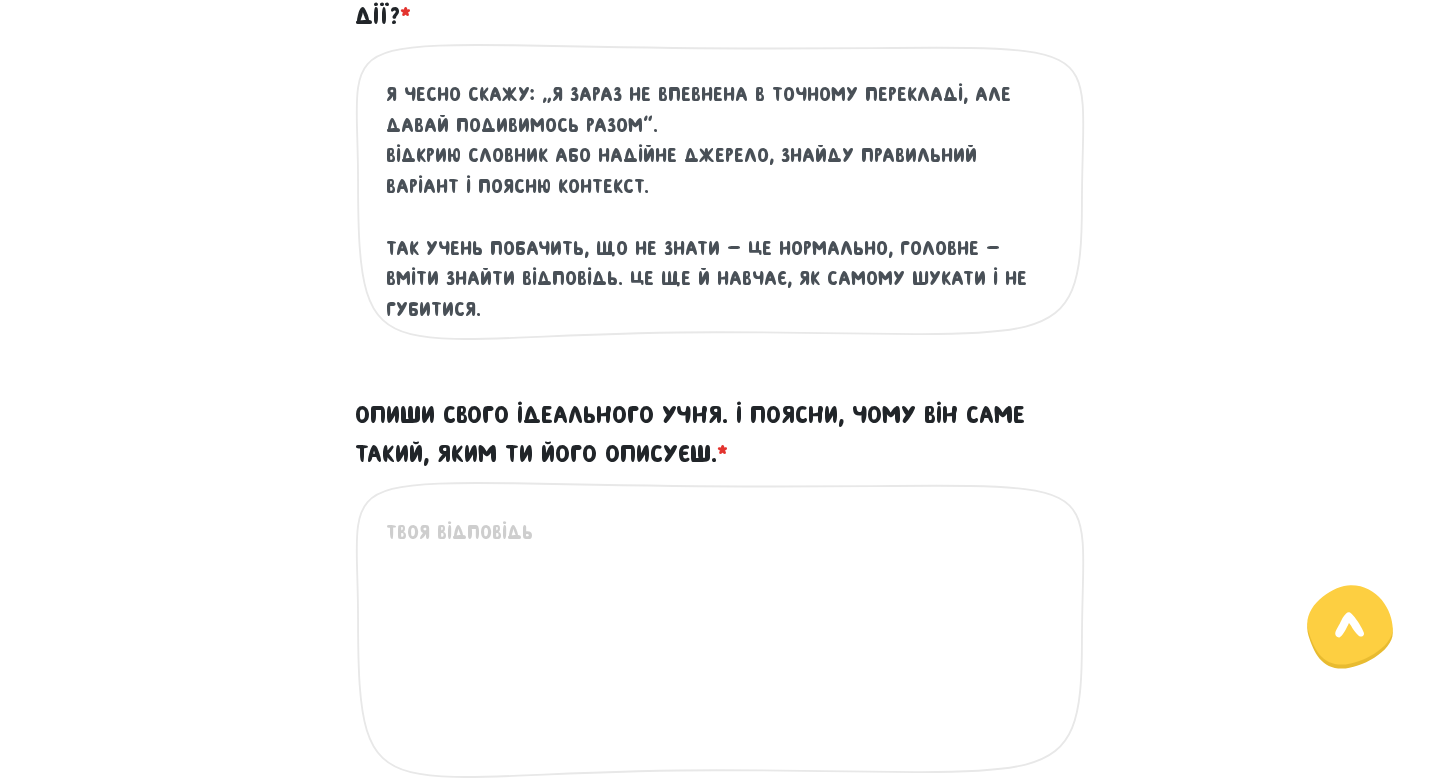 scroll, scrollTop: 1146, scrollLeft: 0, axis: vertical 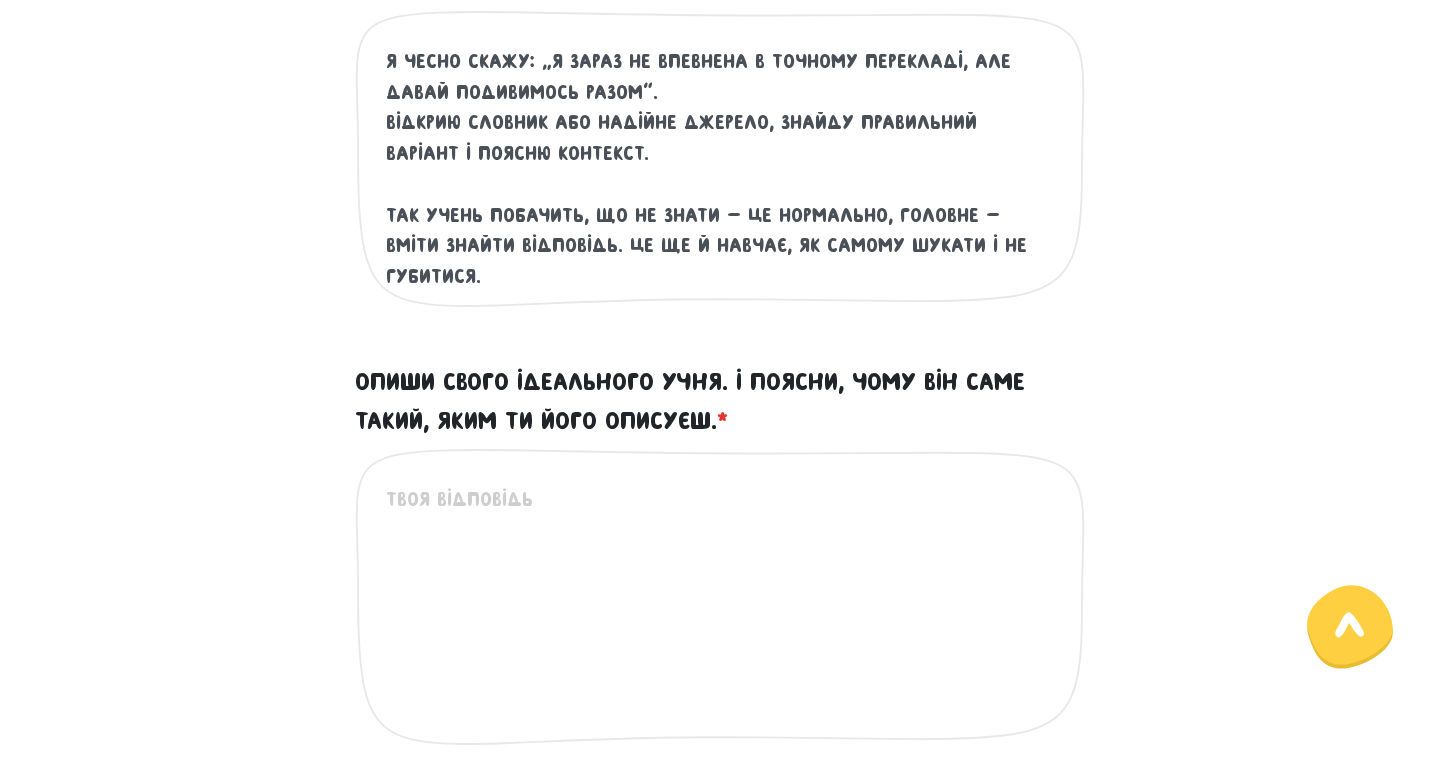 click on "Я чесно скажу: “Я зараз не впевнена в точному перекладі, але давай подивимось разом”.
Відкрию словник або надійне джерело, знайду правильний варіант і поясню контекст.
Так учень побачить, що не знати — це нормально, головне — вміти знайти відповідь. Це ще й навчає, як самому шукати і не губитися." at bounding box center [721, 169] 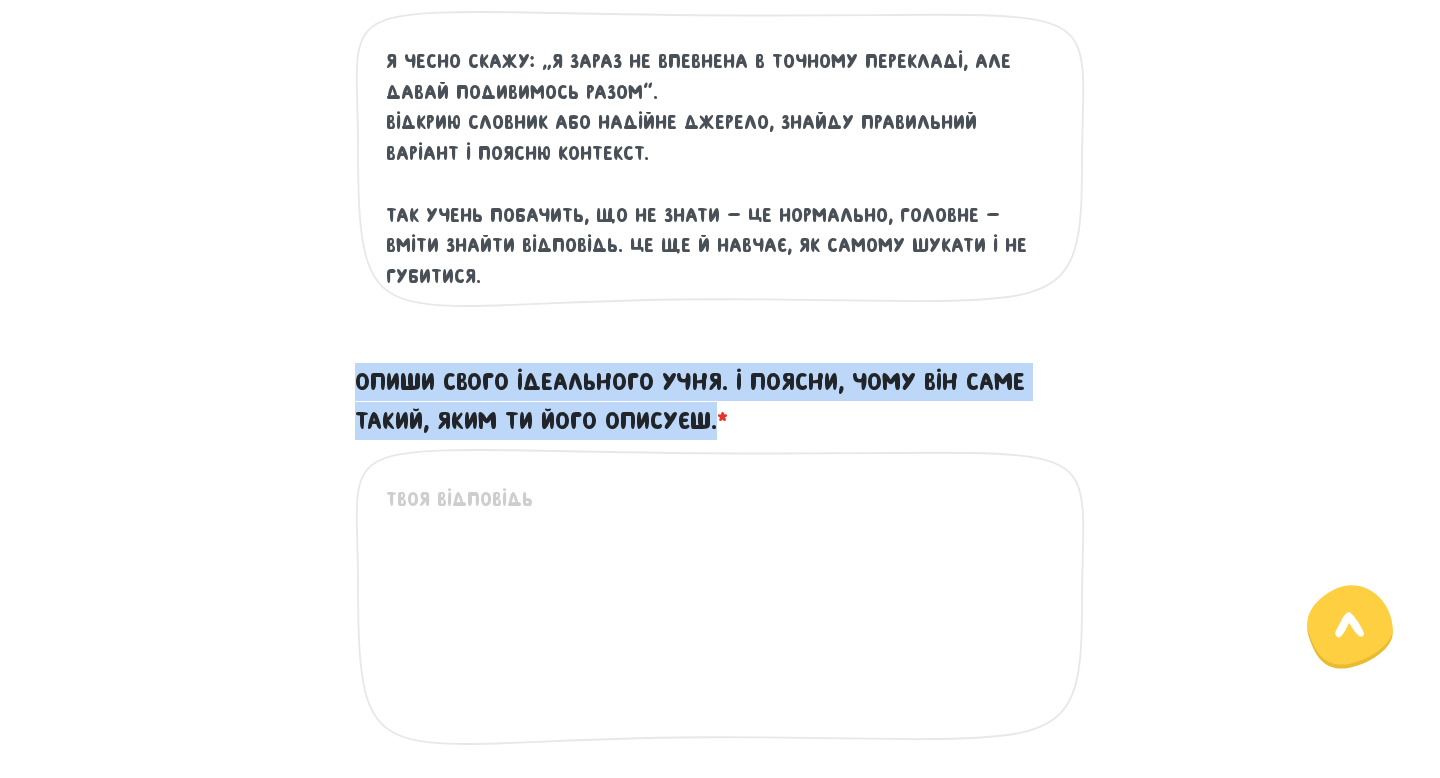 copy on "Опиши свого ідеального учня. І поясни, чому він саме такий, яким ти його описуєш." 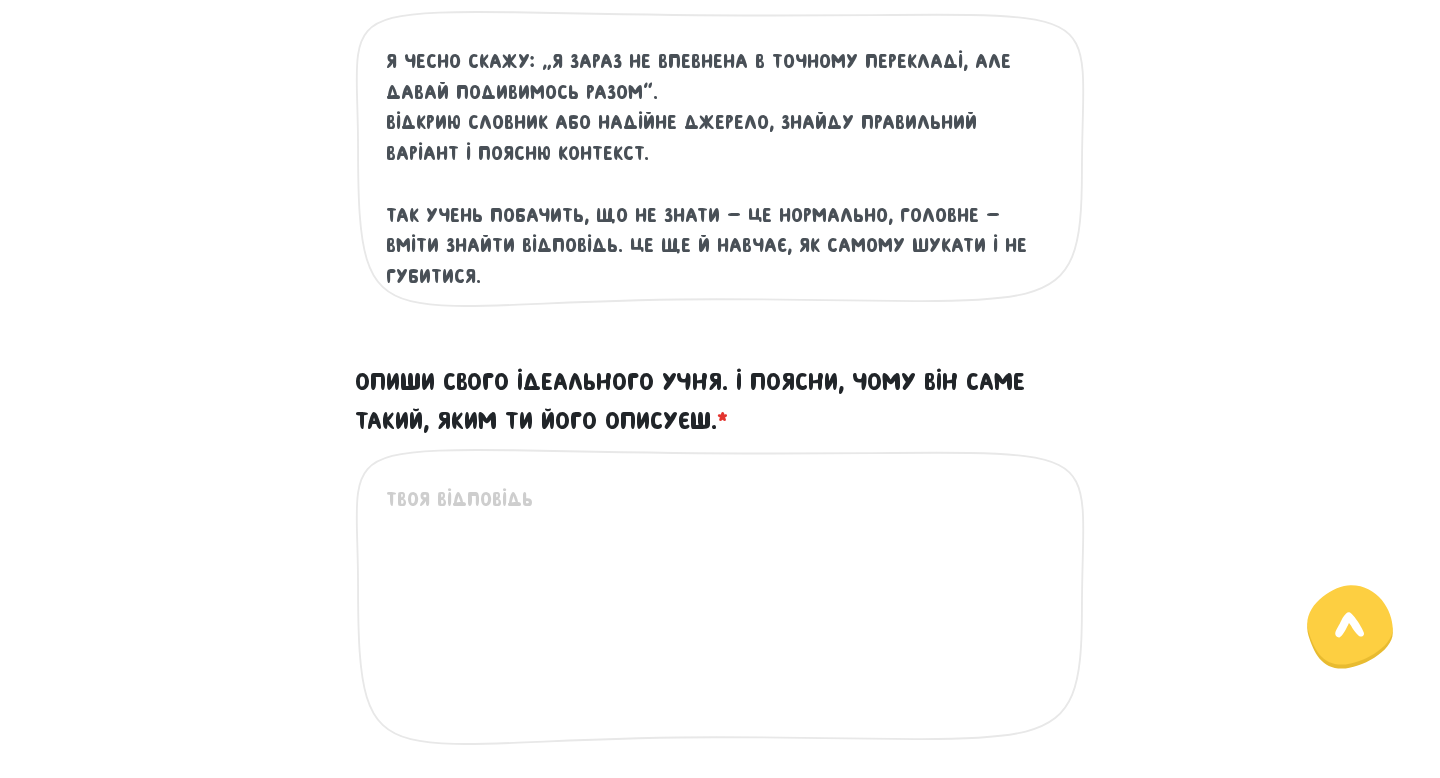 click on "Опиши свого ідеального учня. І поясни, чому він саме такий, яким ти його описуєш.
*" at bounding box center [721, 607] 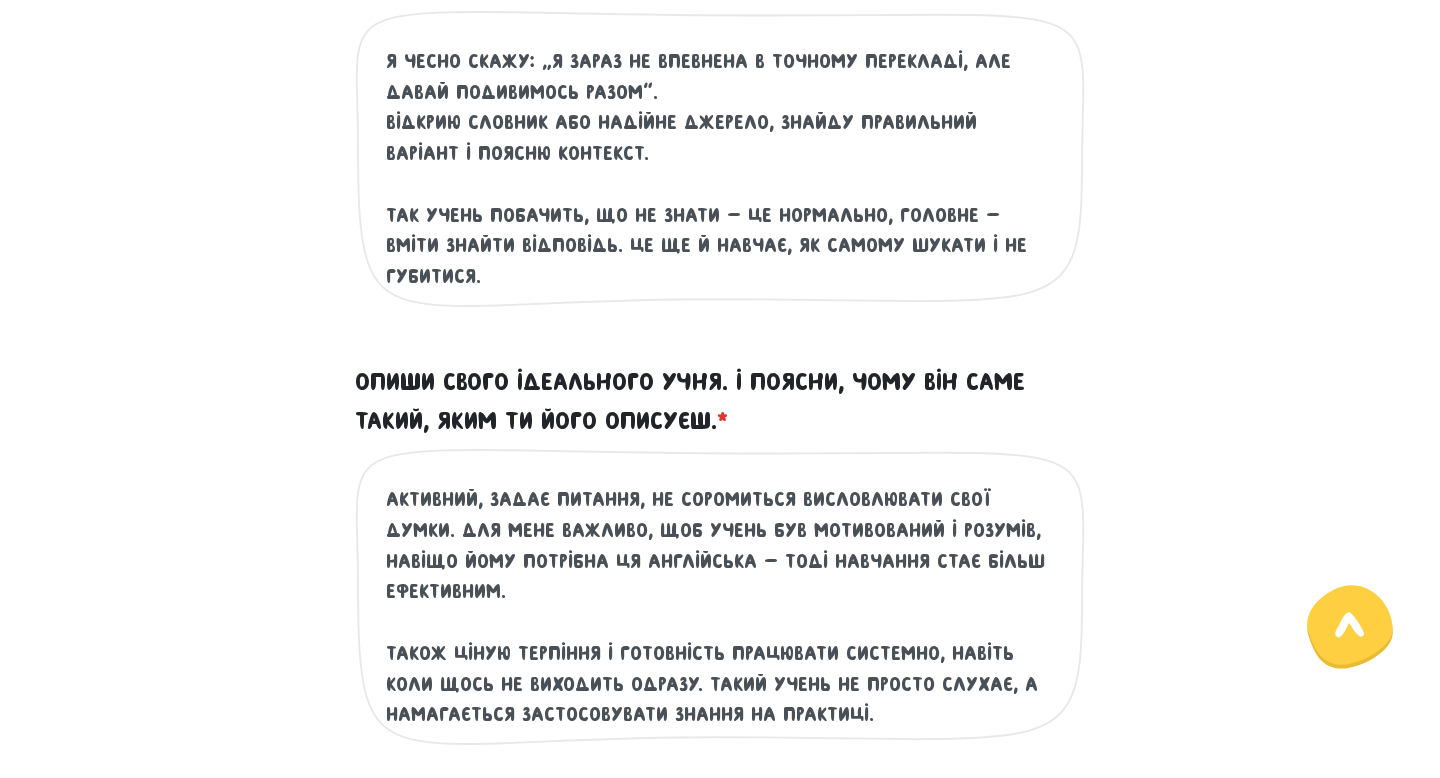 click on "активний, задає питання, не соромиться висловлювати свої думки. Для мене важливо, щоб учень був мотивований і розумів, навіщо йому потрібна ця англійська — тоді навчання стає більш ефективним.
Також ціную терпіння і готовність працювати системно, навіть коли щось не виходить одразу. Такий учень не просто слухає, а намагається застосовувати знання на практиці." at bounding box center [721, 607] 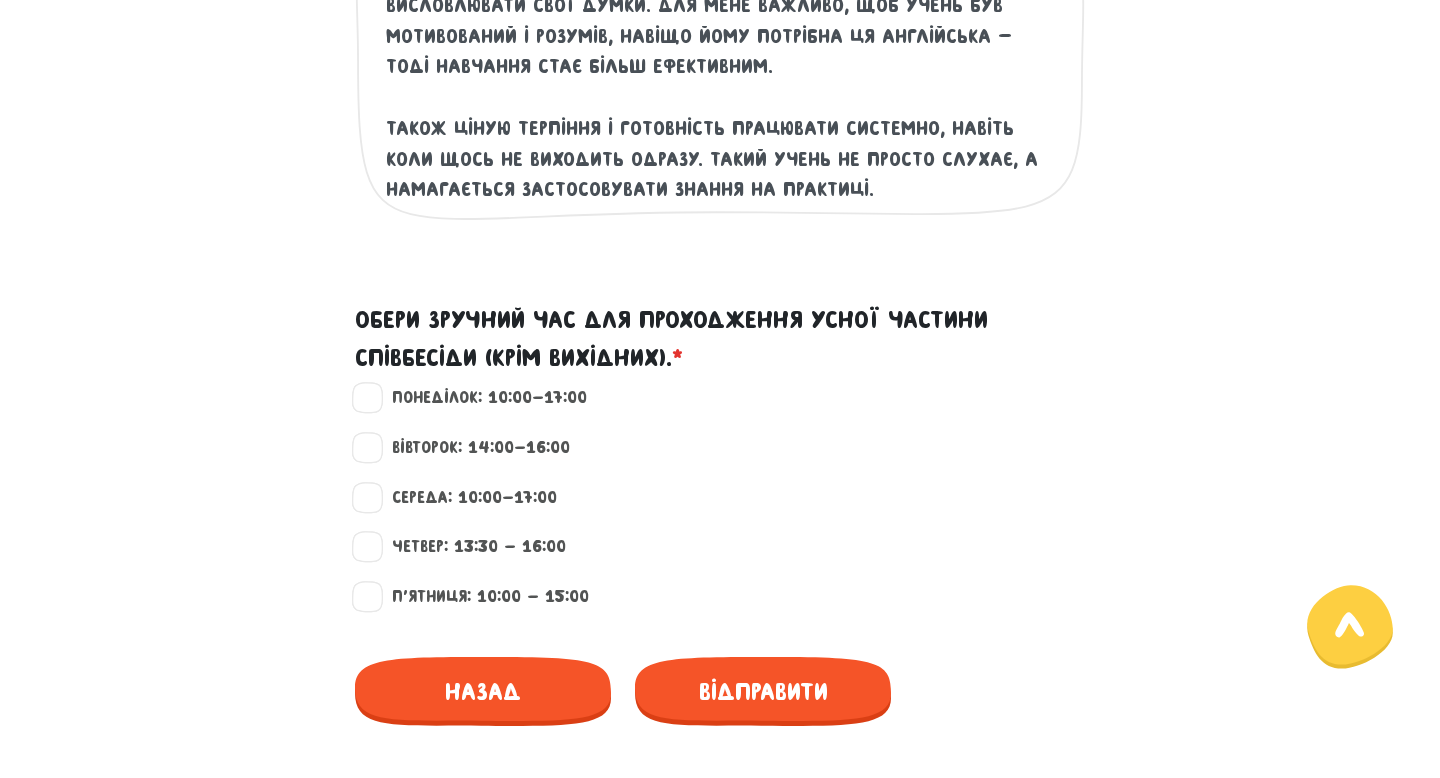 scroll, scrollTop: 1695, scrollLeft: 0, axis: vertical 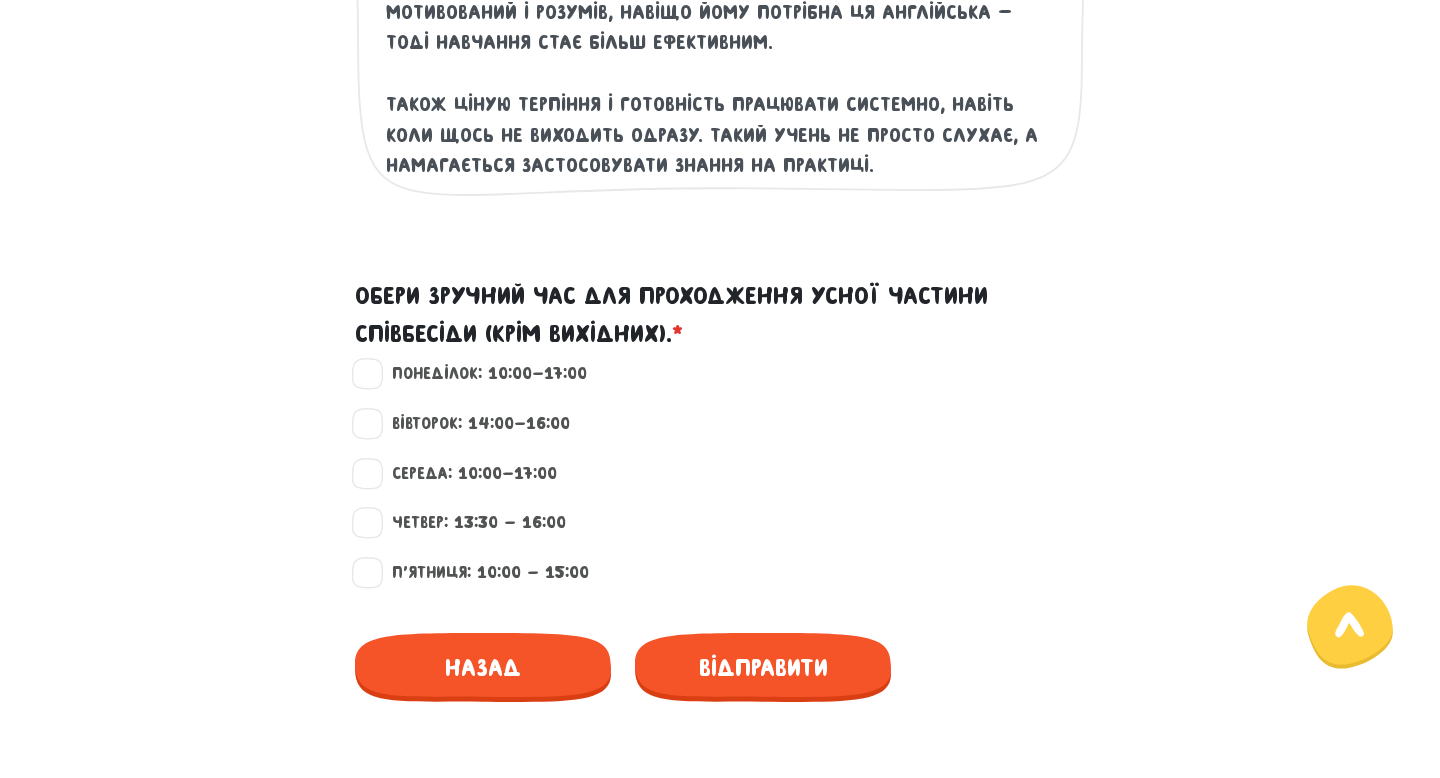 type on "Мій ідеальний учень активний, задає питання, не соромиться висловлювати свої думки. Для мене важливо, щоб учень був мотивований і розумів, навіщо йому потрібна ця англійська — тоді навчання стає більш ефективним.
Також ціную терпіння і готовність працювати системно, навіть коли щось не виходить одразу. Такий учень не просто слухає, а намагається застосовувати знання на практиці." 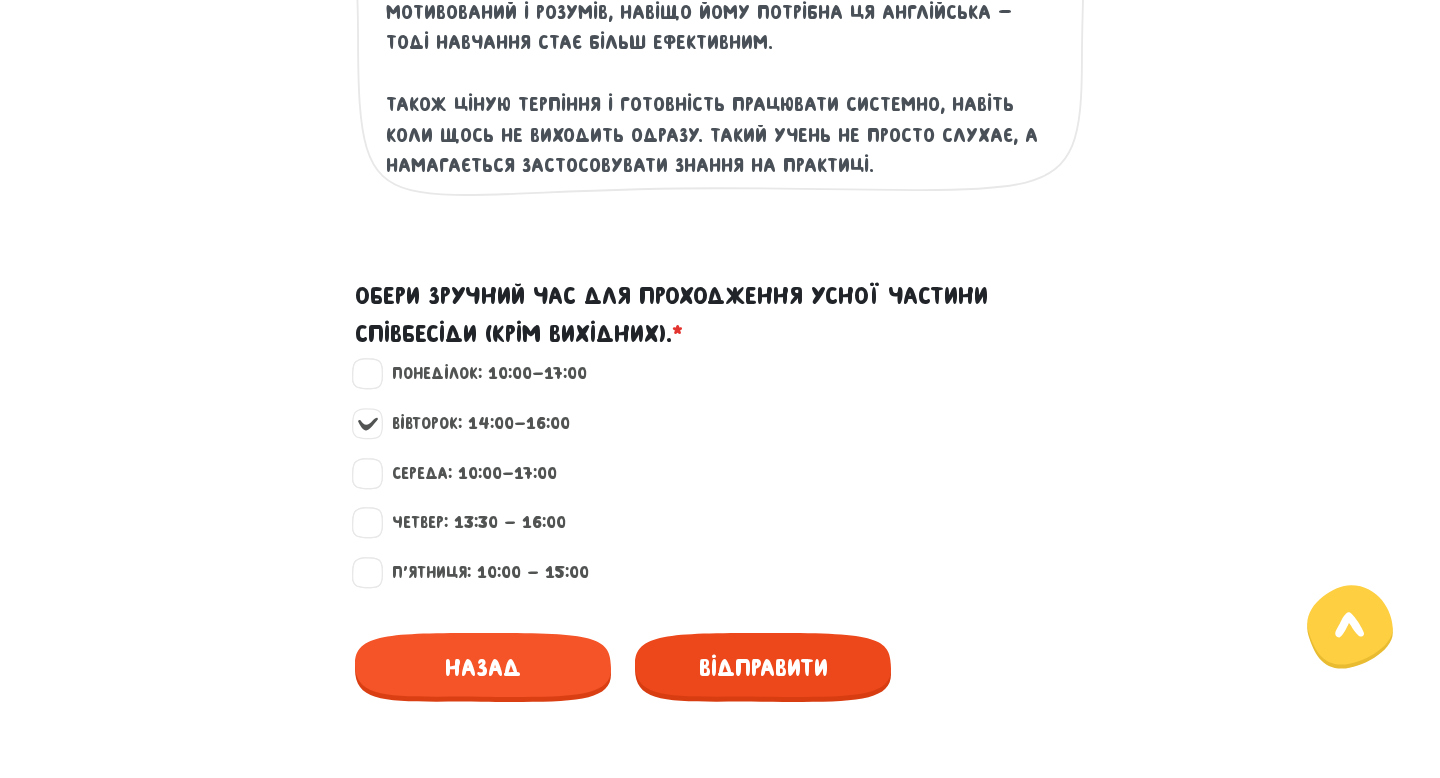 click on "Відправити" at bounding box center (763, 667) 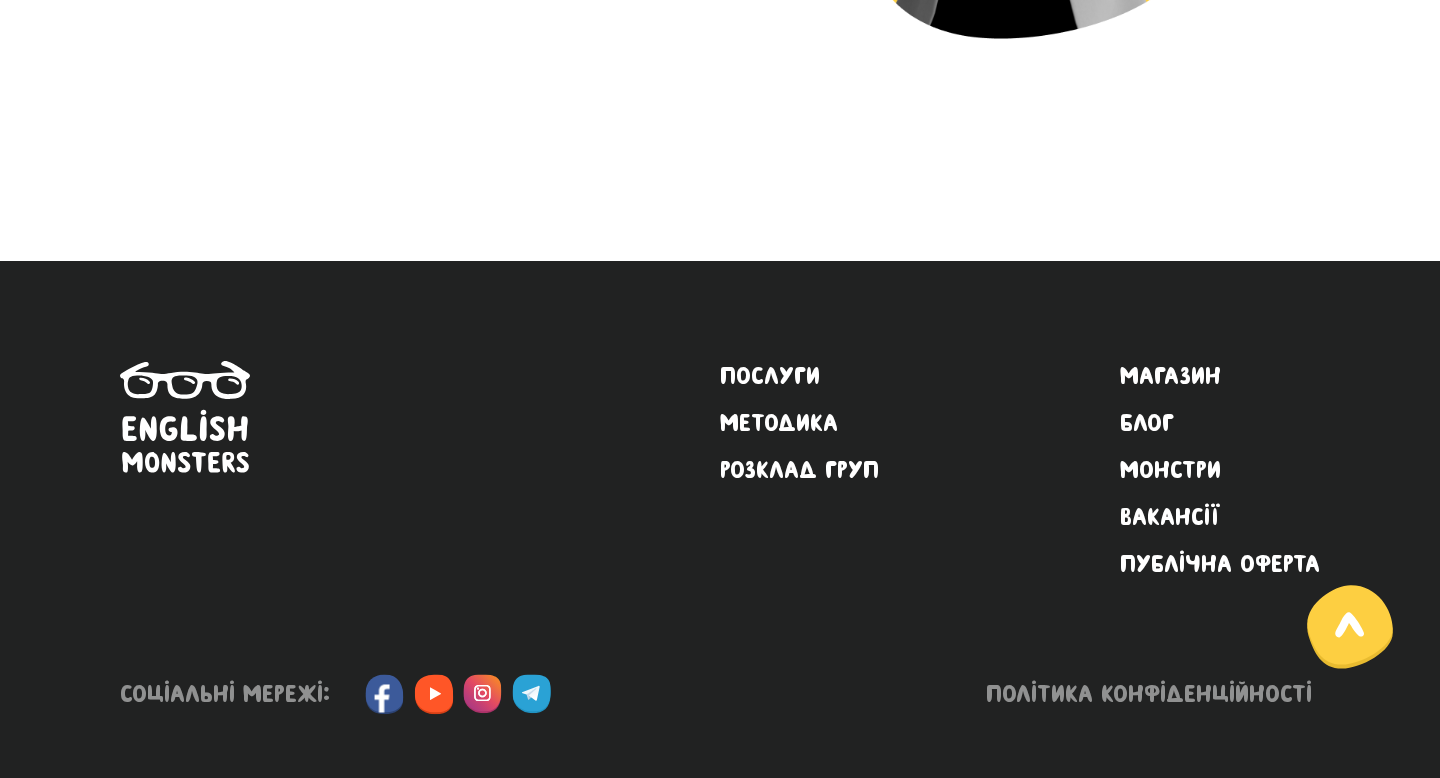 scroll, scrollTop: 574, scrollLeft: 0, axis: vertical 